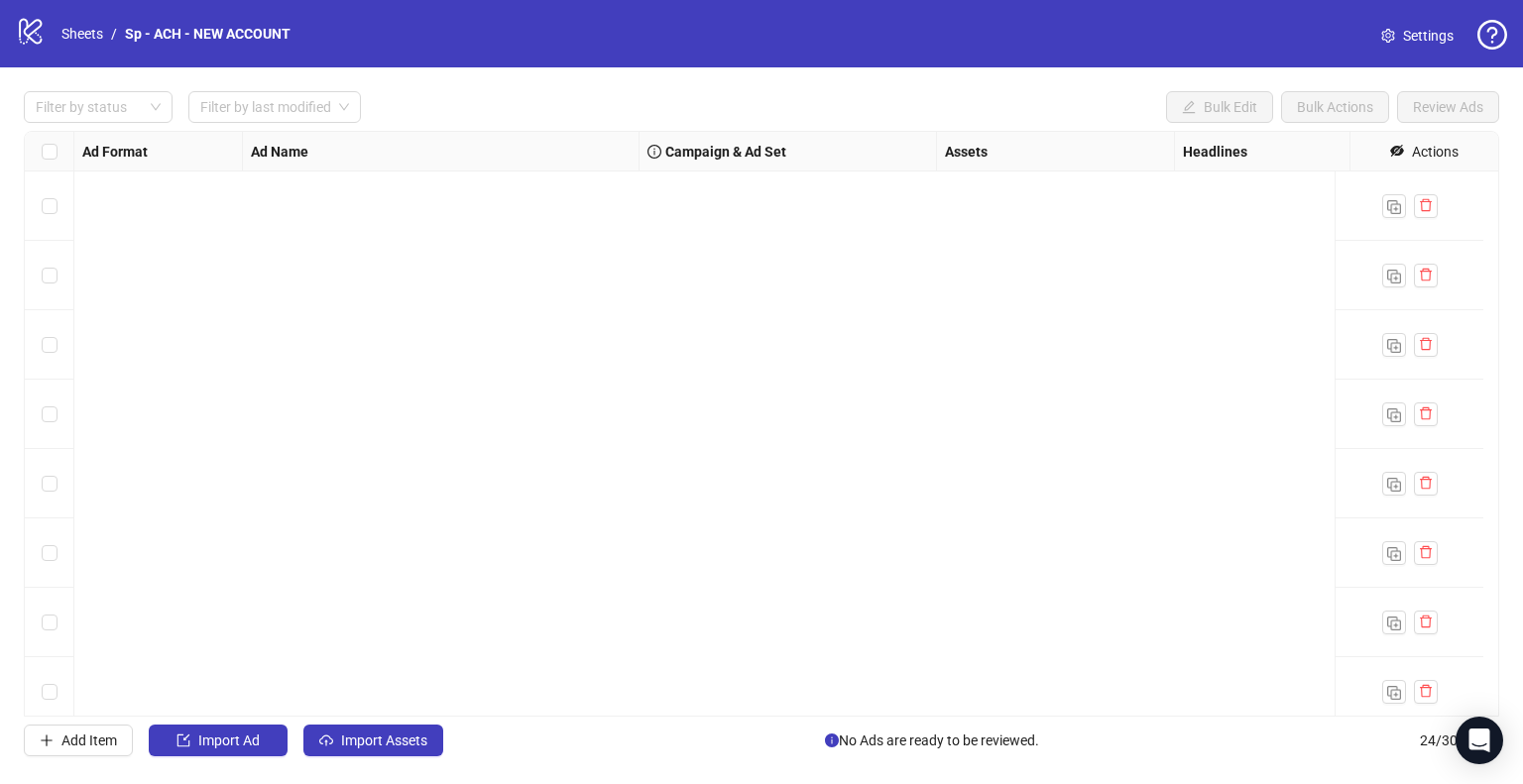 scroll, scrollTop: 0, scrollLeft: 0, axis: both 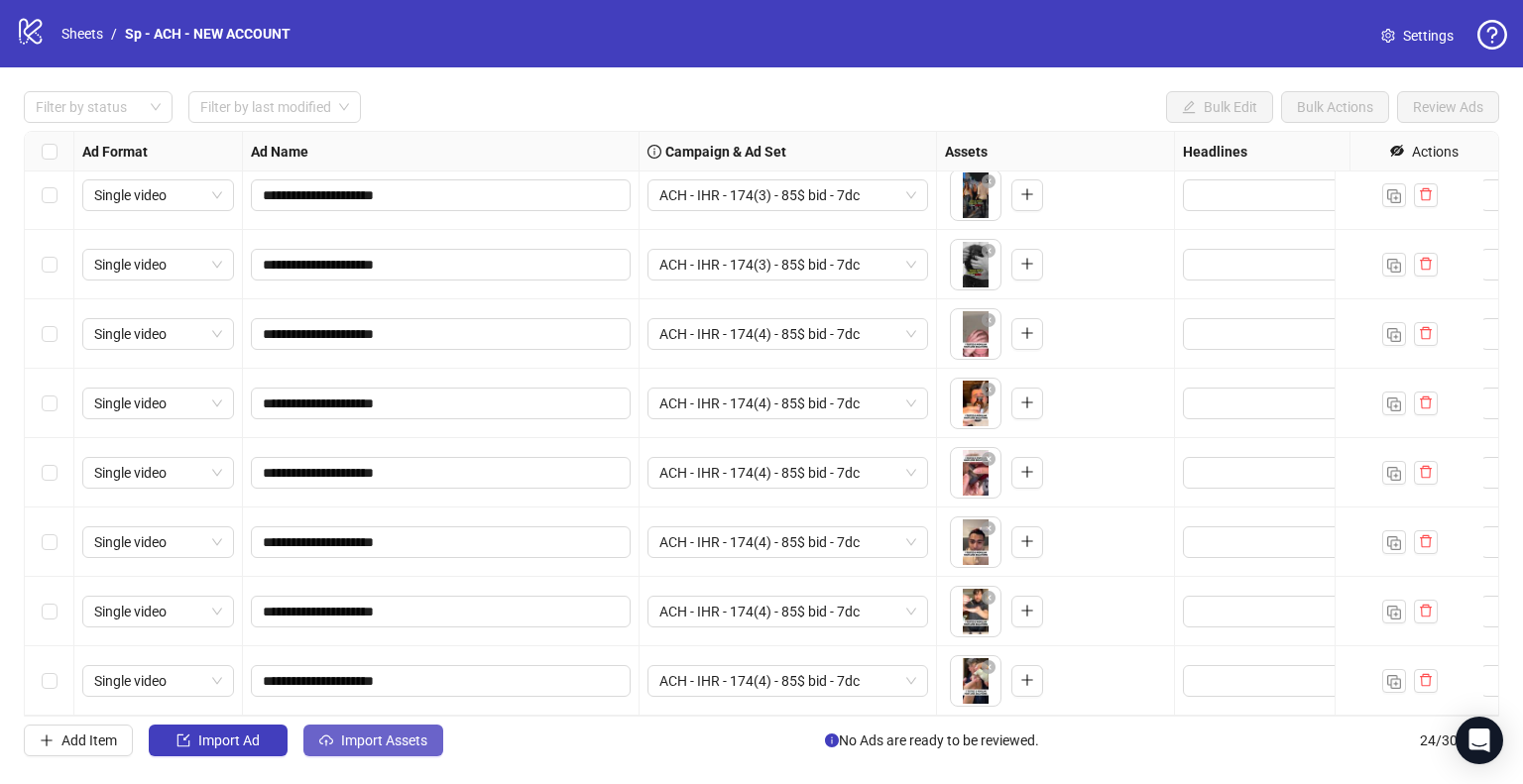 click on "Import Assets" at bounding box center (229, 740) 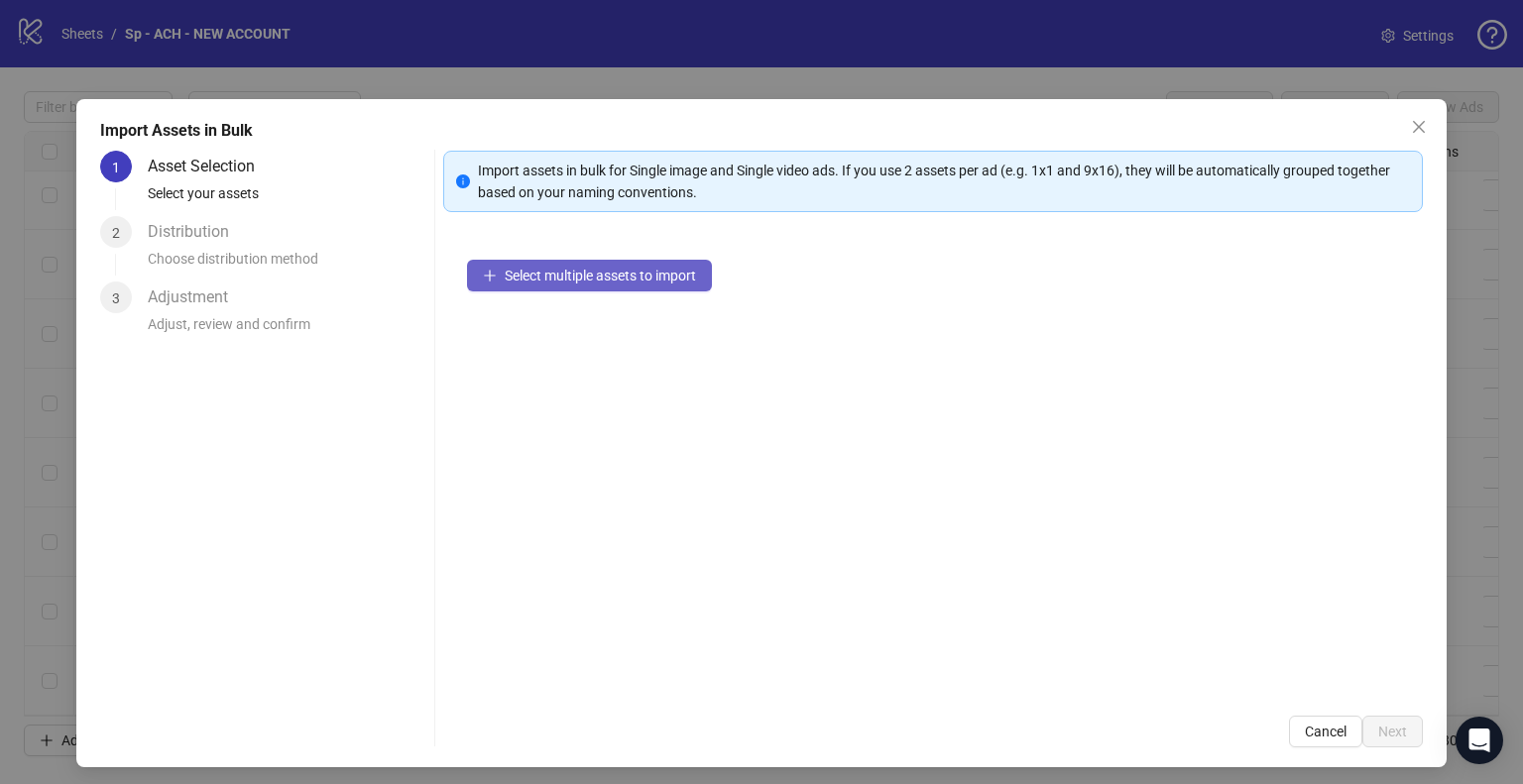 click on "Select multiple assets to import" at bounding box center (600, 276) 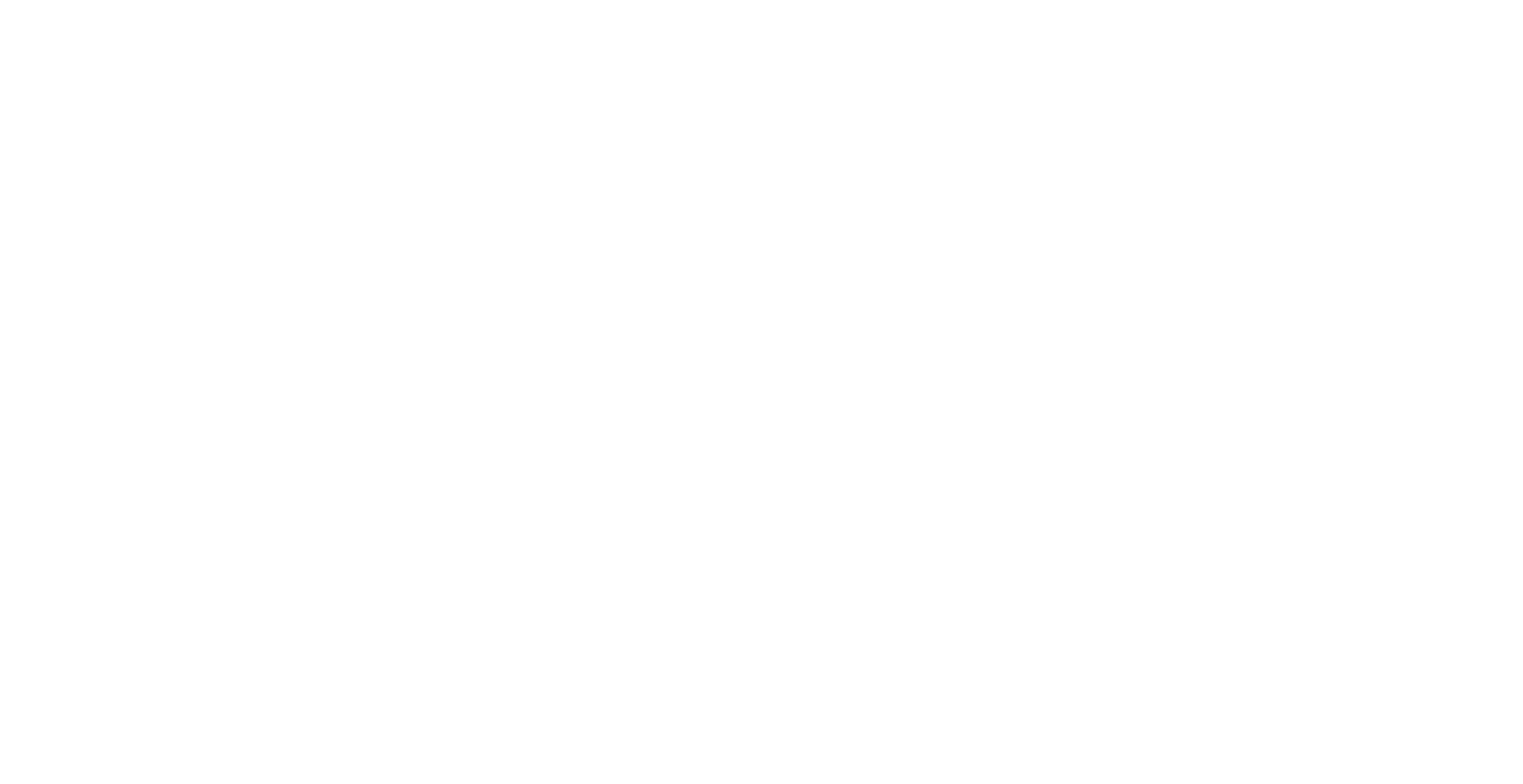 scroll, scrollTop: 0, scrollLeft: 0, axis: both 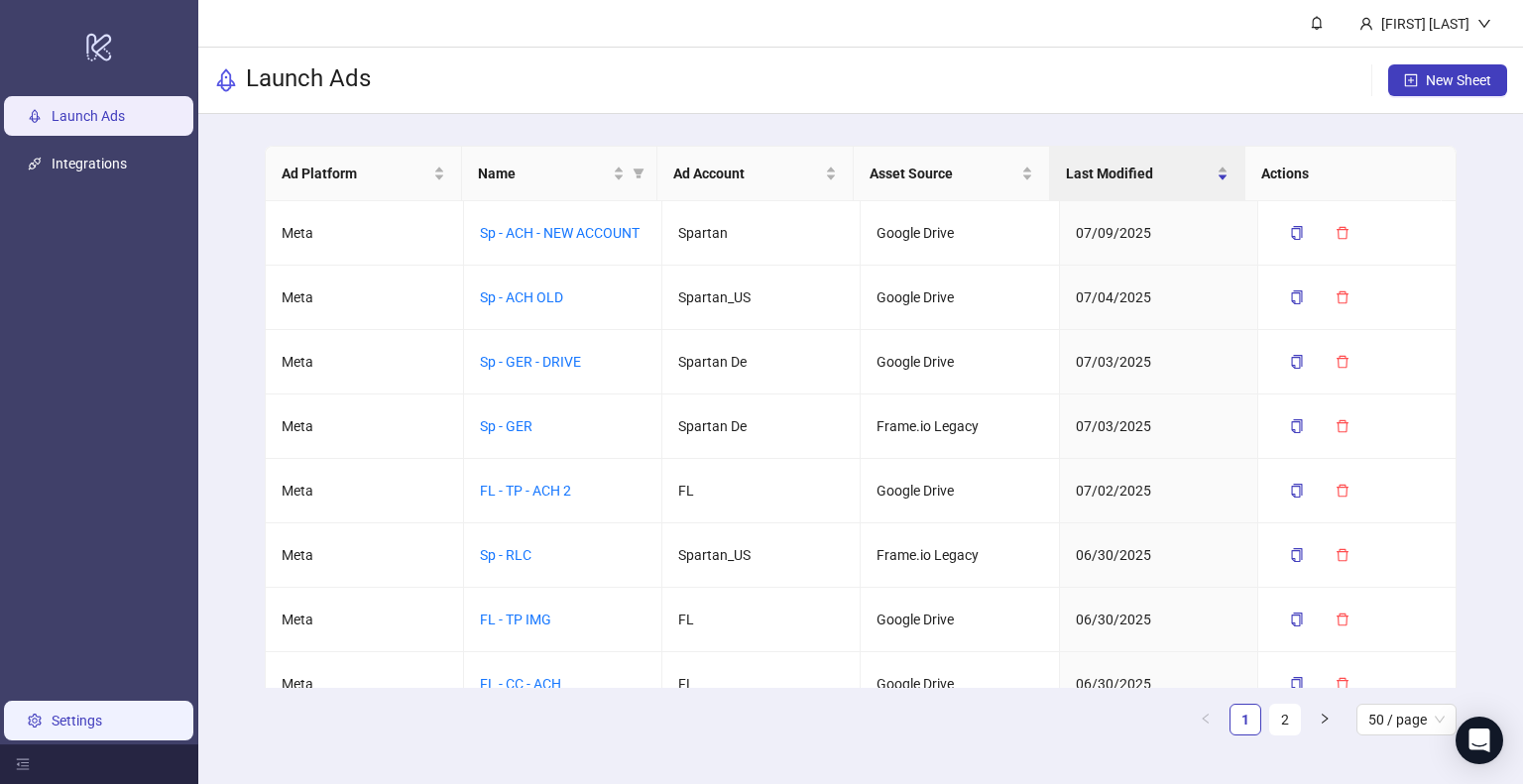 click on "Settings" at bounding box center [76, 721] 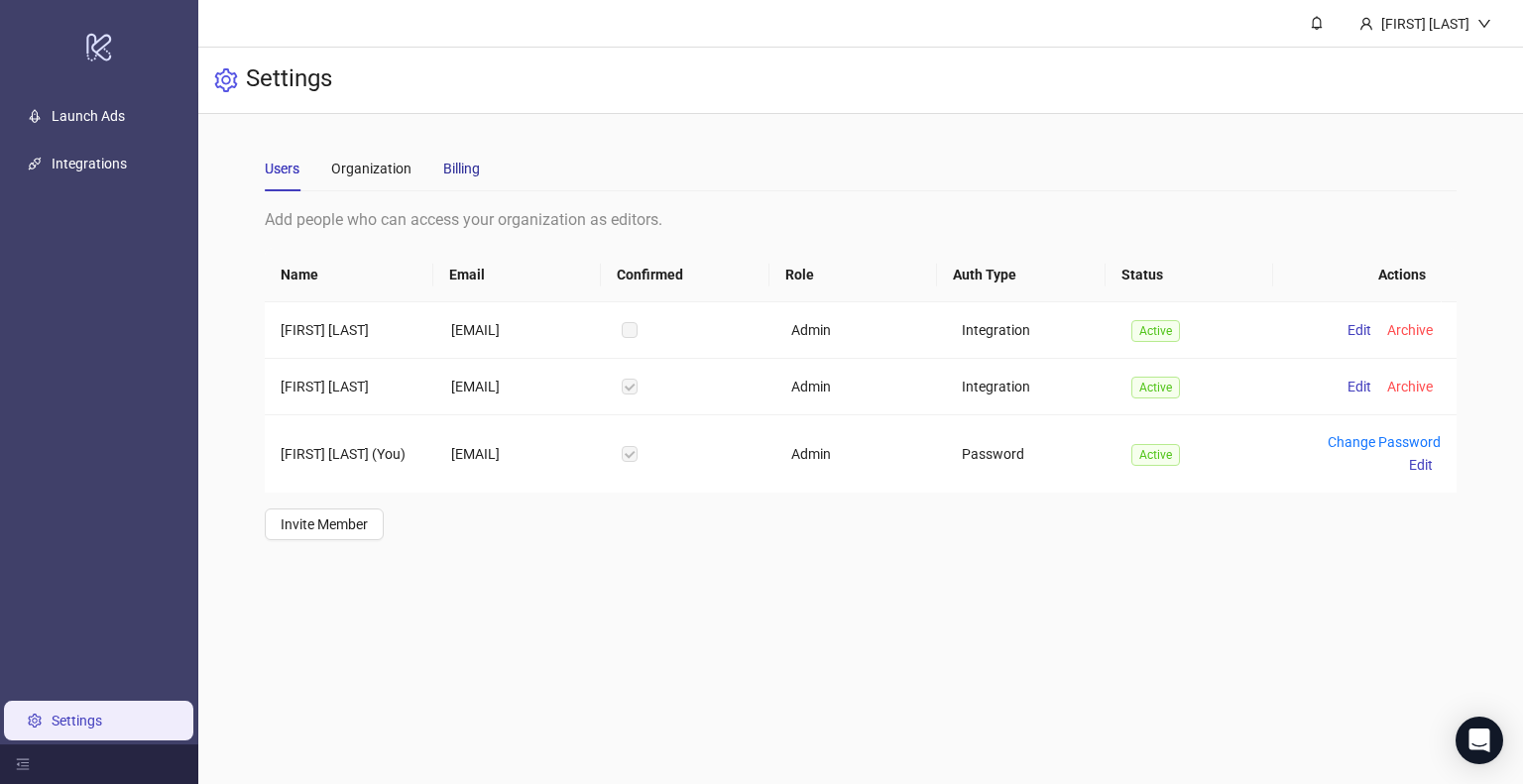 click on "Billing" at bounding box center [461, 168] 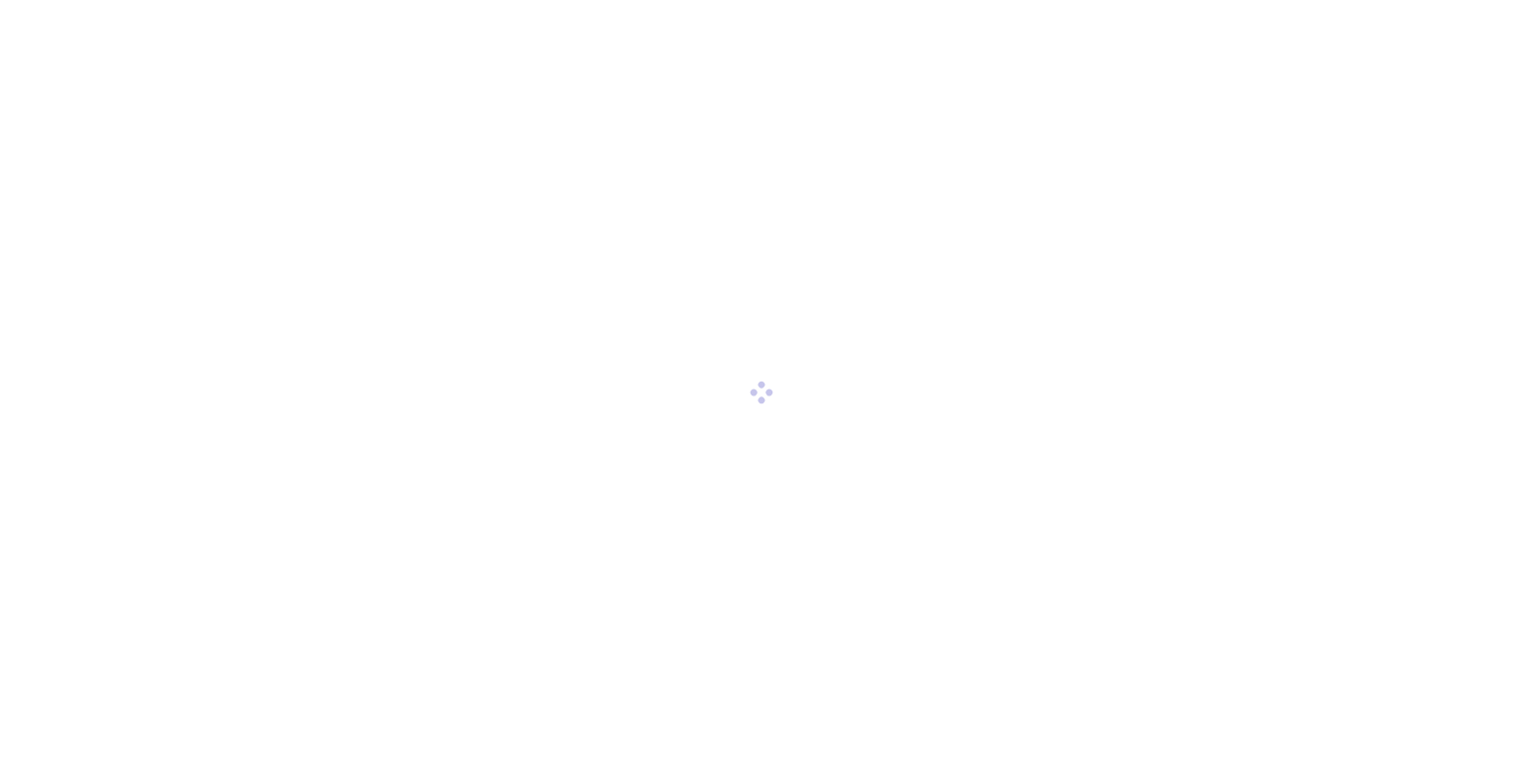 scroll, scrollTop: 0, scrollLeft: 0, axis: both 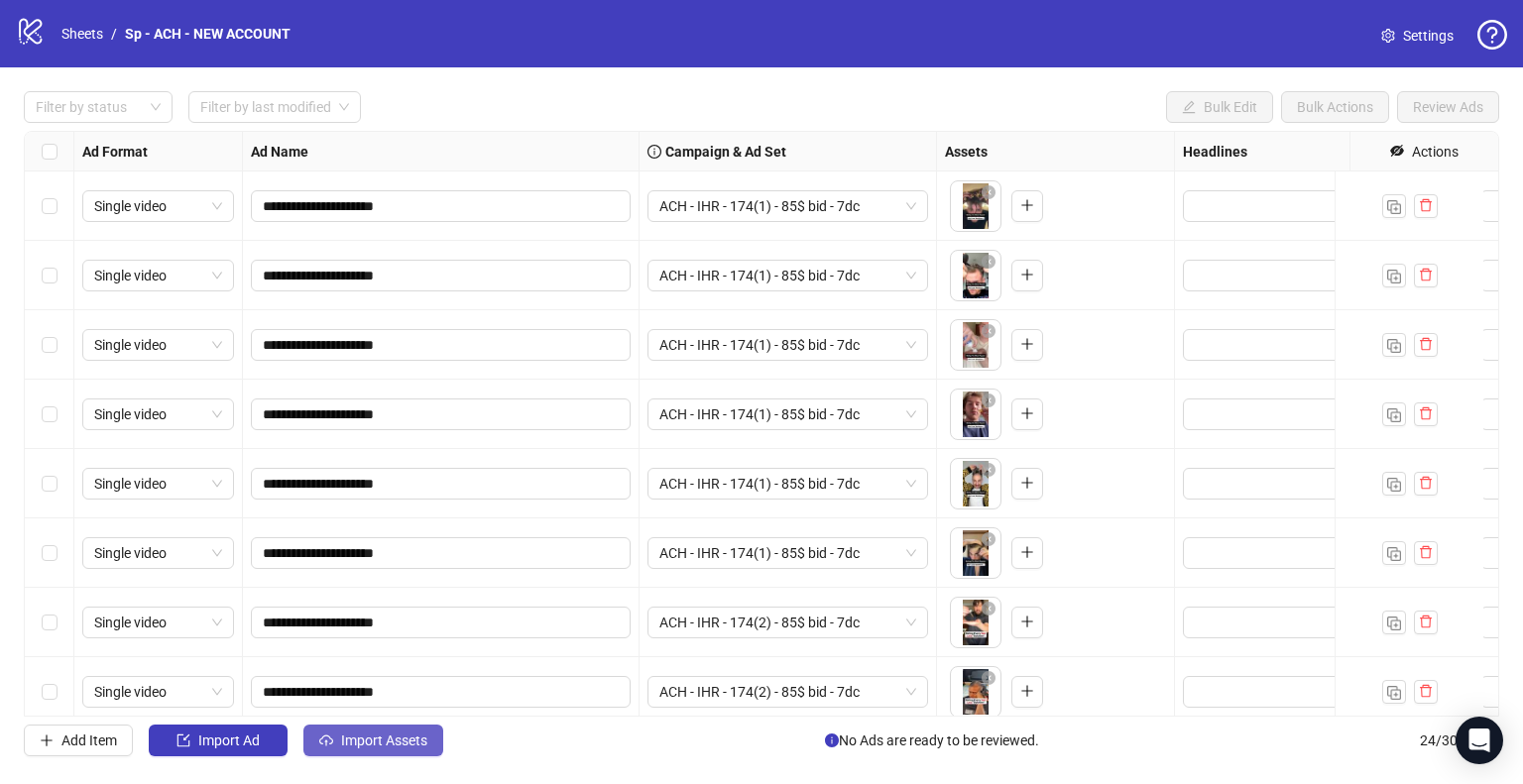click on "Import Assets" at bounding box center [229, 740] 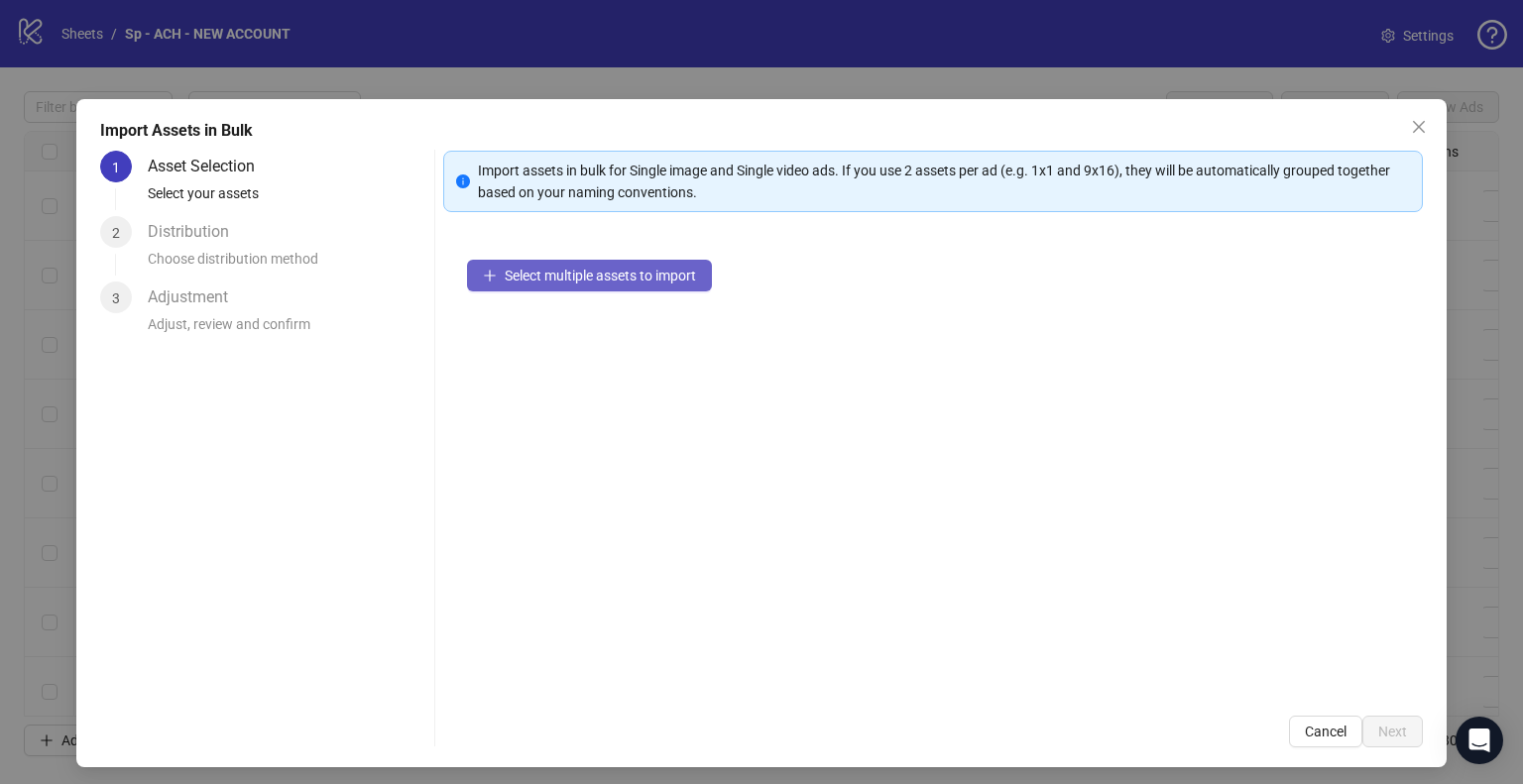 click on "Select multiple assets to import" at bounding box center (589, 276) 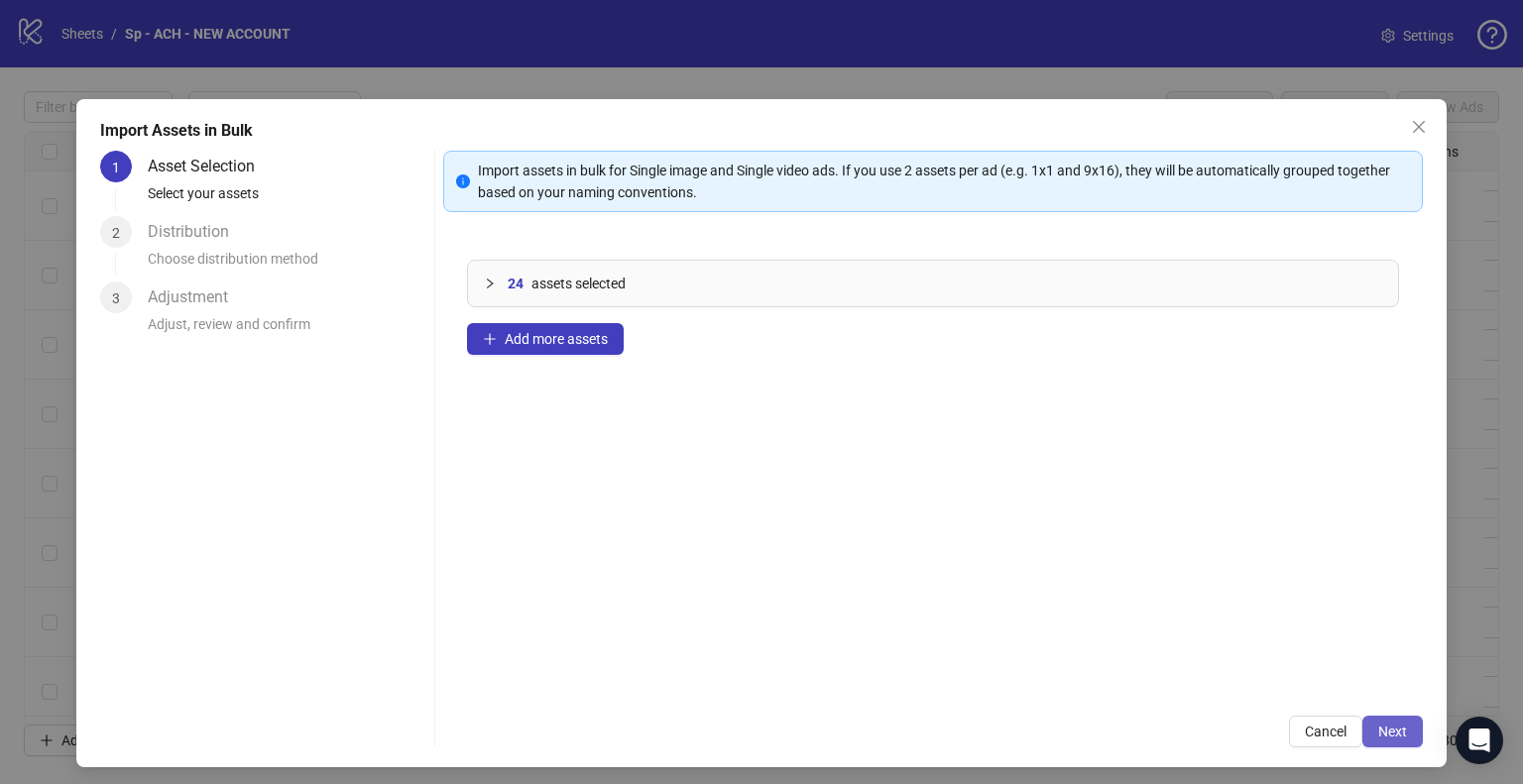 click on "Next" at bounding box center (1392, 731) 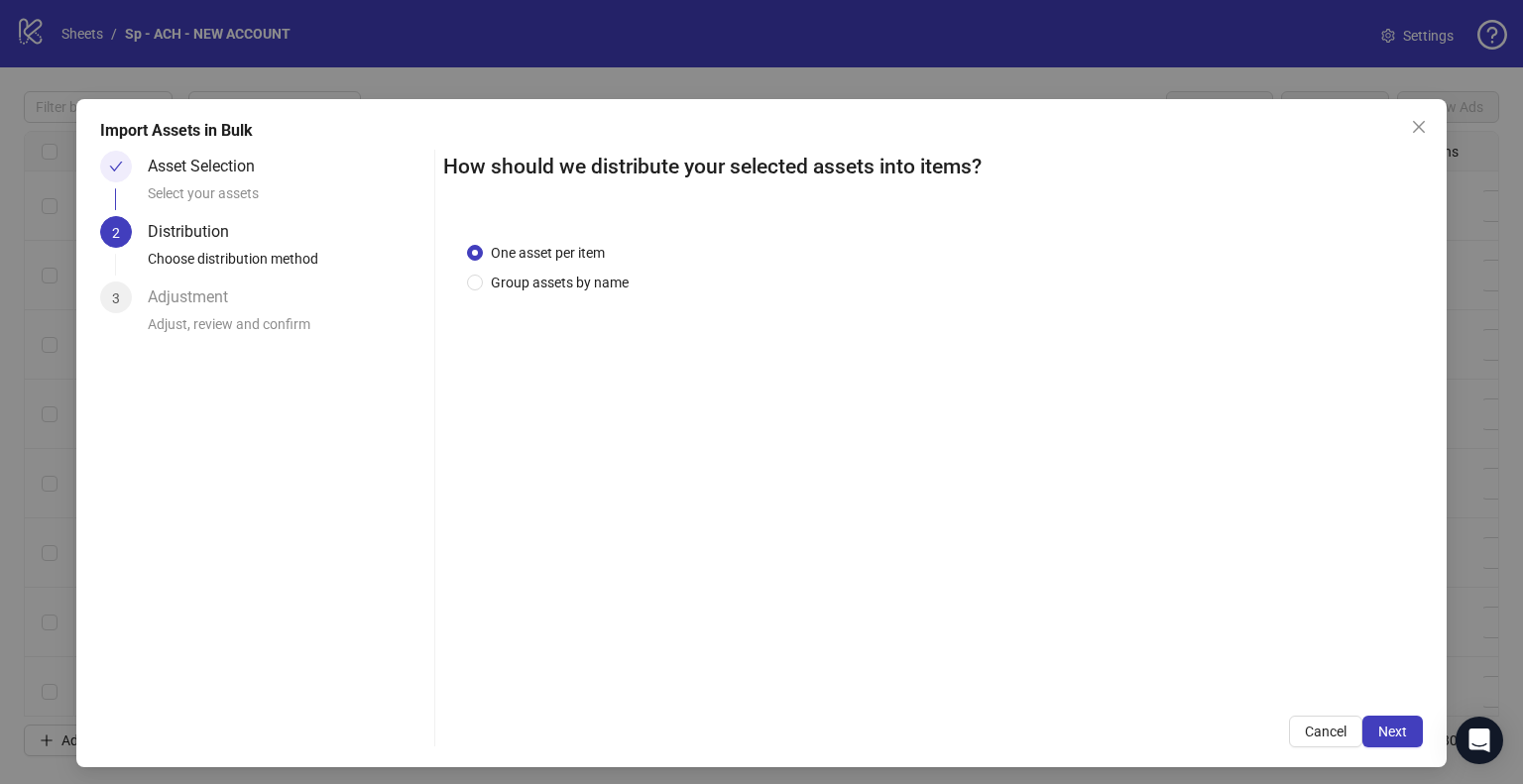 click on "Next" at bounding box center (1392, 731) 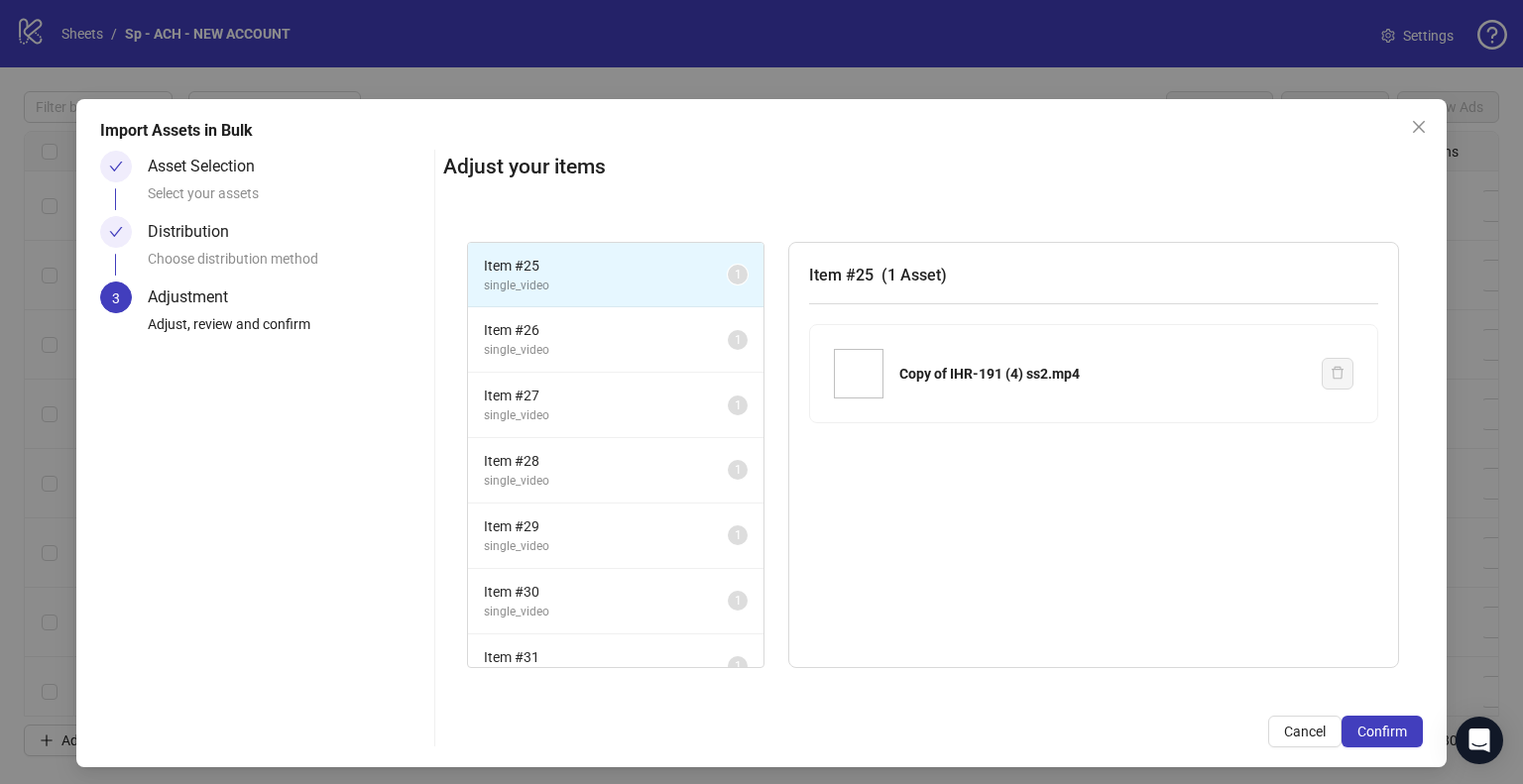 click on "Confirm" at bounding box center [1382, 731] 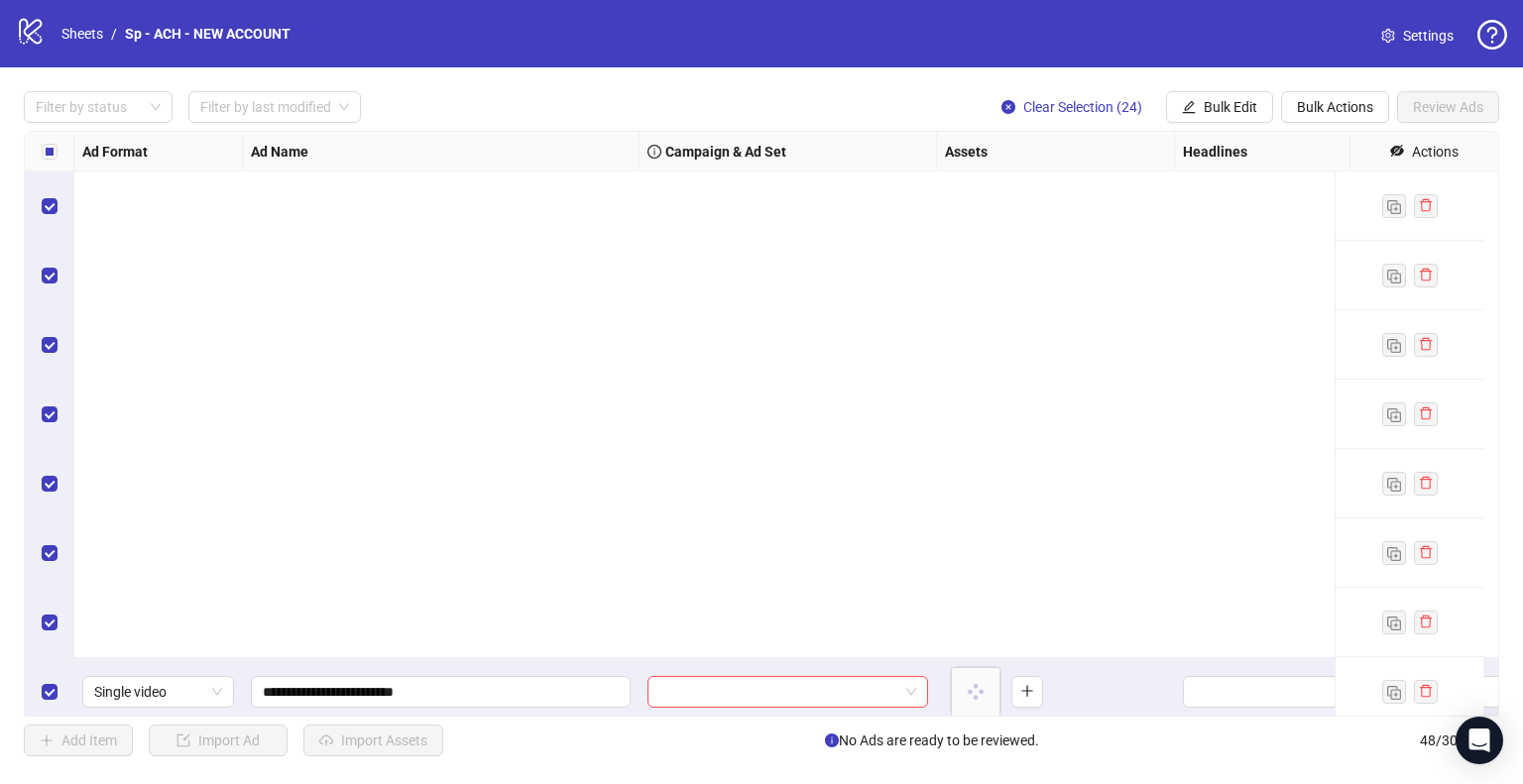 scroll, scrollTop: 2800, scrollLeft: 0, axis: vertical 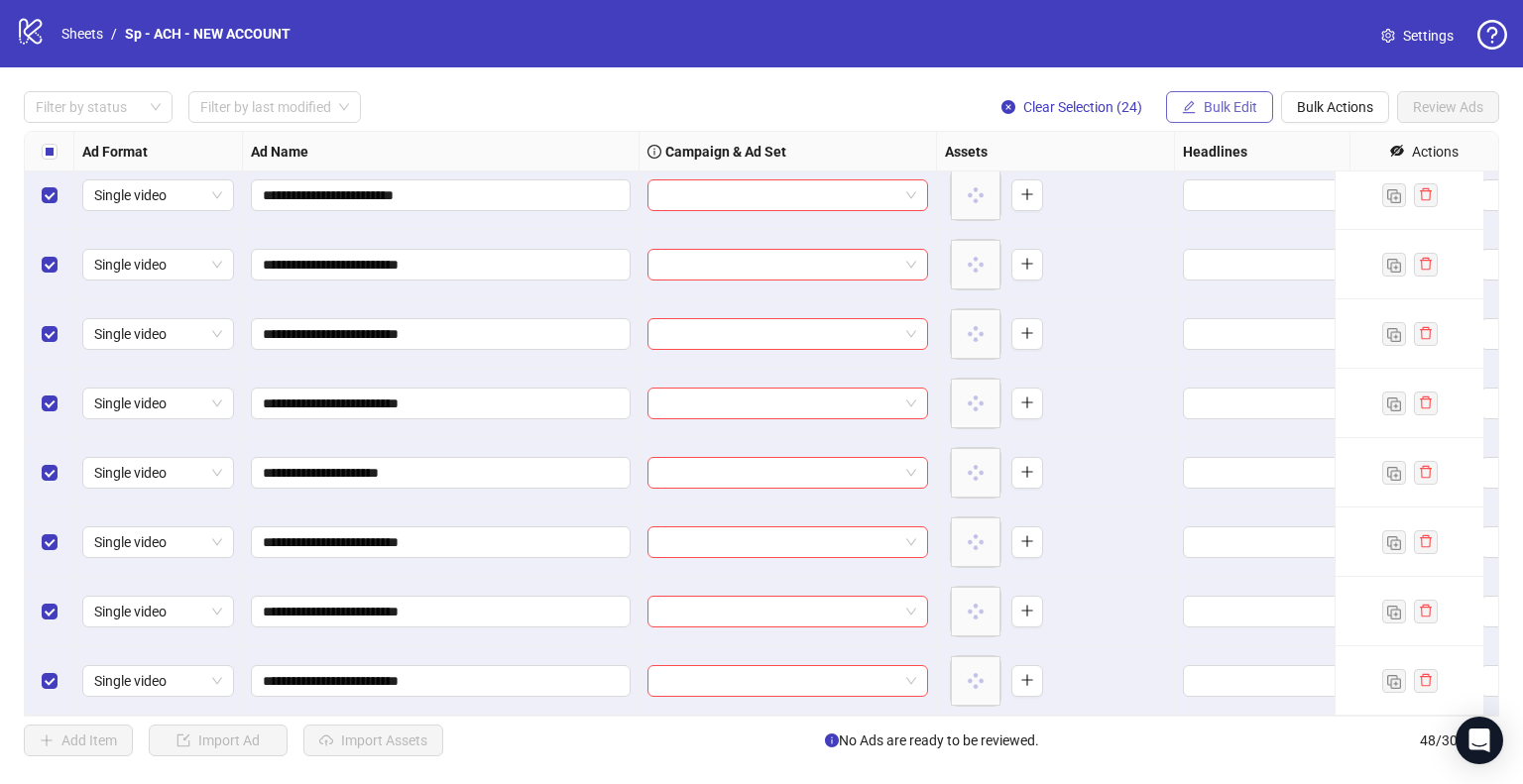 click on "Bulk Edit" at bounding box center [1230, 107] 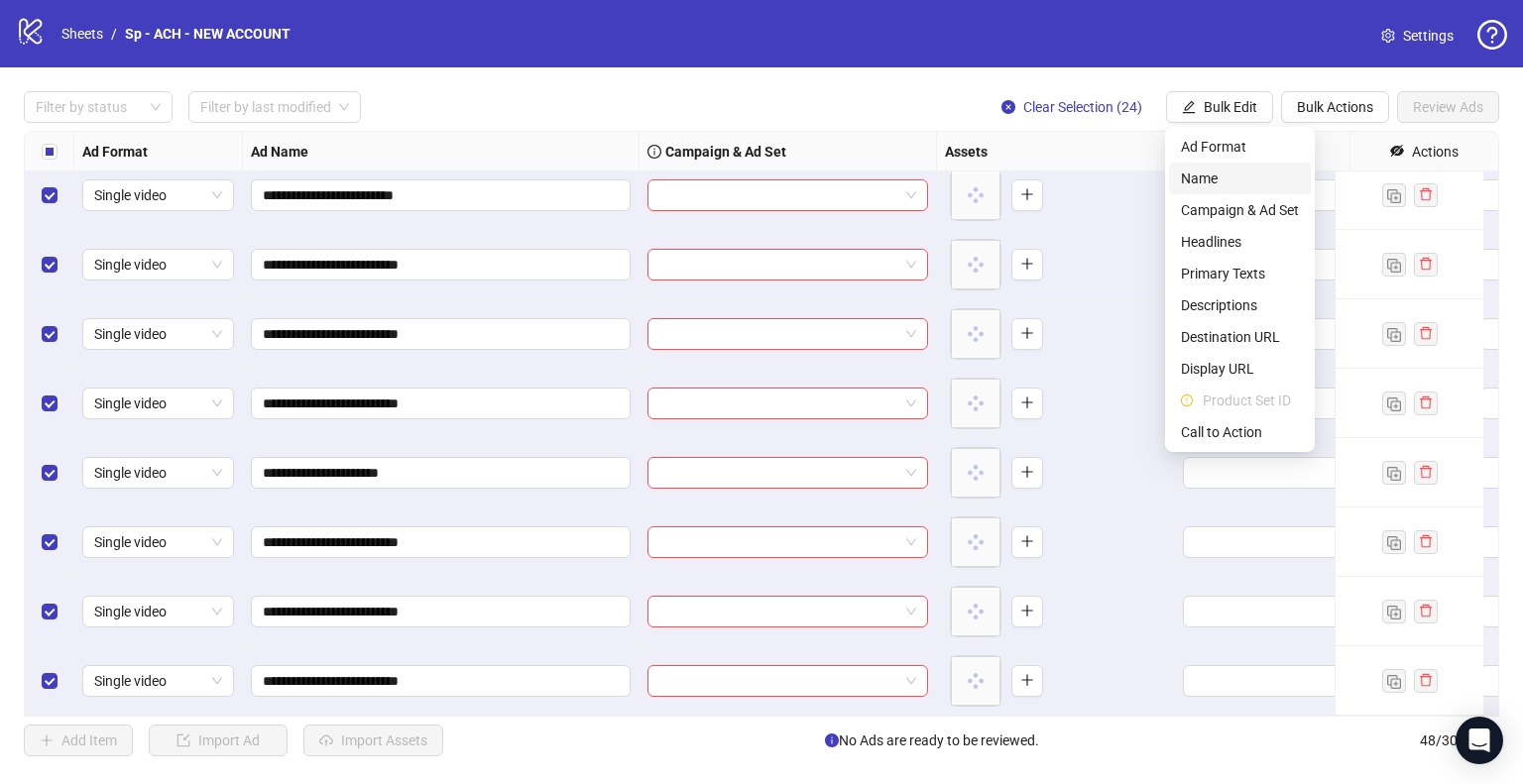 click on "Name" at bounding box center [1239, 178] 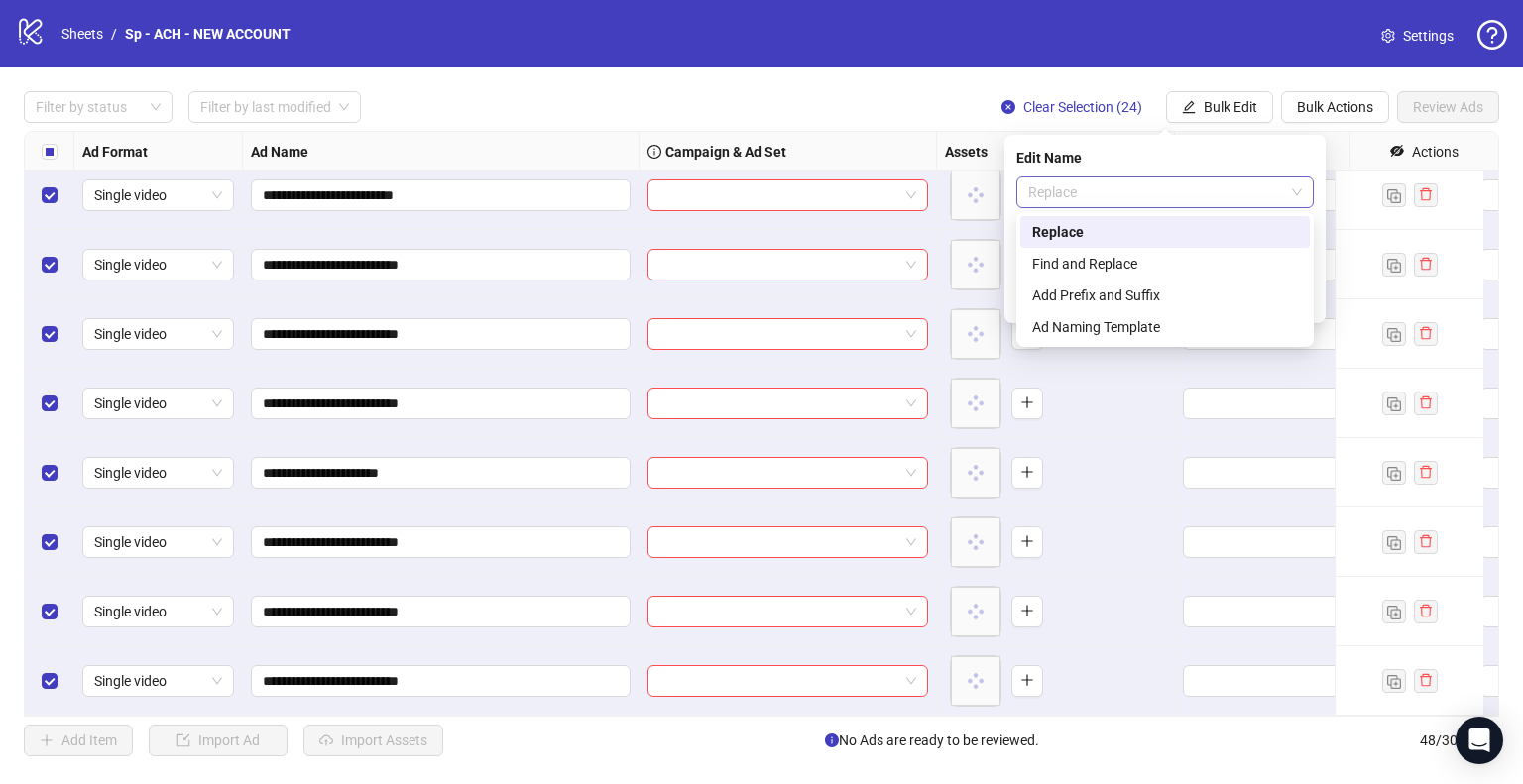 click on "Replace" at bounding box center [1165, 192] 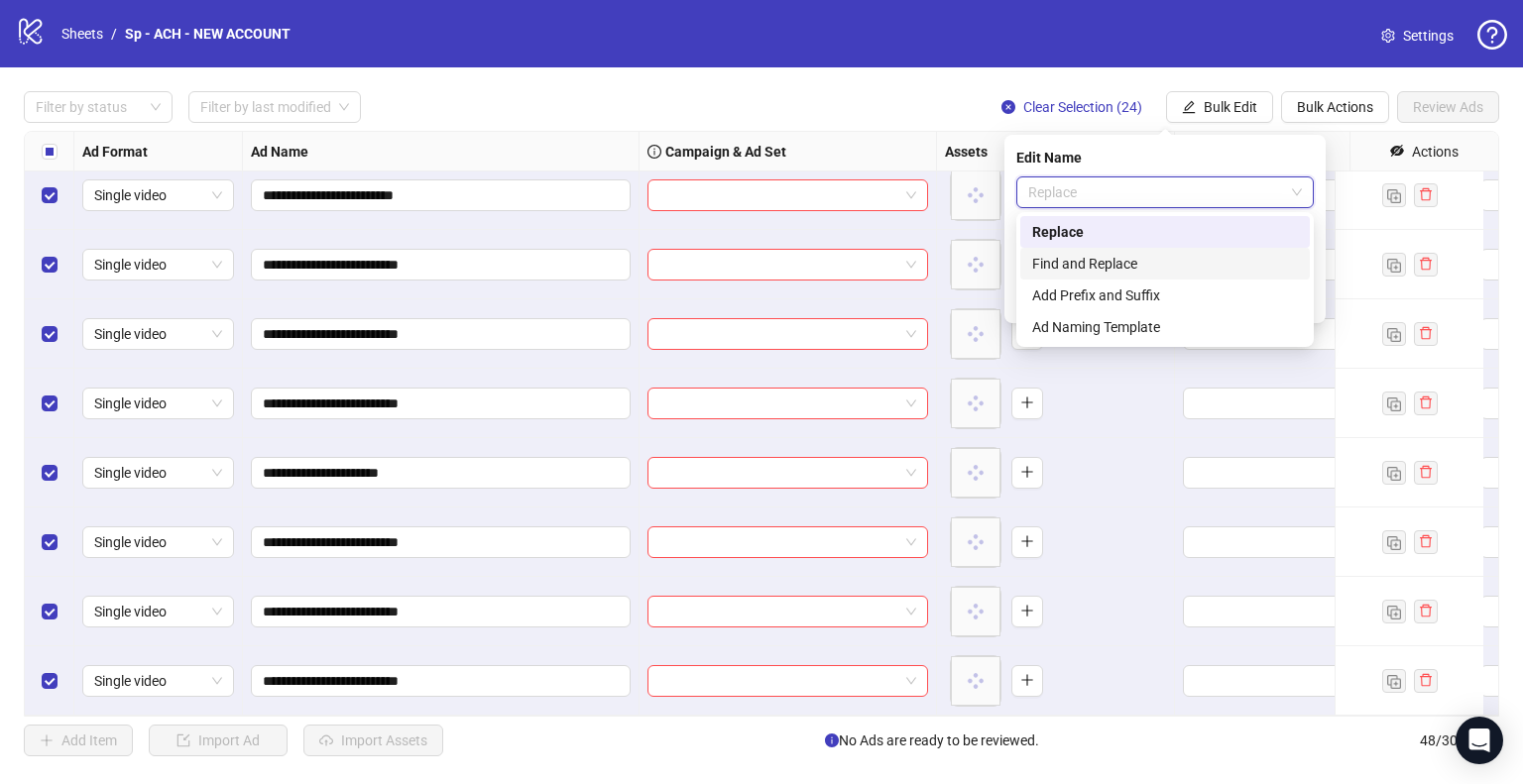 click on "Find and Replace" at bounding box center (1165, 264) 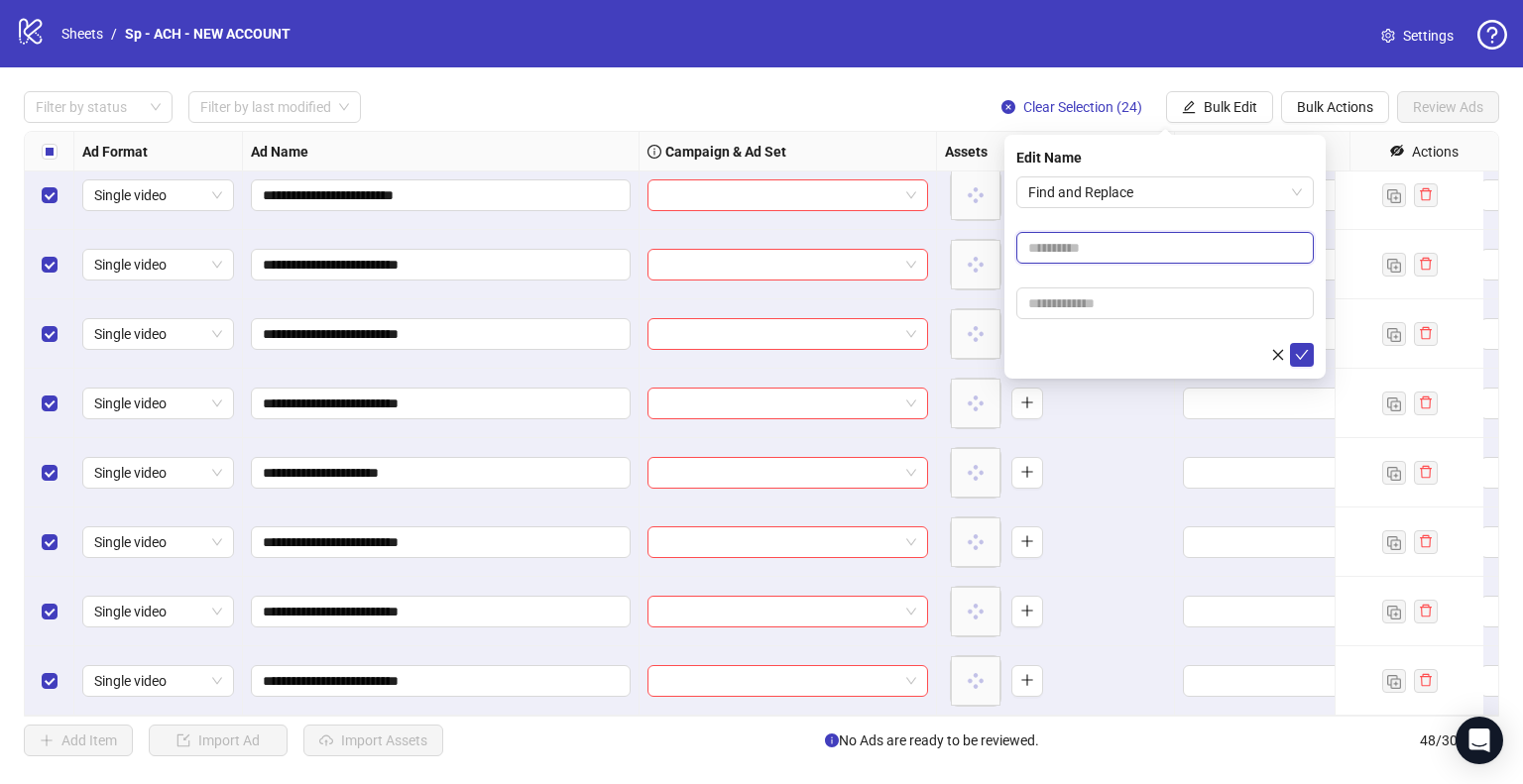 click at bounding box center [1165, 248] 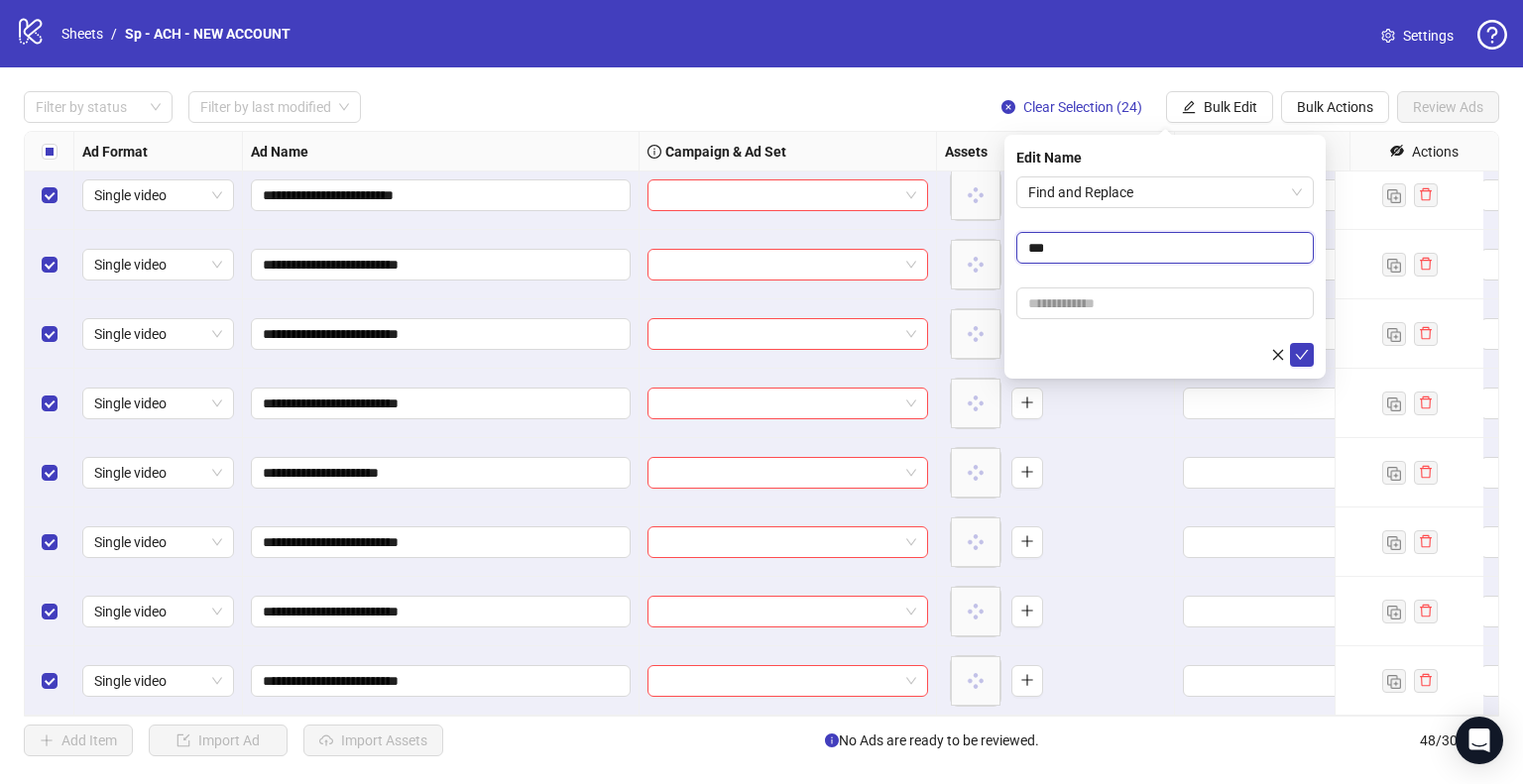 type on "***" 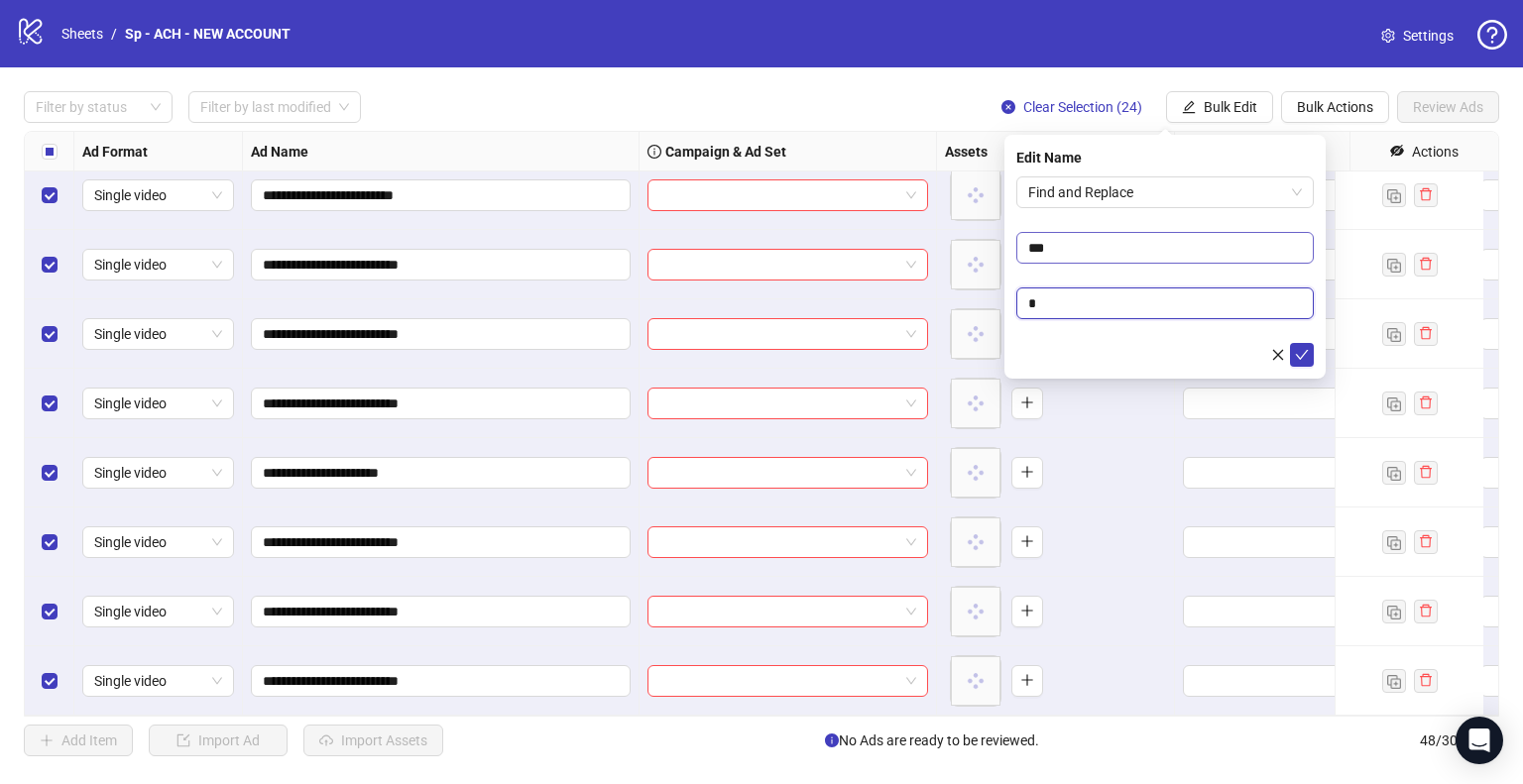 type 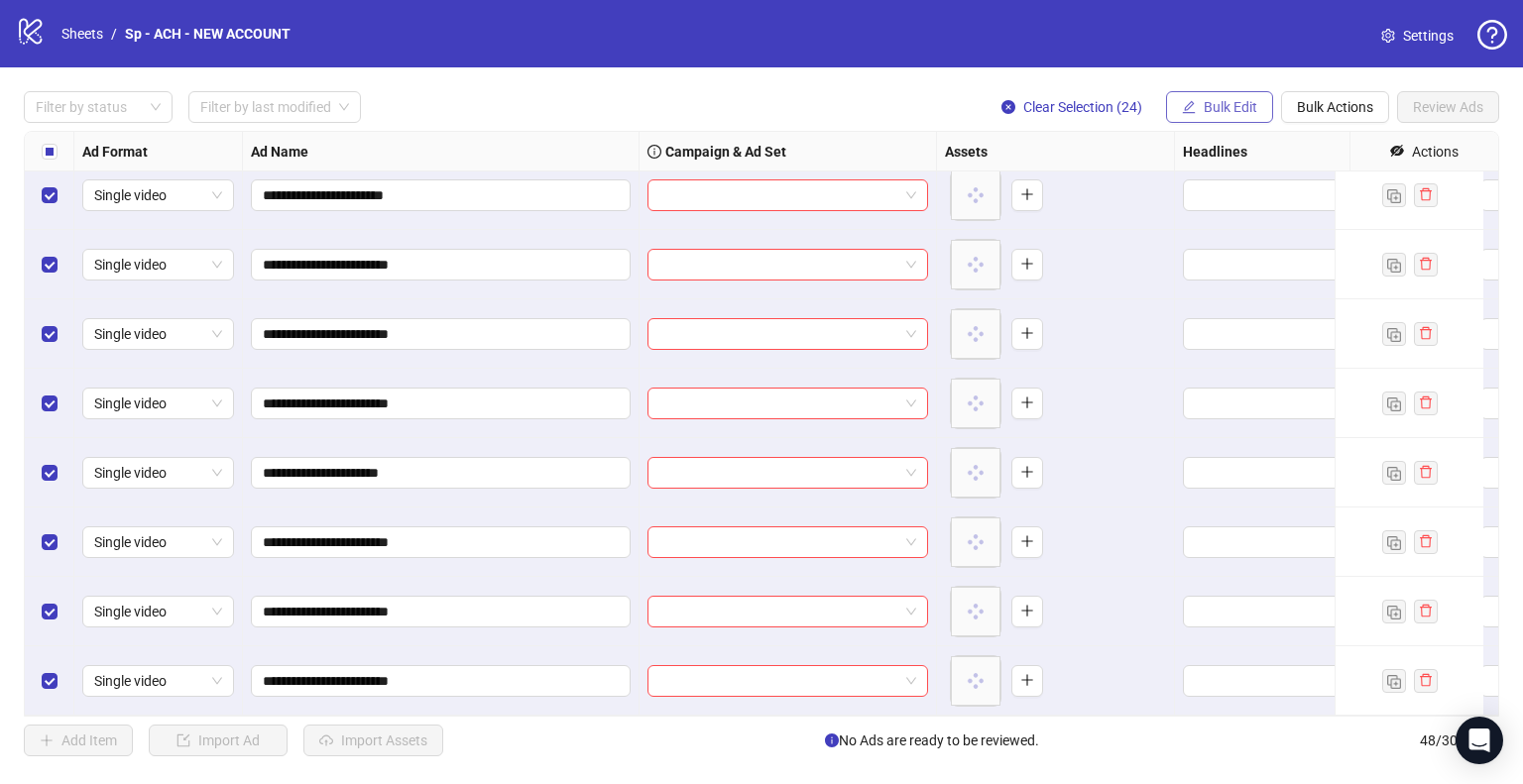 click on "Bulk Edit" at bounding box center [1230, 107] 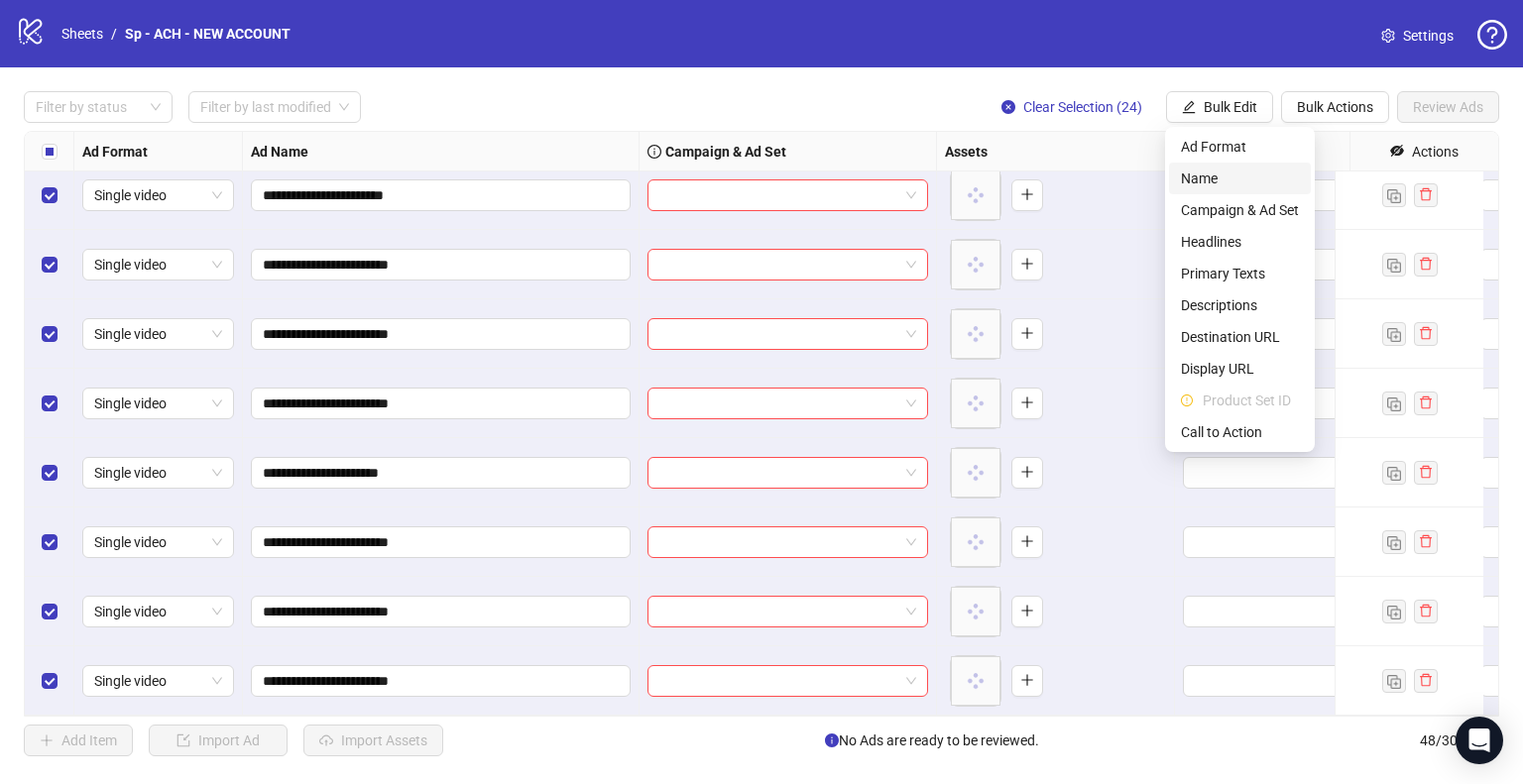 click on "Name" at bounding box center [1239, 178] 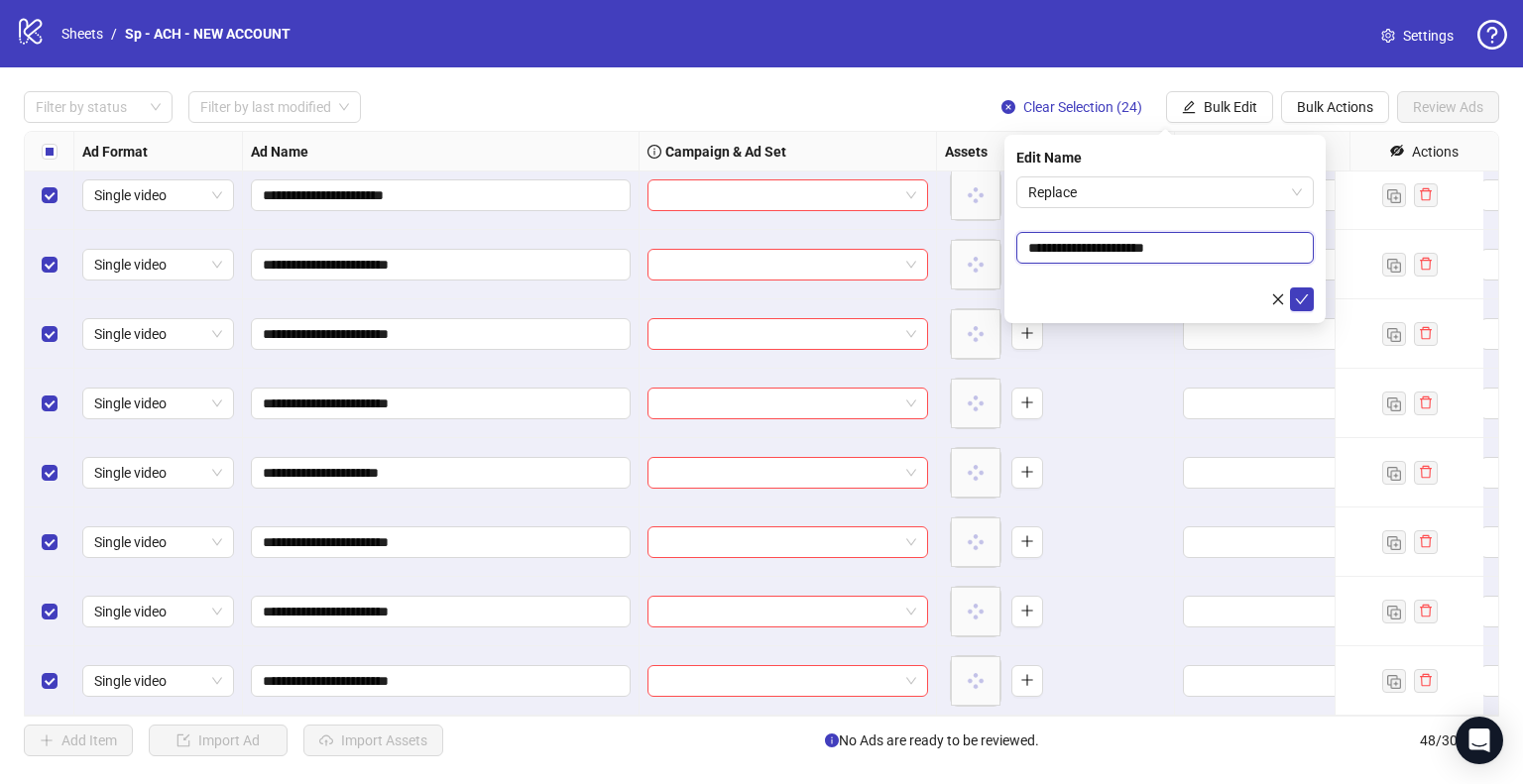 drag, startPoint x: 1135, startPoint y: 250, endPoint x: 998, endPoint y: 250, distance: 137 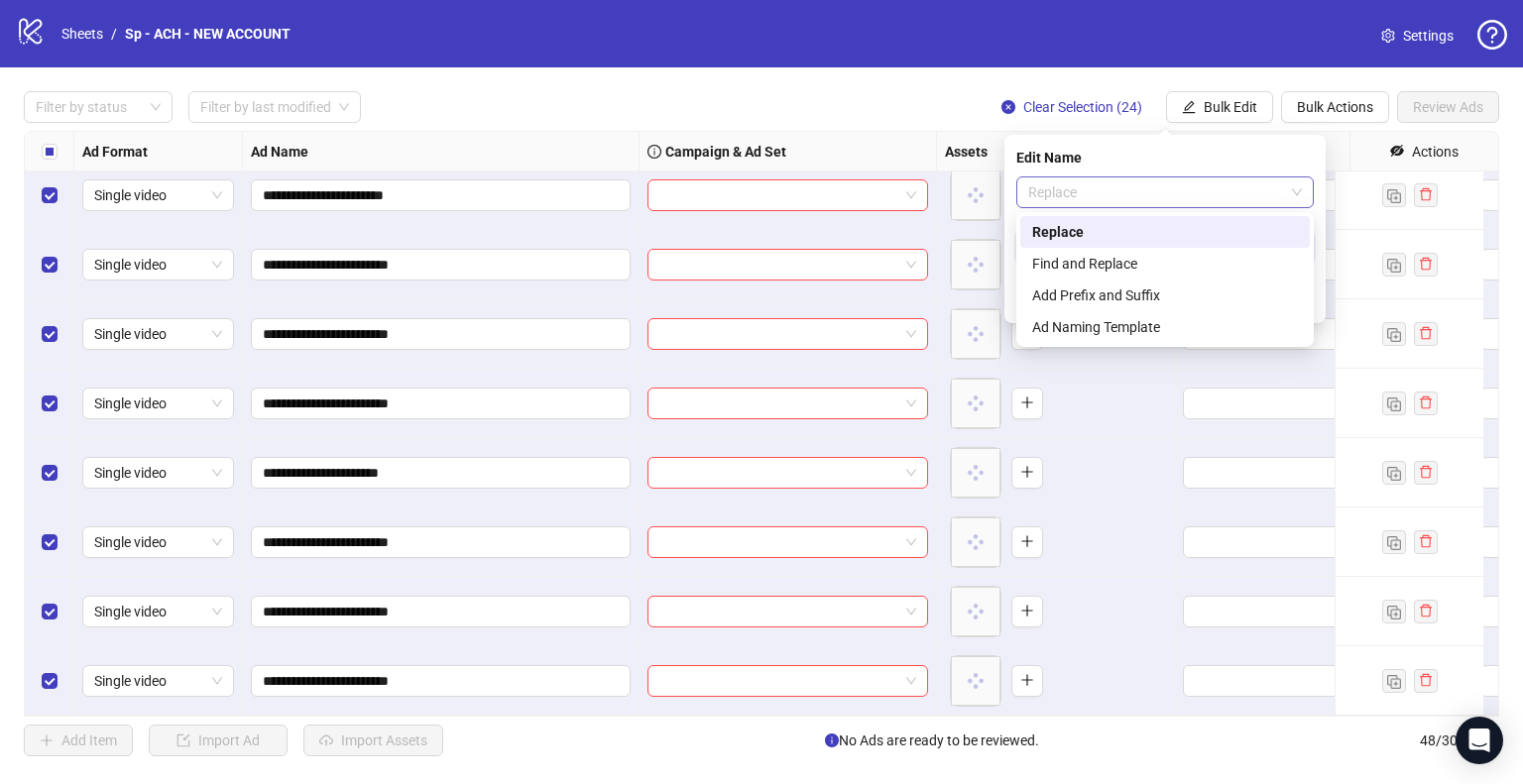 click on "Replace" at bounding box center [1165, 192] 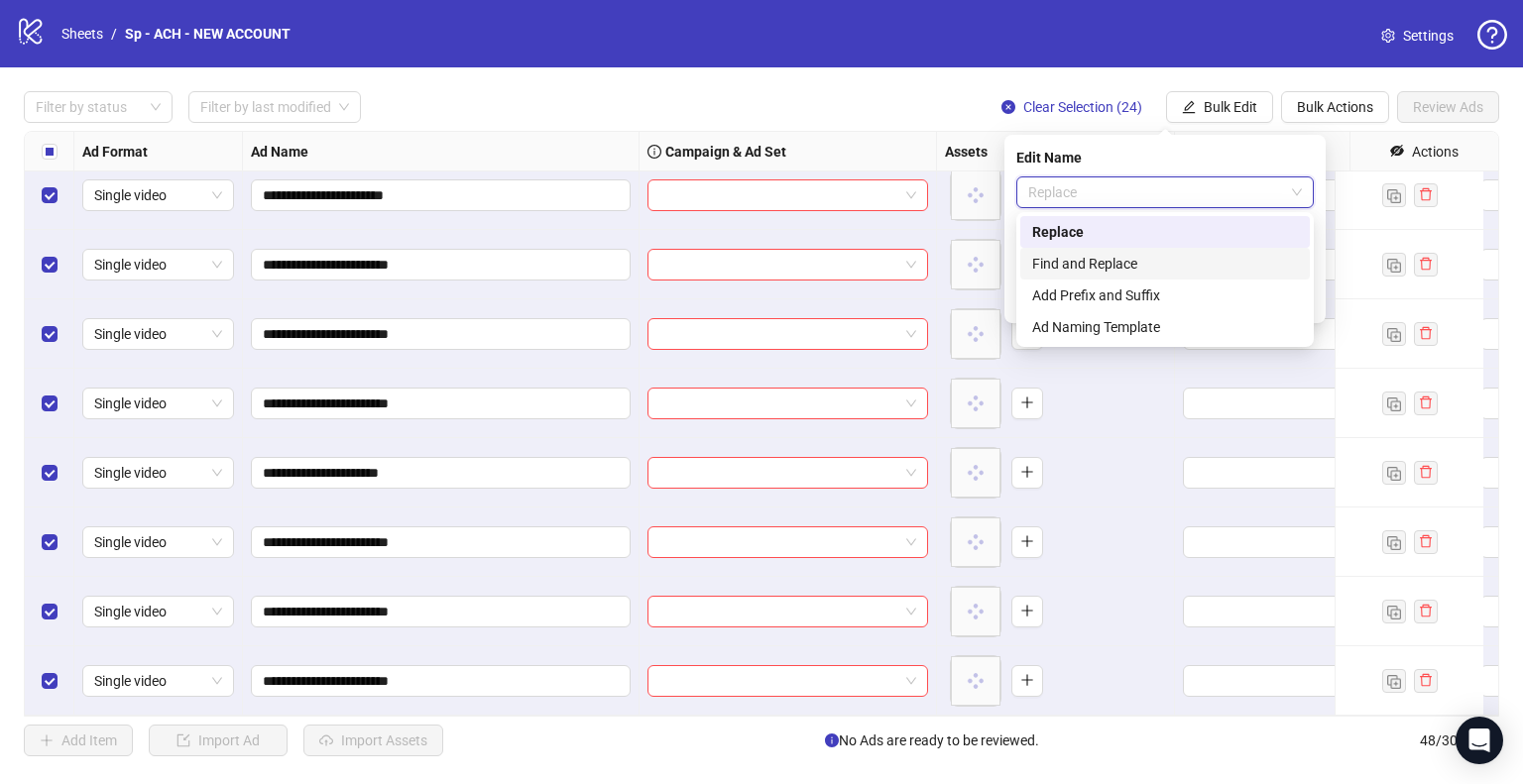 click on "Find and Replace" at bounding box center (1165, 264) 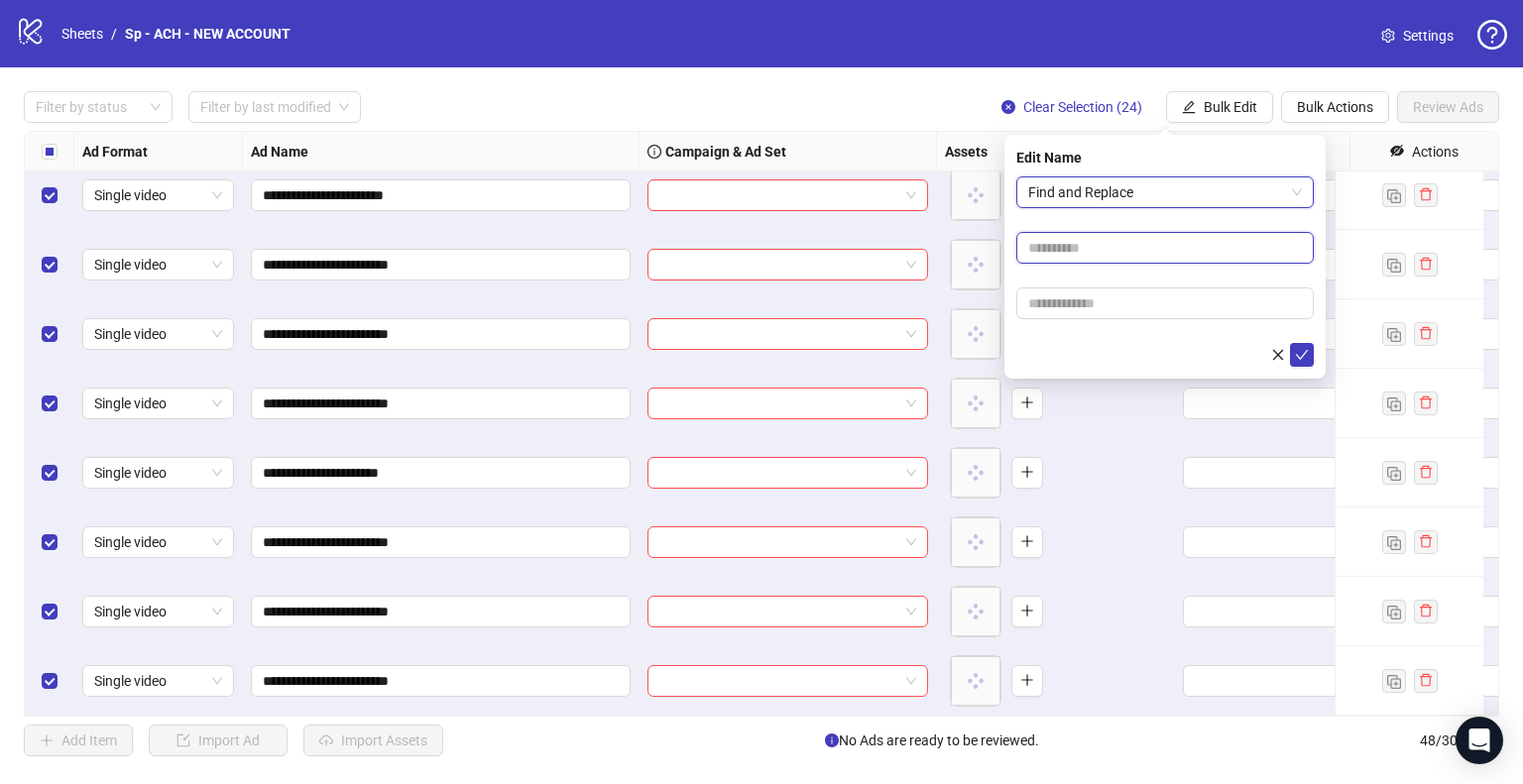 click at bounding box center (1165, 248) 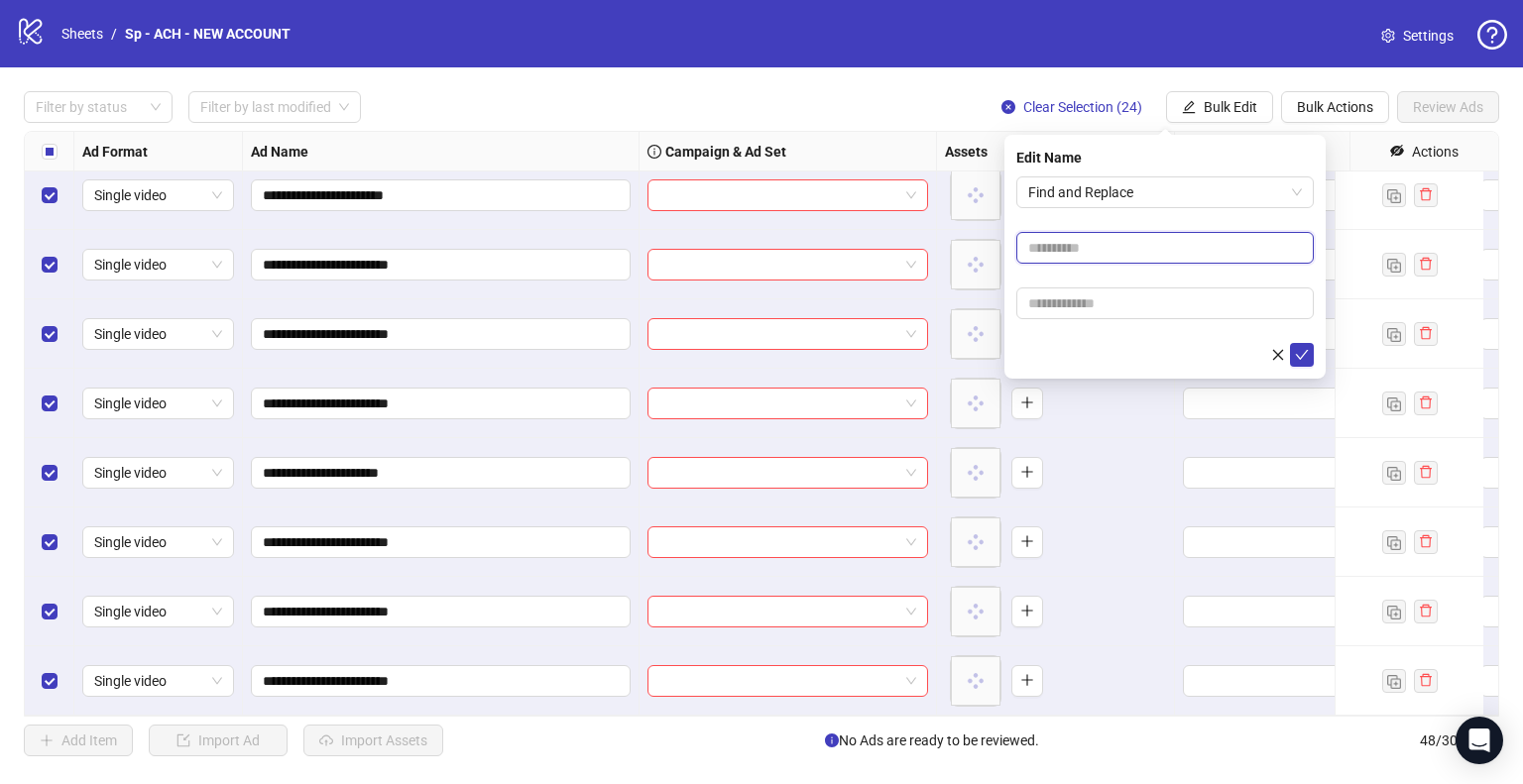 paste on "**********" 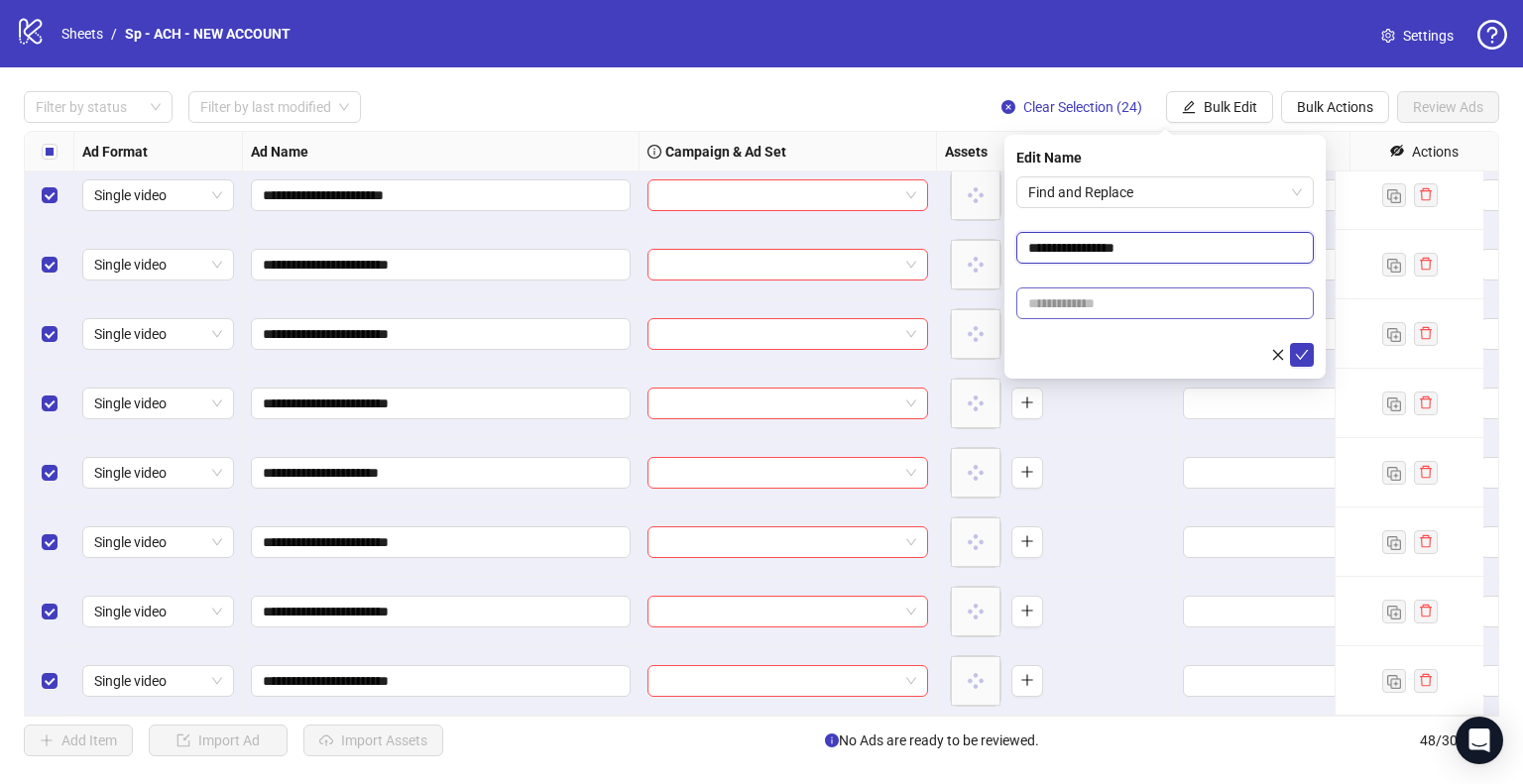 type on "**********" 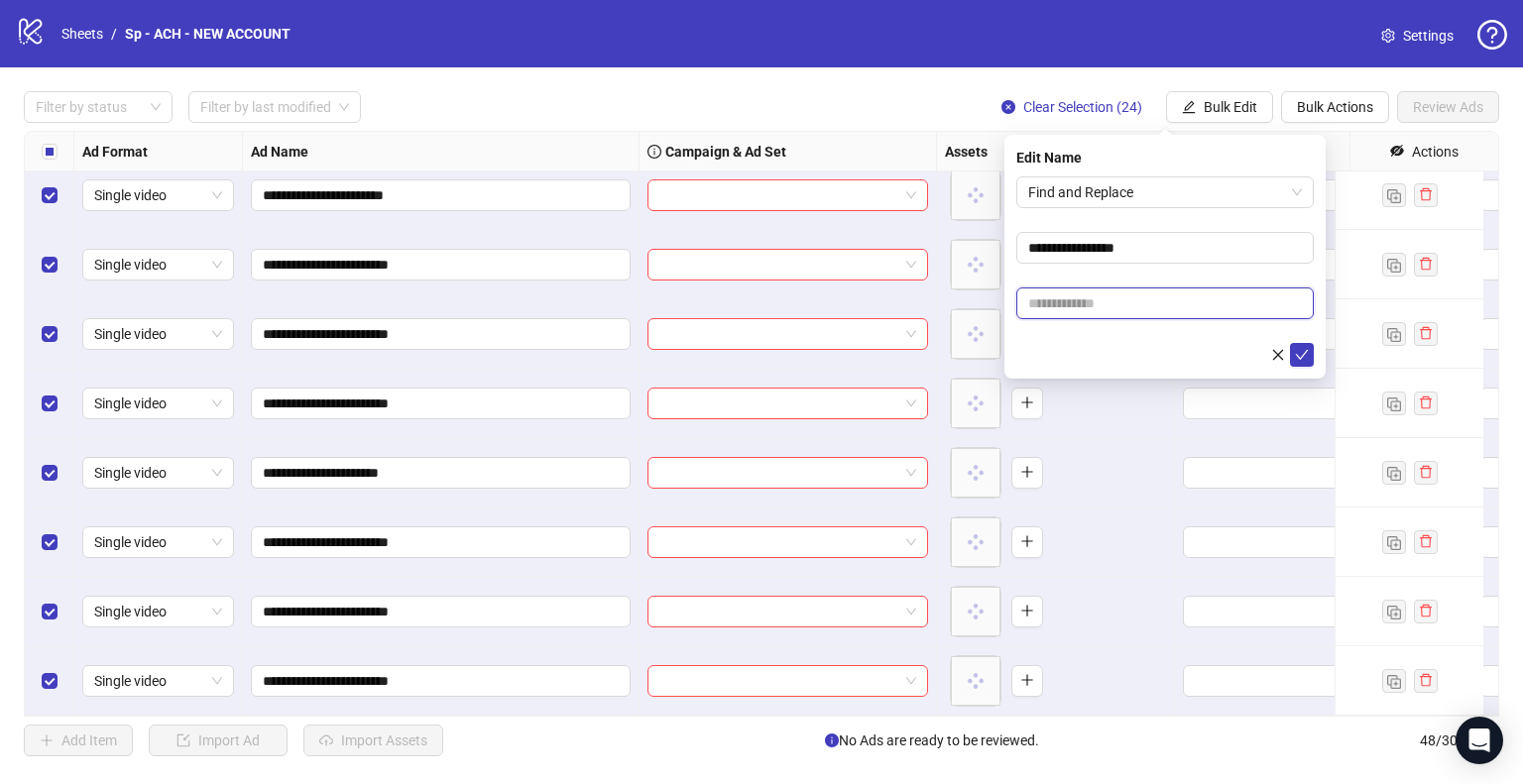 click at bounding box center [1165, 303] 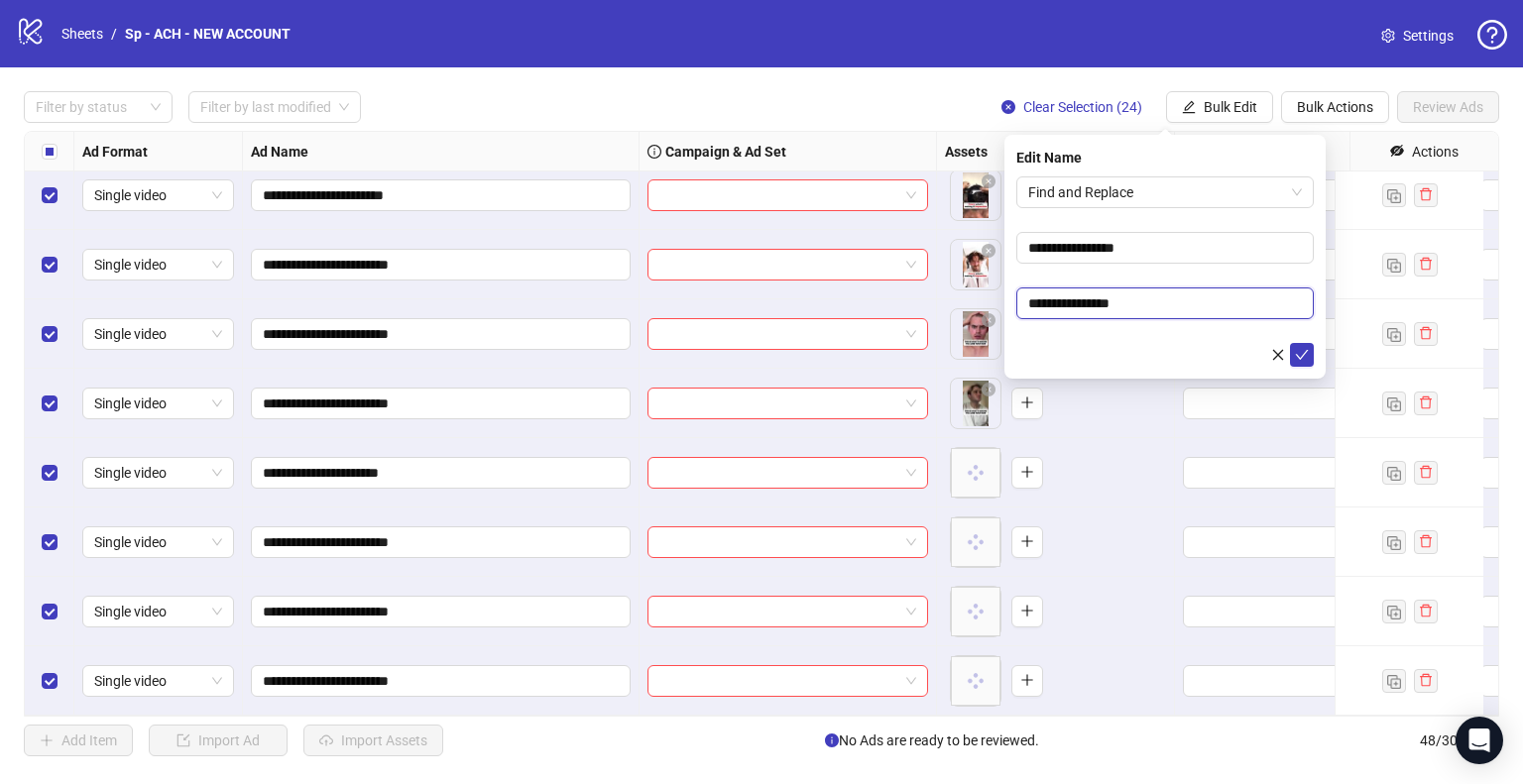 type on "**********" 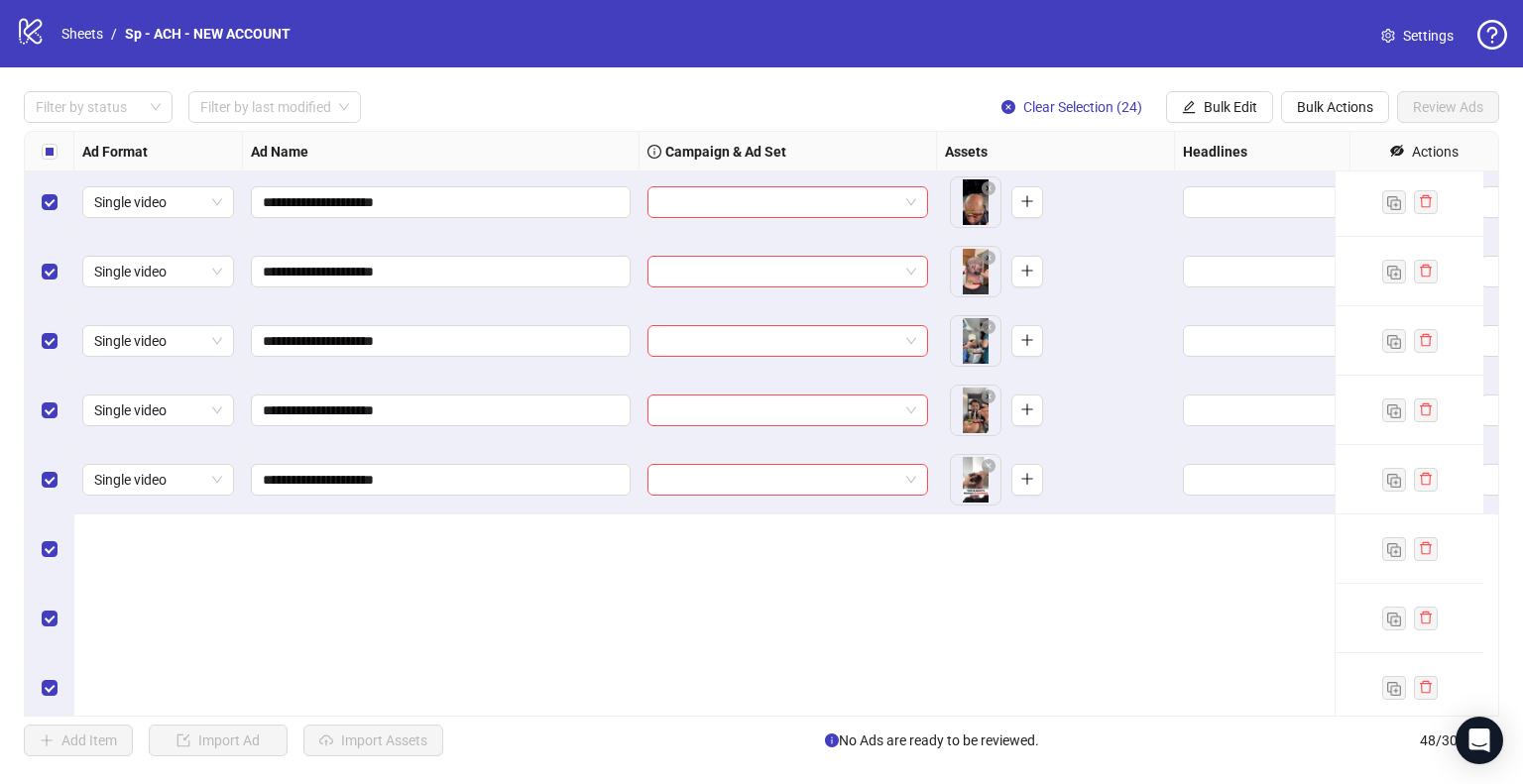 scroll, scrollTop: 1409, scrollLeft: 0, axis: vertical 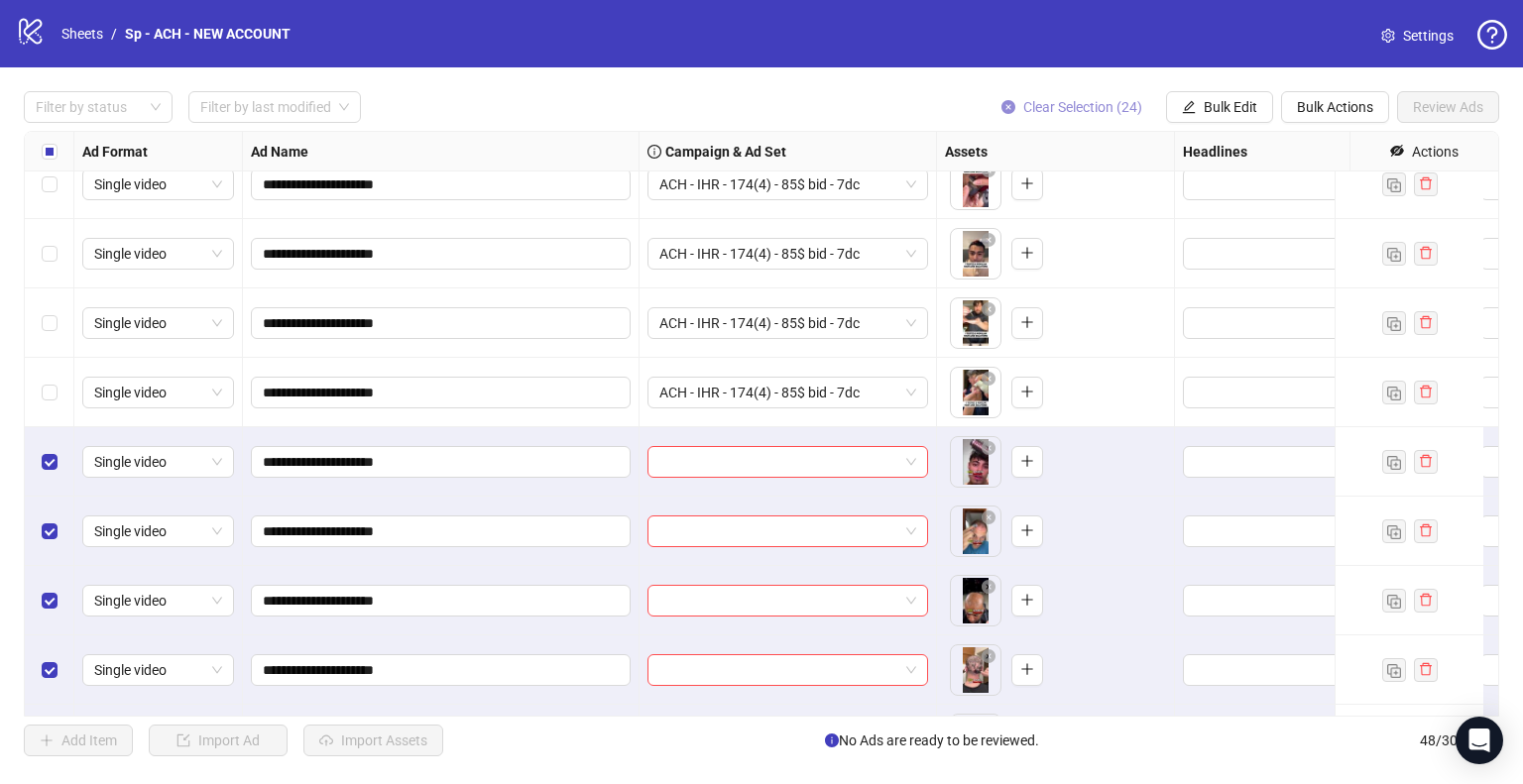 click on "Clear Selection (24)" at bounding box center (1072, 107) 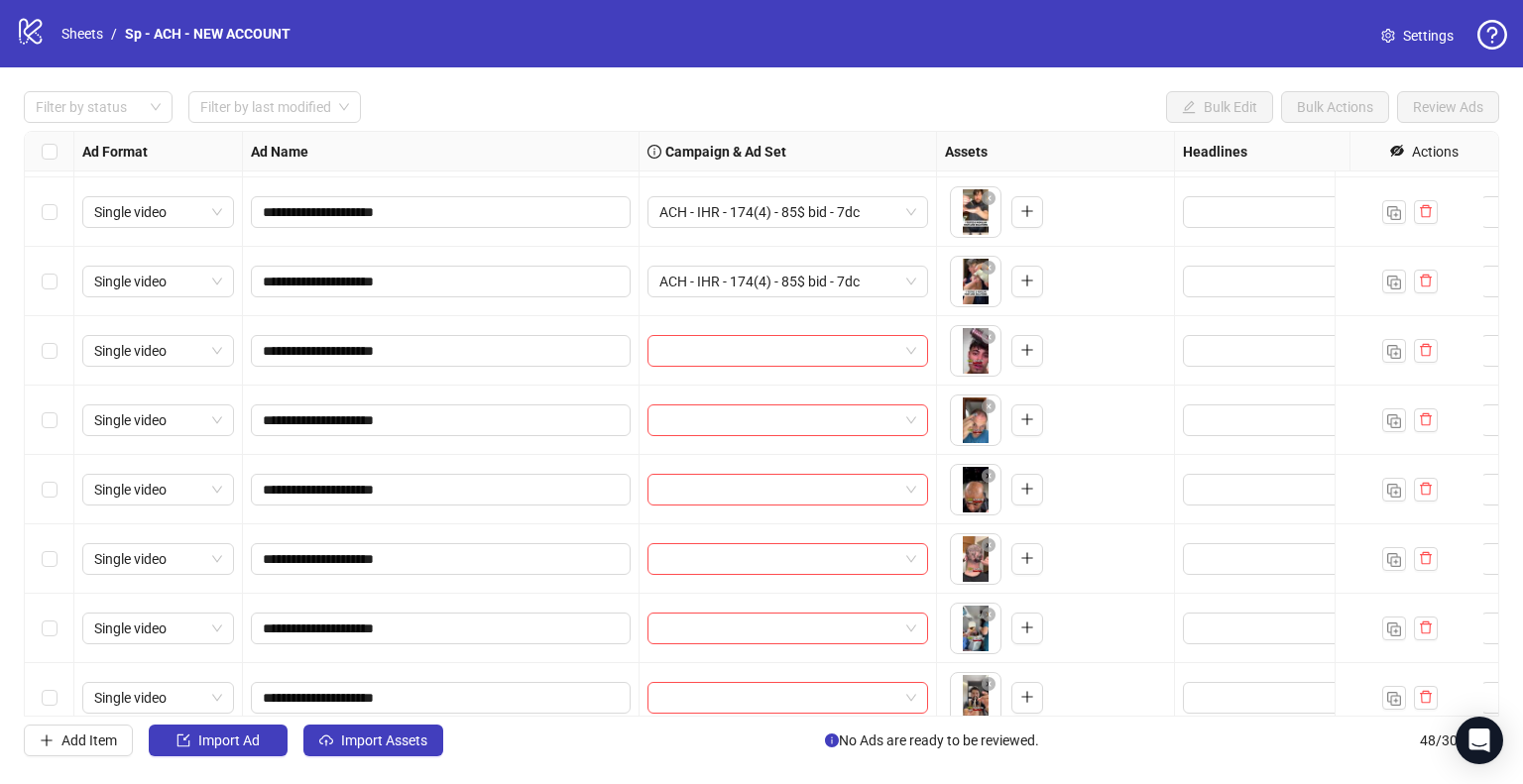 scroll, scrollTop: 1531, scrollLeft: 0, axis: vertical 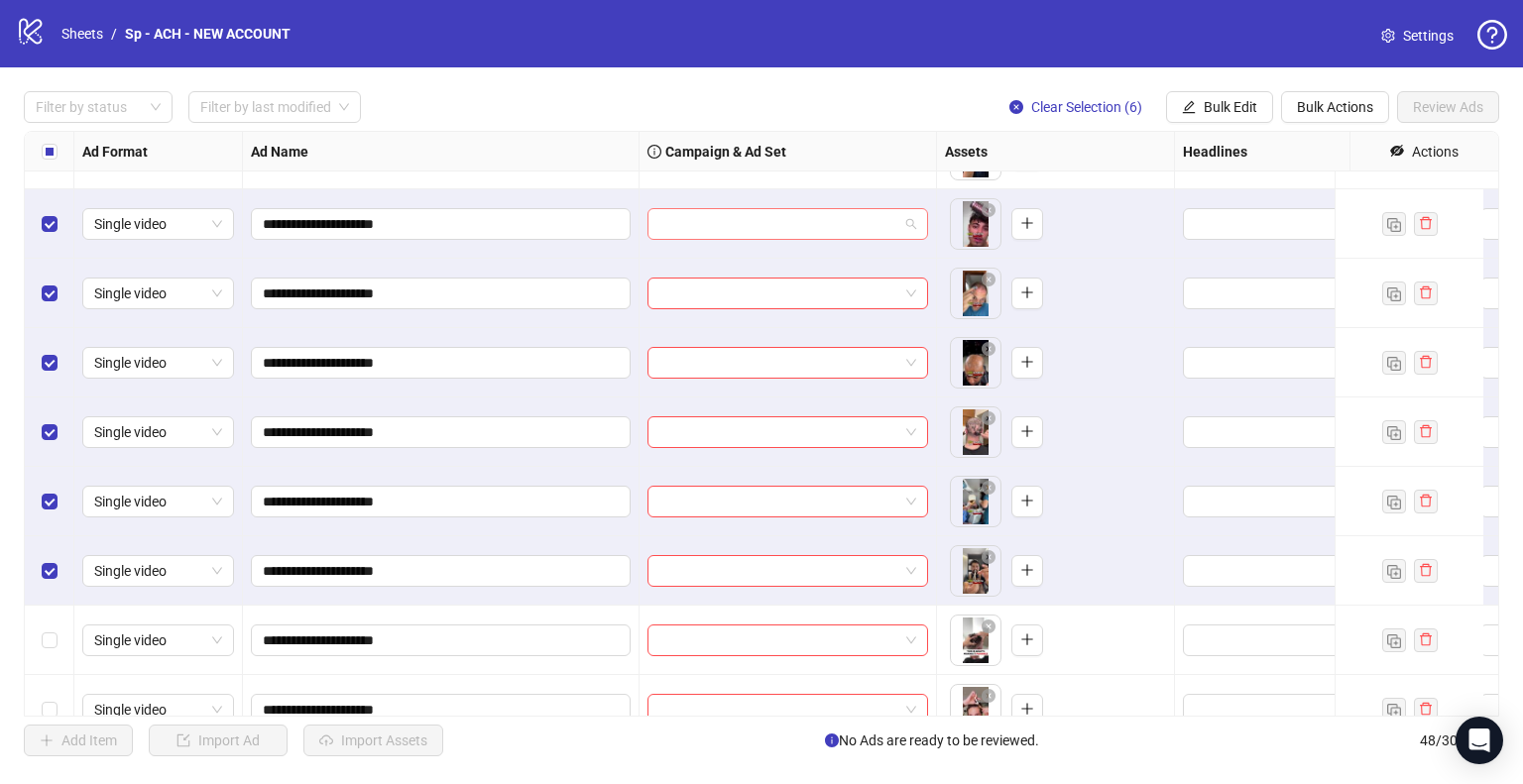 click at bounding box center (787, 224) 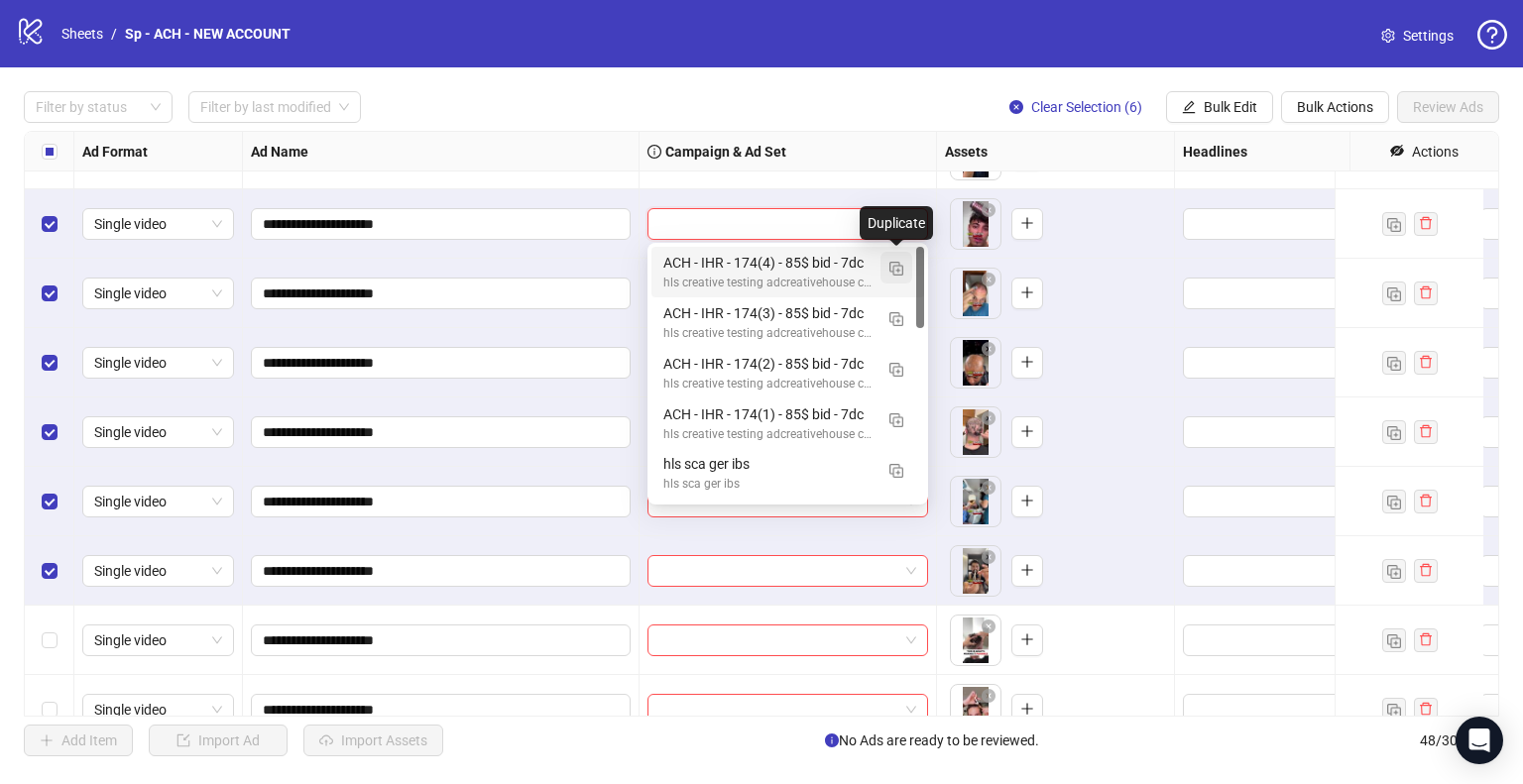 click at bounding box center [896, 269] 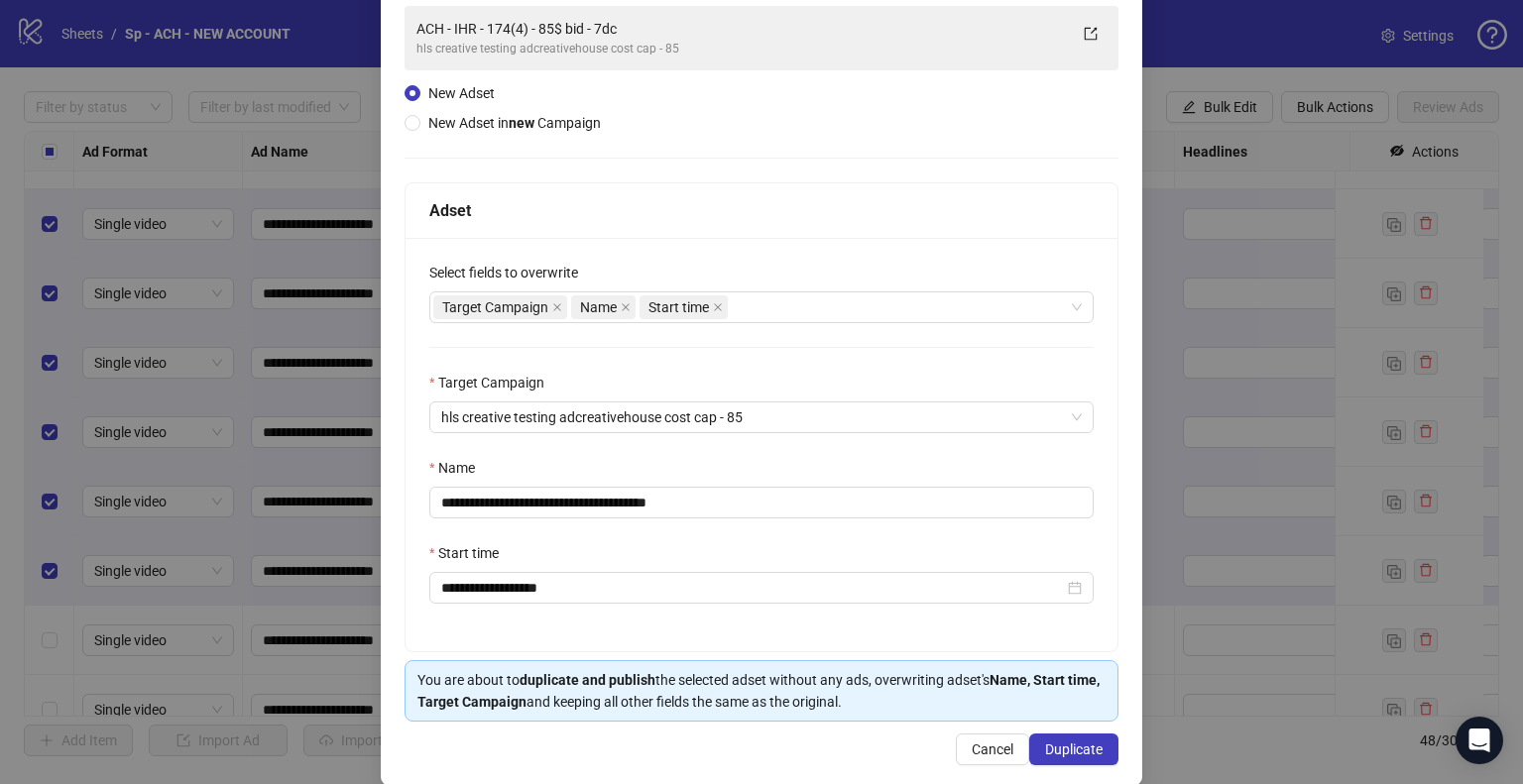 scroll, scrollTop: 168, scrollLeft: 0, axis: vertical 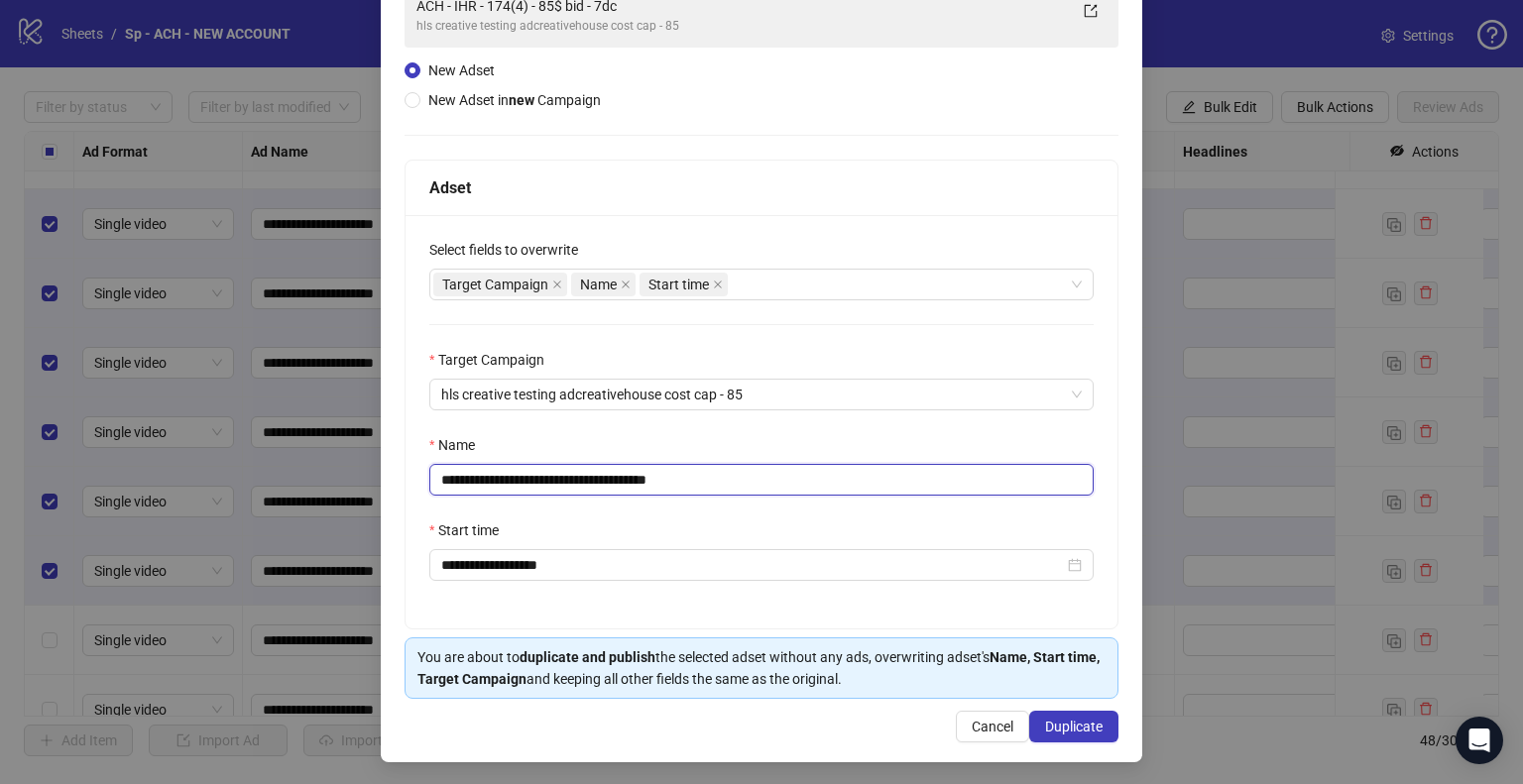 click on "**********" at bounding box center [762, 480] 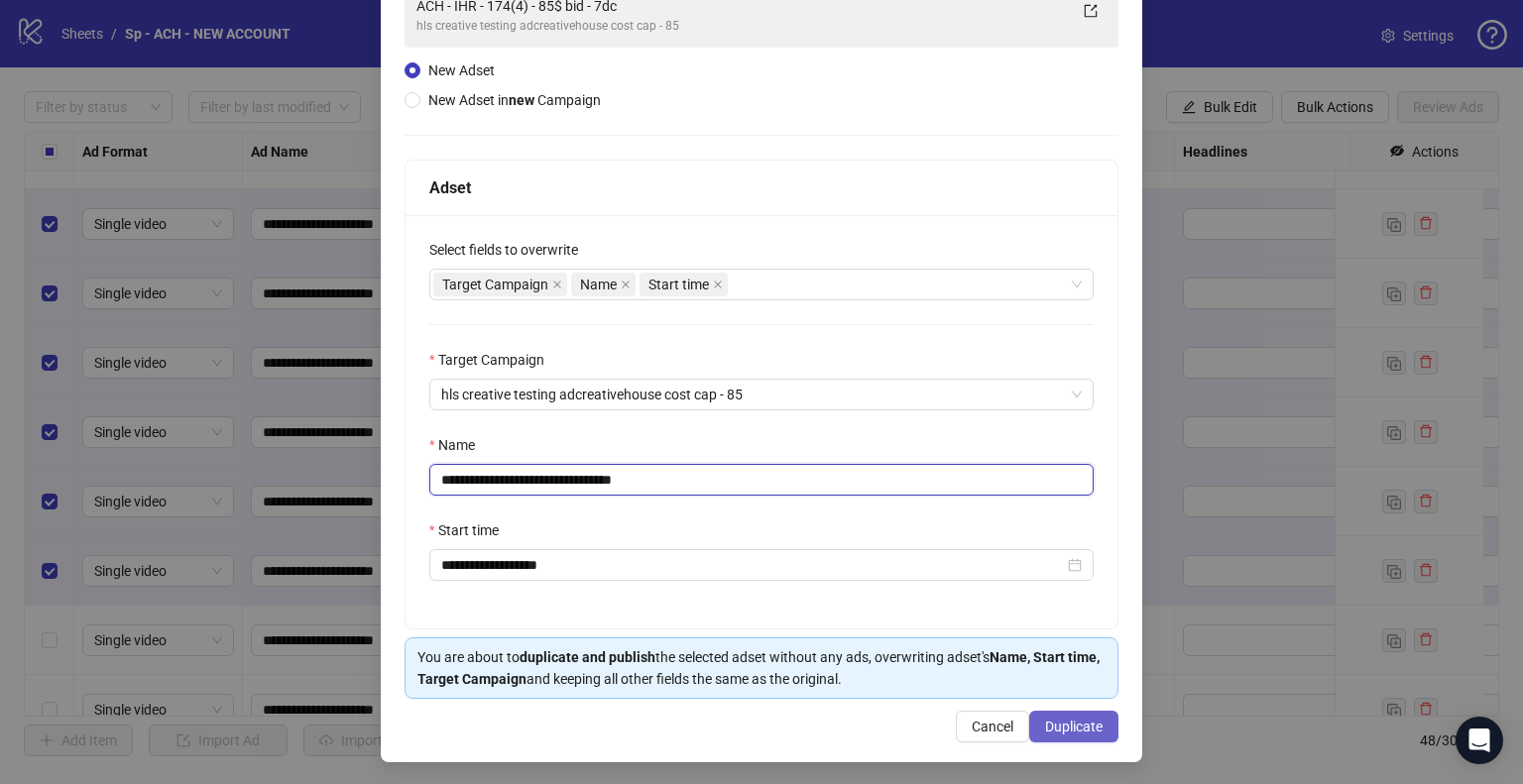 type on "**********" 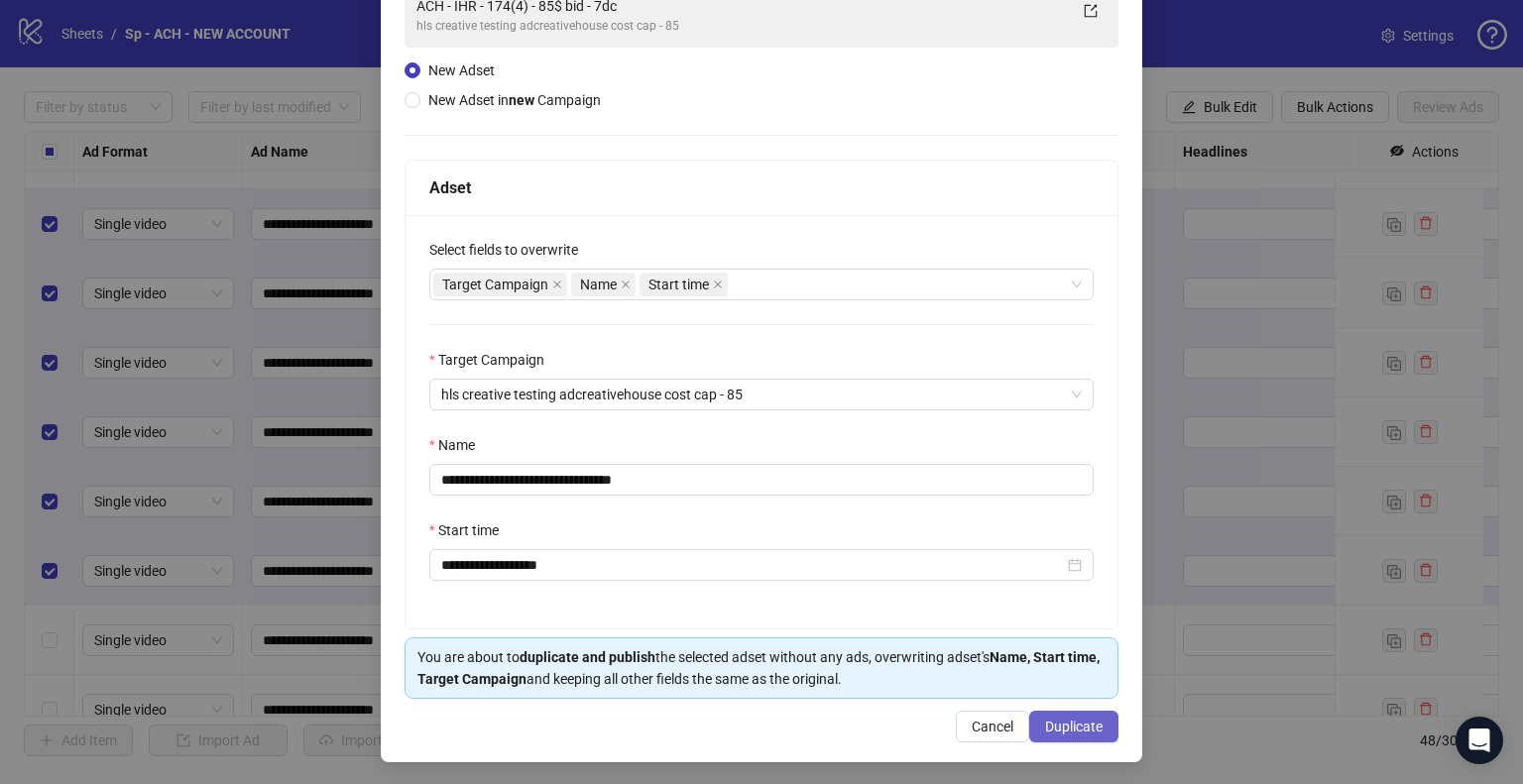 click on "Duplicate" at bounding box center [1074, 727] 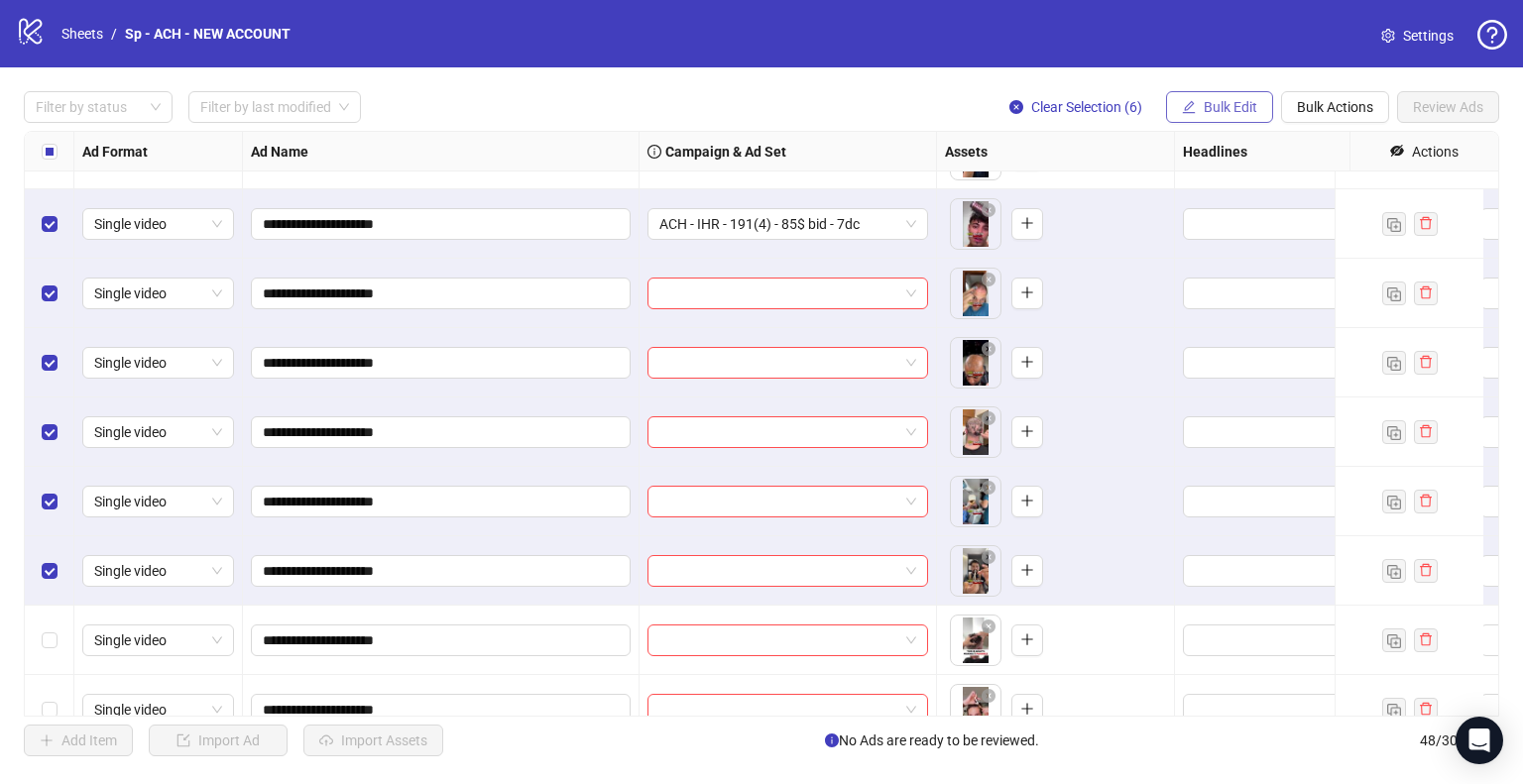 click on "Bulk Edit" at bounding box center [1230, 107] 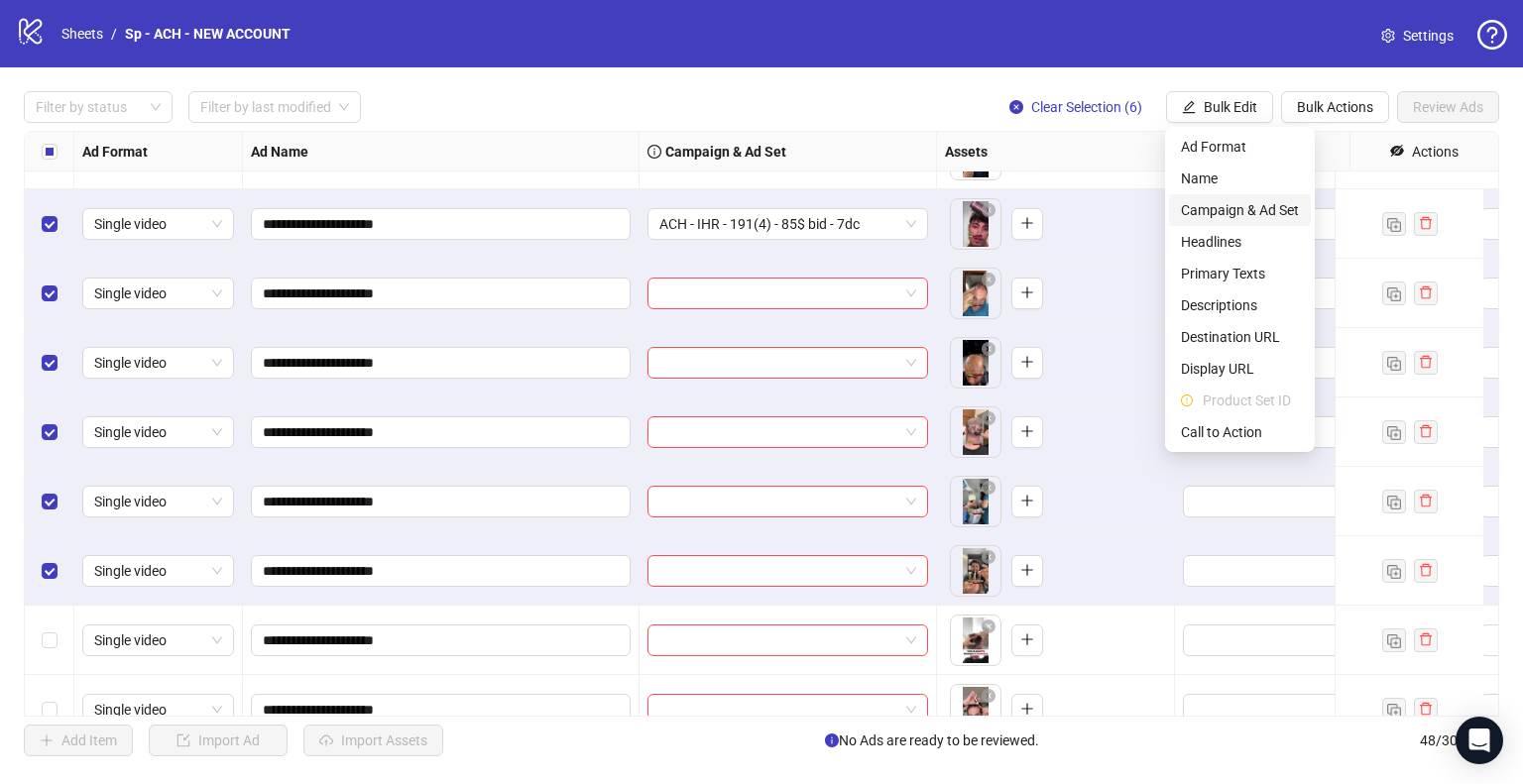 click on "Campaign & Ad Set" at bounding box center (1239, 210) 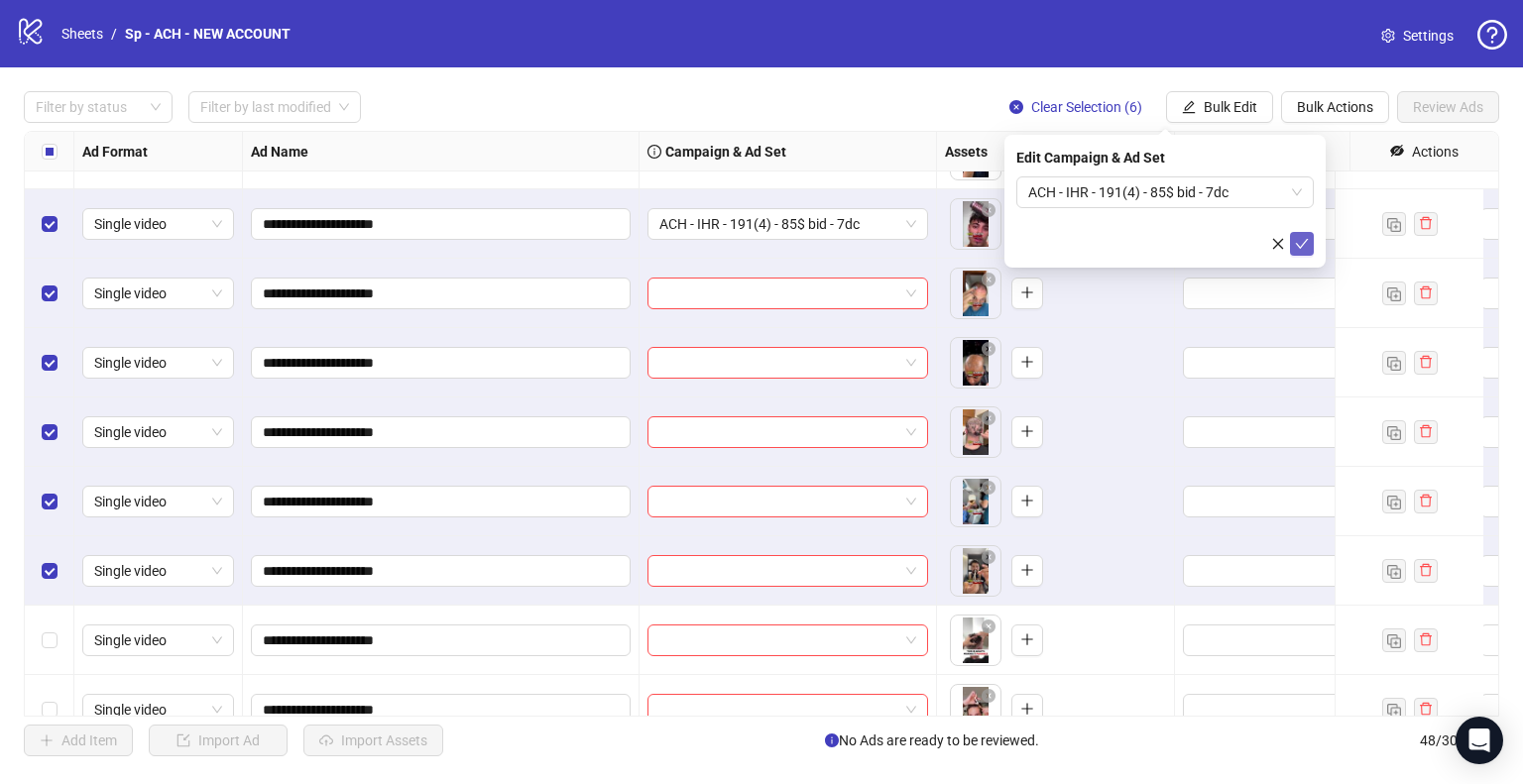 click at bounding box center [1302, 244] 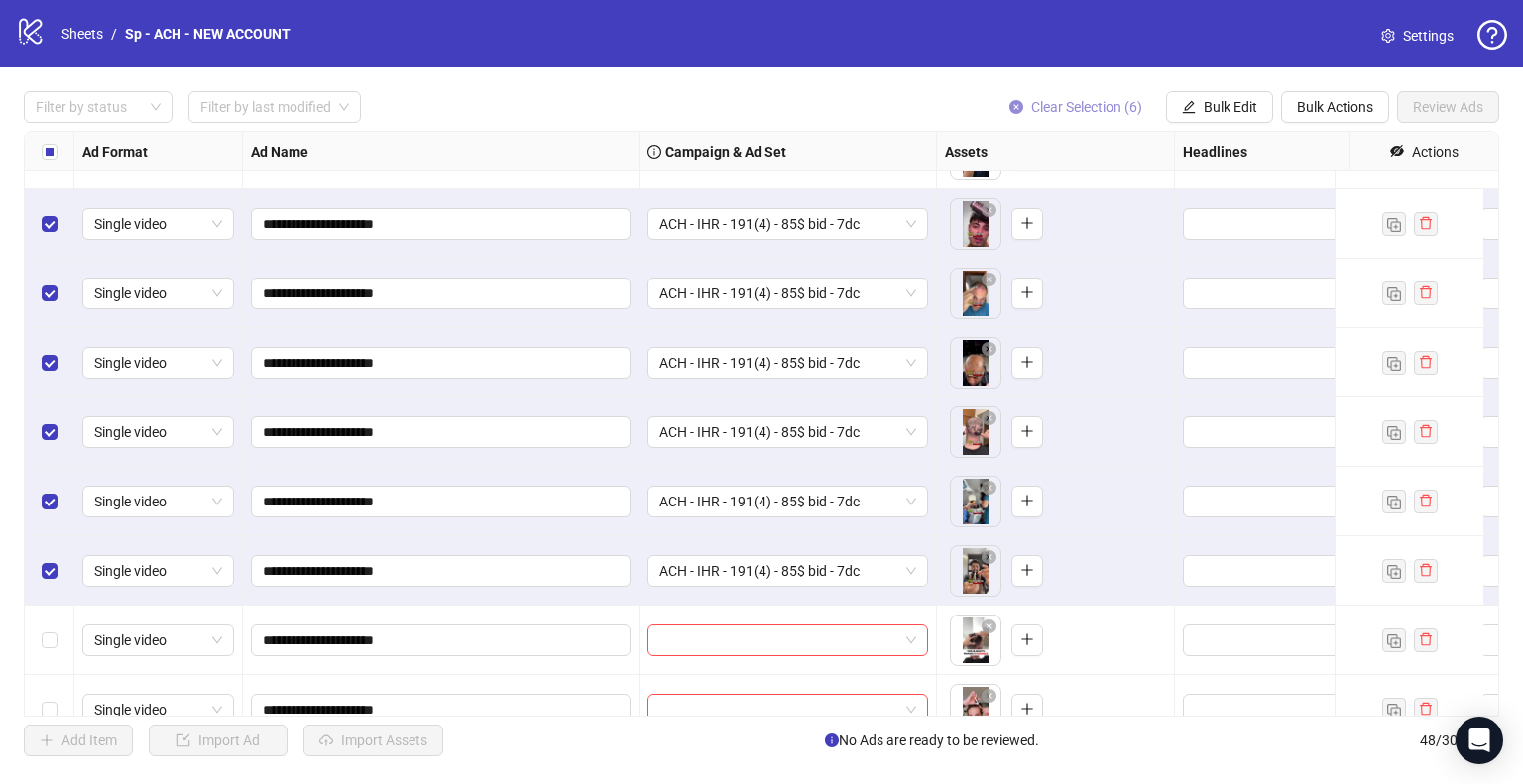 click on "Clear Selection (6)" at bounding box center [1087, 107] 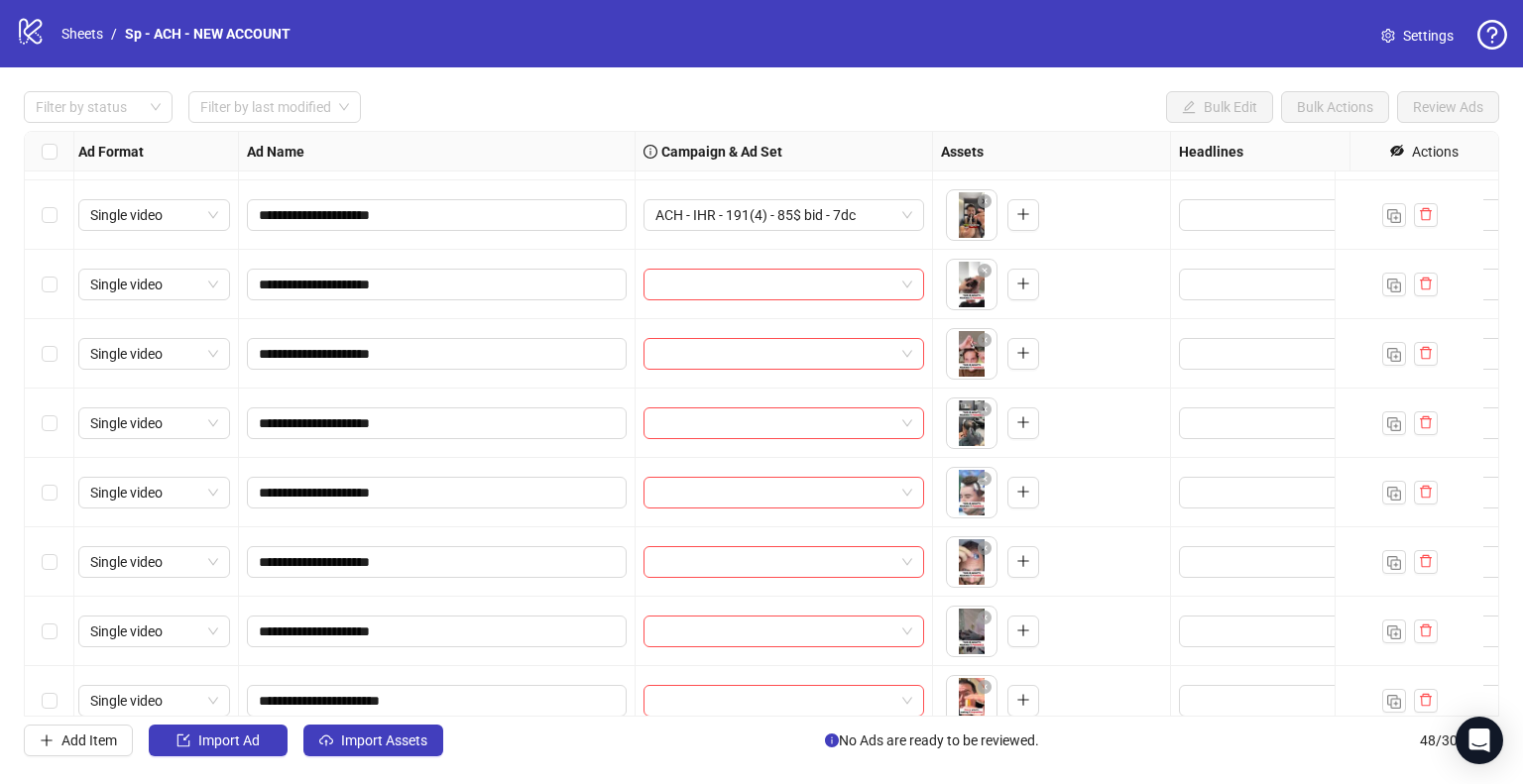 scroll, scrollTop: 2015, scrollLeft: 4, axis: both 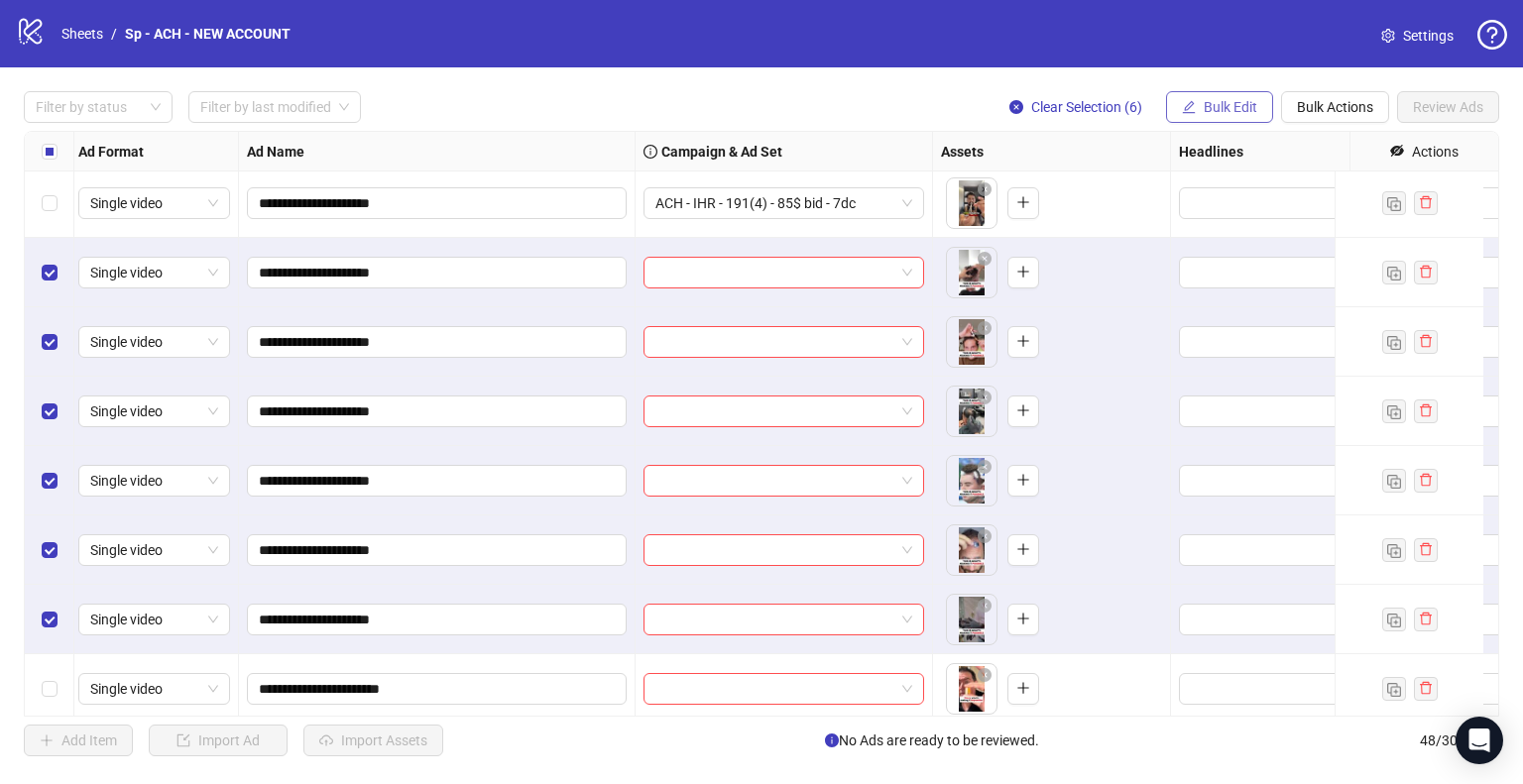 click on "Bulk Edit" at bounding box center (1230, 107) 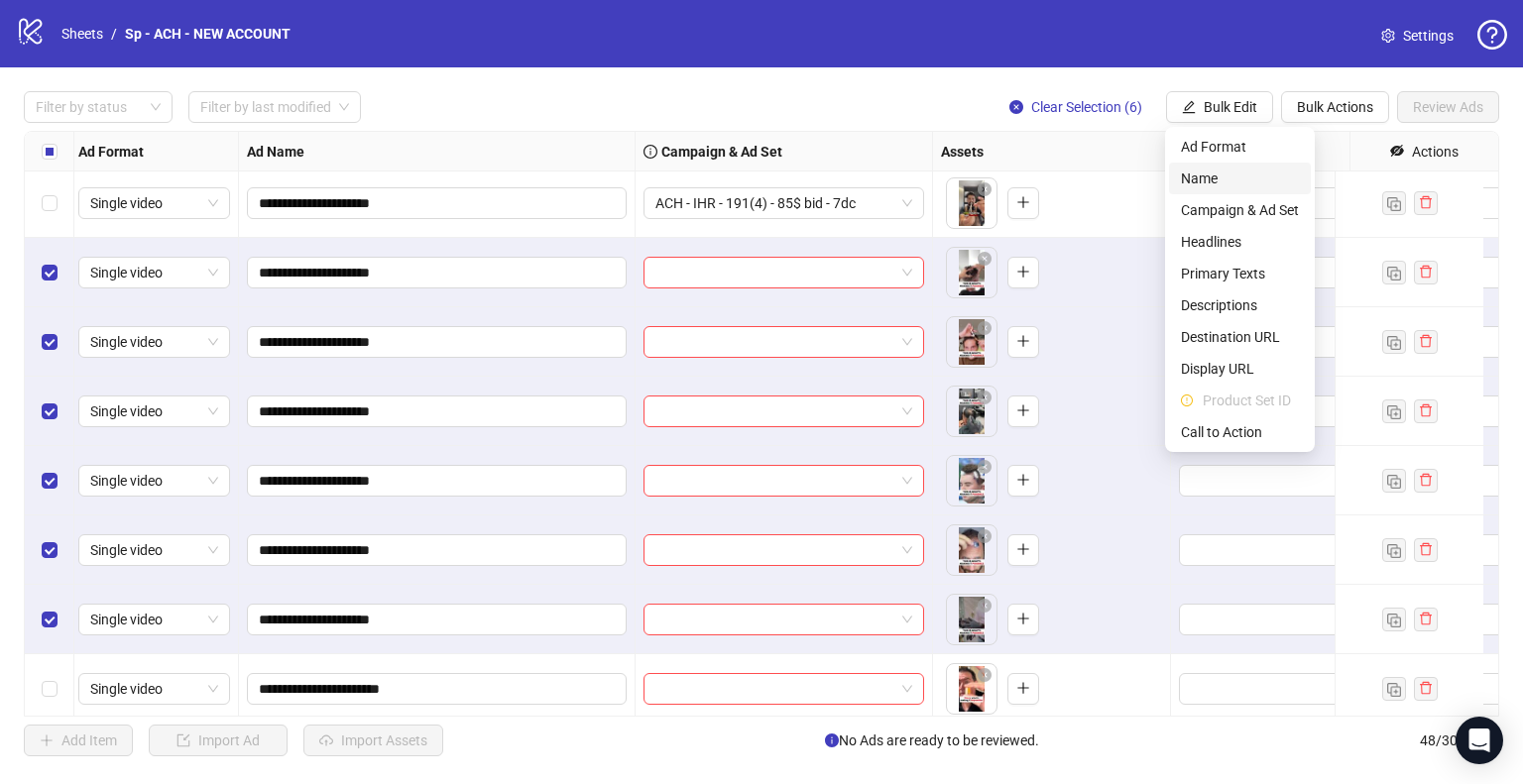 click on "Name" at bounding box center [1239, 178] 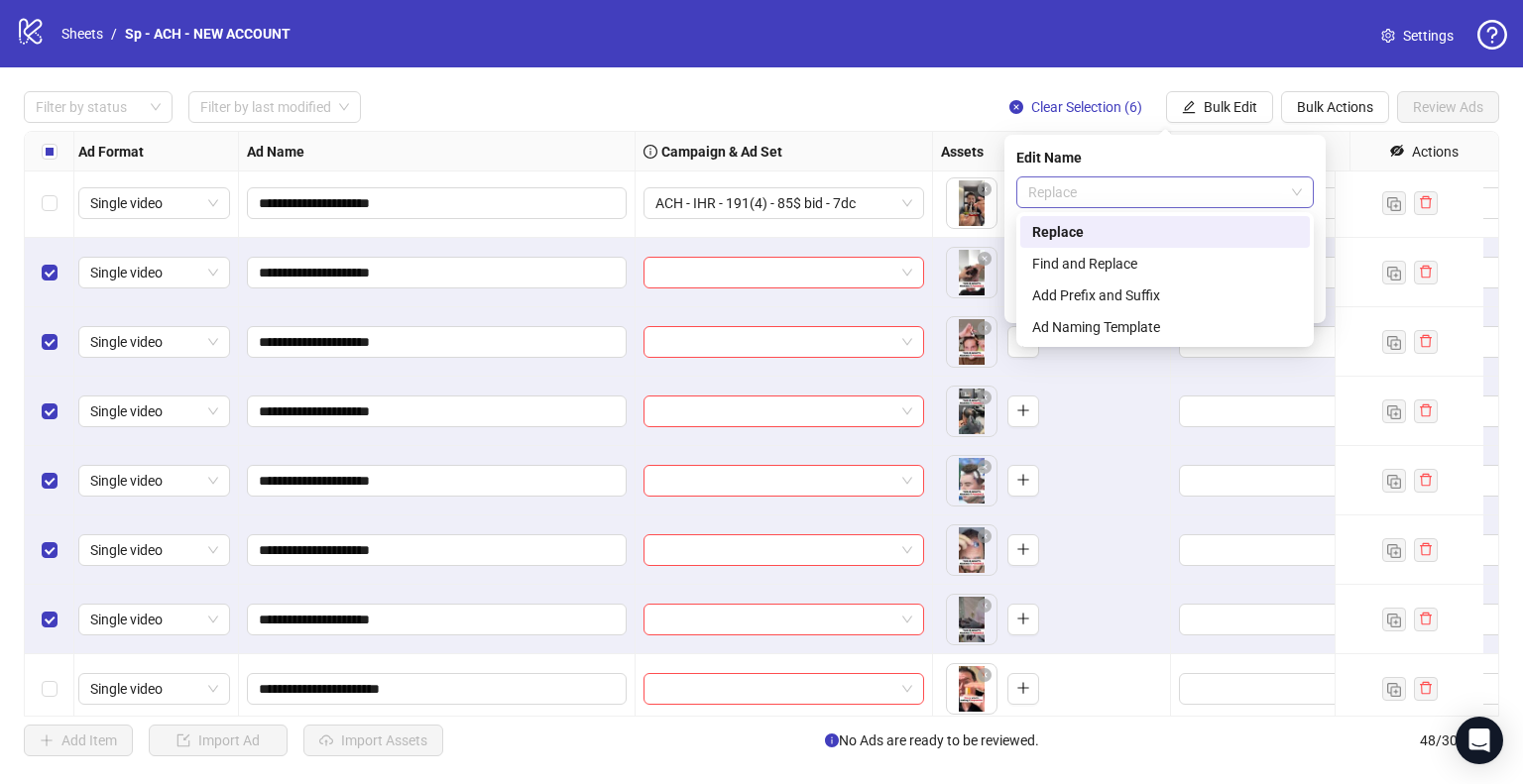 click on "Replace" at bounding box center (1165, 192) 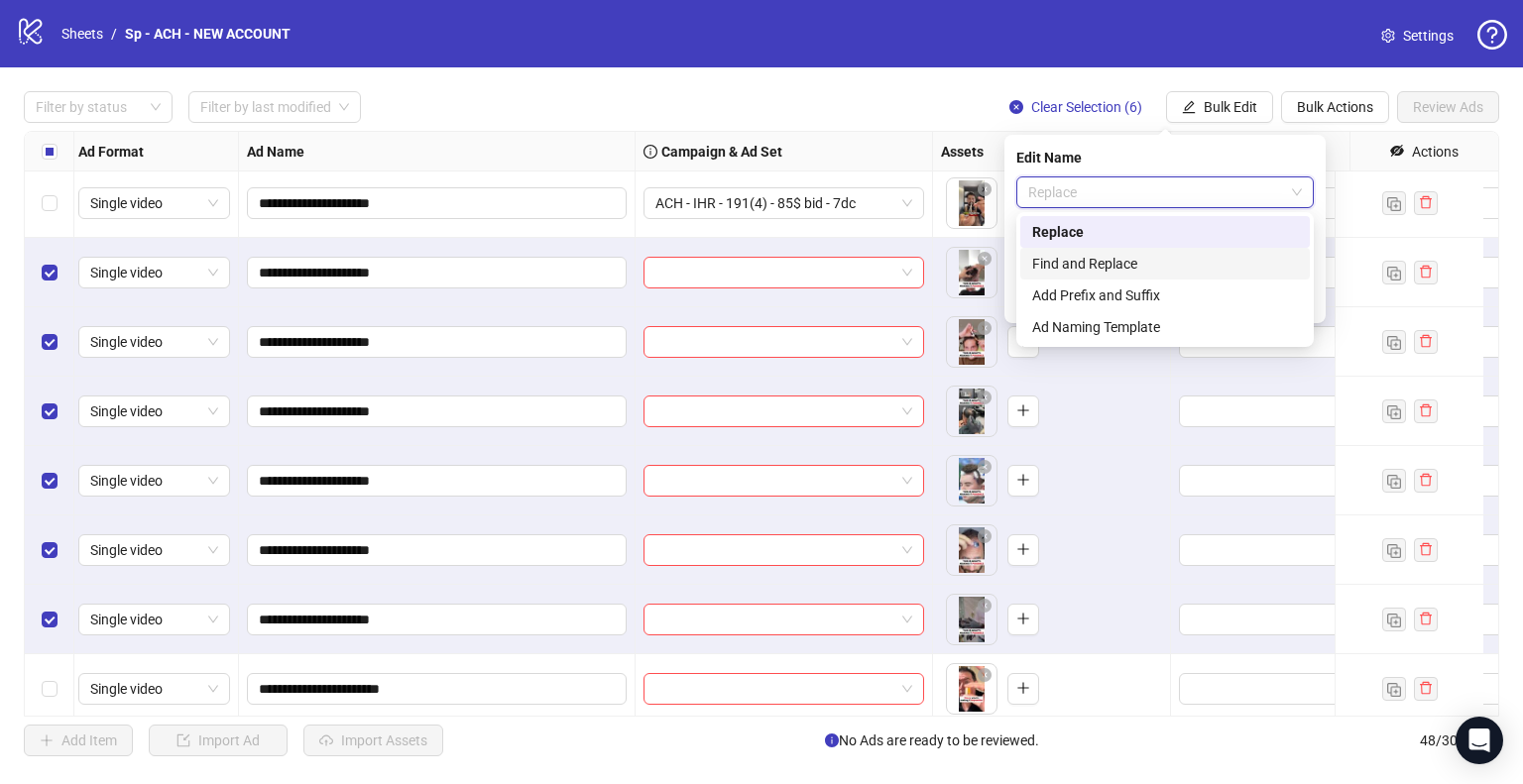 click on "Find and Replace" at bounding box center [1165, 264] 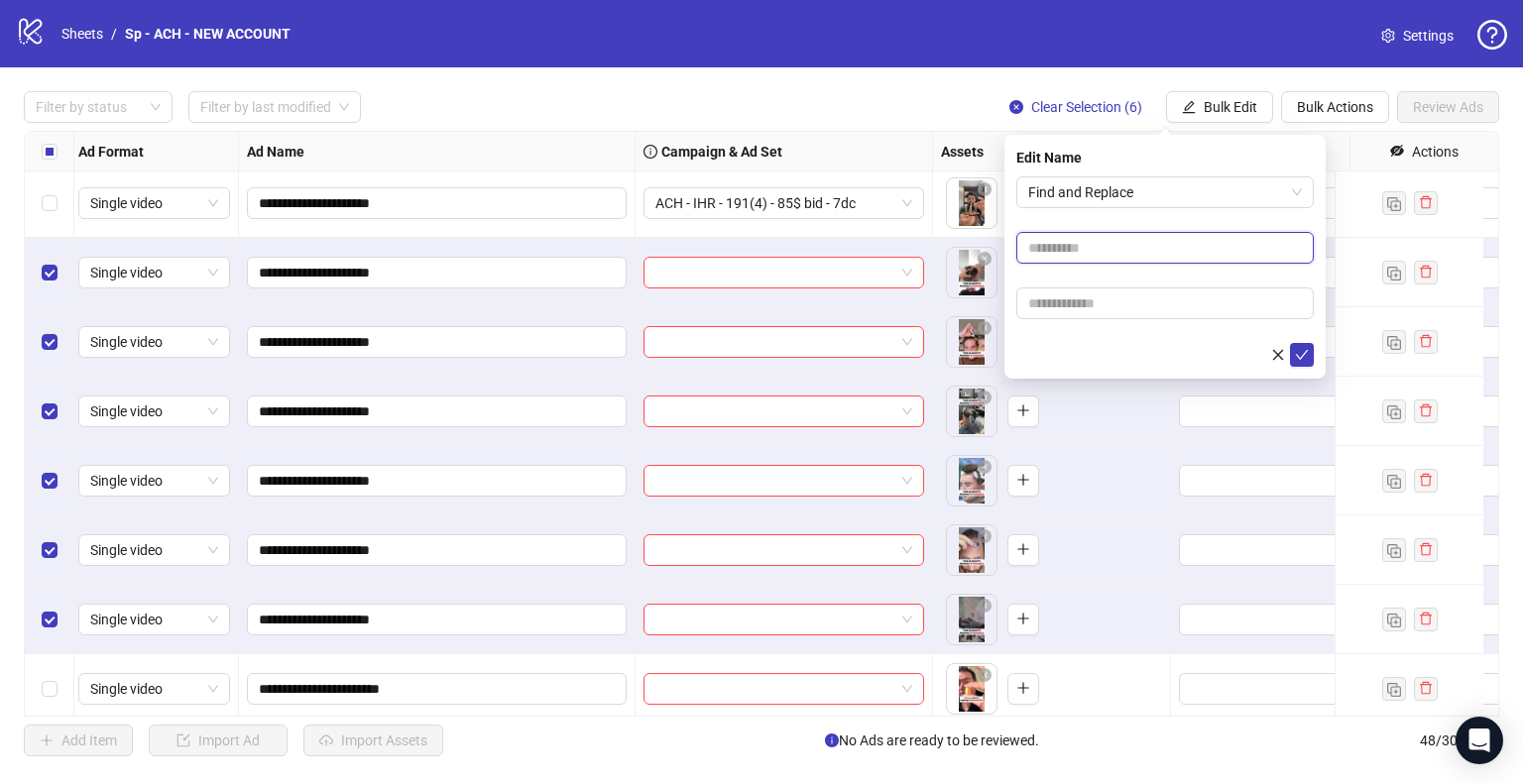 click at bounding box center [1165, 248] 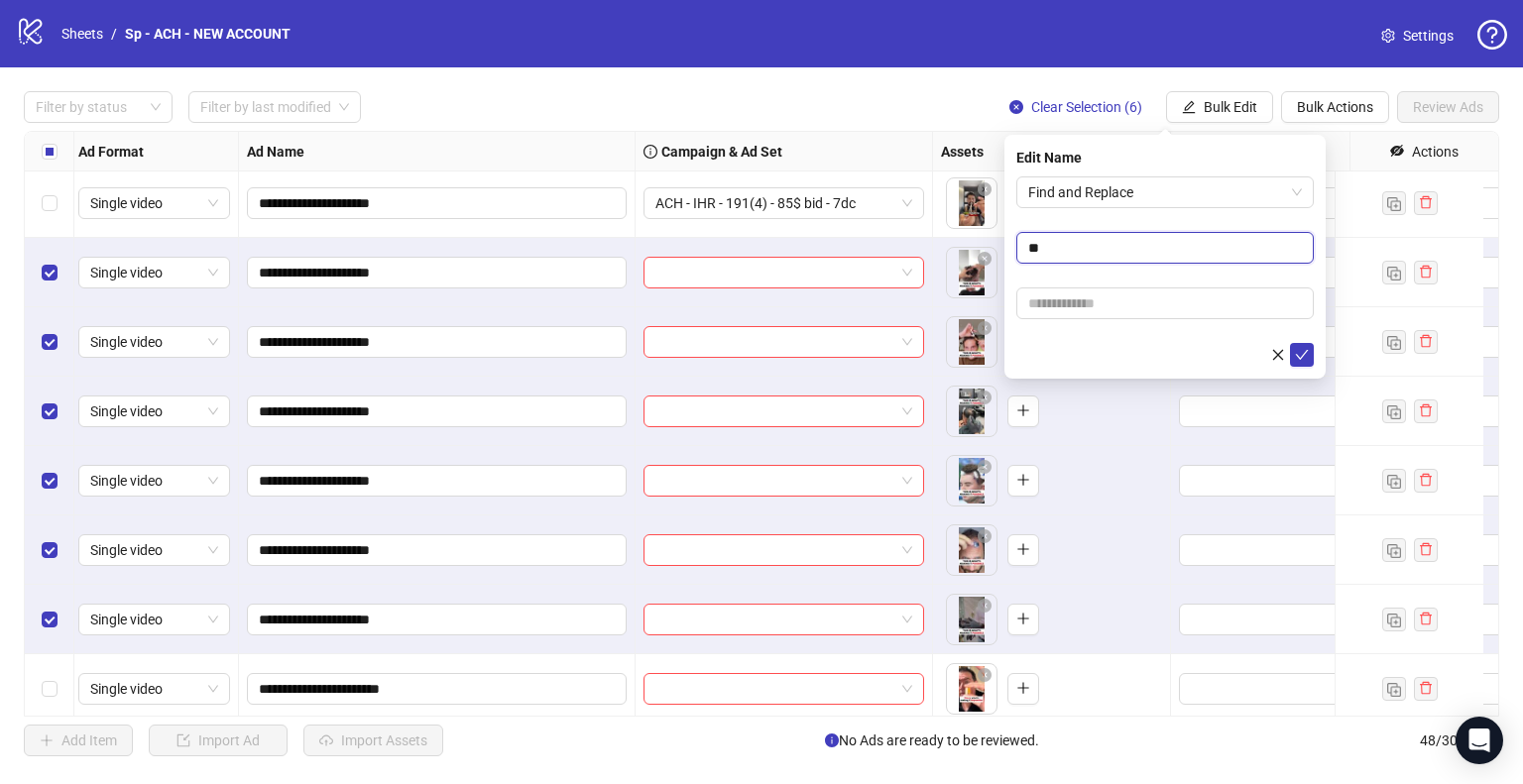 type on "**" 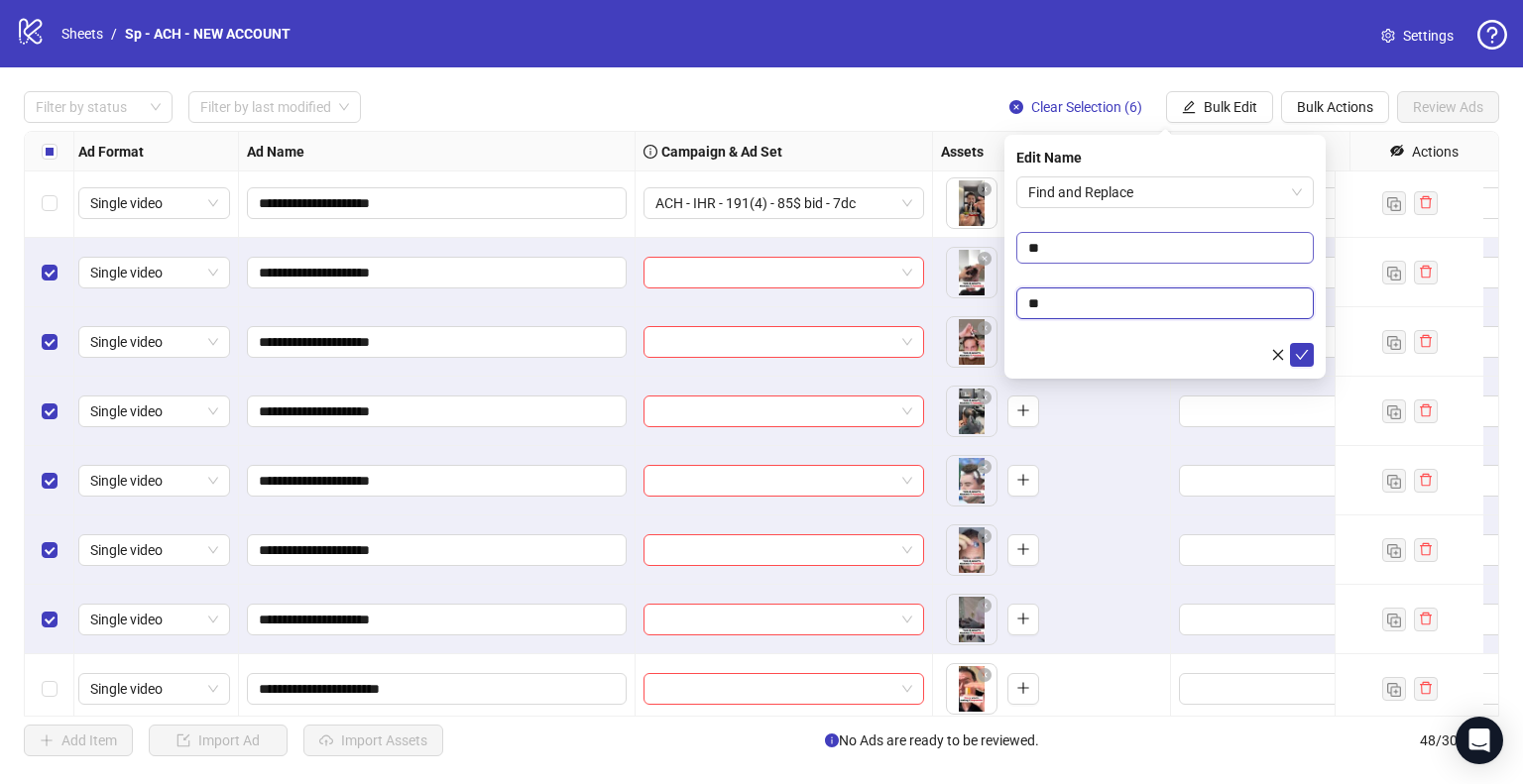 type on "**" 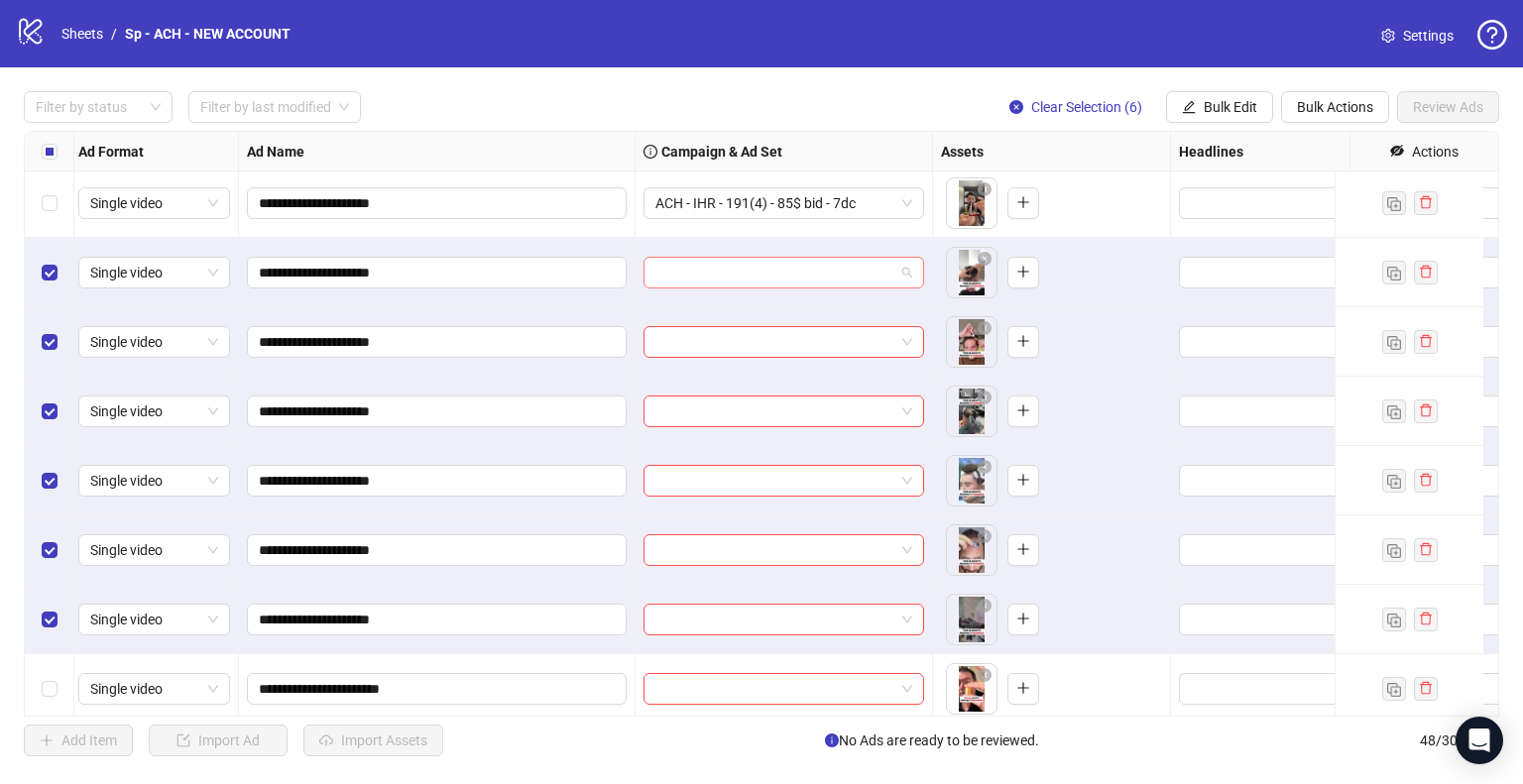 click at bounding box center [783, 273] 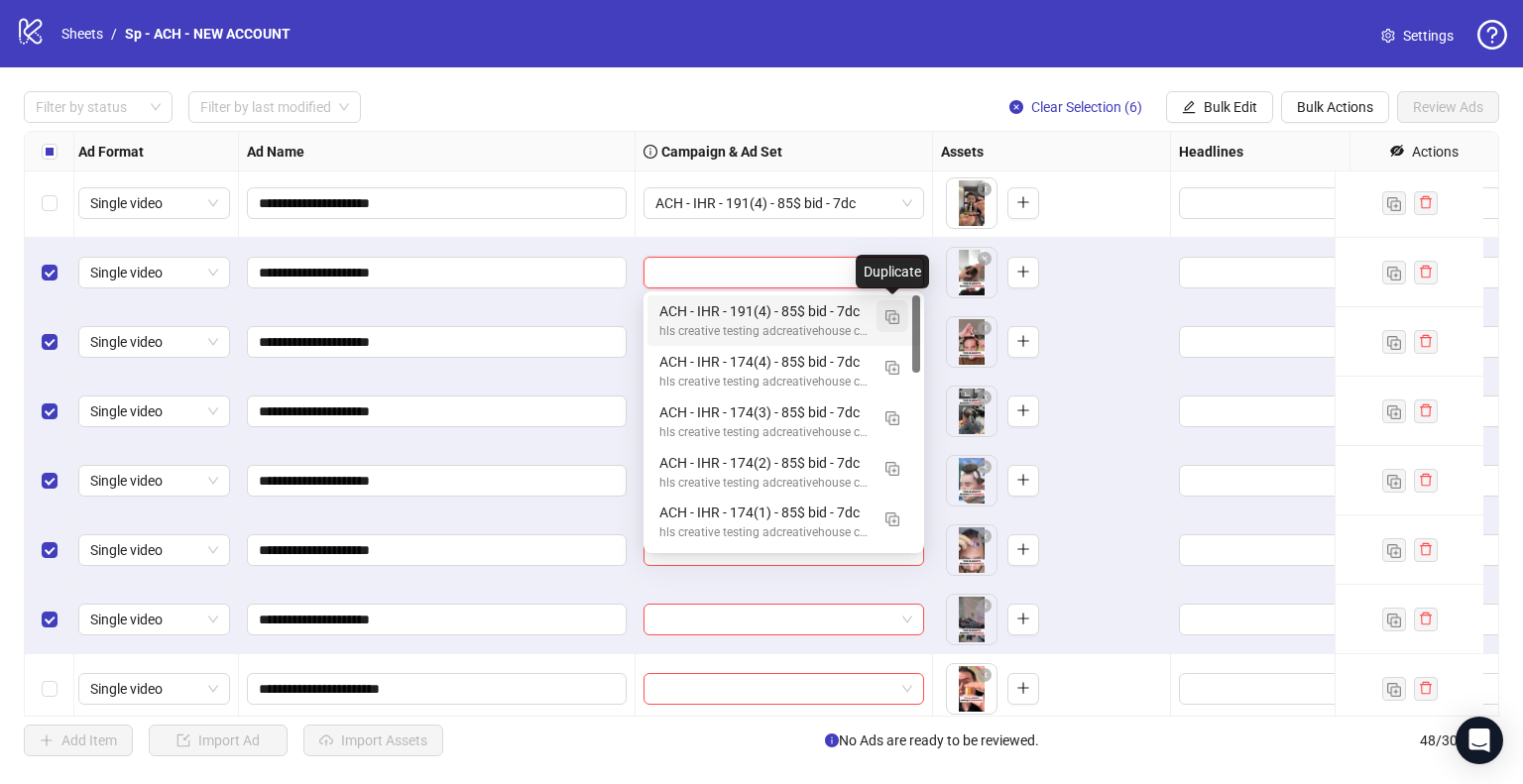click at bounding box center (892, 317) 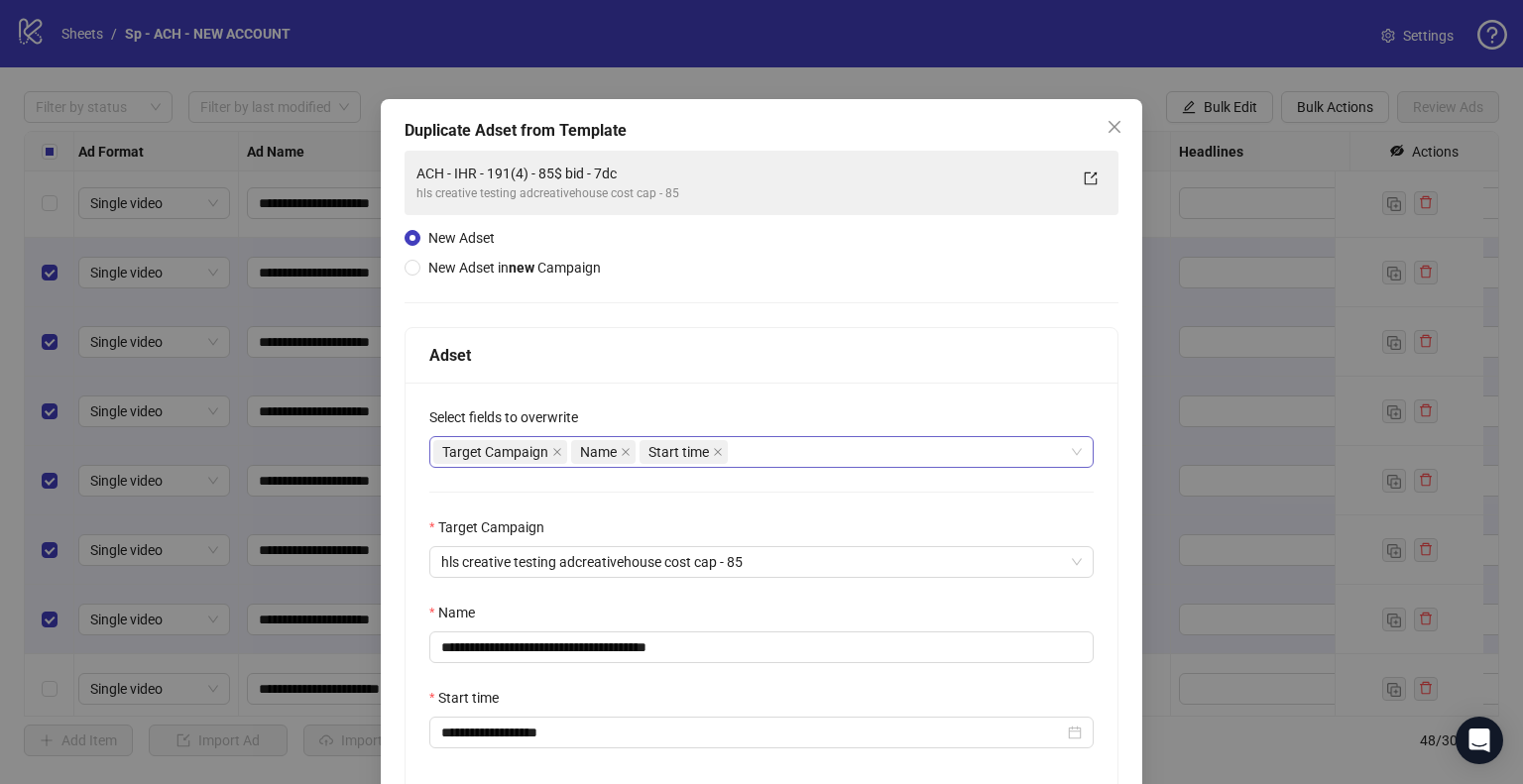 scroll, scrollTop: 168, scrollLeft: 0, axis: vertical 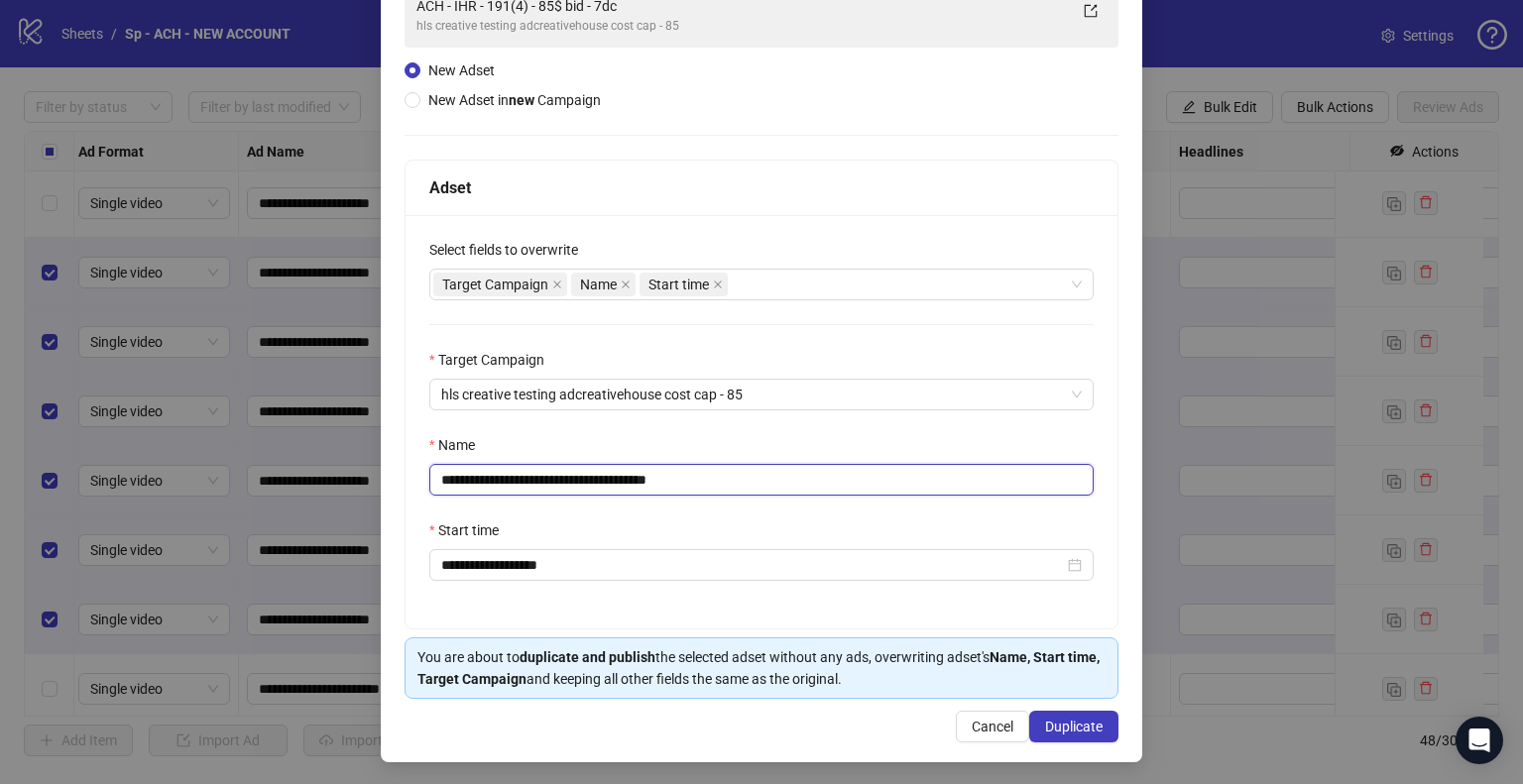 click on "**********" at bounding box center [762, 480] 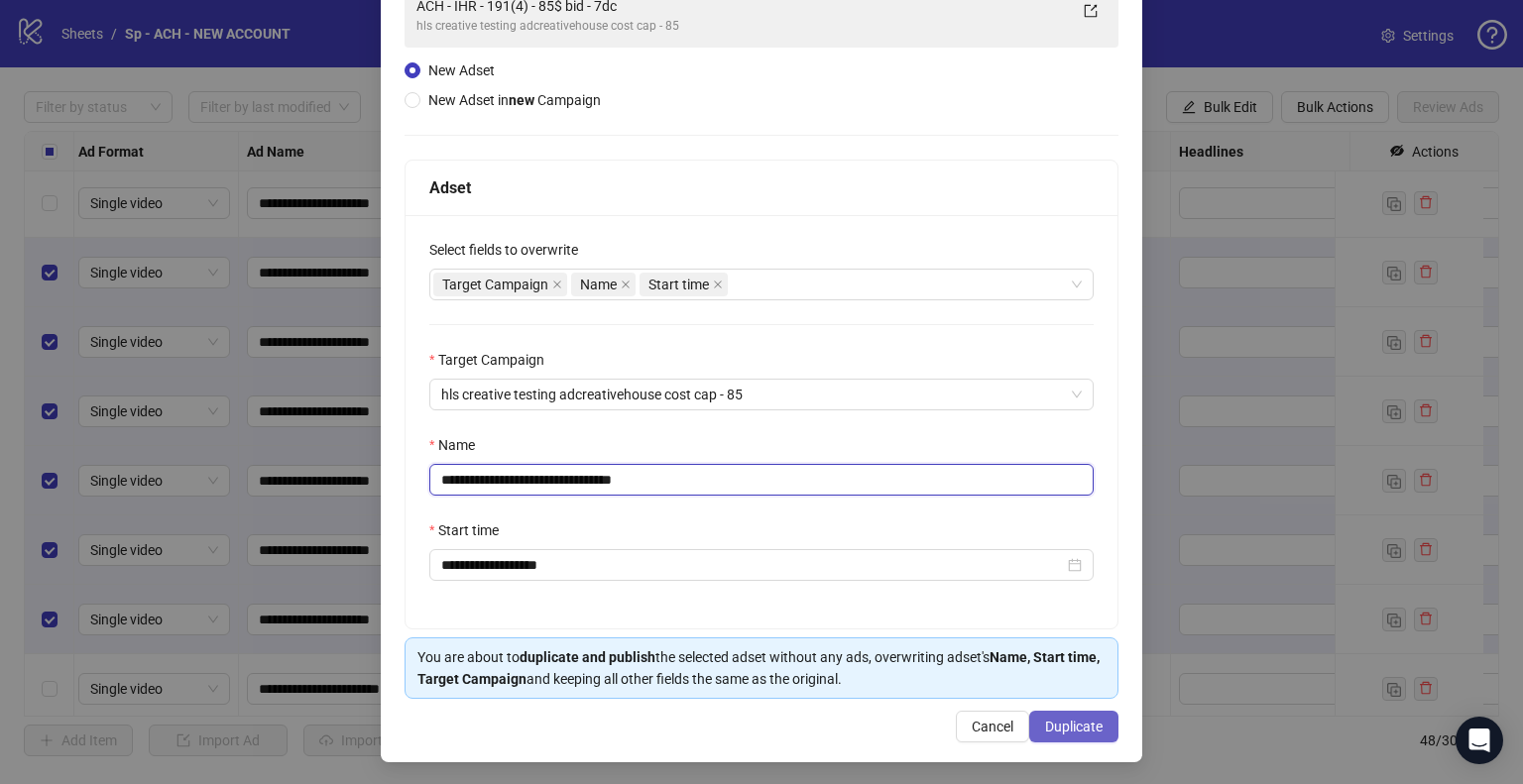 type on "**********" 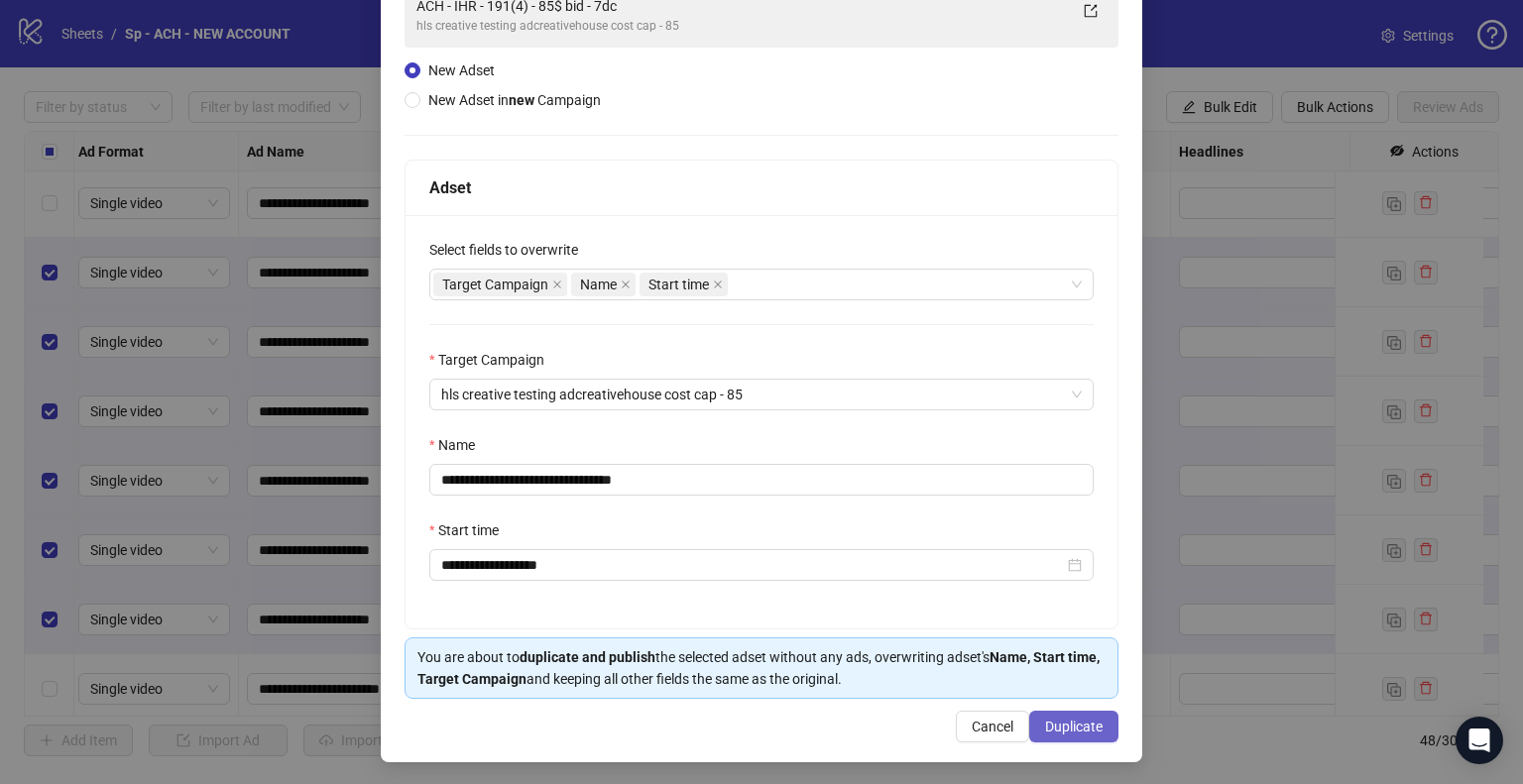 click on "Duplicate" at bounding box center [1074, 727] 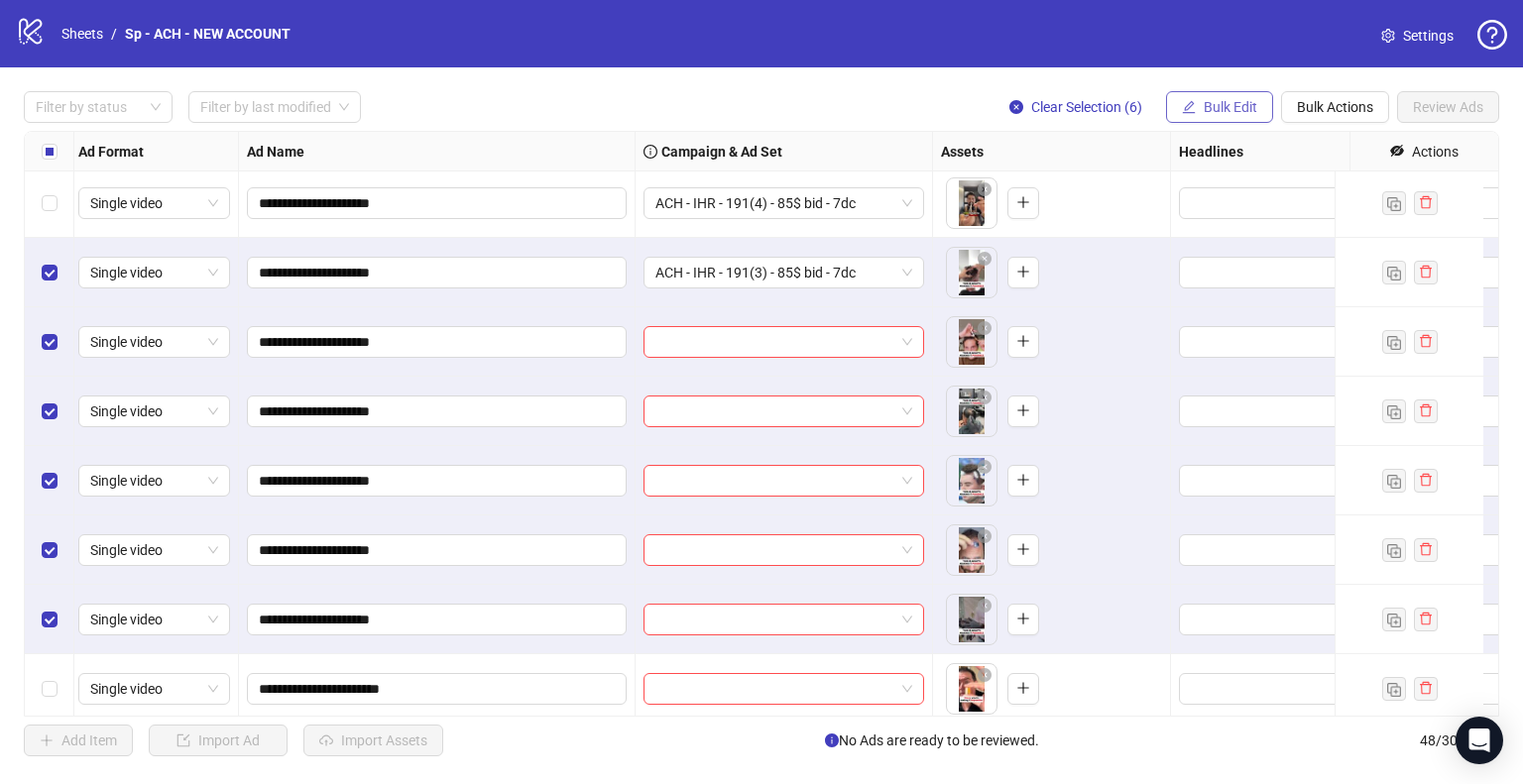 click on "Bulk Edit" at bounding box center [1230, 107] 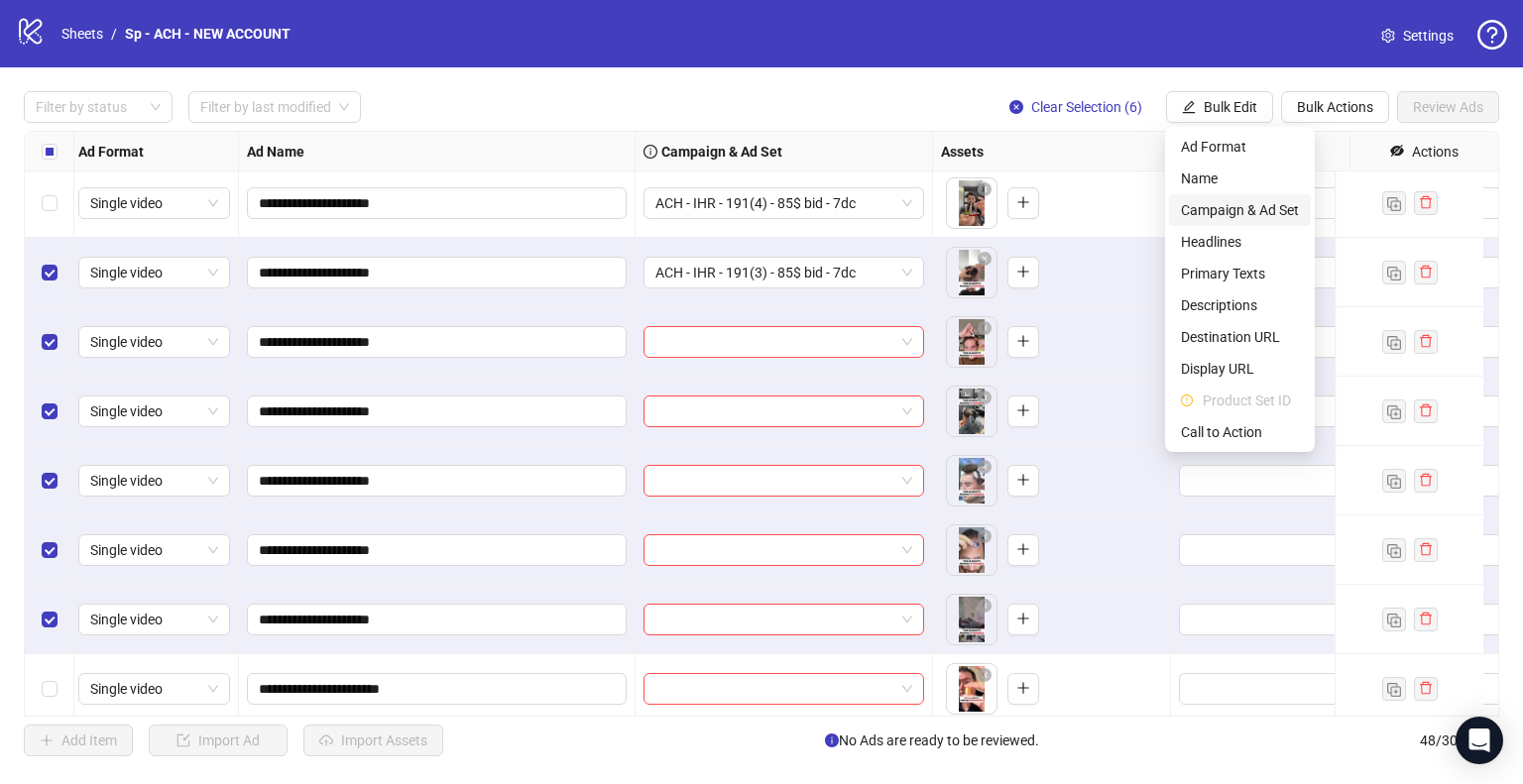 click on "Campaign & Ad Set" at bounding box center [1239, 210] 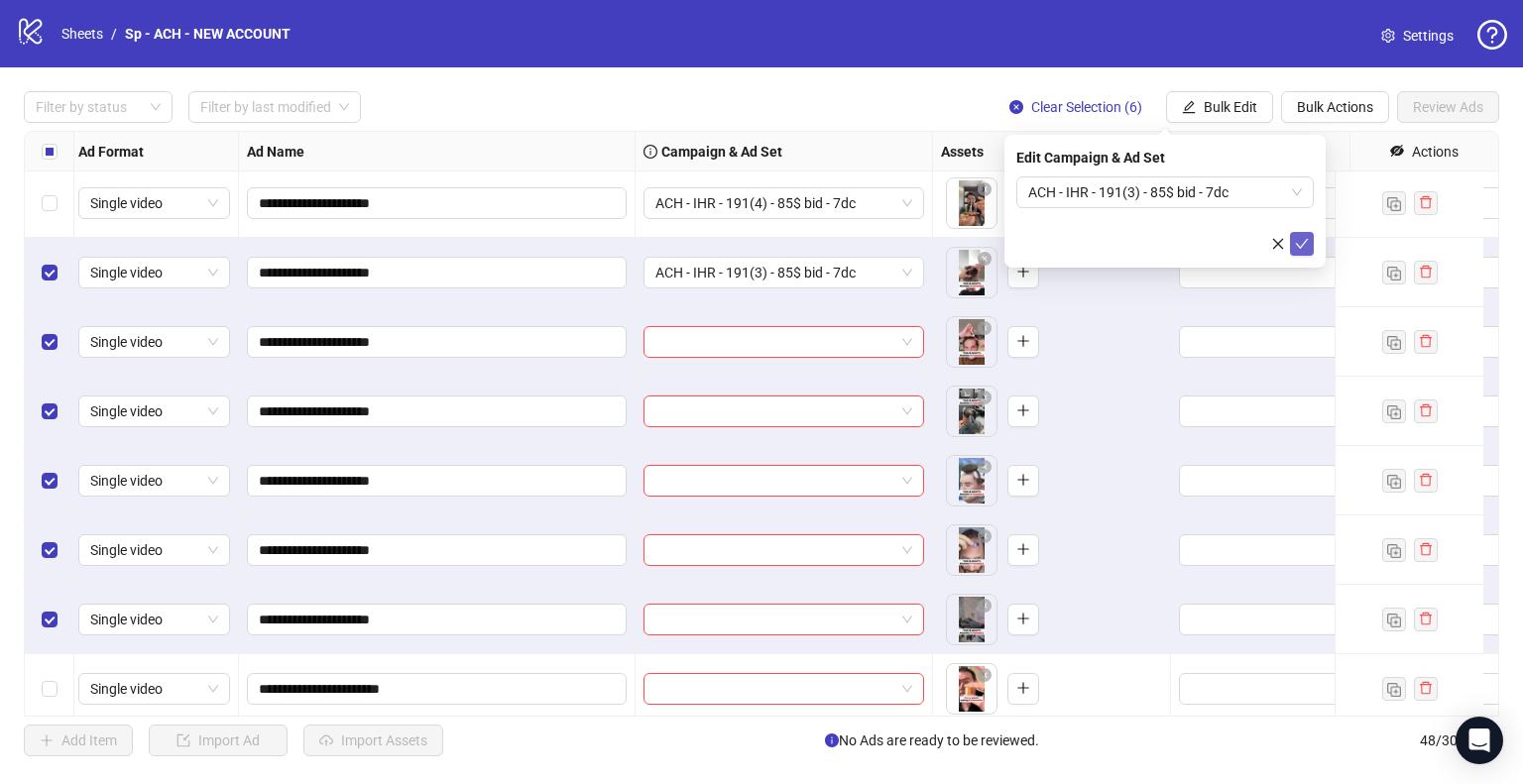 click at bounding box center (1302, 244) 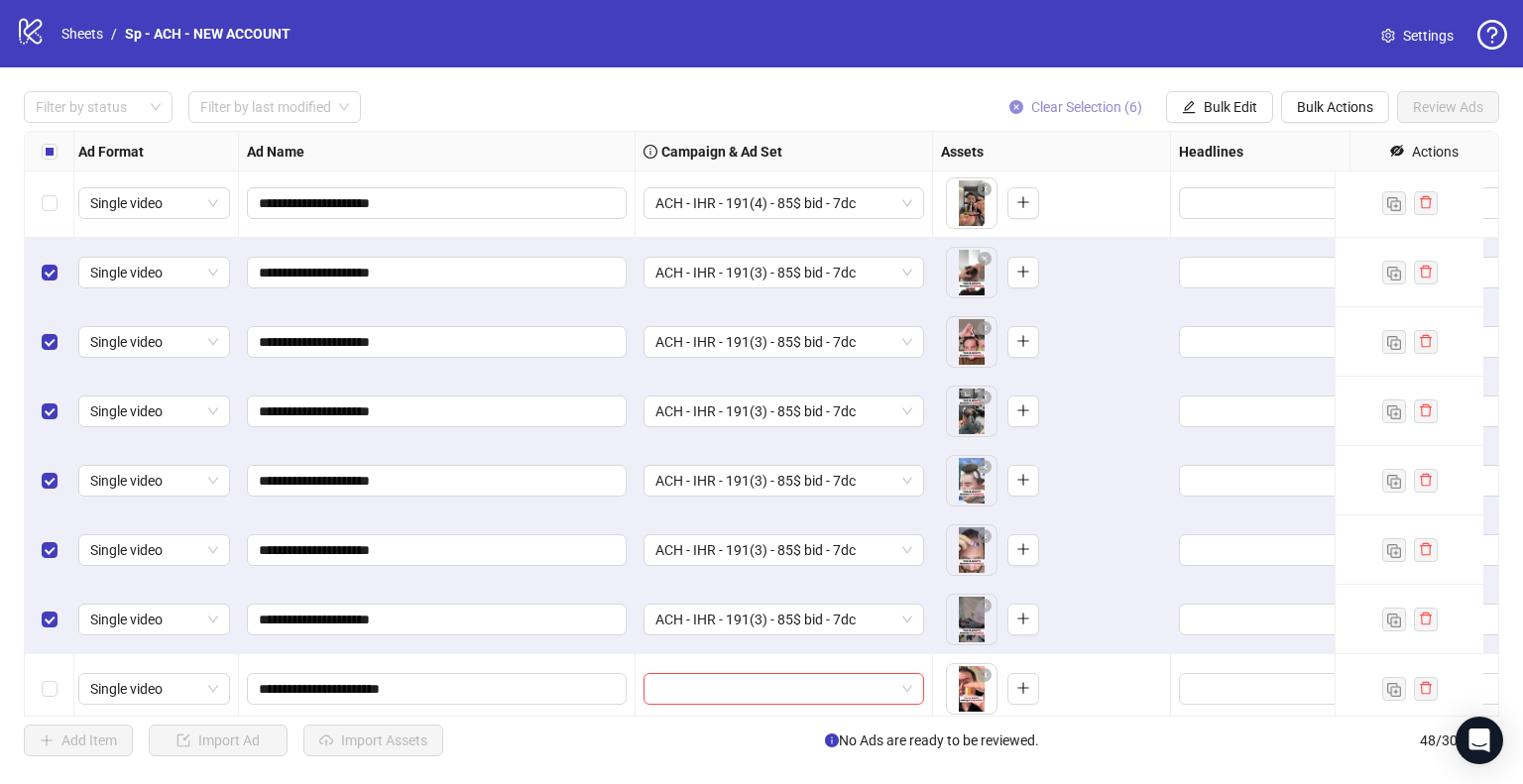 click on "Clear Selection (6)" at bounding box center (1087, 107) 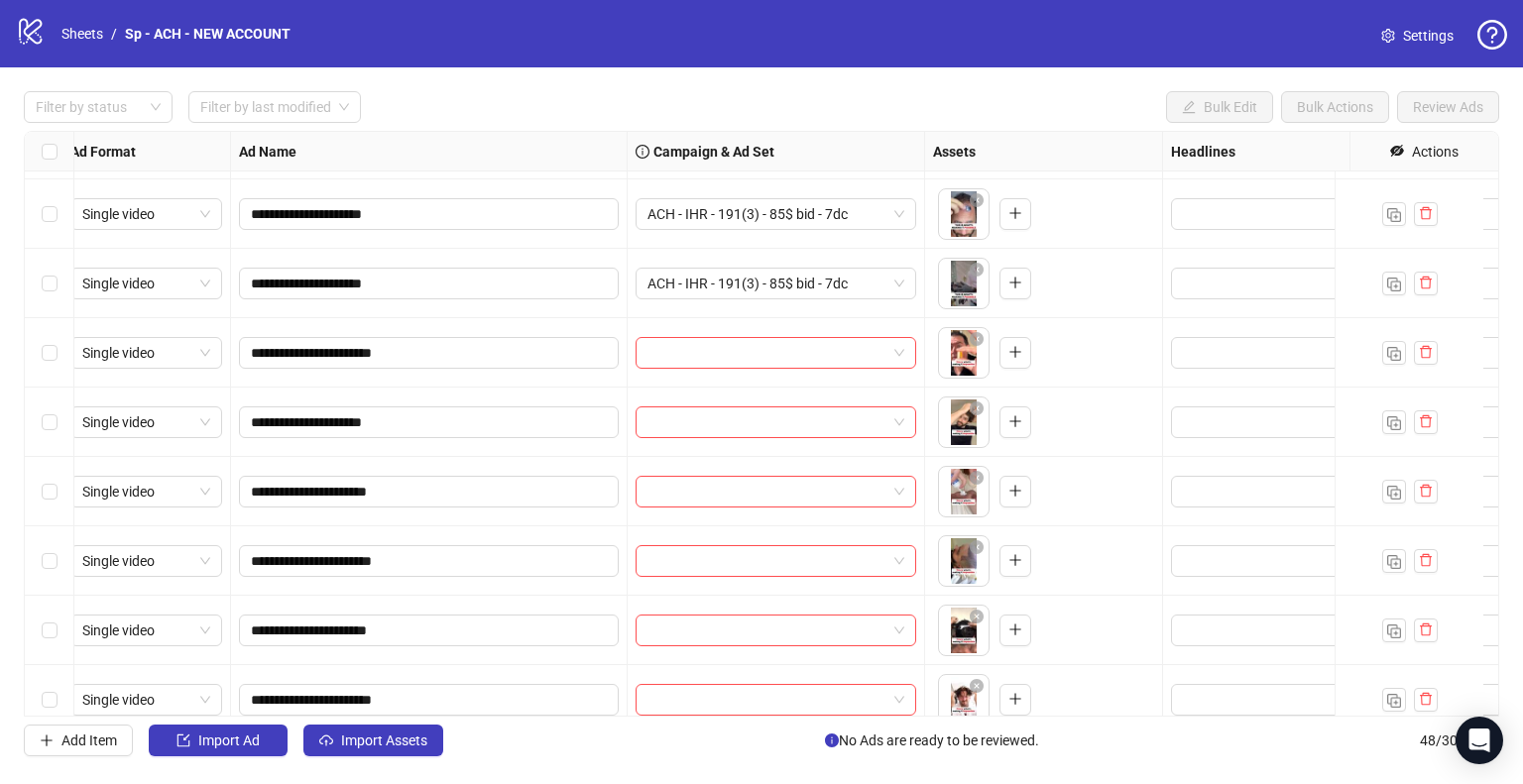 scroll, scrollTop: 2351, scrollLeft: 0, axis: vertical 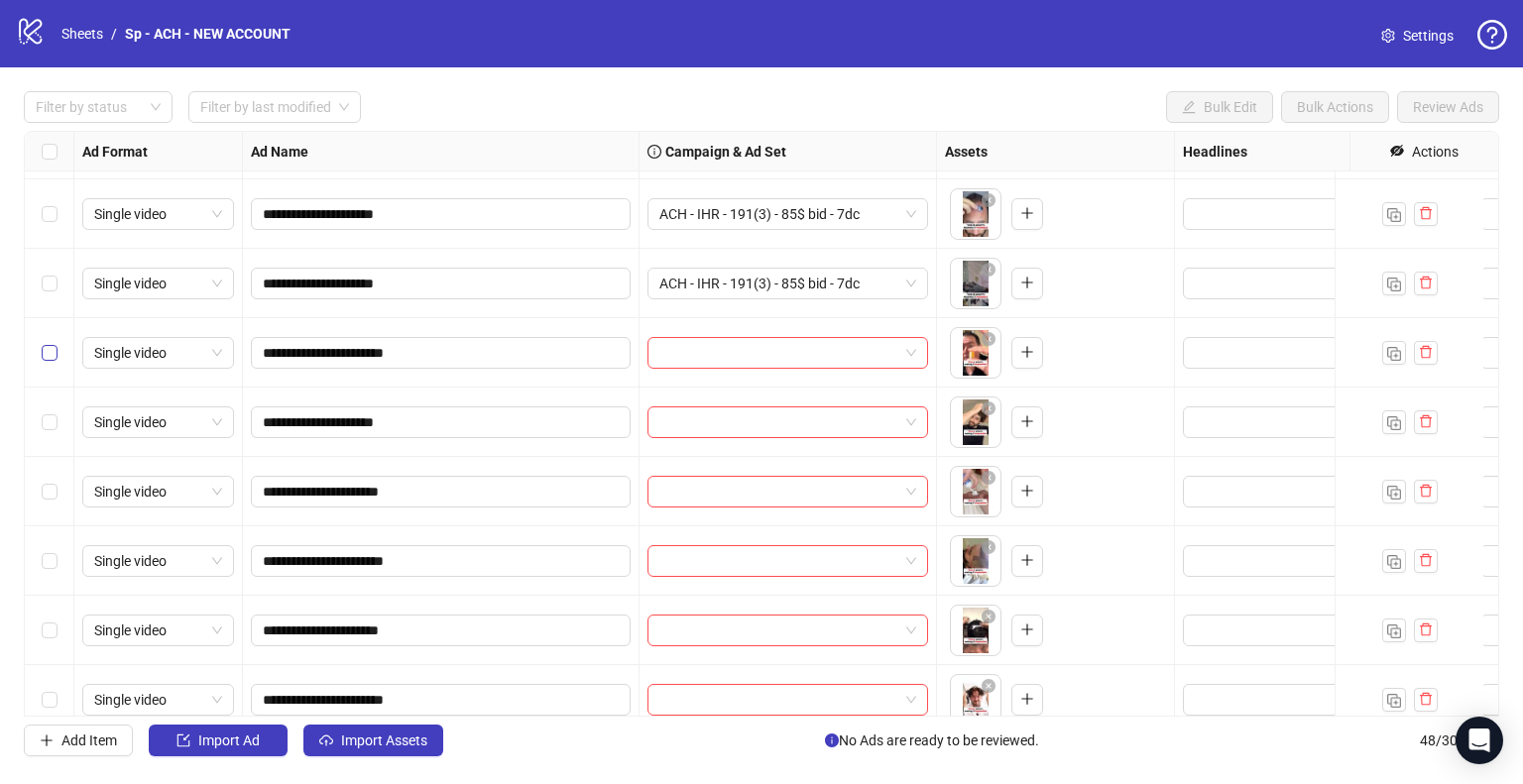 click at bounding box center (50, 353) 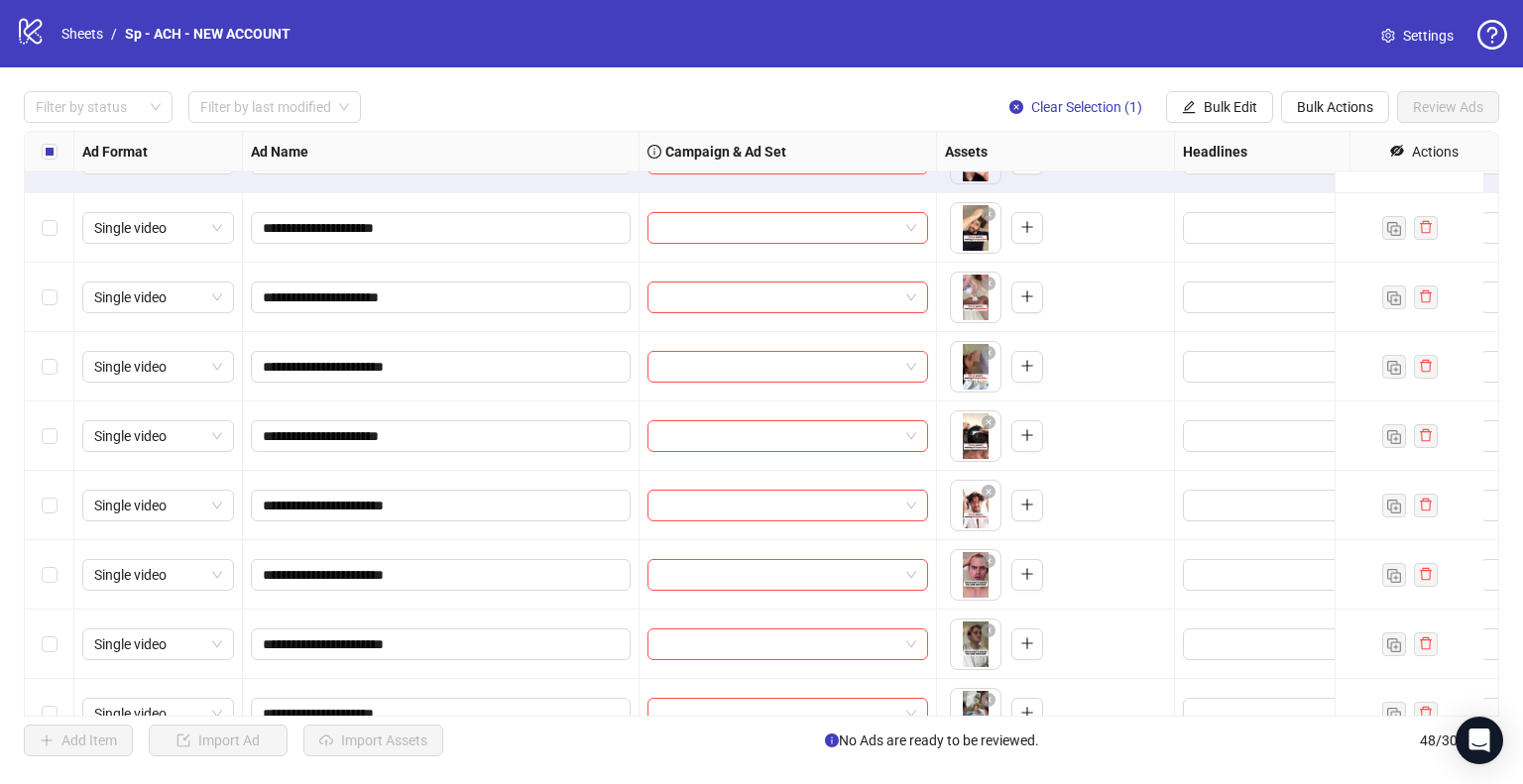 scroll, scrollTop: 2545, scrollLeft: 0, axis: vertical 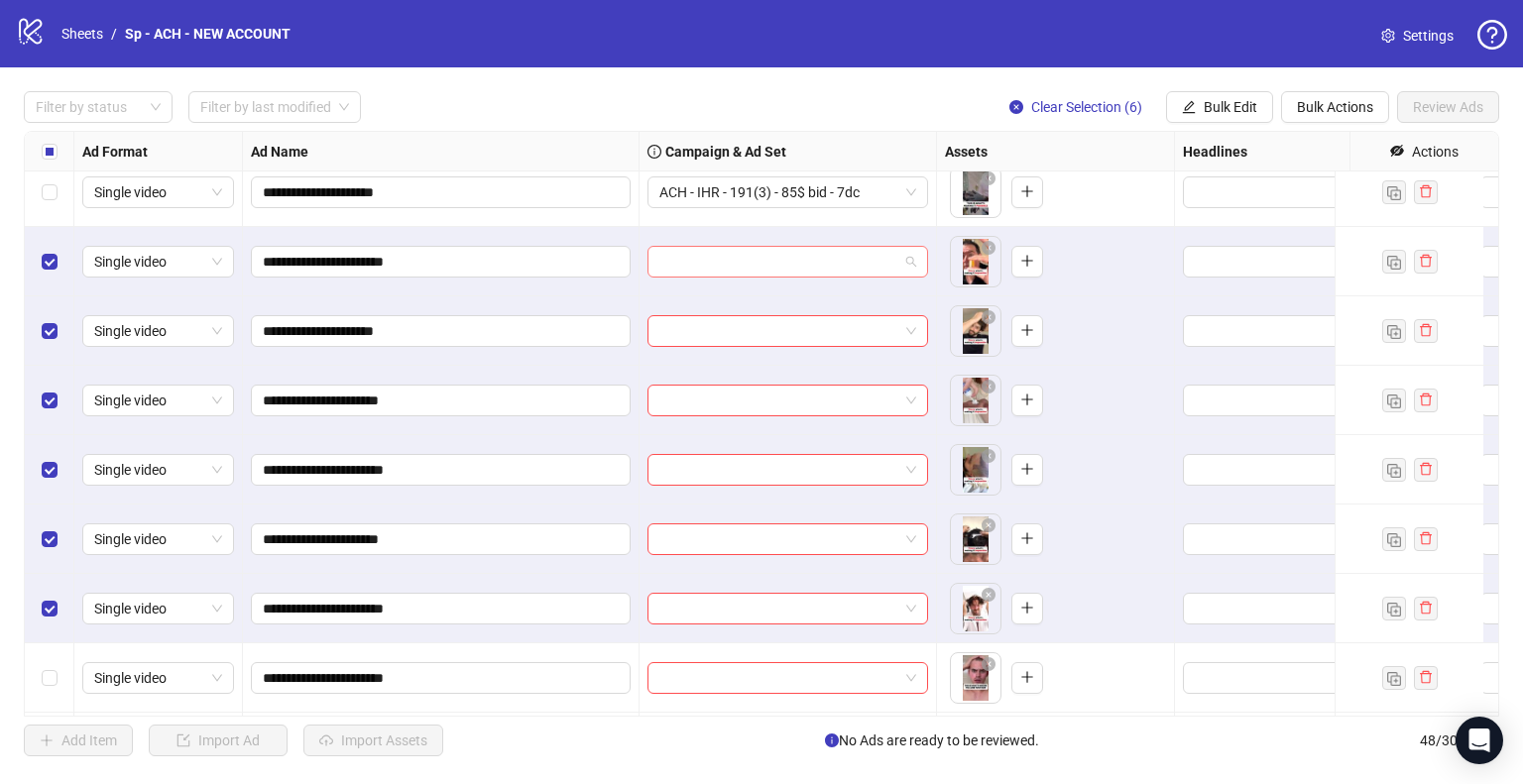 click at bounding box center [787, 262] 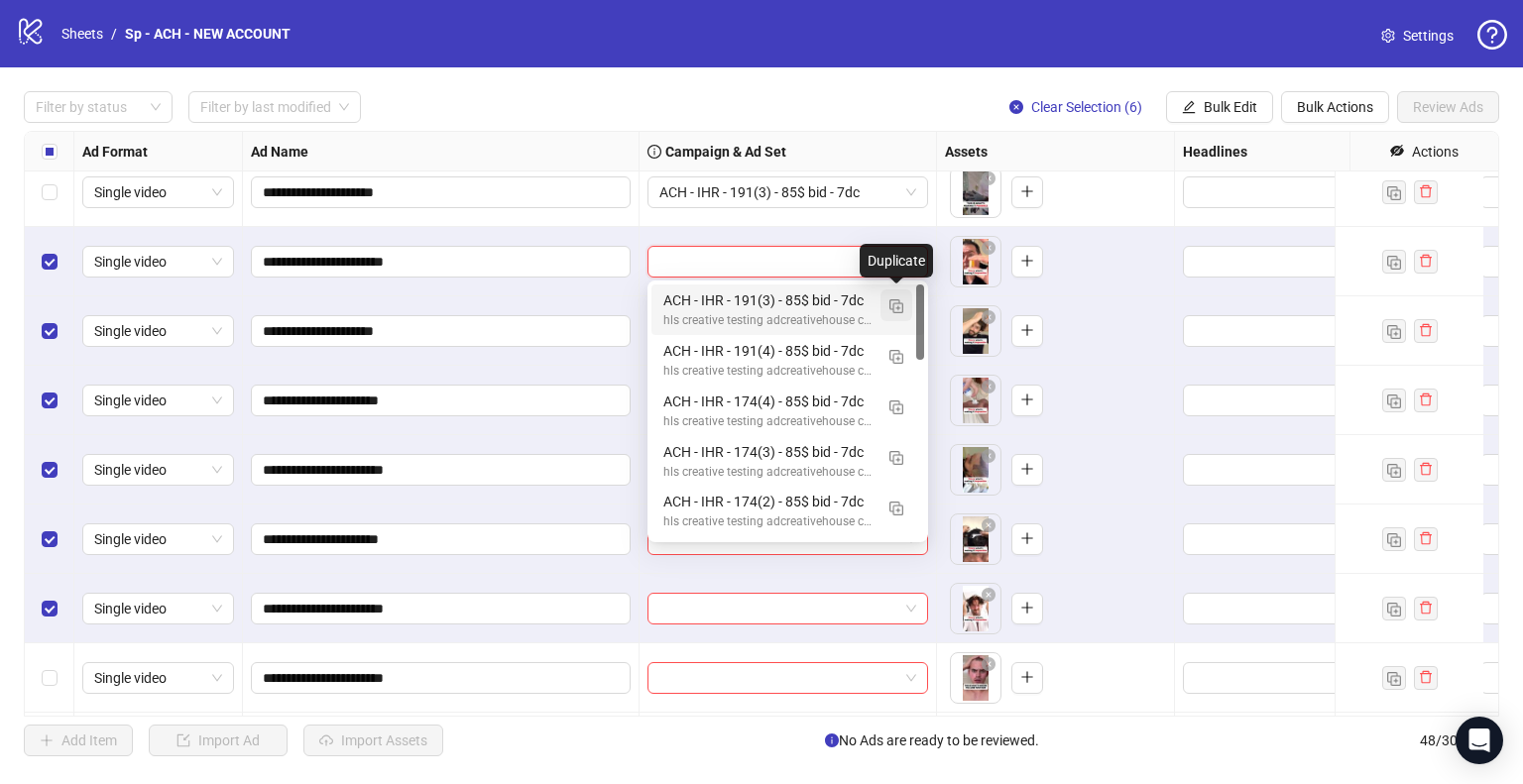 click at bounding box center (896, 306) 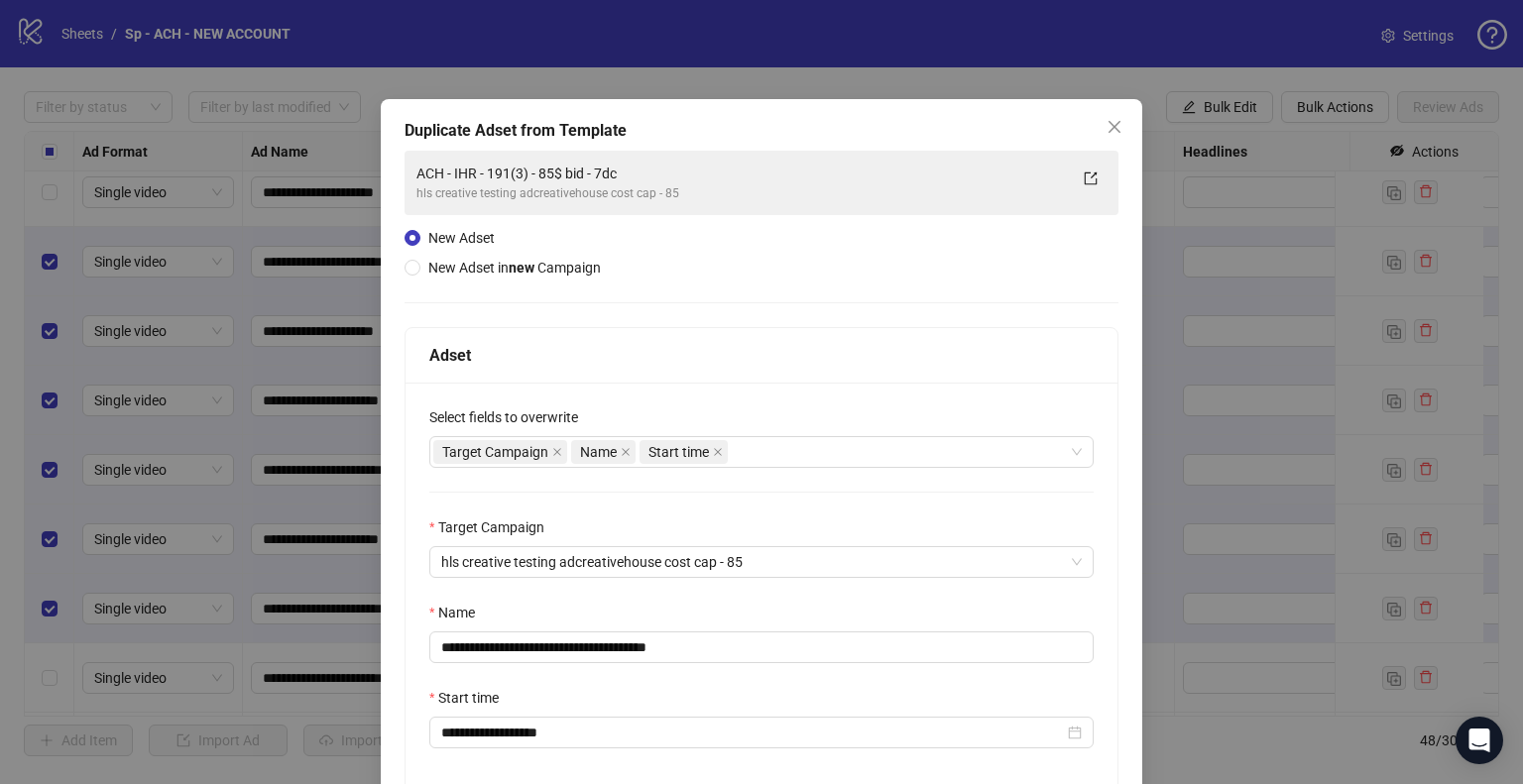 scroll, scrollTop: 168, scrollLeft: 0, axis: vertical 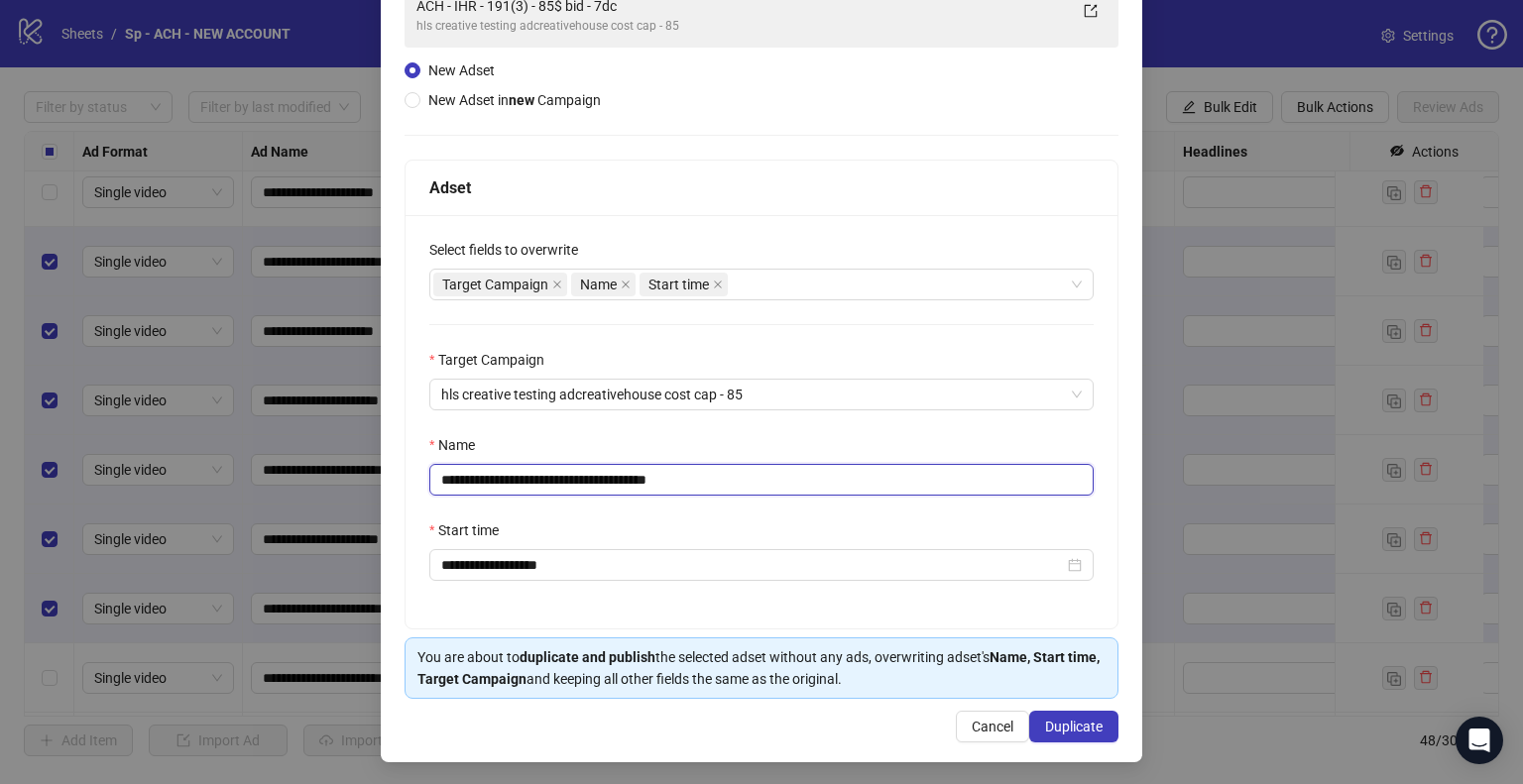 click on "**********" at bounding box center [762, 480] 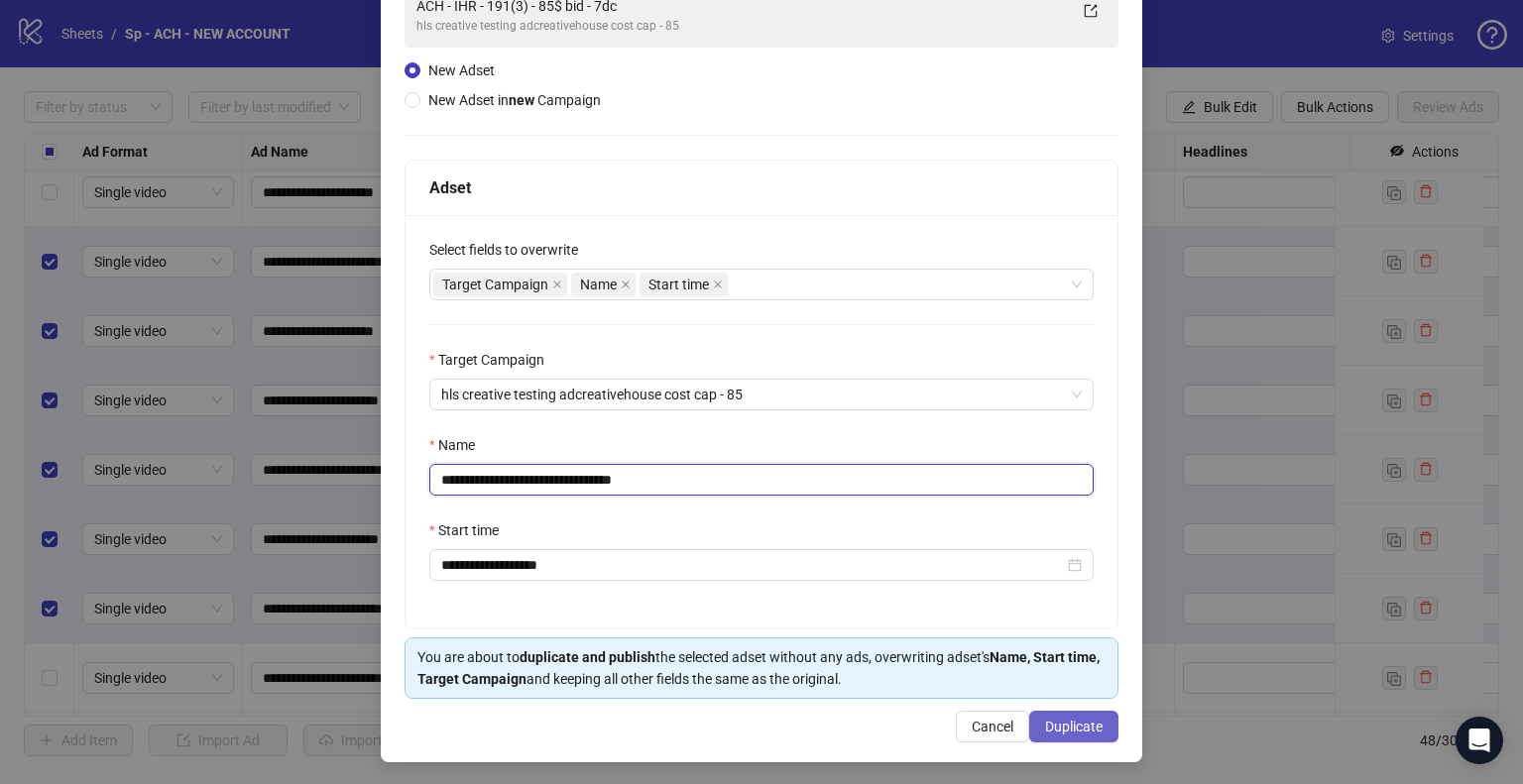 type on "**********" 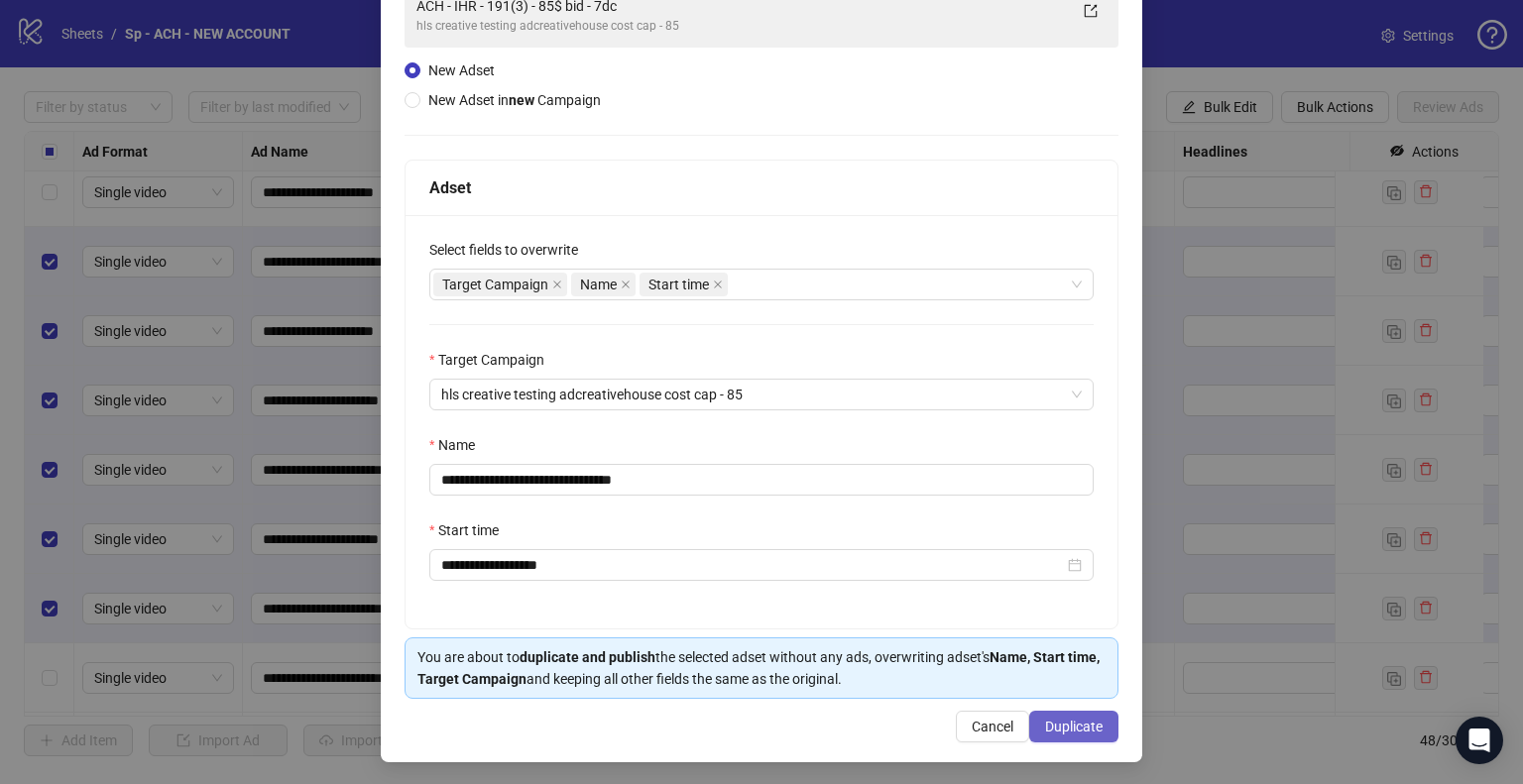 click on "Duplicate" at bounding box center [1074, 727] 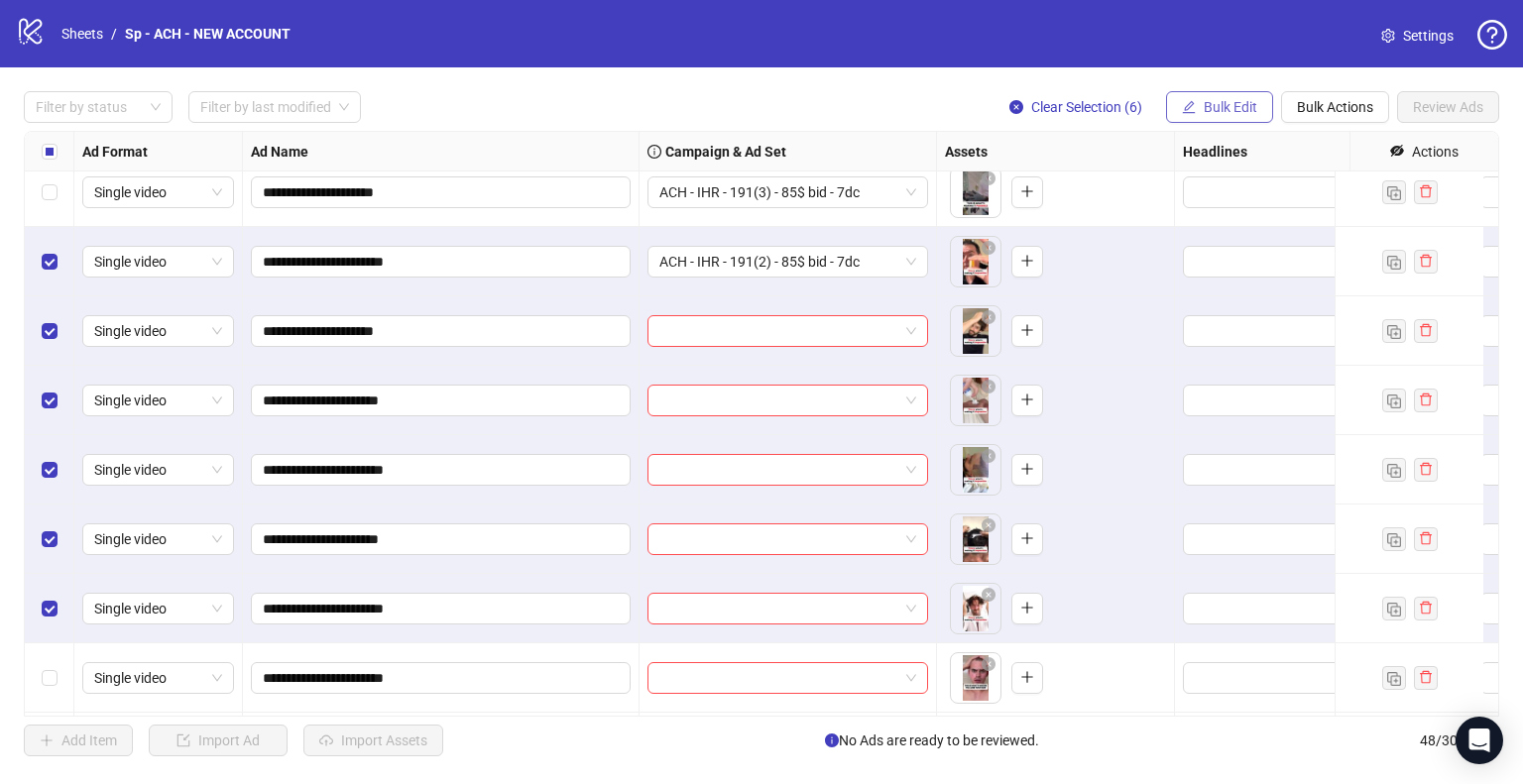 click on "Bulk Edit" at bounding box center (1230, 107) 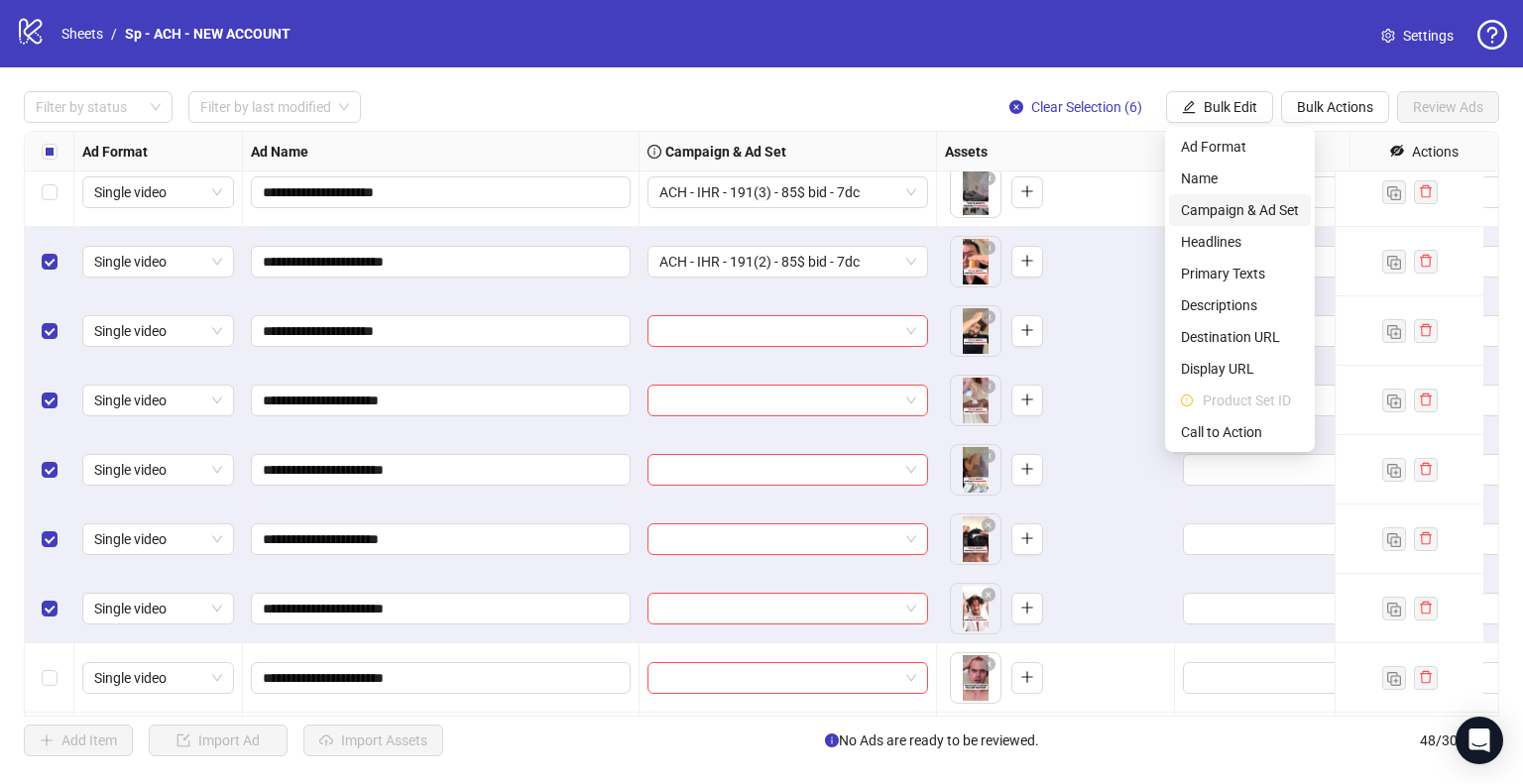 click on "Campaign & Ad Set" at bounding box center (1239, 210) 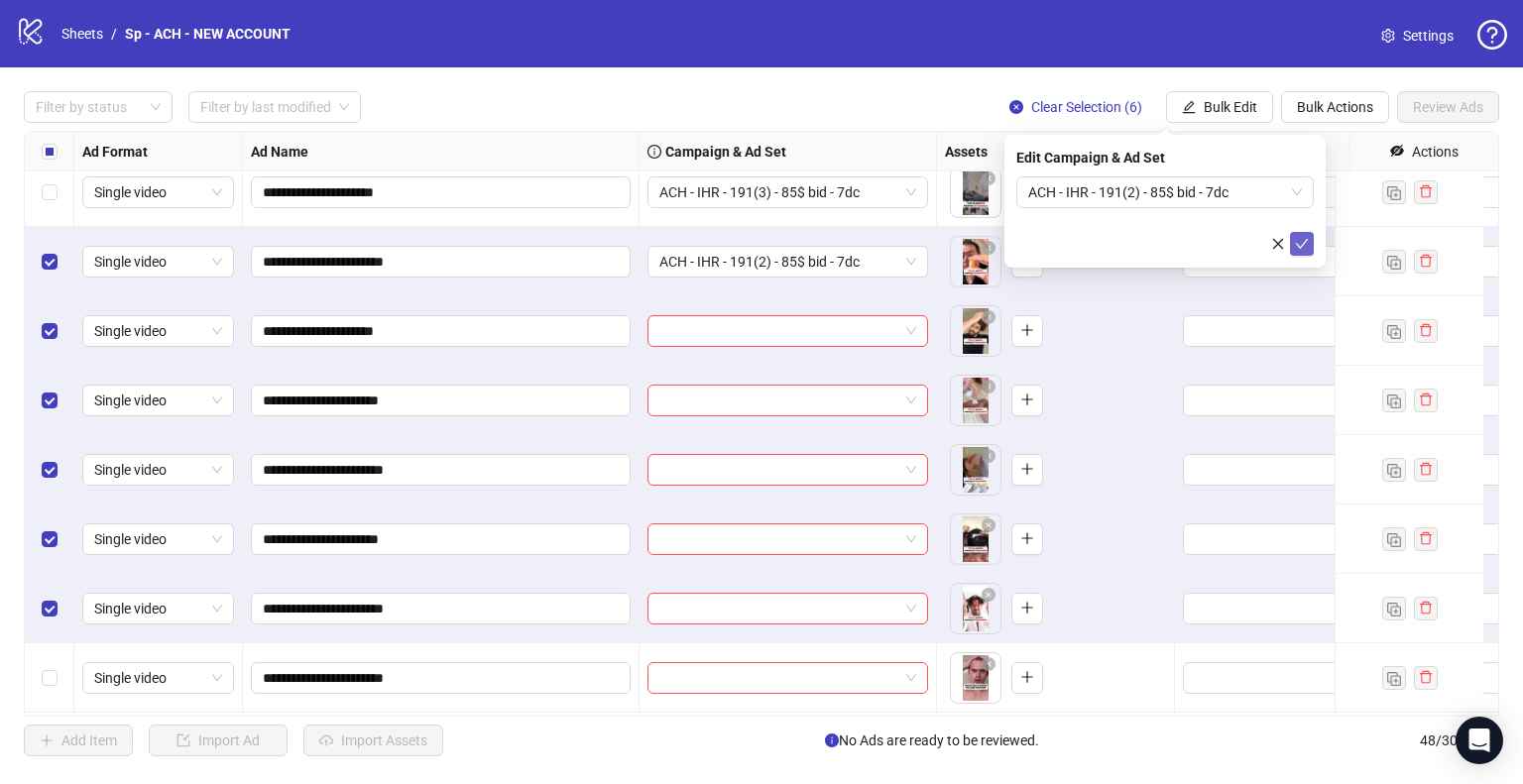 click at bounding box center (1302, 244) 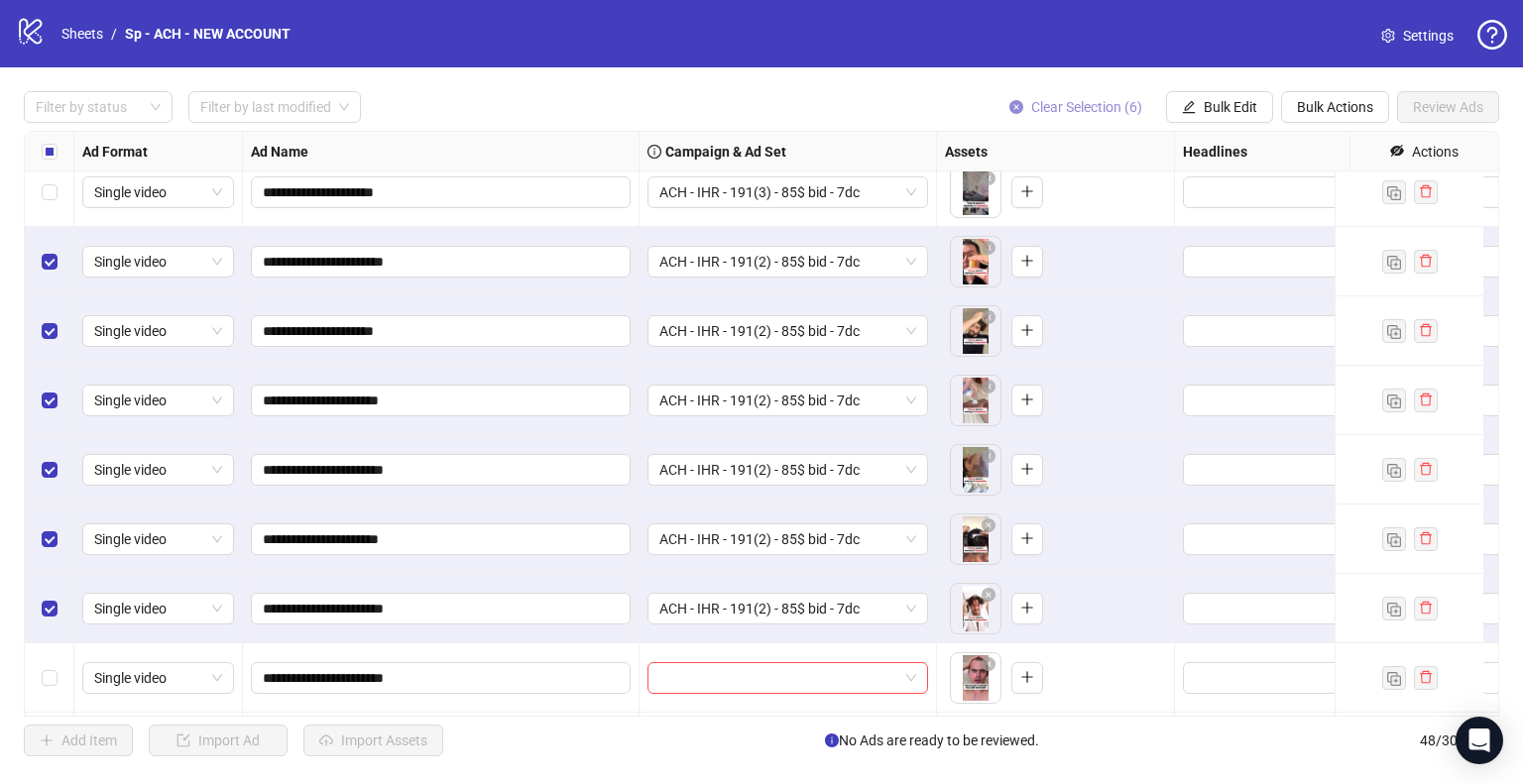 click on "Clear Selection (6)" at bounding box center [1087, 107] 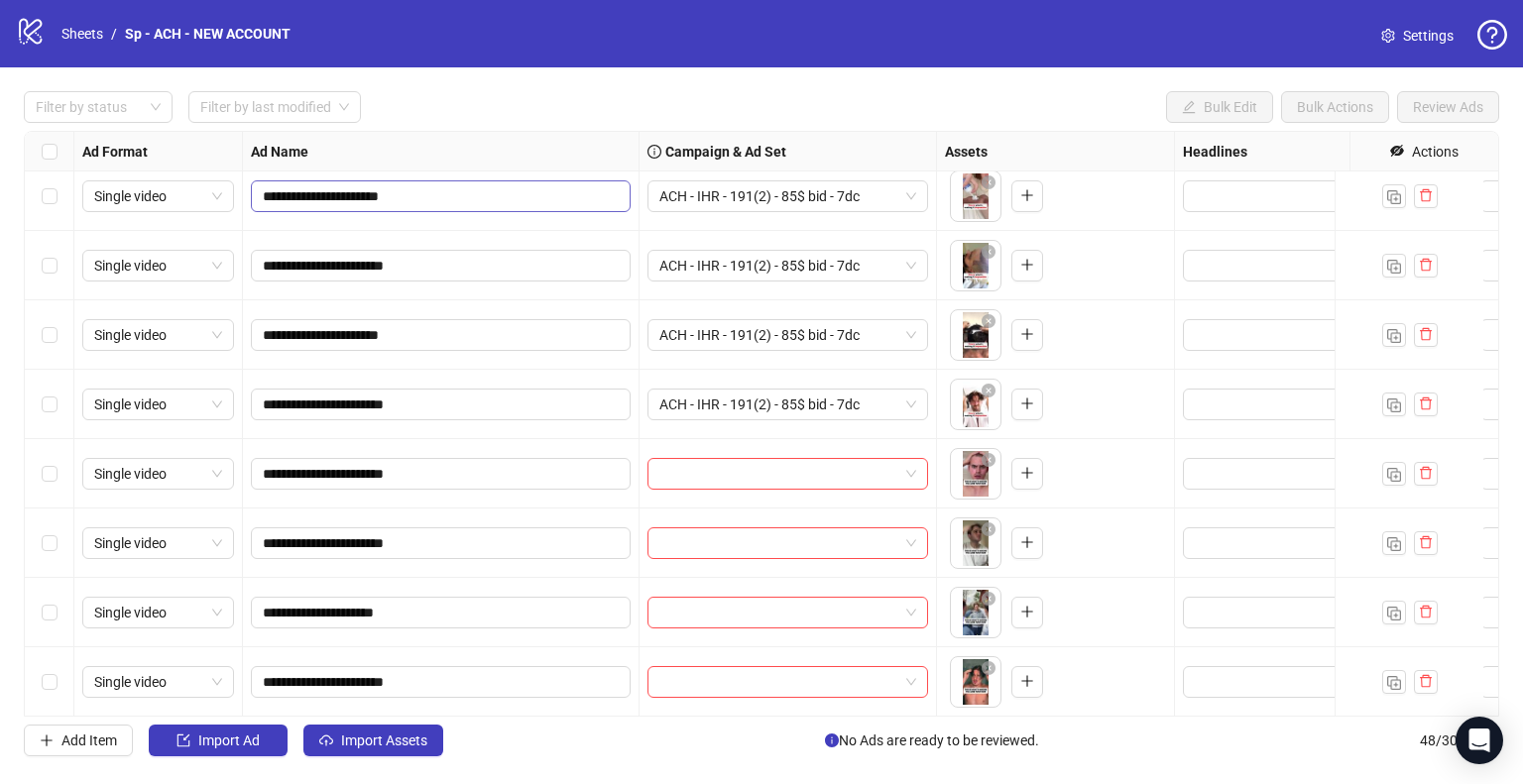 scroll, scrollTop: 2800, scrollLeft: 0, axis: vertical 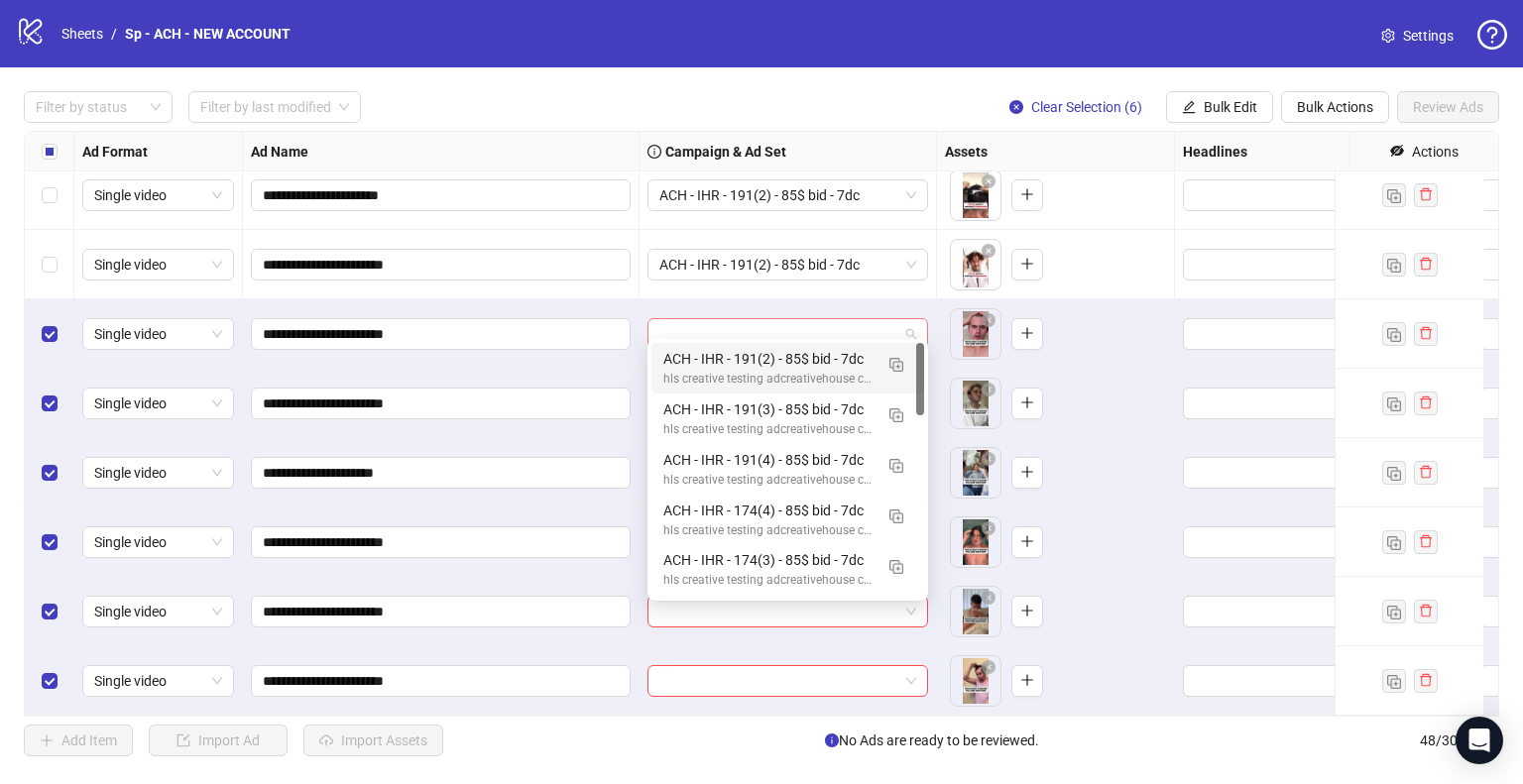 click at bounding box center (787, 334) 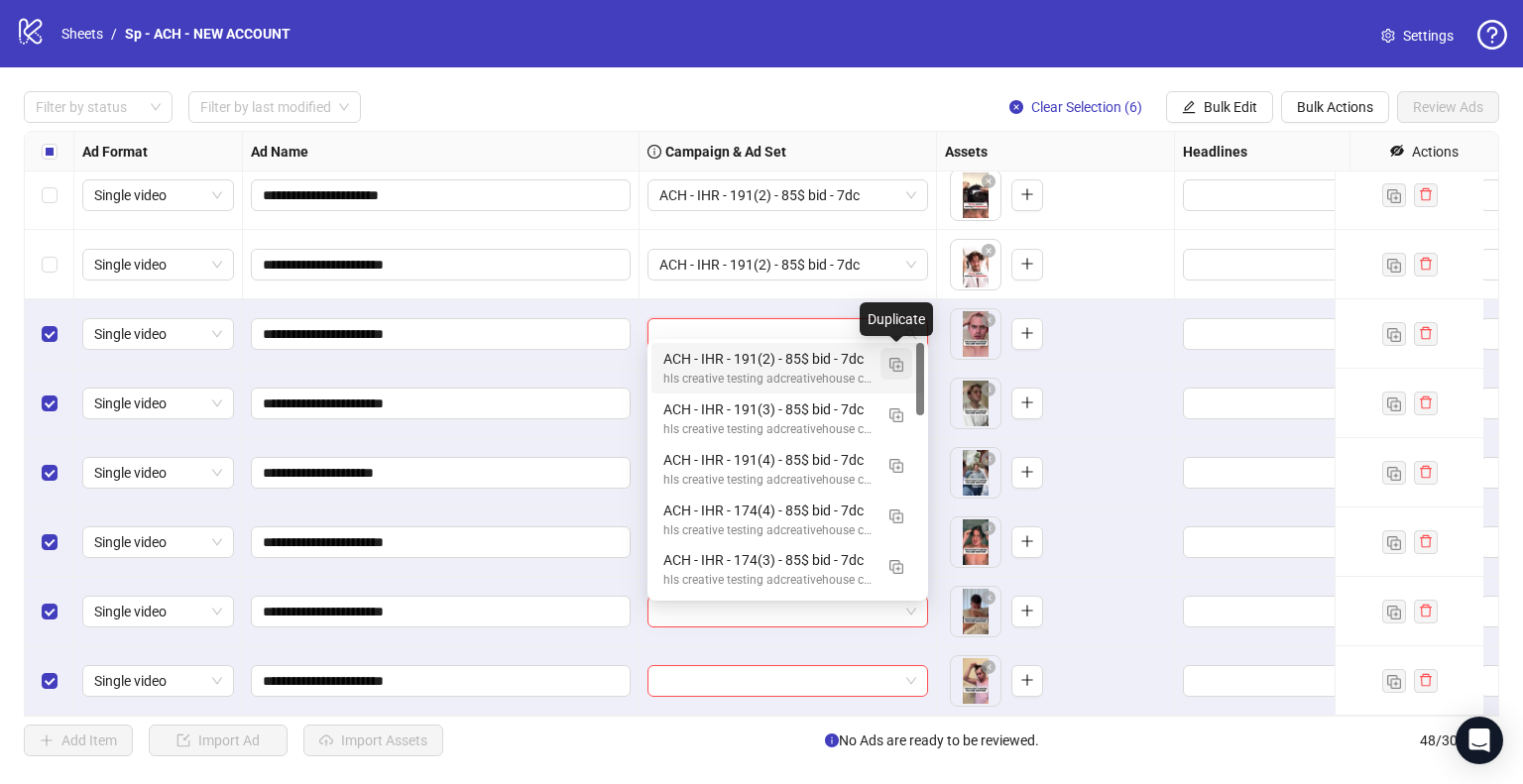 click at bounding box center [896, 365] 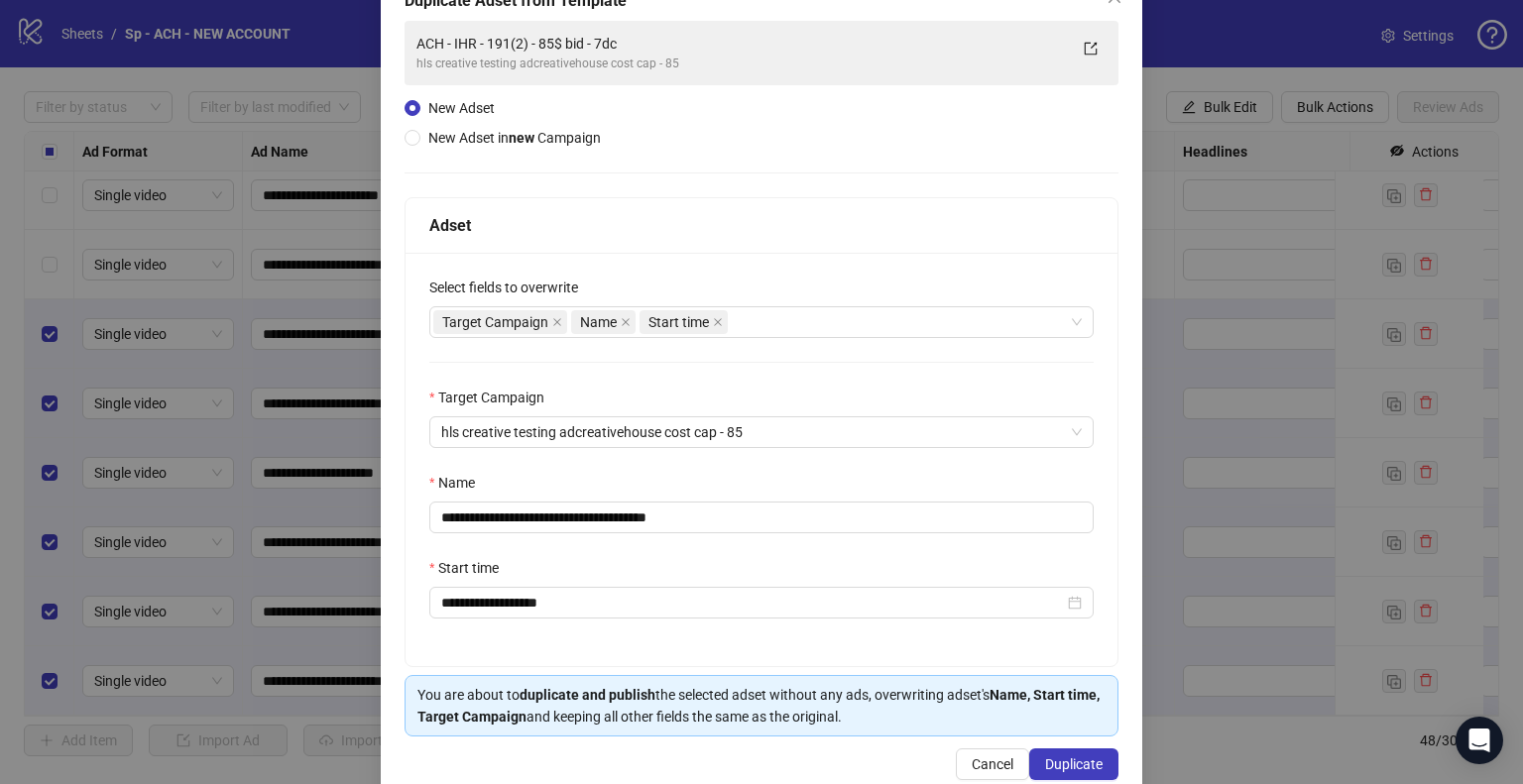 scroll, scrollTop: 168, scrollLeft: 0, axis: vertical 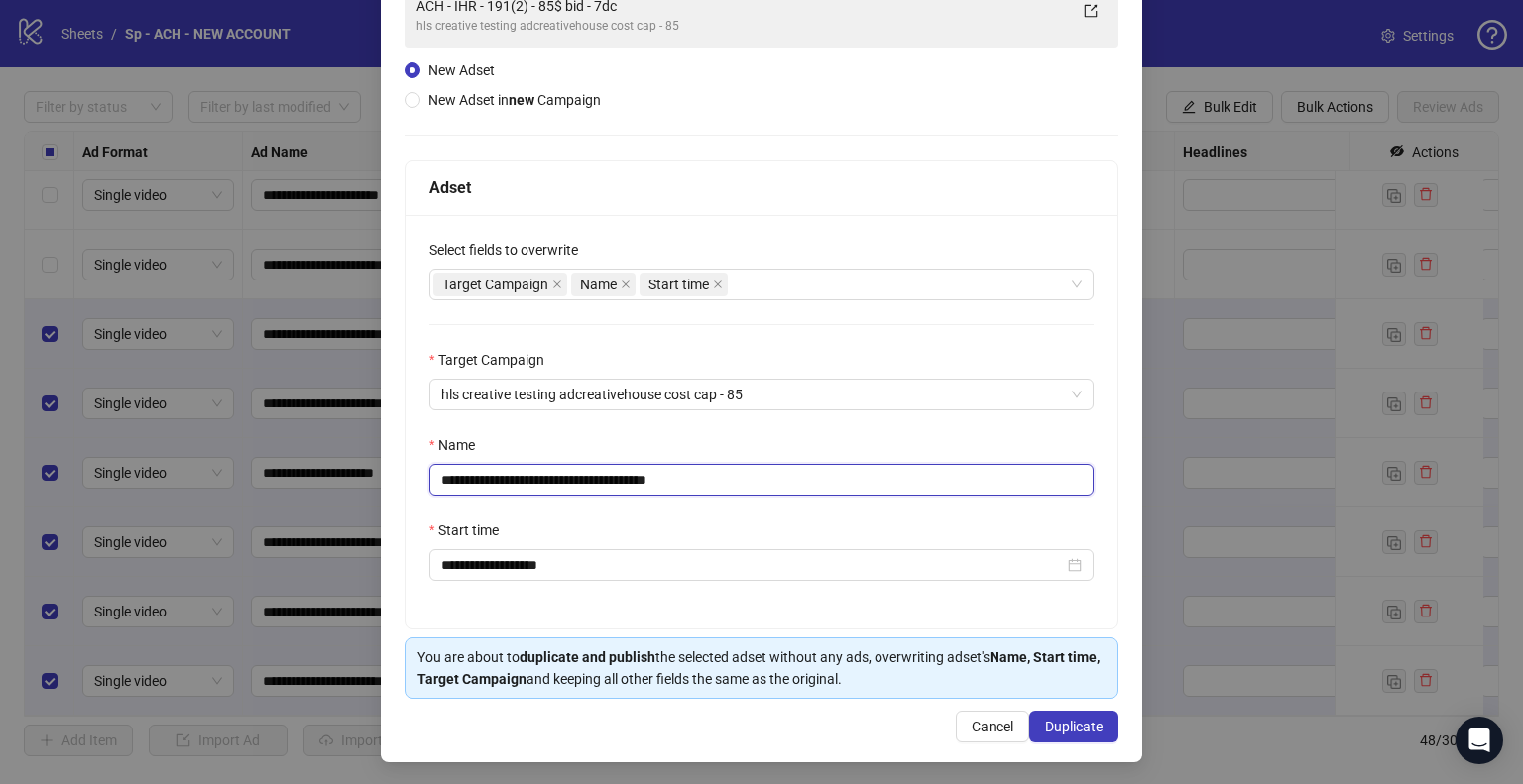 click on "**********" at bounding box center [762, 480] 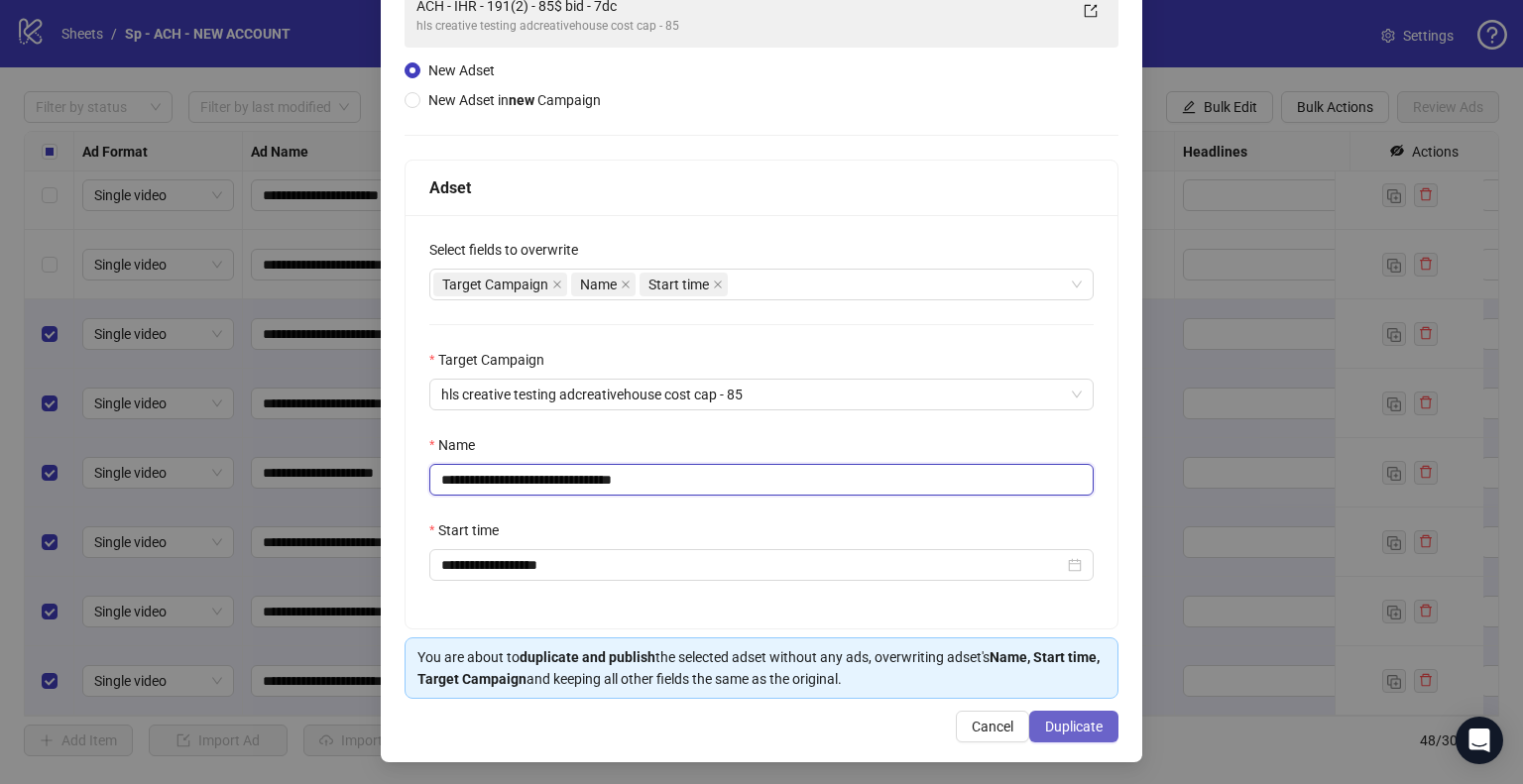 type on "**********" 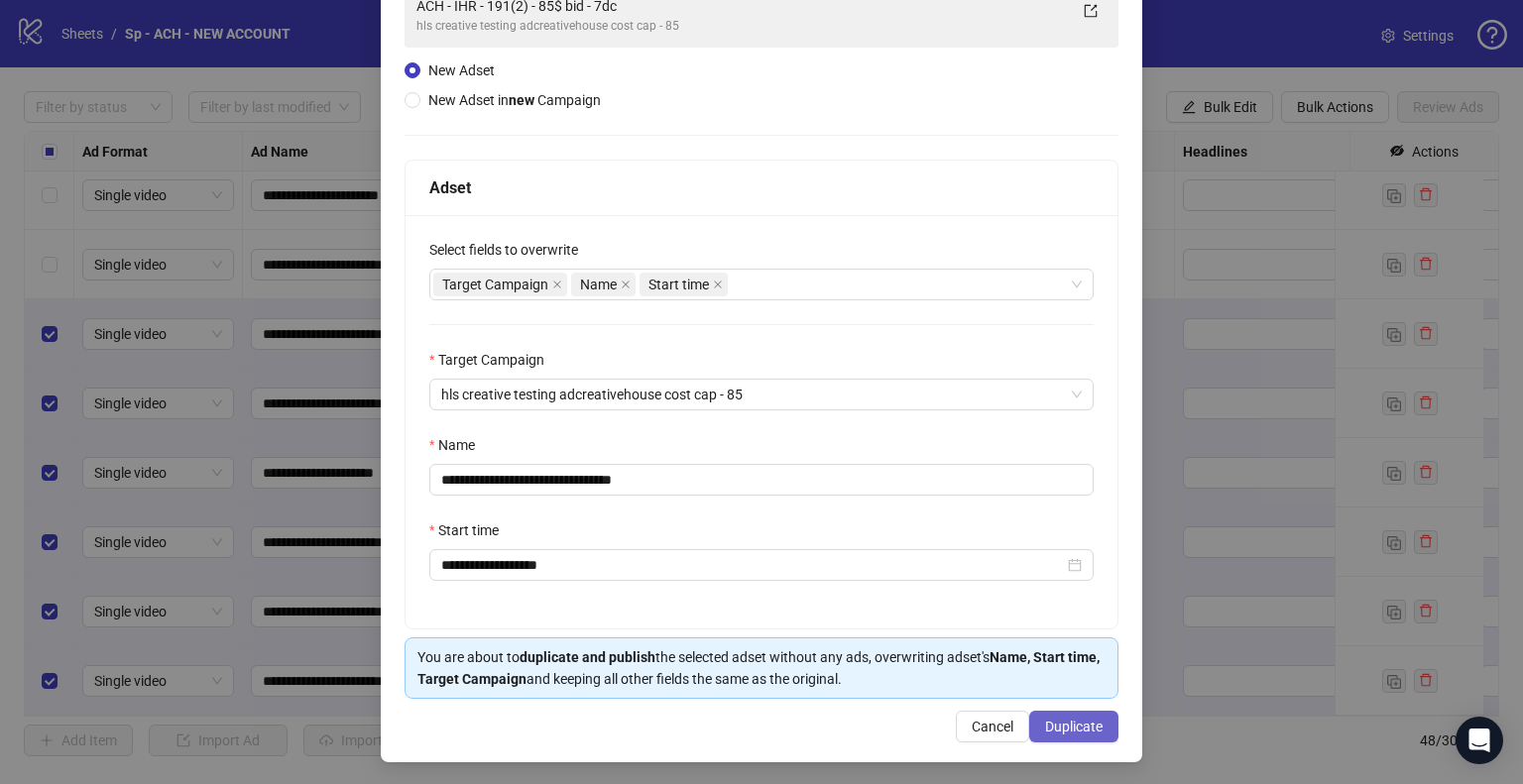 click on "Duplicate" at bounding box center [1074, 727] 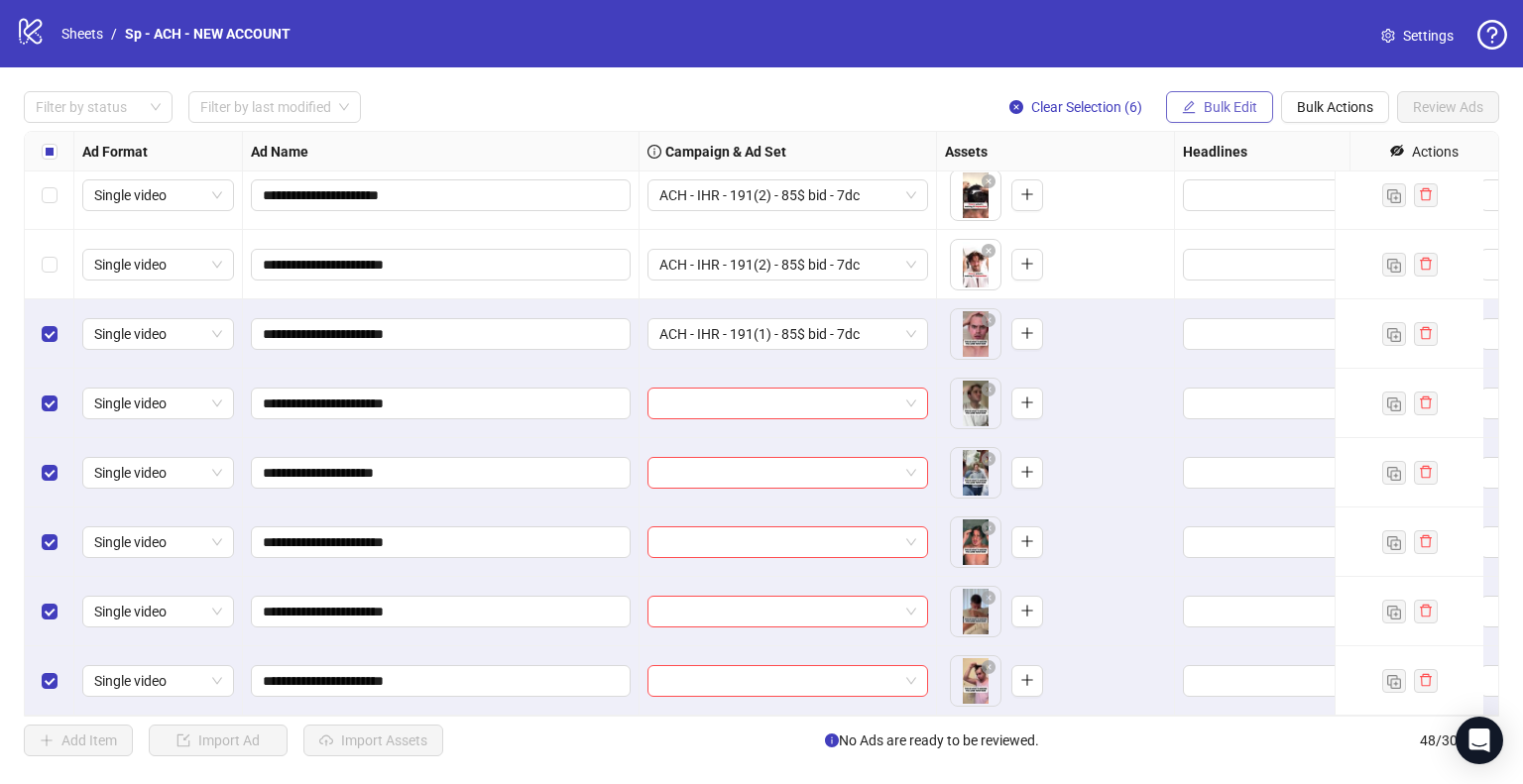 click on "Bulk Edit" at bounding box center (1230, 107) 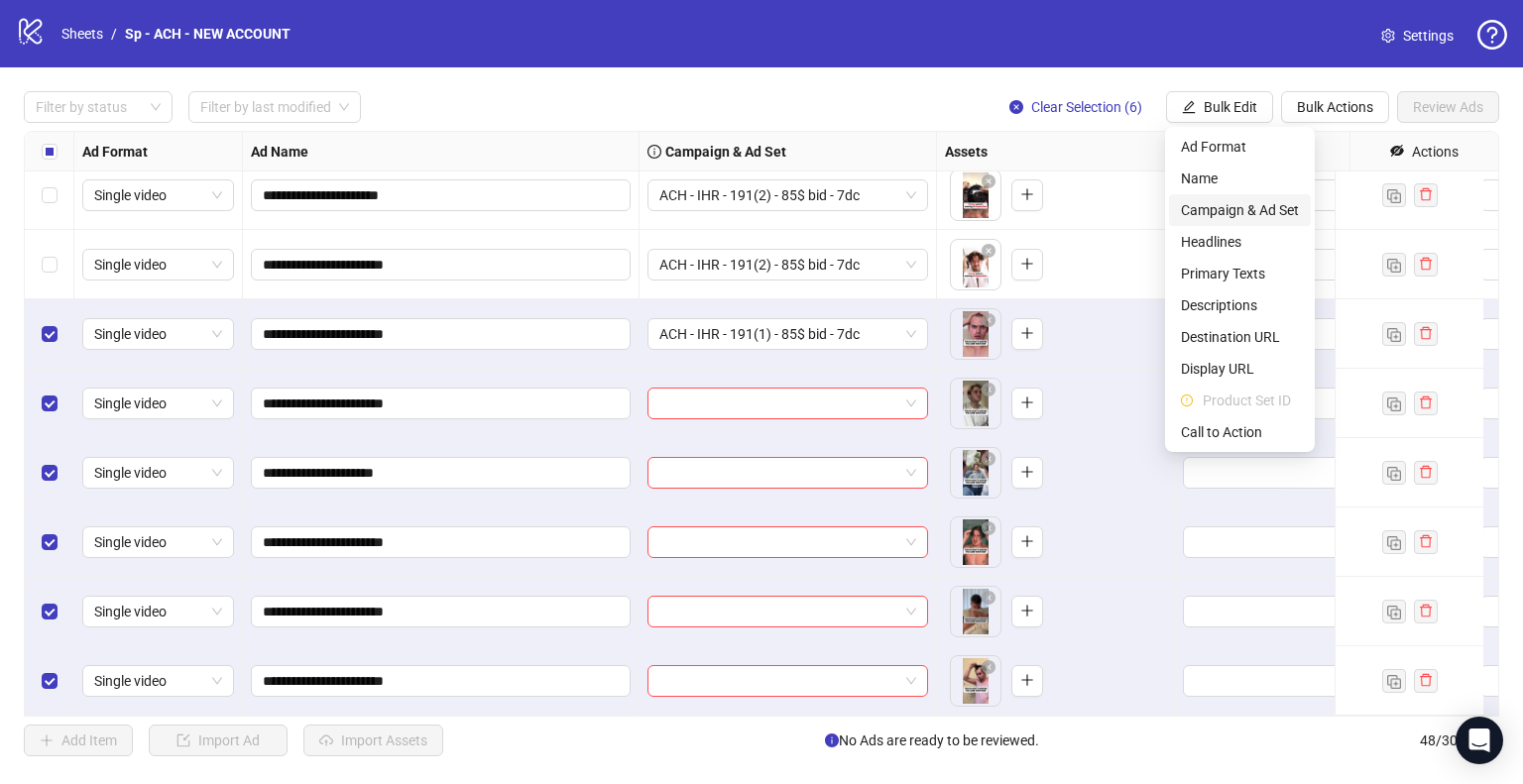 click on "Campaign & Ad Set" at bounding box center (1239, 210) 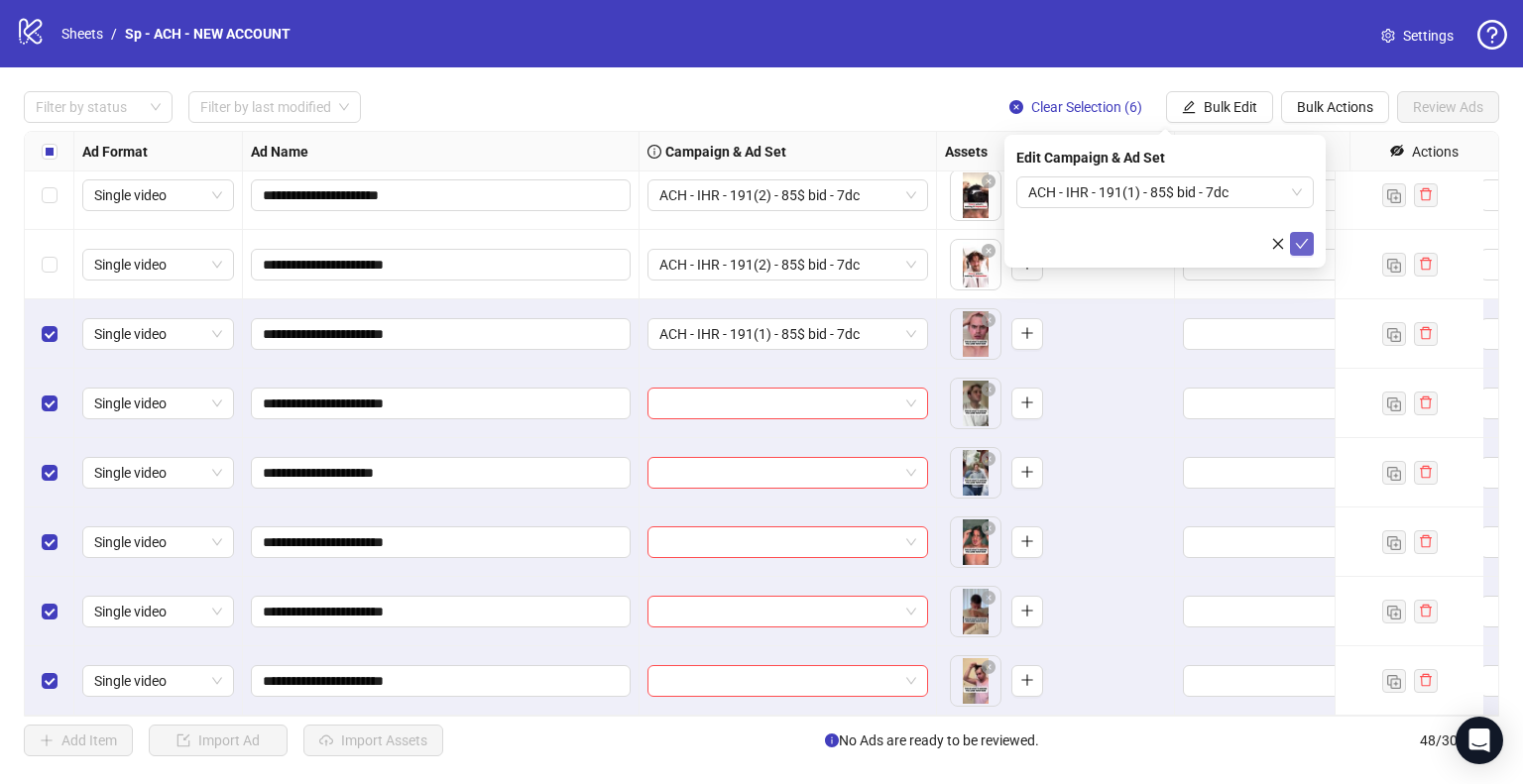 click at bounding box center (1302, 244) 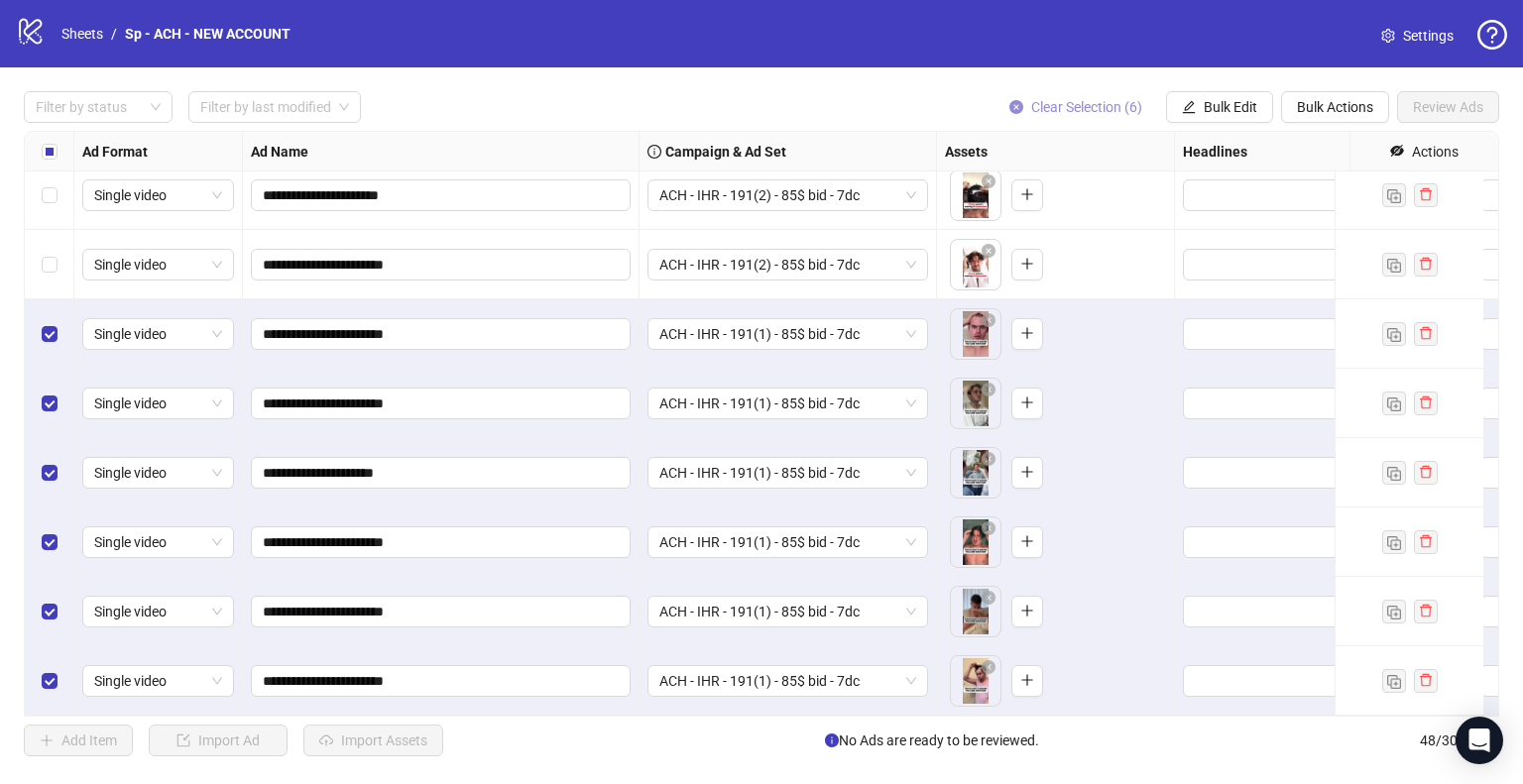 click on "Clear Selection (6)" at bounding box center (1076, 107) 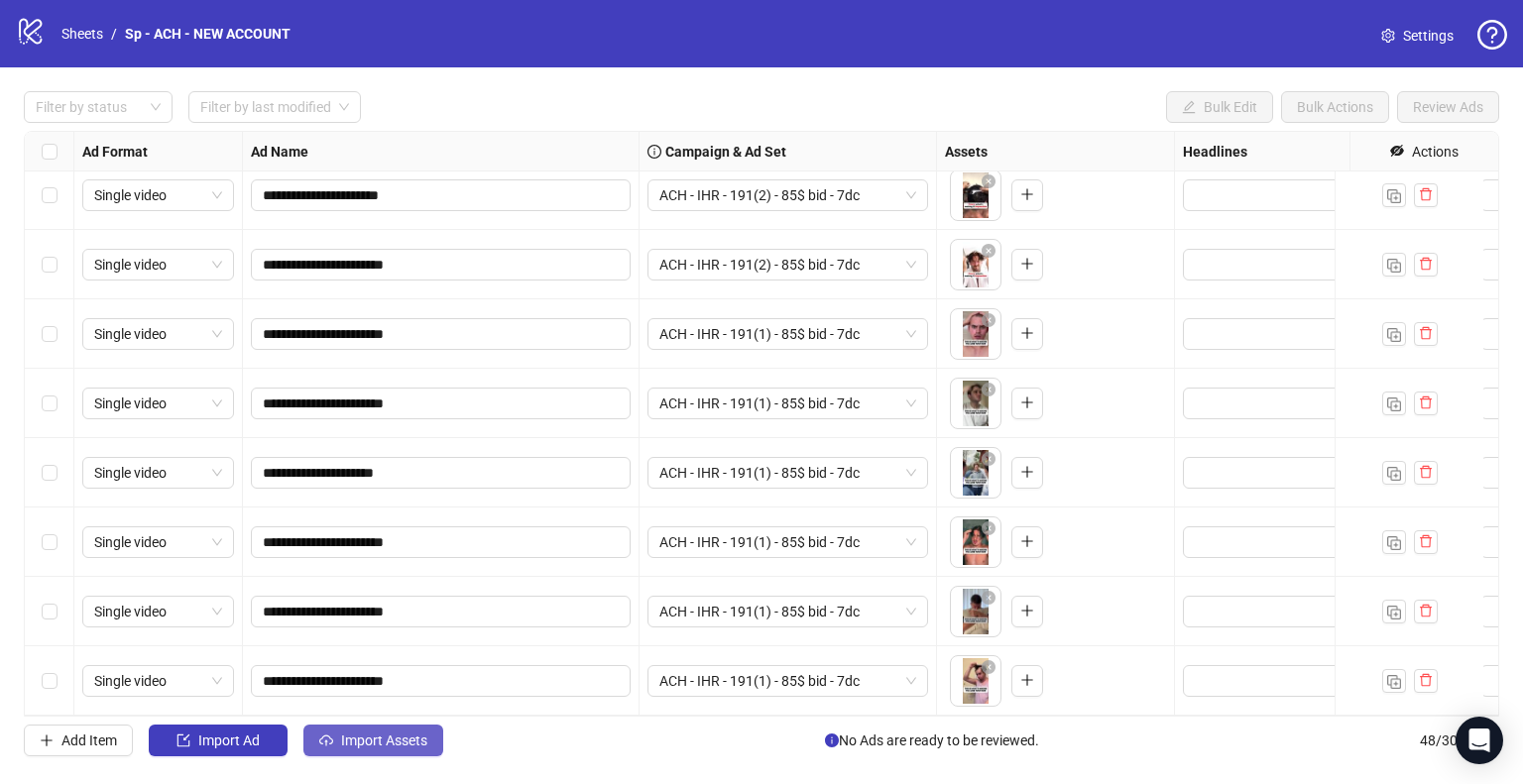 click on "Import Assets" at bounding box center (229, 740) 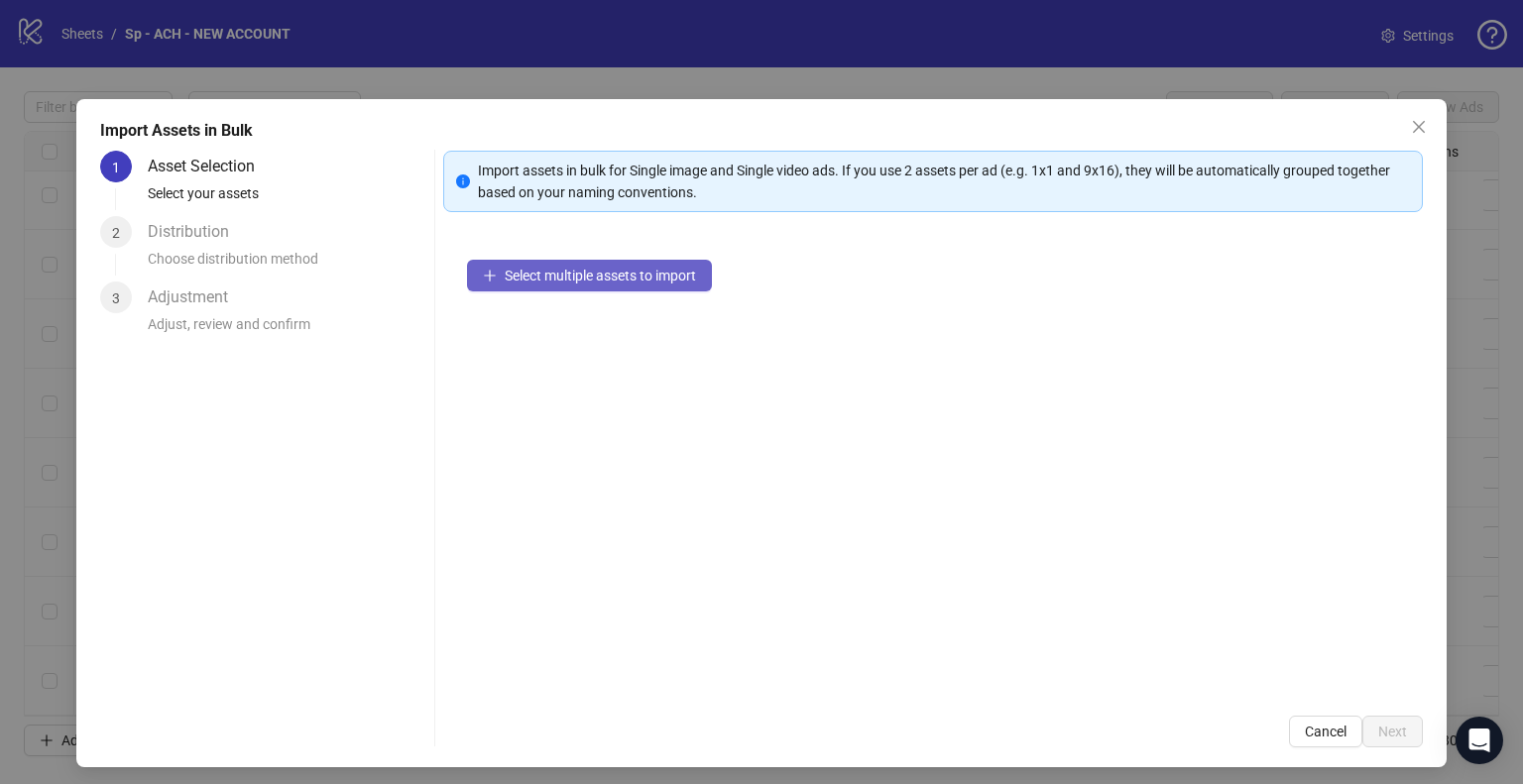 click on "Select multiple assets to import" at bounding box center (600, 276) 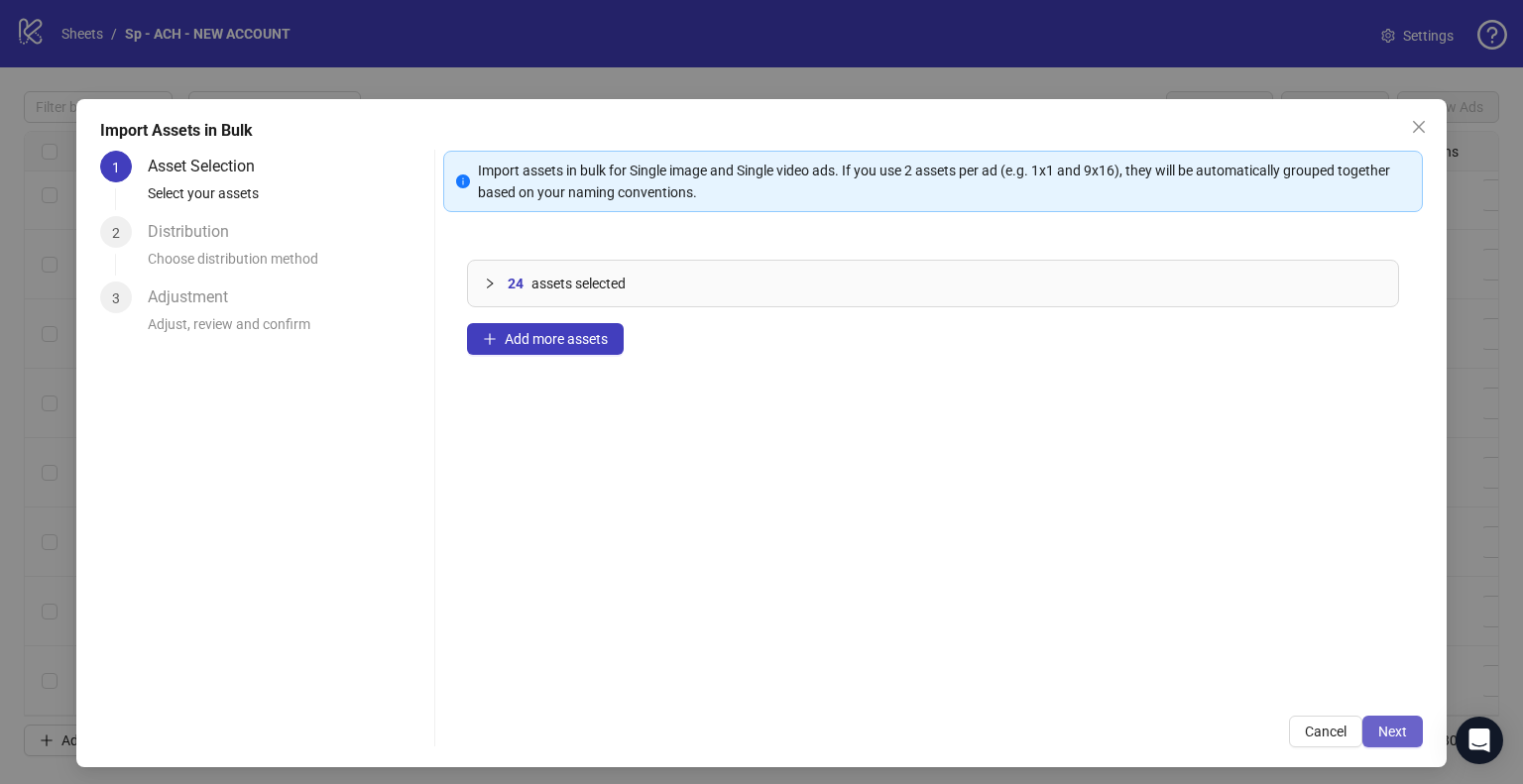 click on "Next" at bounding box center (1392, 731) 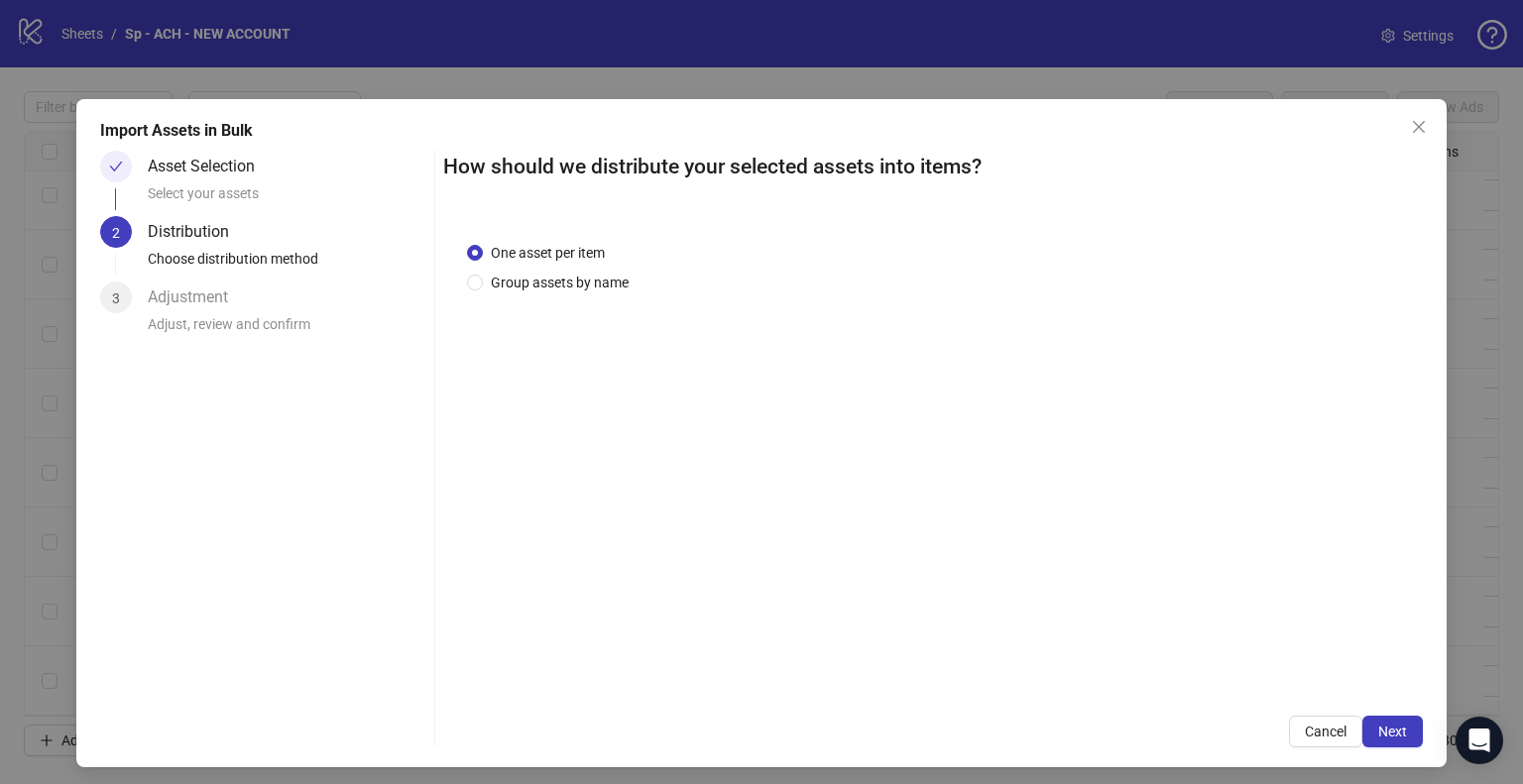 click on "Next" at bounding box center (1392, 731) 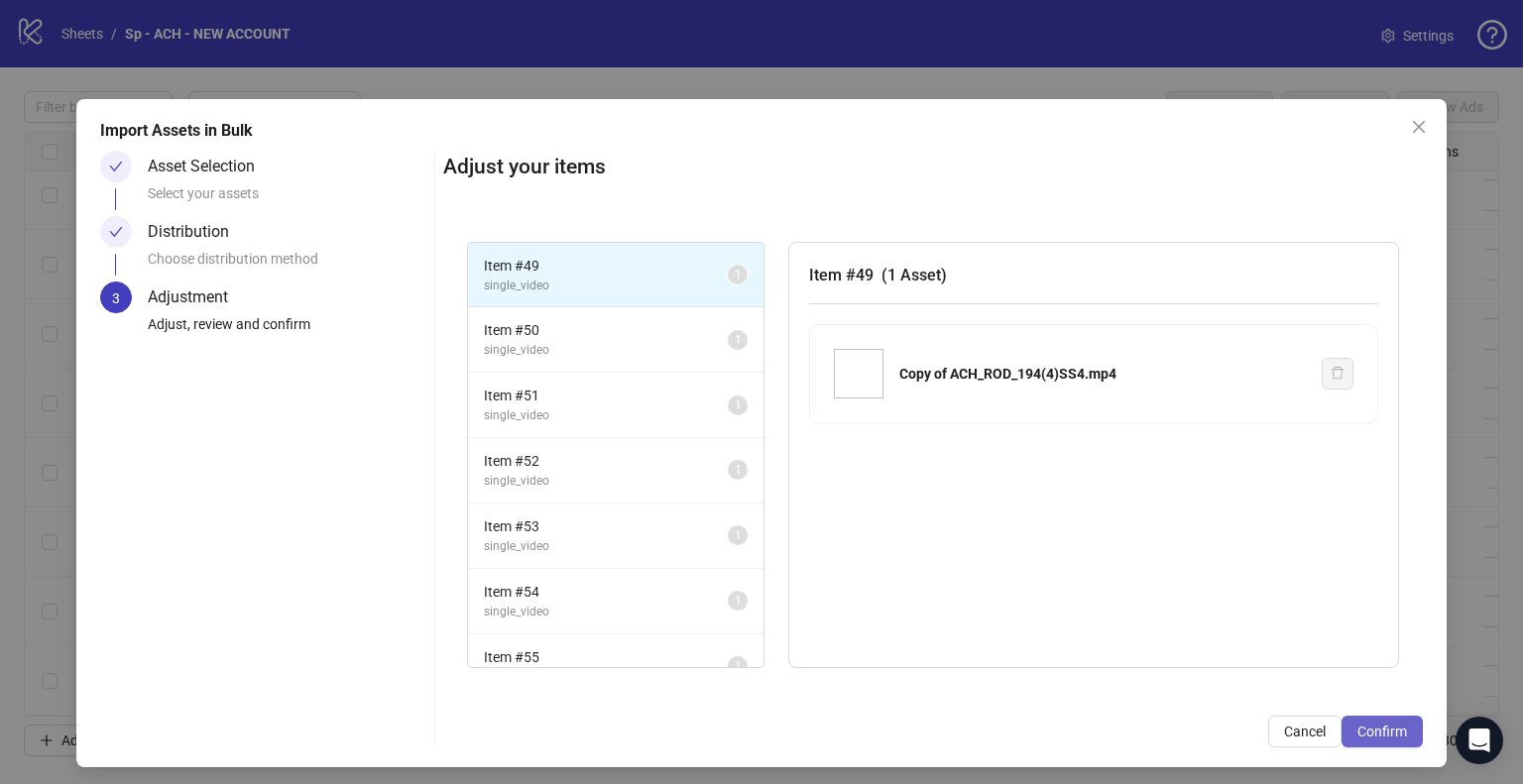 click on "Confirm" at bounding box center (1382, 731) 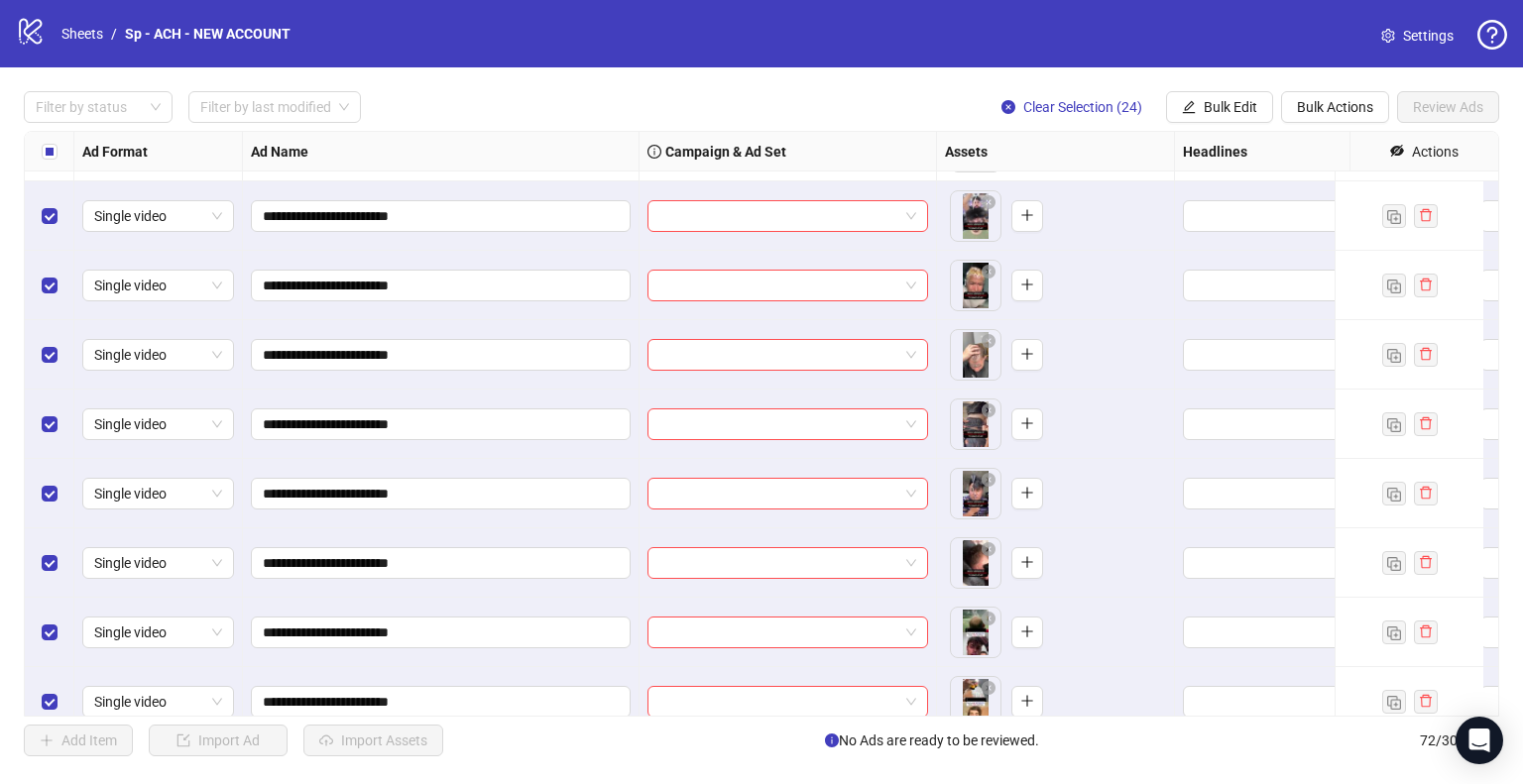 scroll, scrollTop: 3319, scrollLeft: 0, axis: vertical 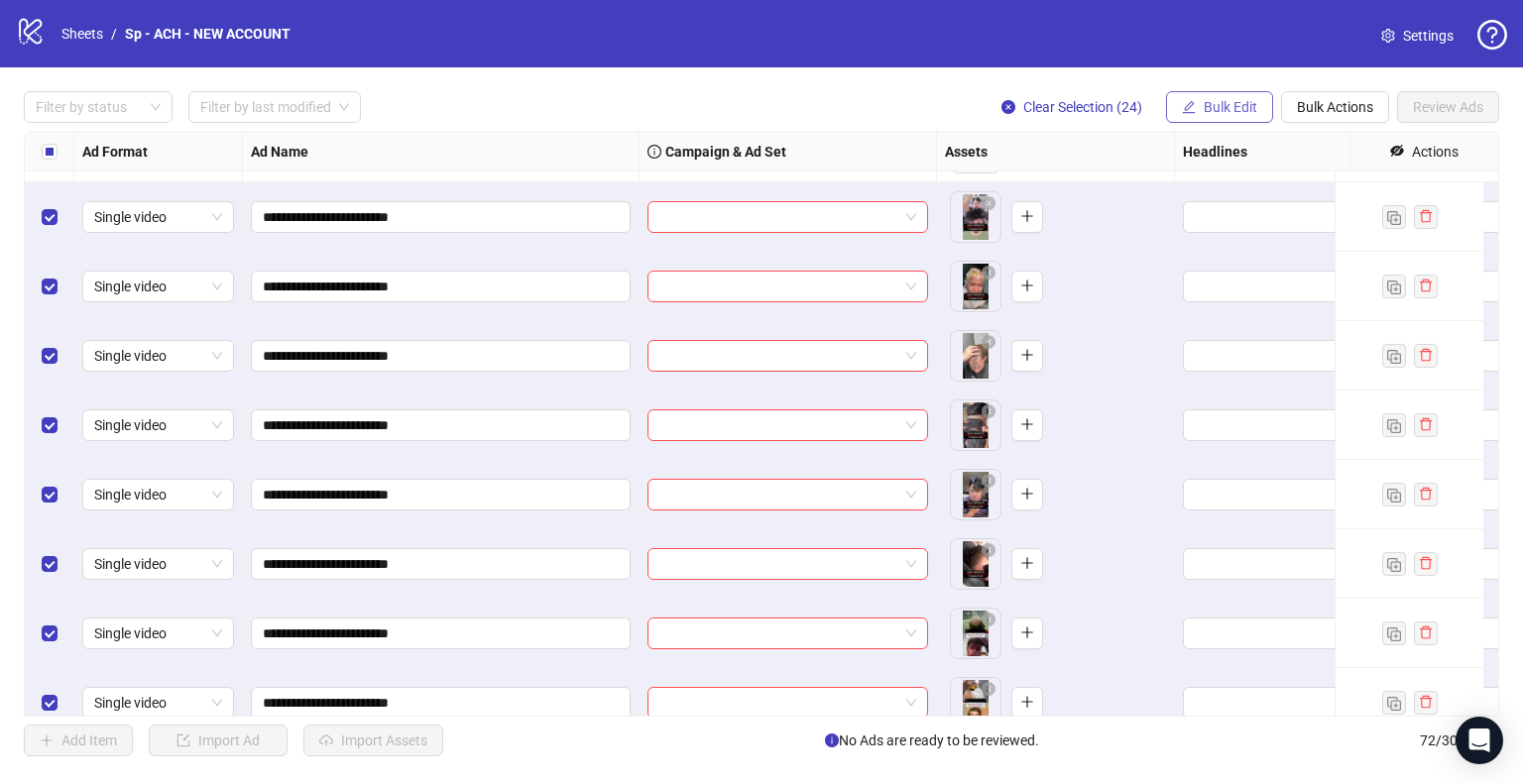click on "Bulk Edit" at bounding box center [1220, 107] 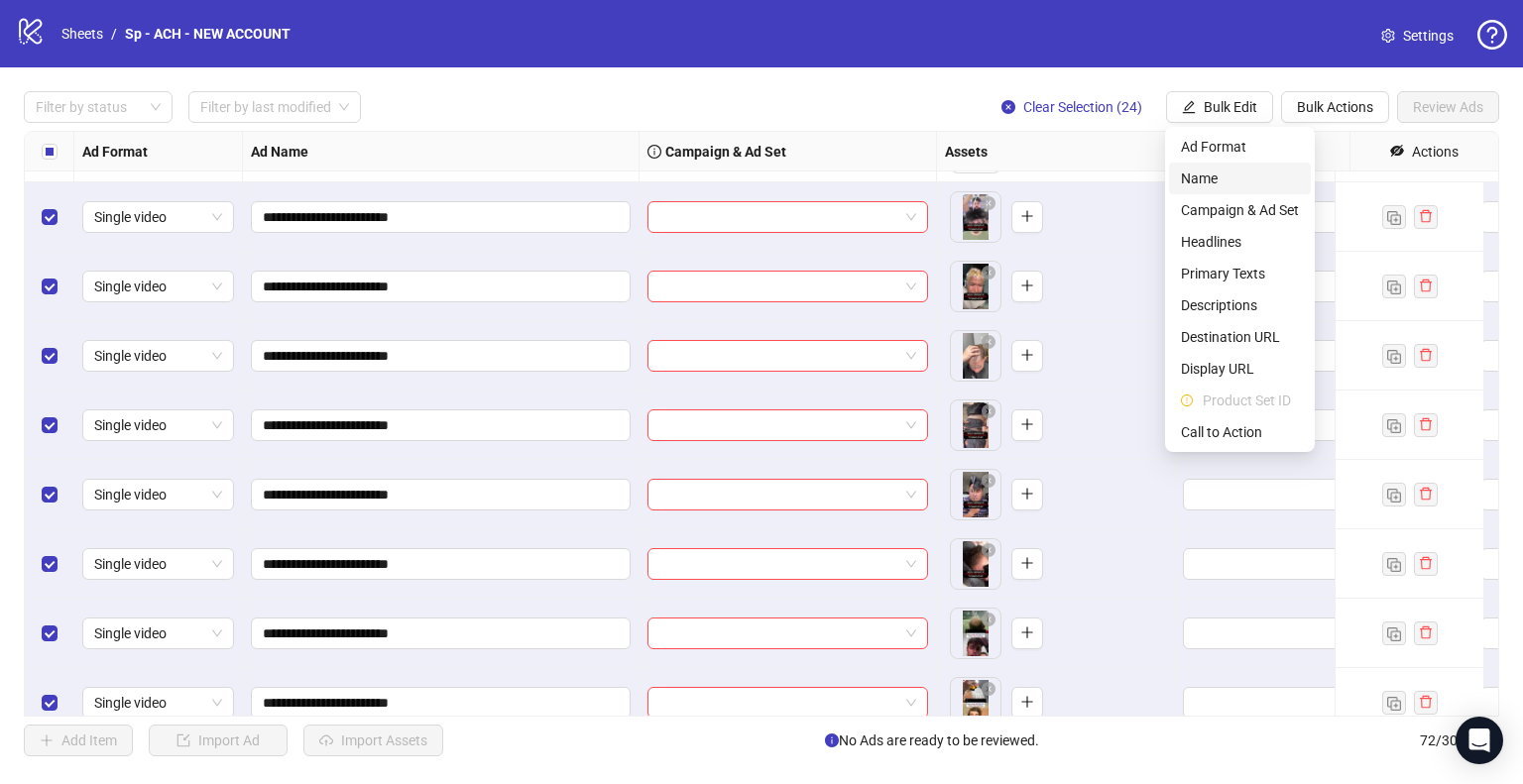 click on "Name" at bounding box center [1239, 178] 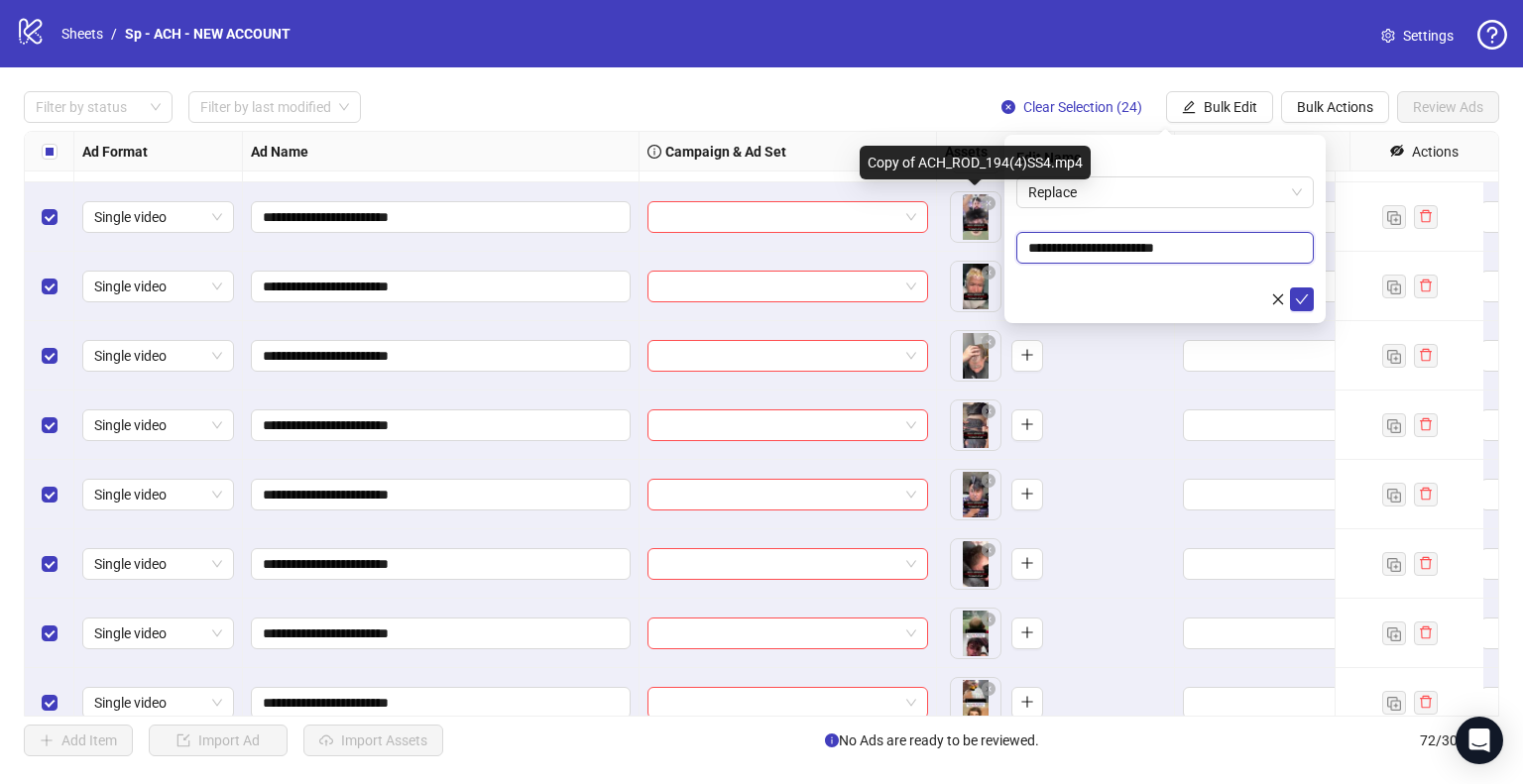 drag, startPoint x: 1148, startPoint y: 244, endPoint x: 992, endPoint y: 221, distance: 157.6864 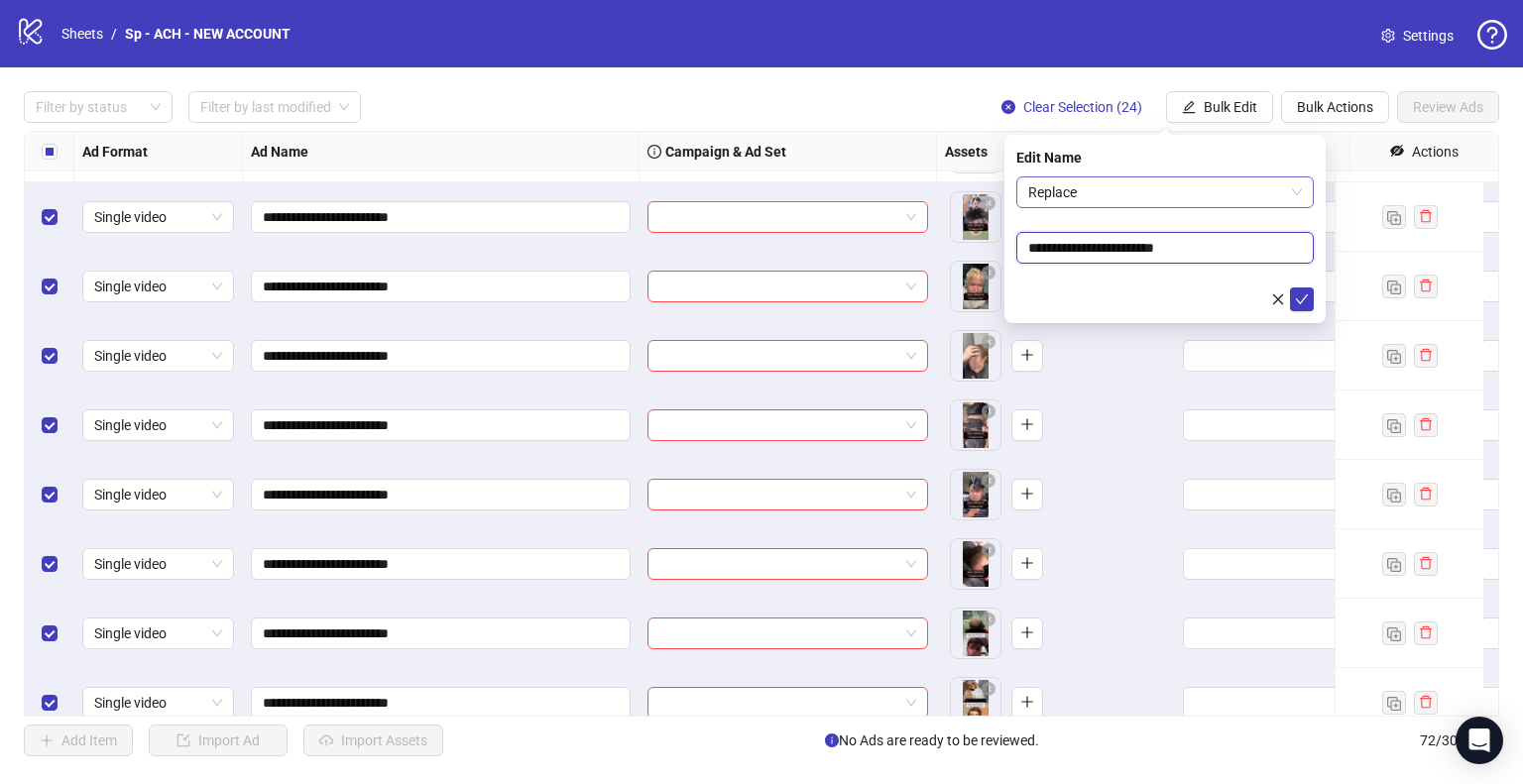 click on "Replace" at bounding box center (1165, 192) 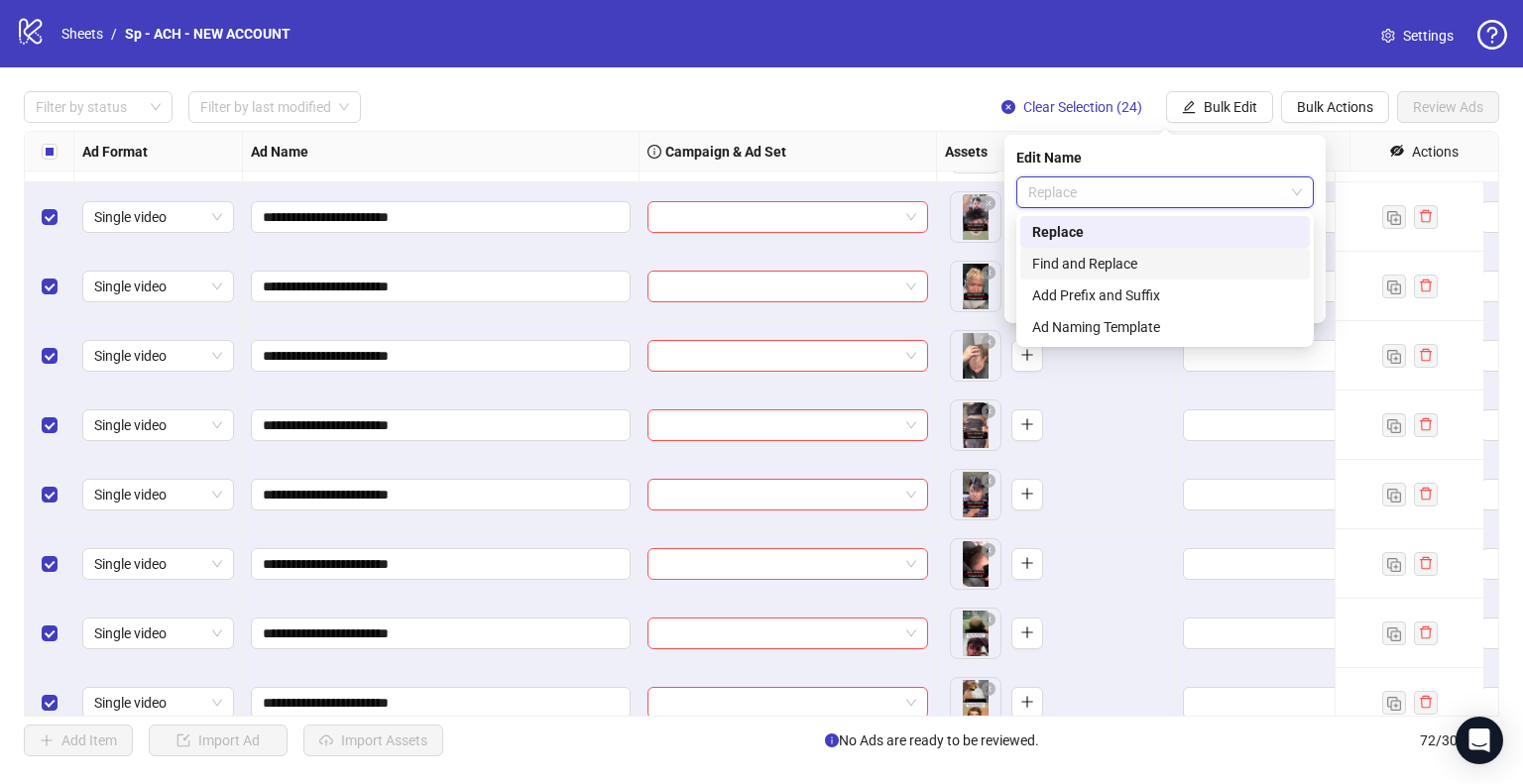 click on "Find and Replace" at bounding box center (1165, 264) 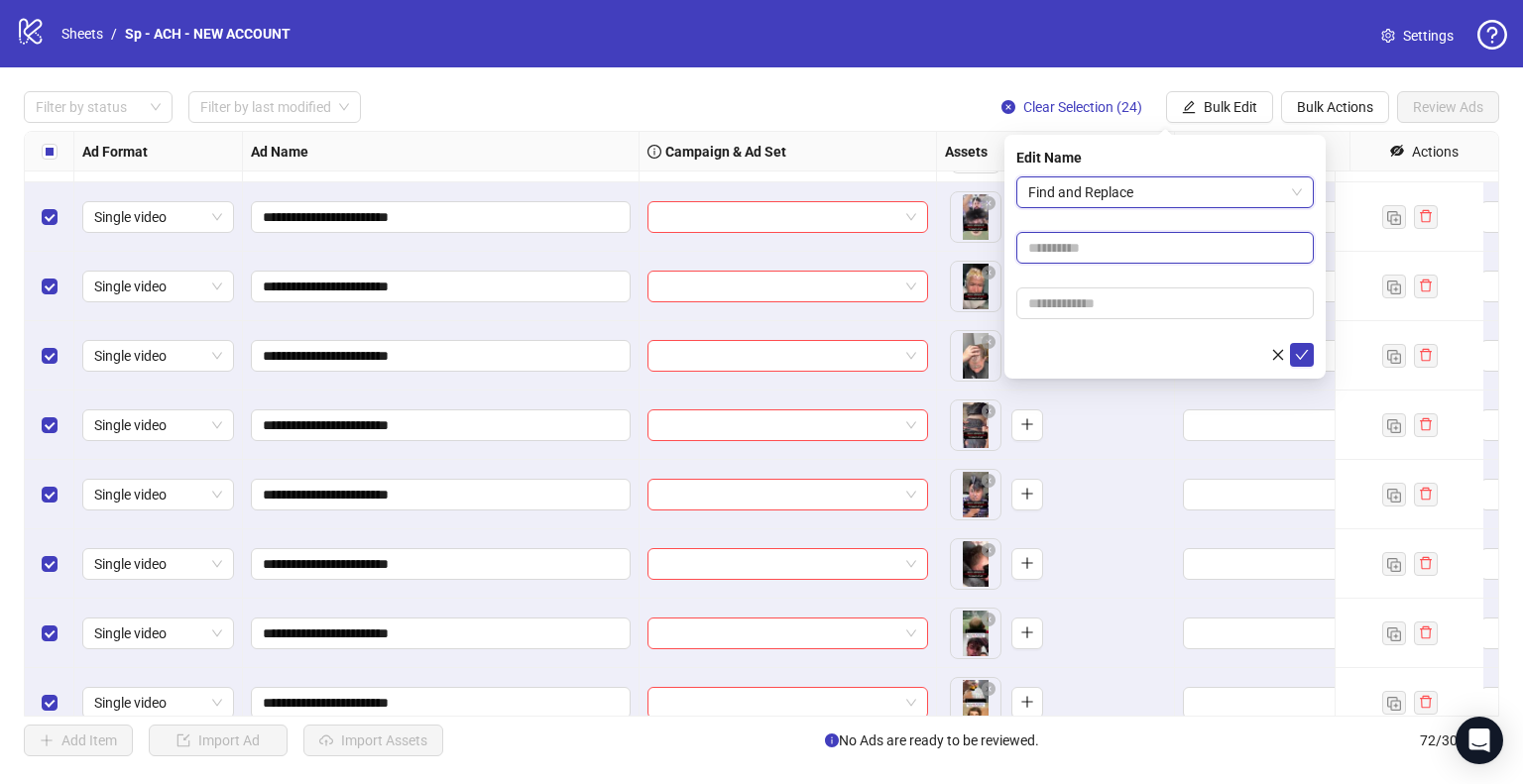 click at bounding box center [1165, 248] 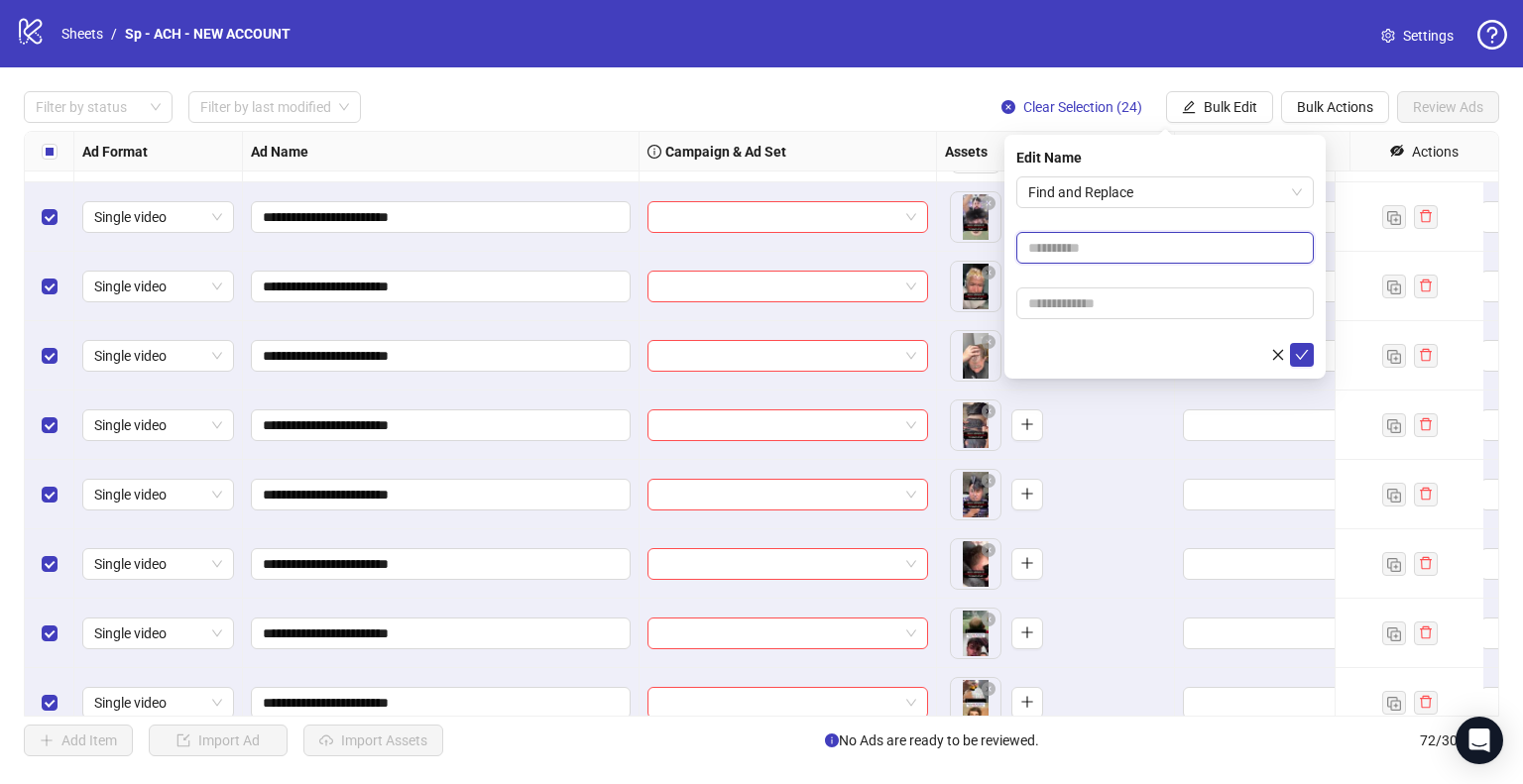 paste on "**********" 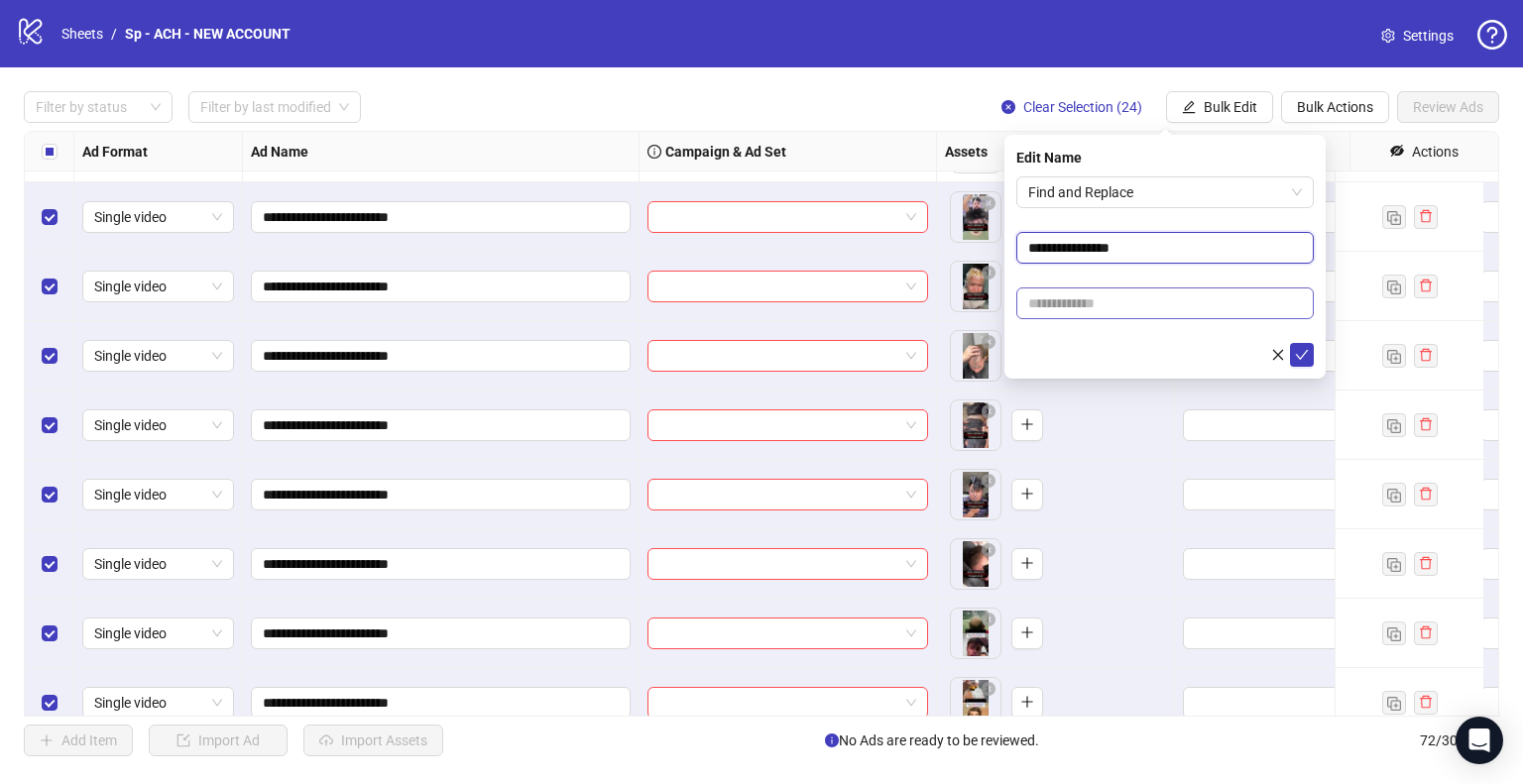 type on "**********" 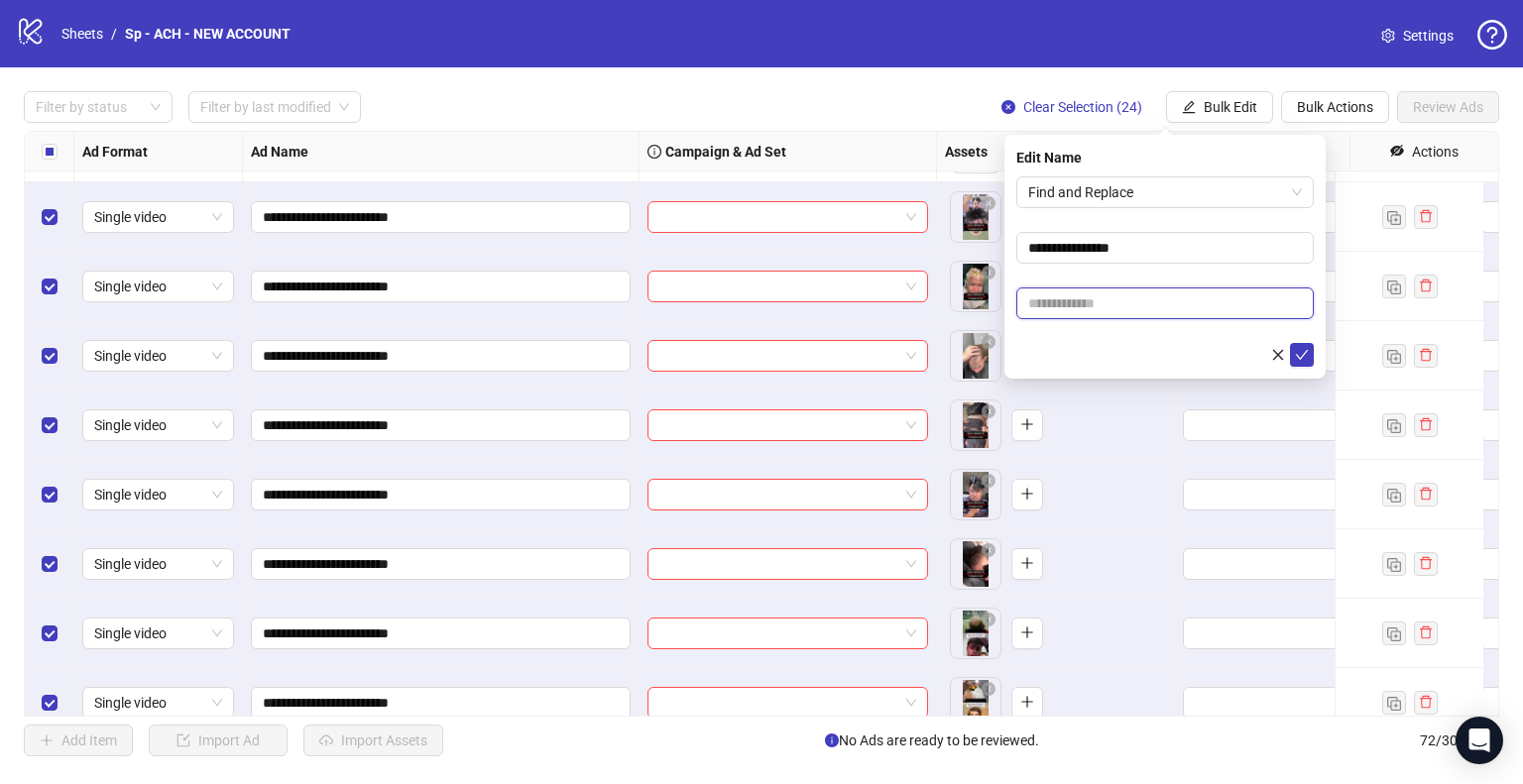 click at bounding box center (1165, 303) 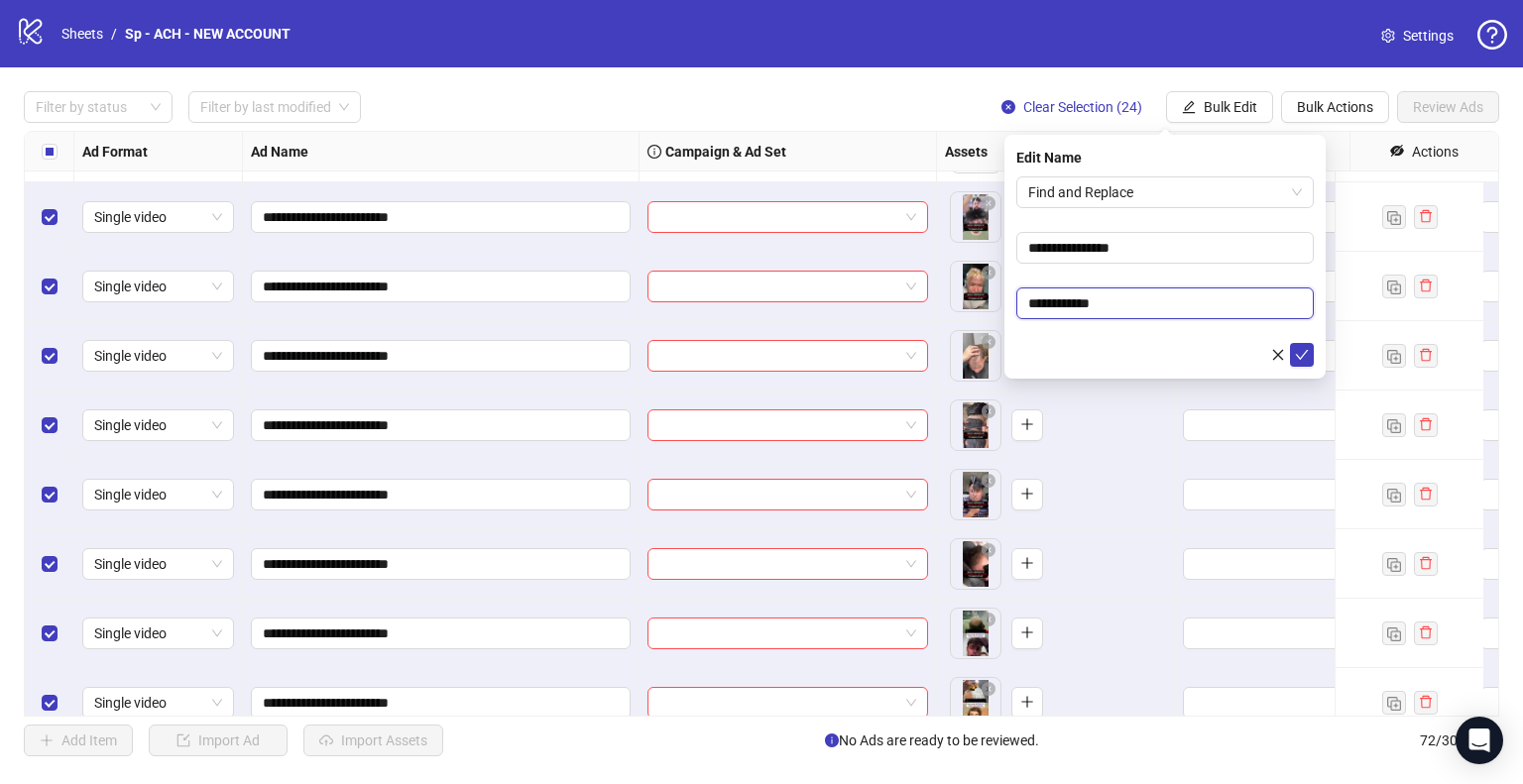 type on "**********" 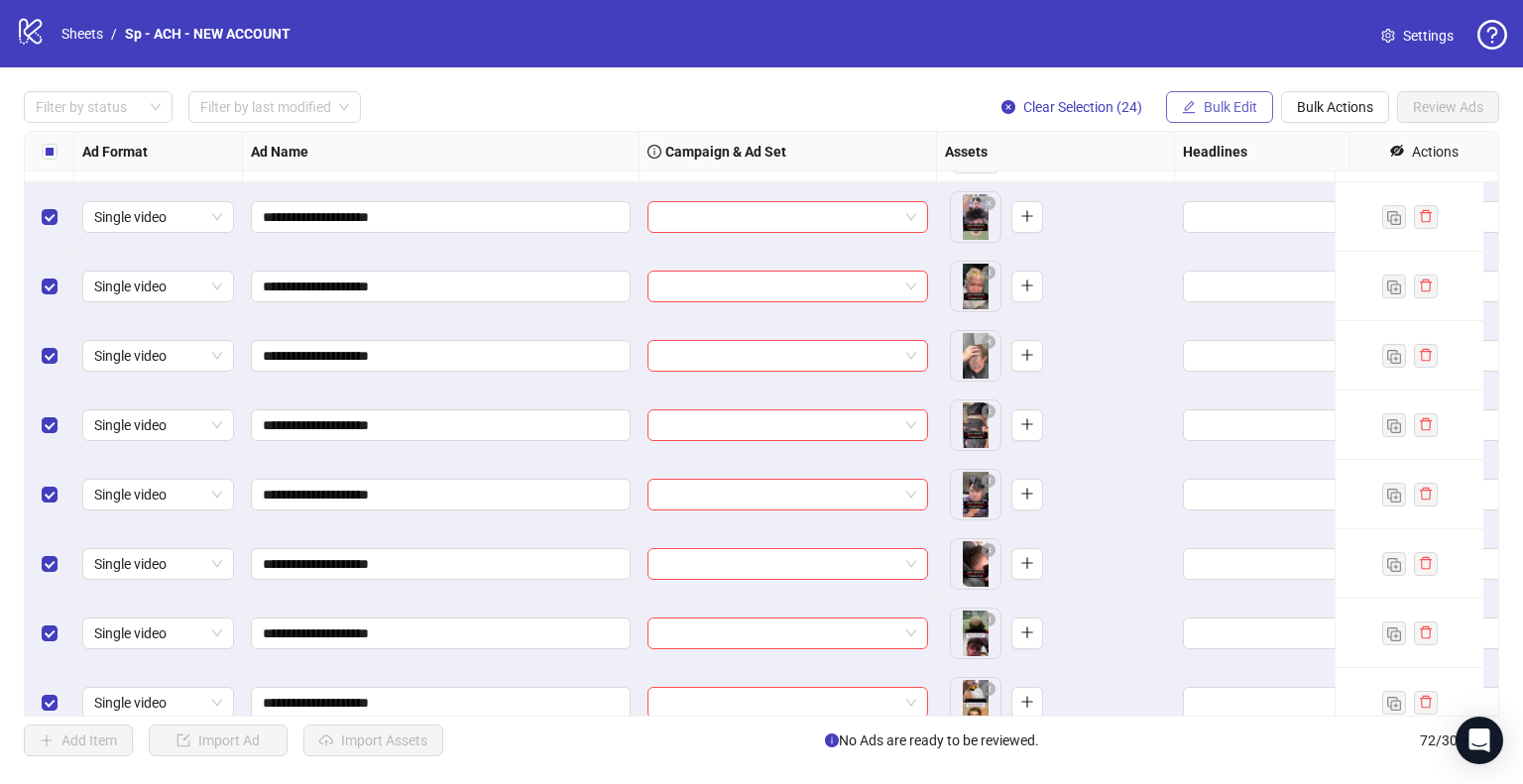 click on "Bulk Edit" at bounding box center (1230, 107) 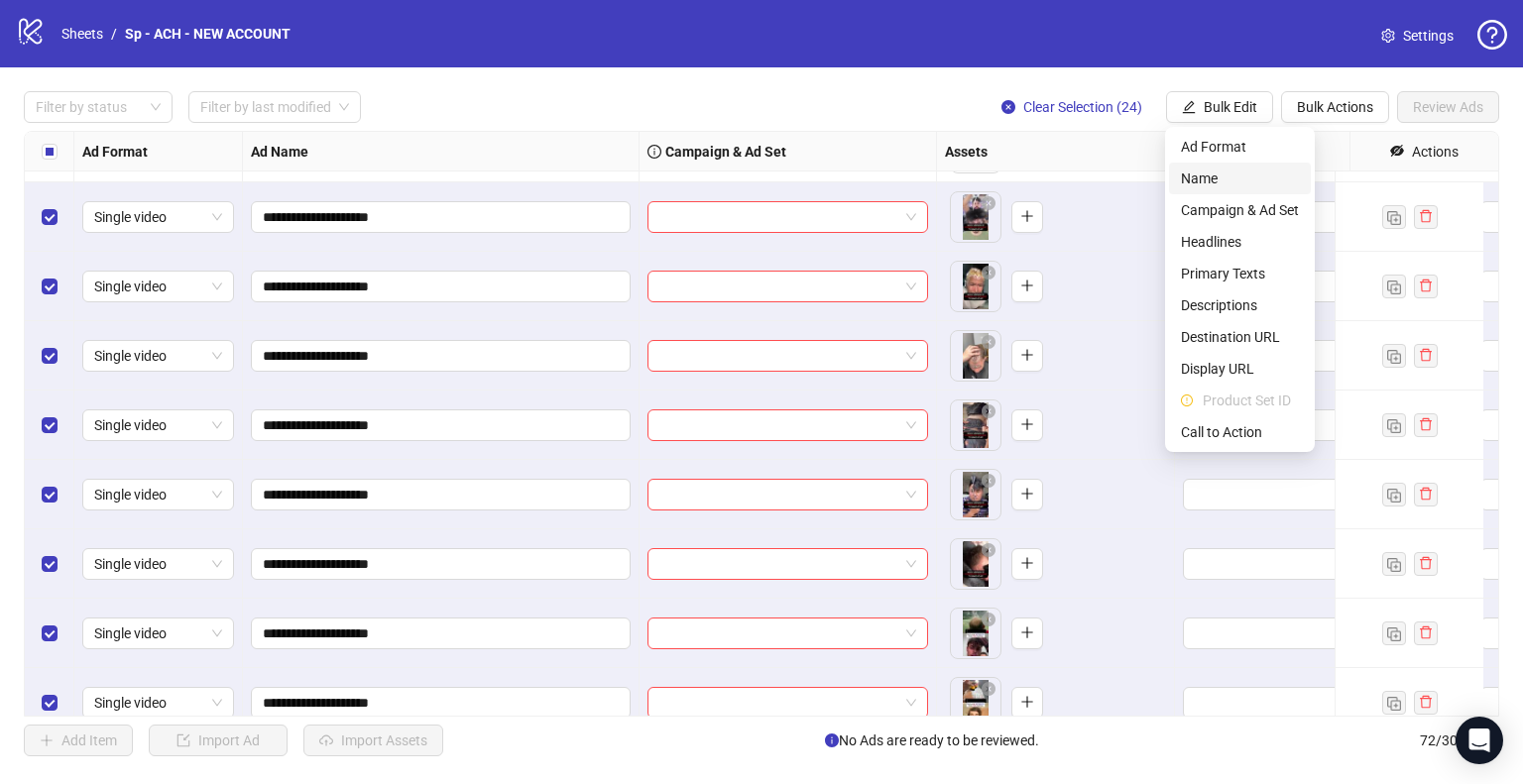 click on "Name" at bounding box center (1239, 178) 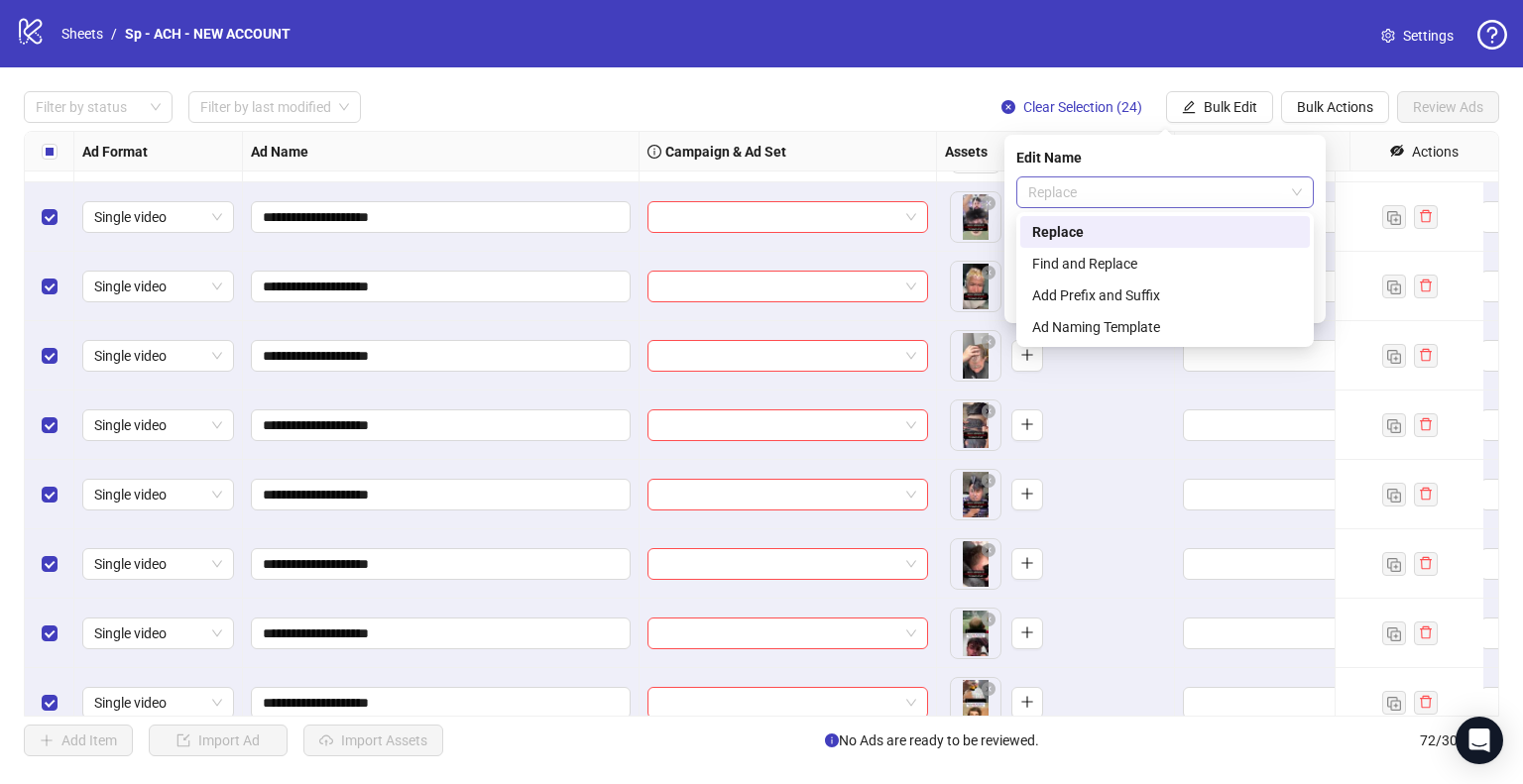 click on "Replace" at bounding box center [1165, 192] 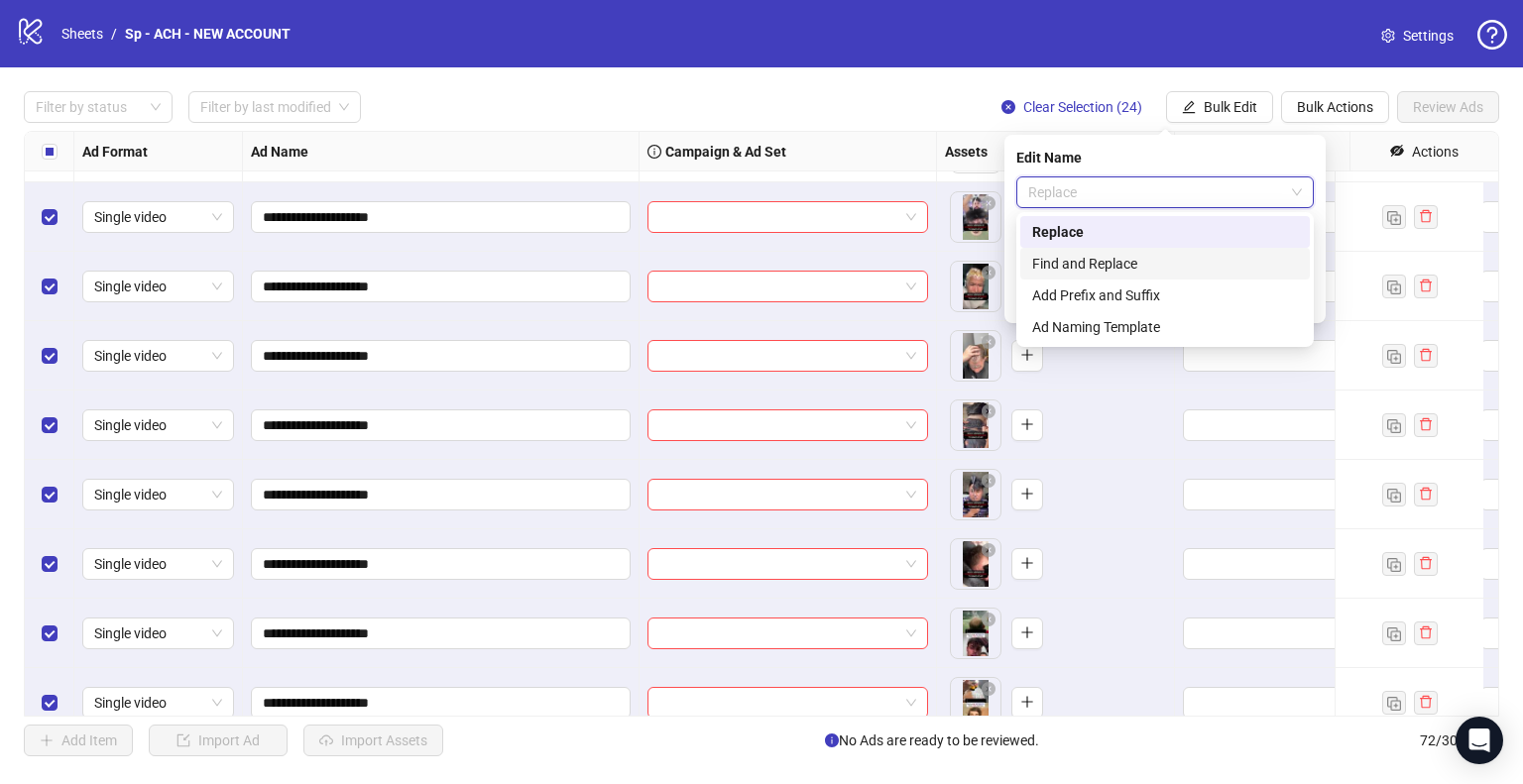 click on "Find and Replace" at bounding box center [1165, 264] 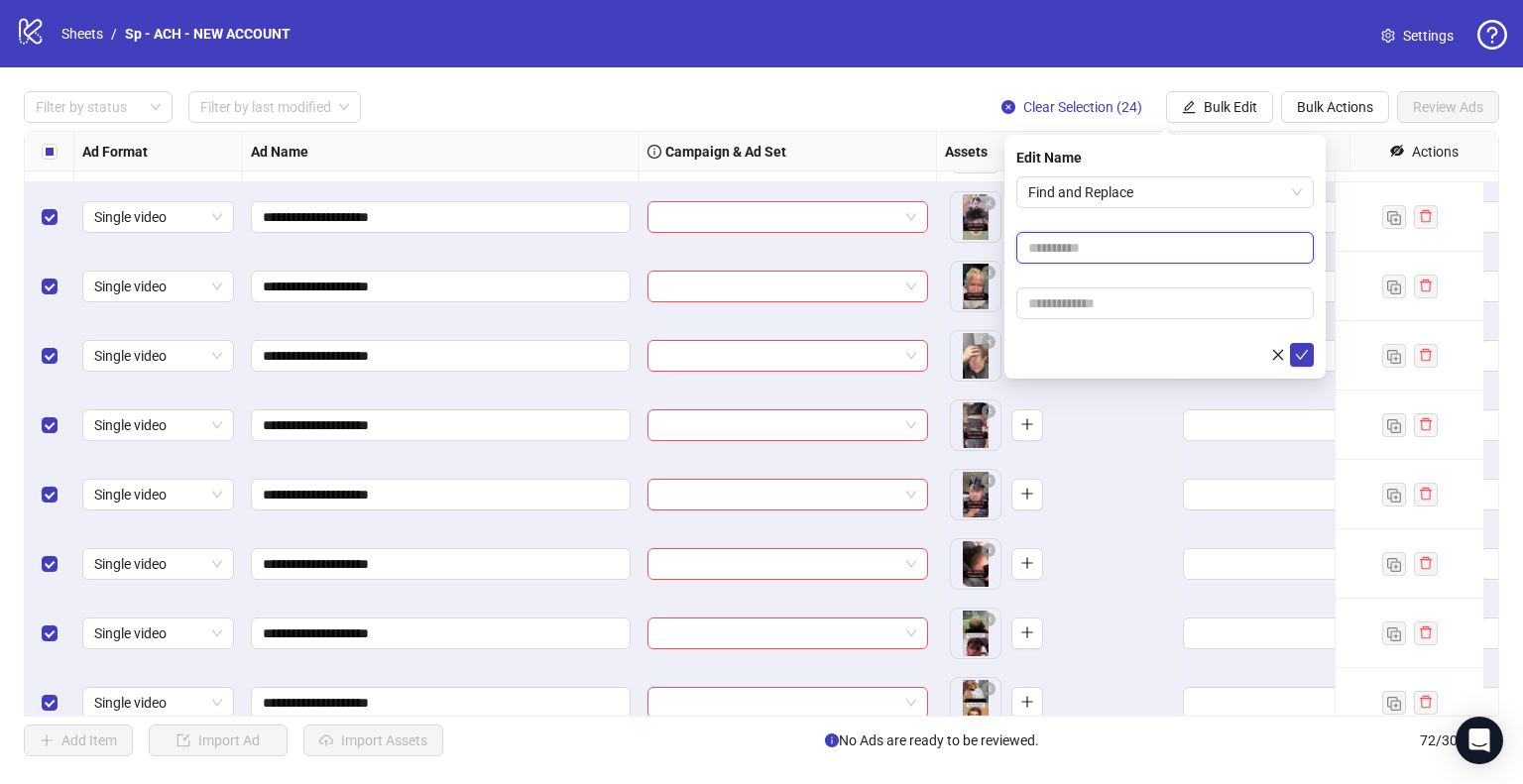 click at bounding box center (1165, 248) 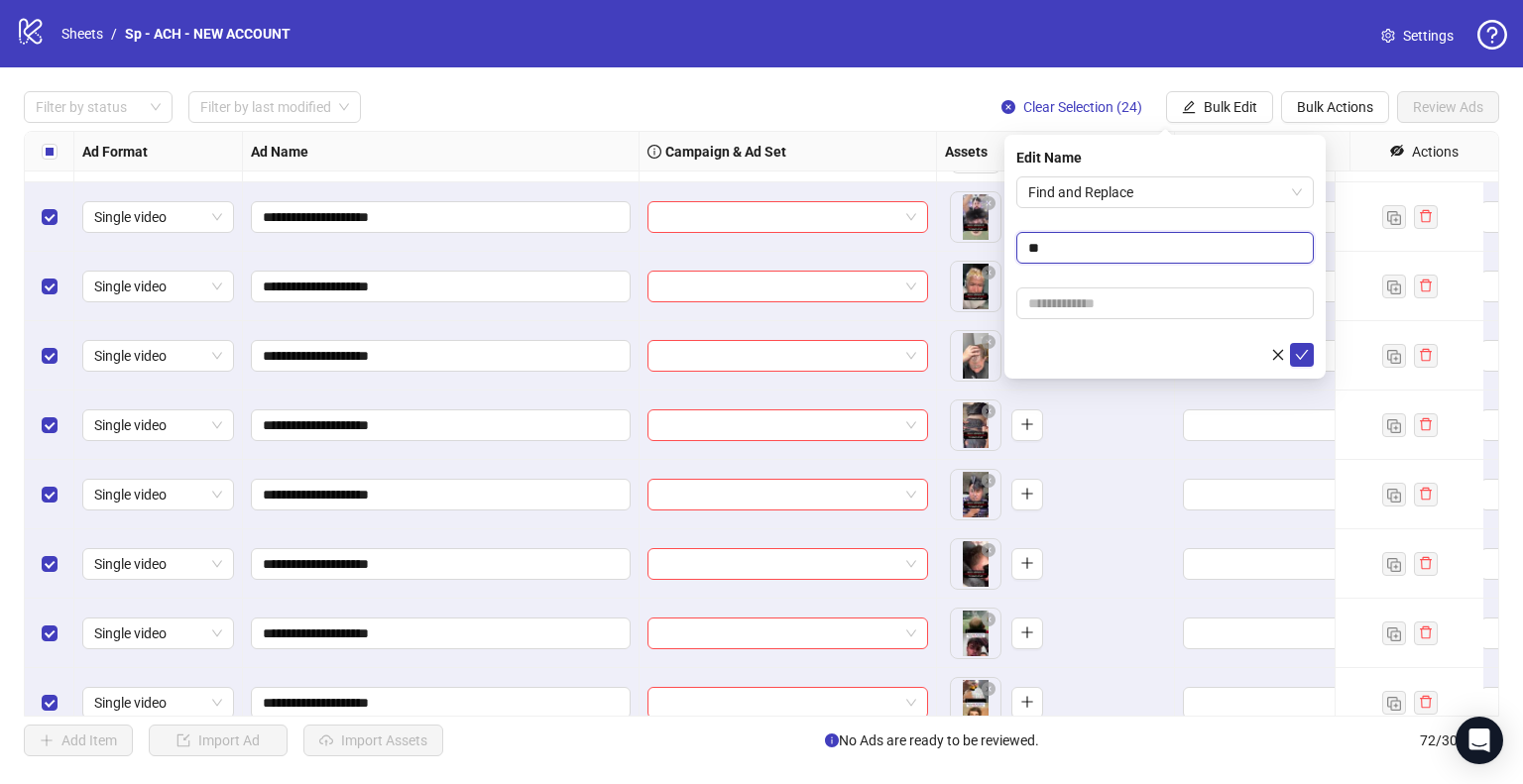 type on "**" 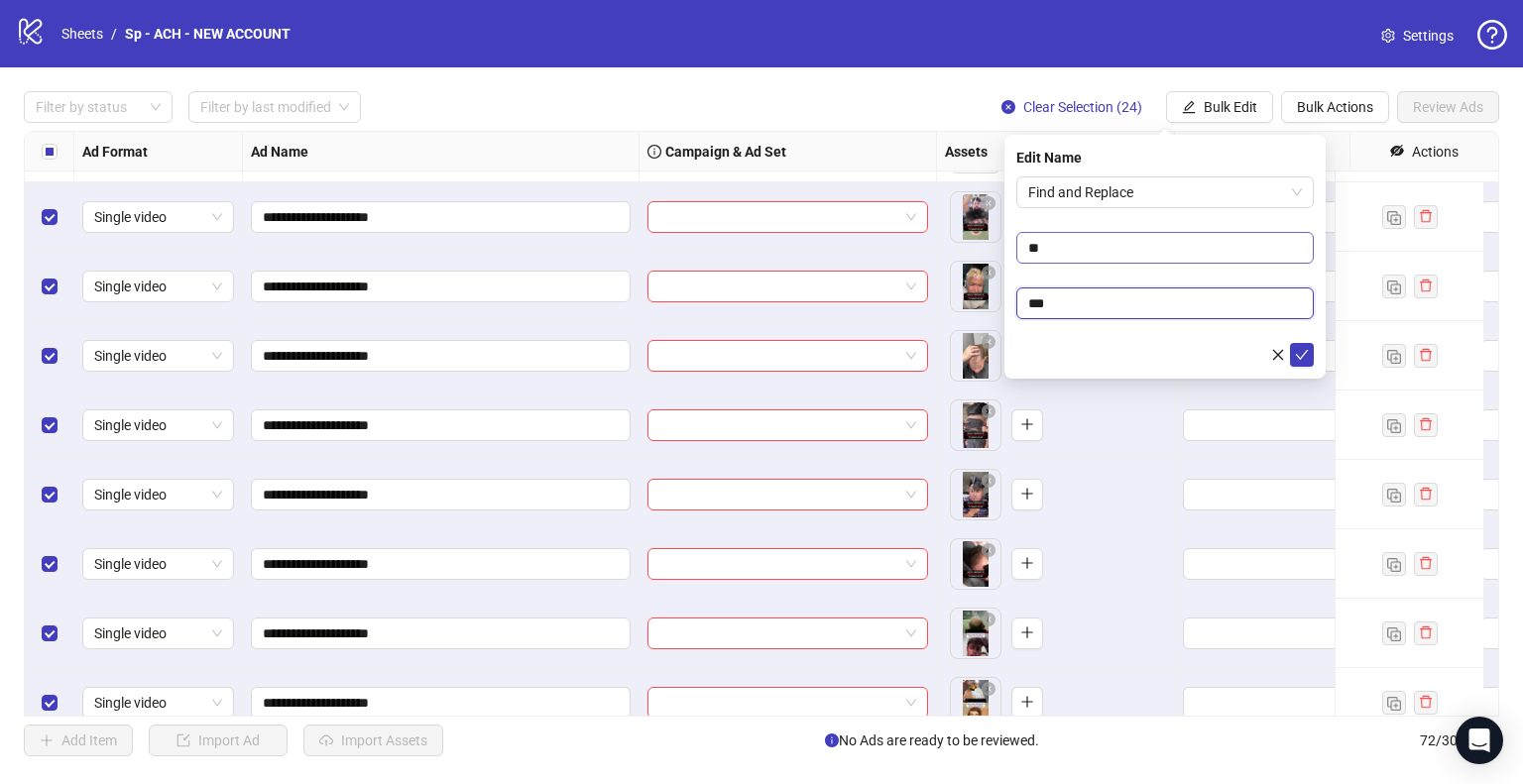 type on "**" 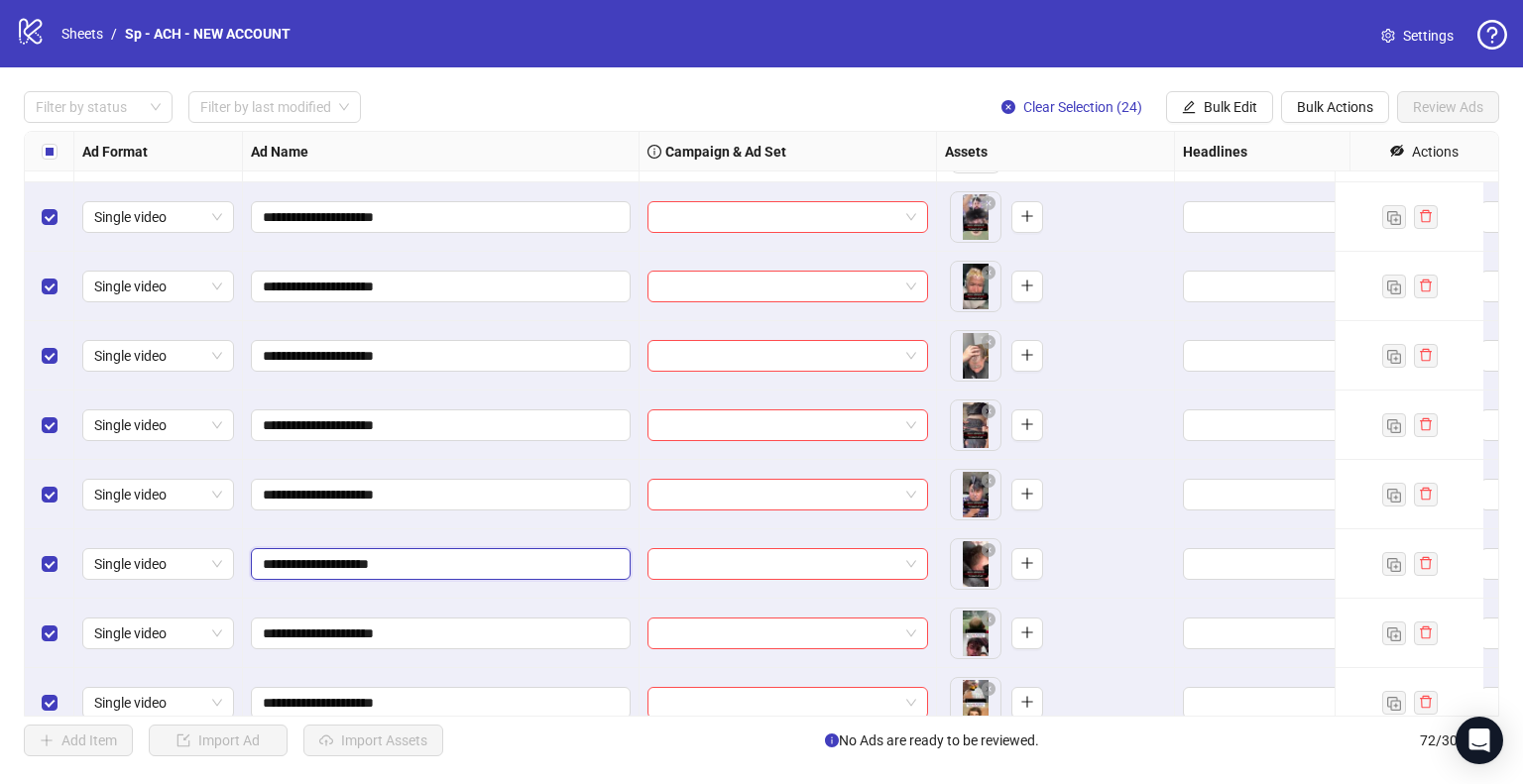 click on "**********" at bounding box center [438, 564] 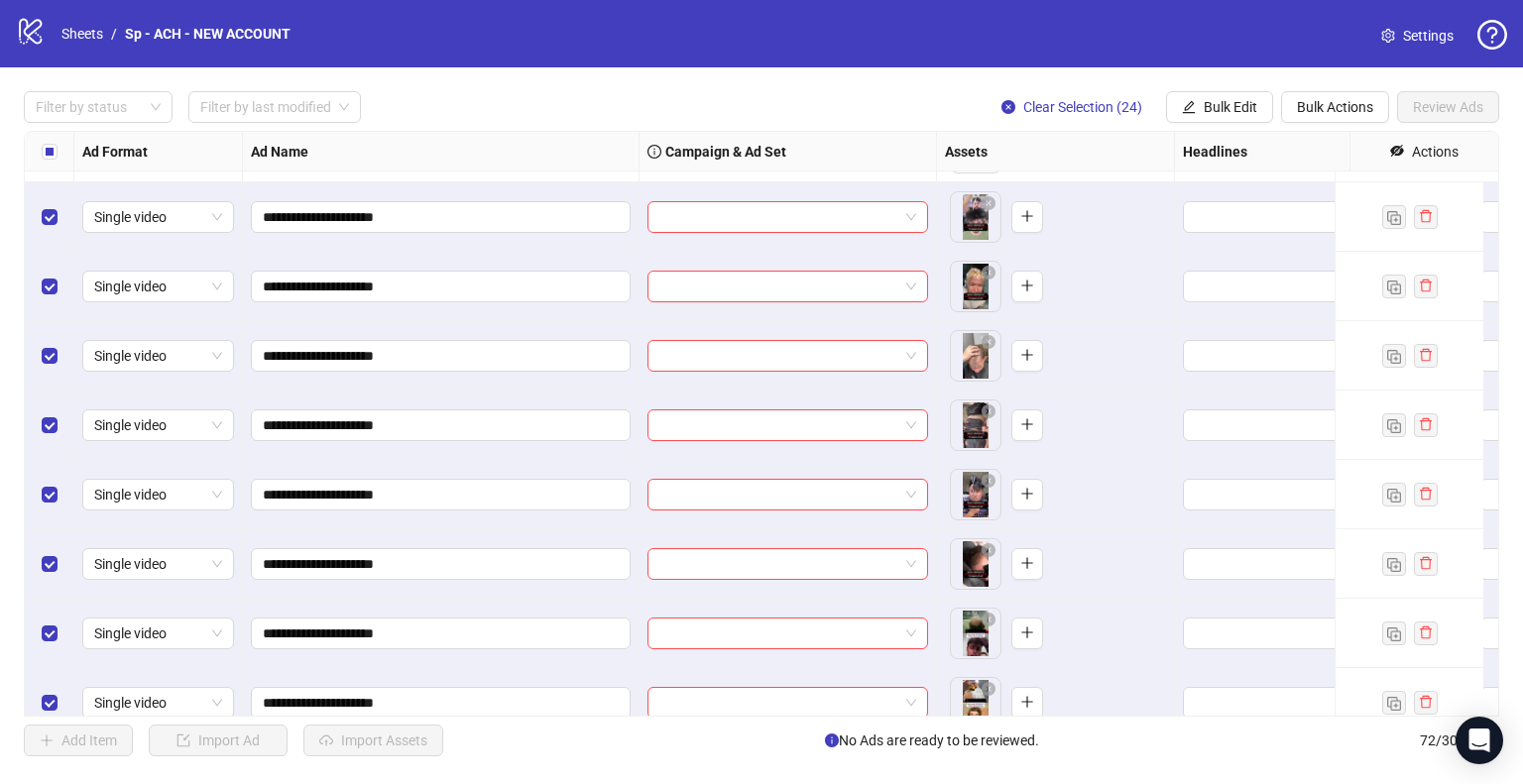 click on "**********" at bounding box center [441, 564] 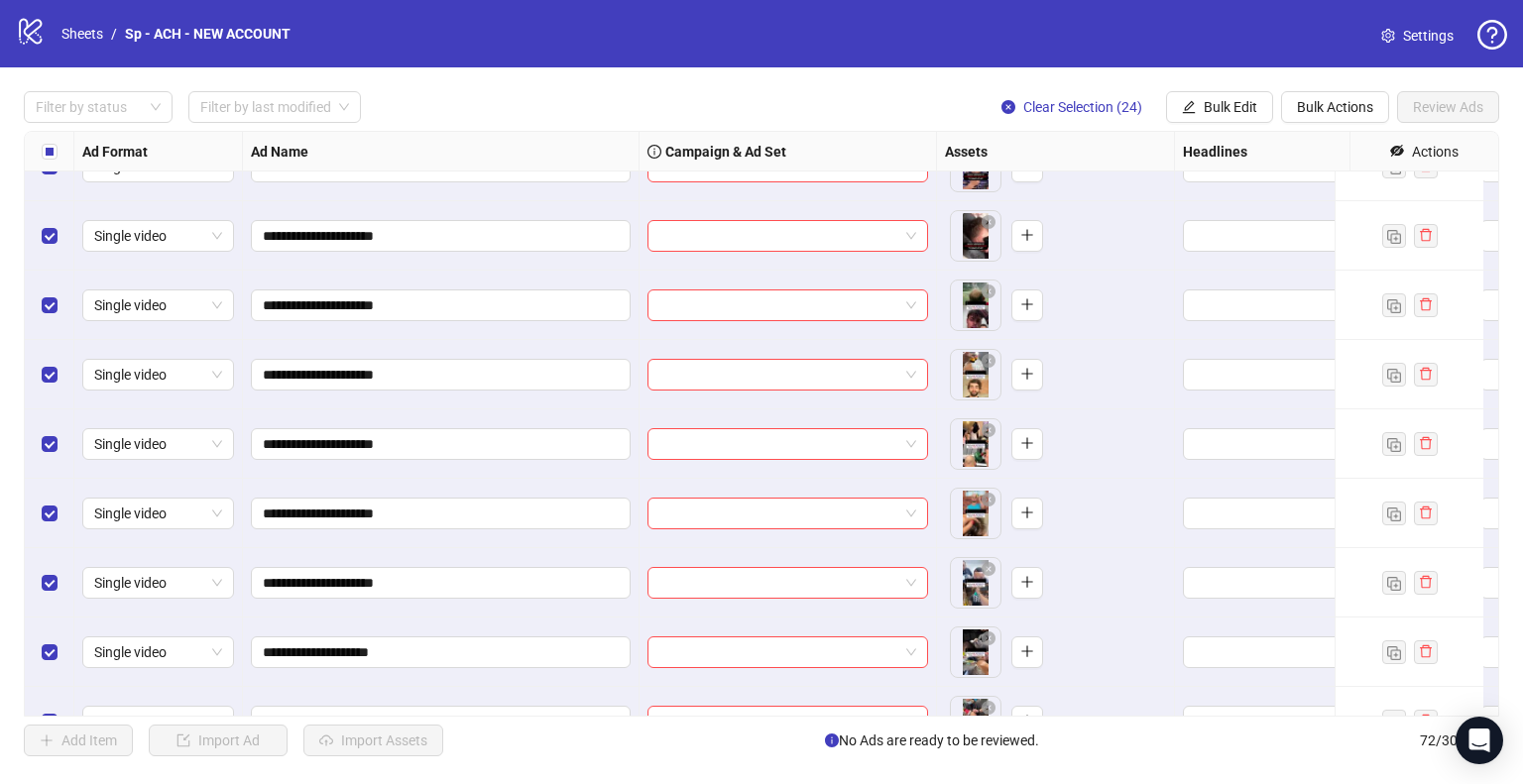 scroll, scrollTop: 3648, scrollLeft: 0, axis: vertical 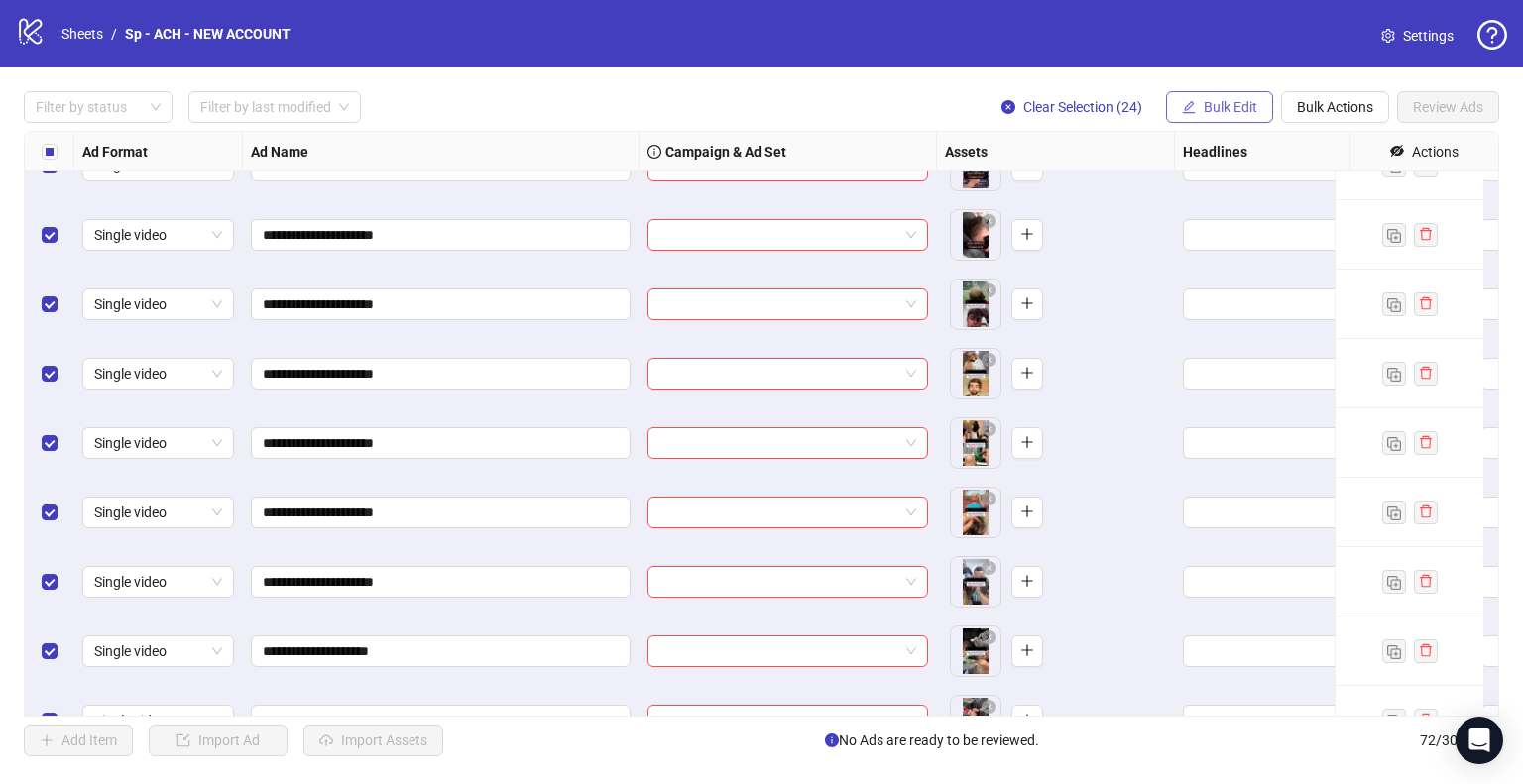 click on "Bulk Edit" at bounding box center (1220, 107) 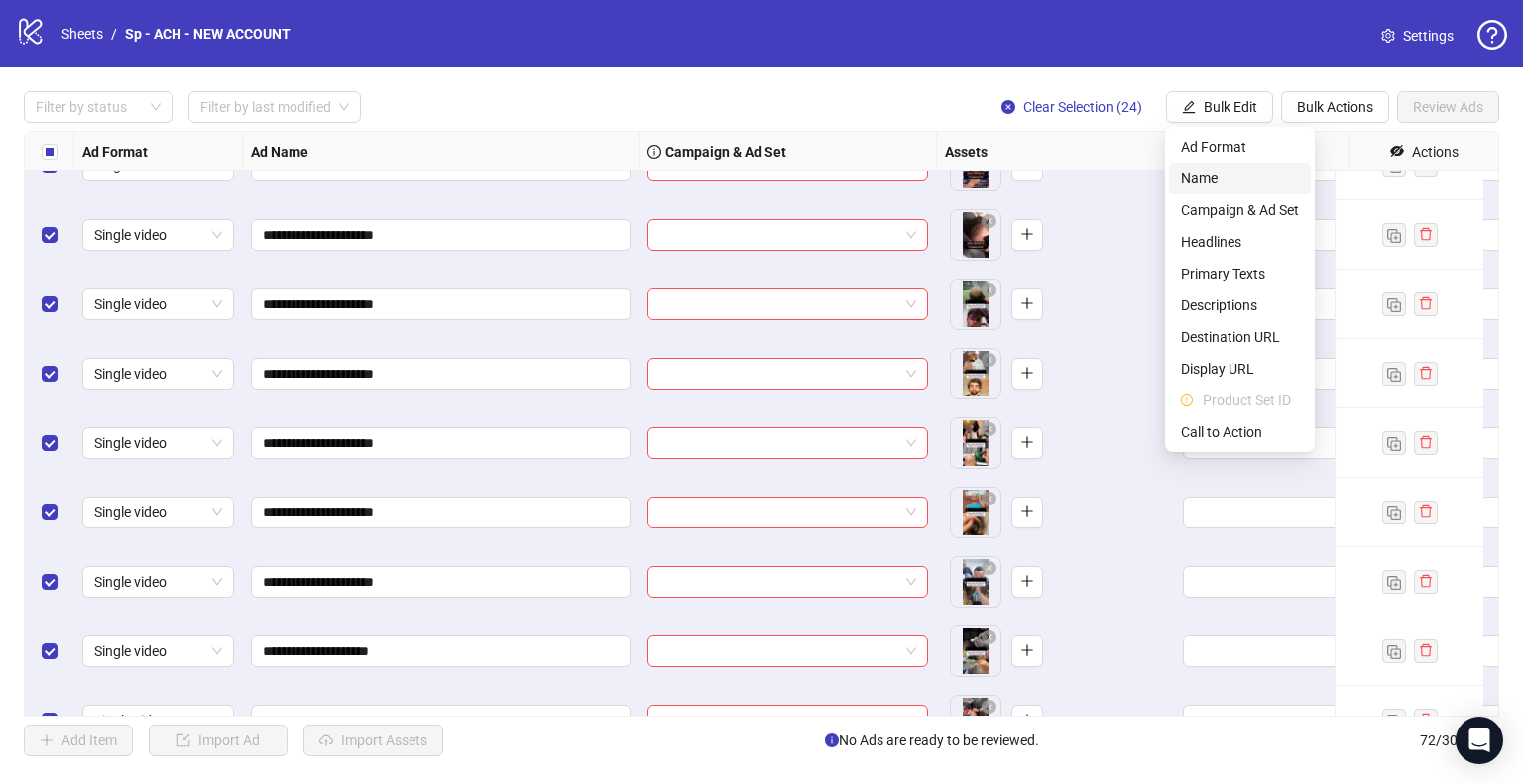 click on "Name" at bounding box center (1239, 178) 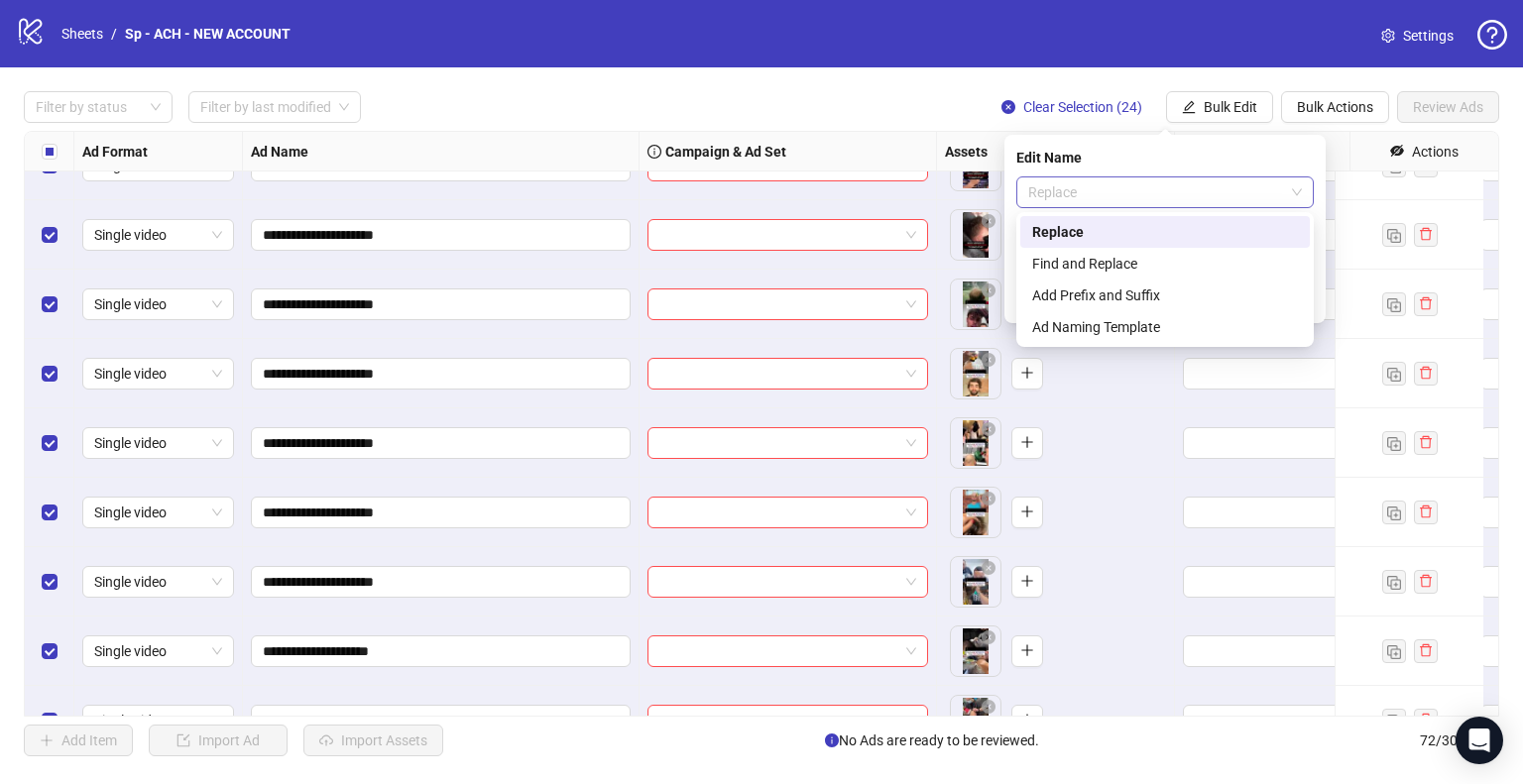 click on "Replace" at bounding box center [1165, 192] 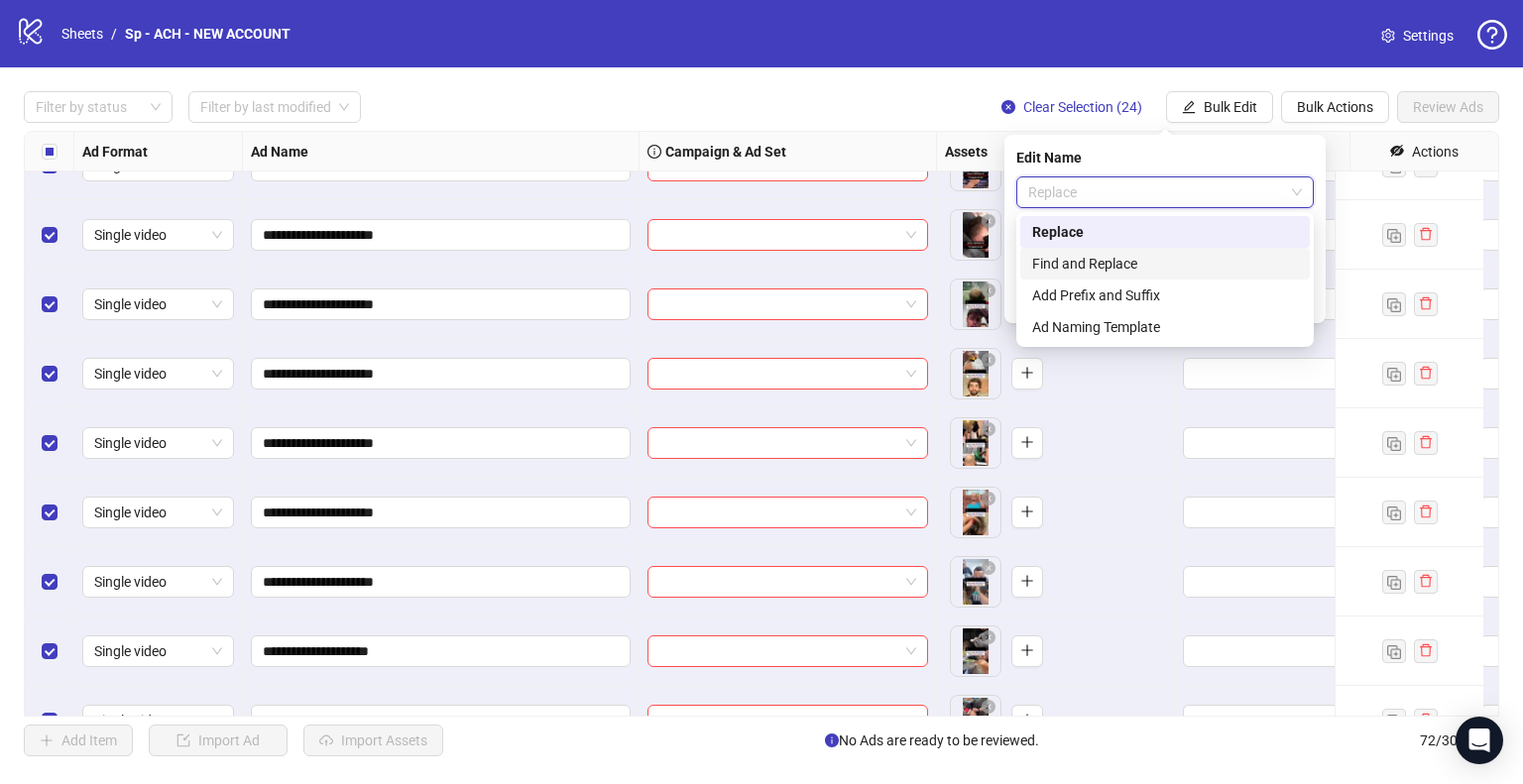 click on "Find and Replace" at bounding box center (1165, 264) 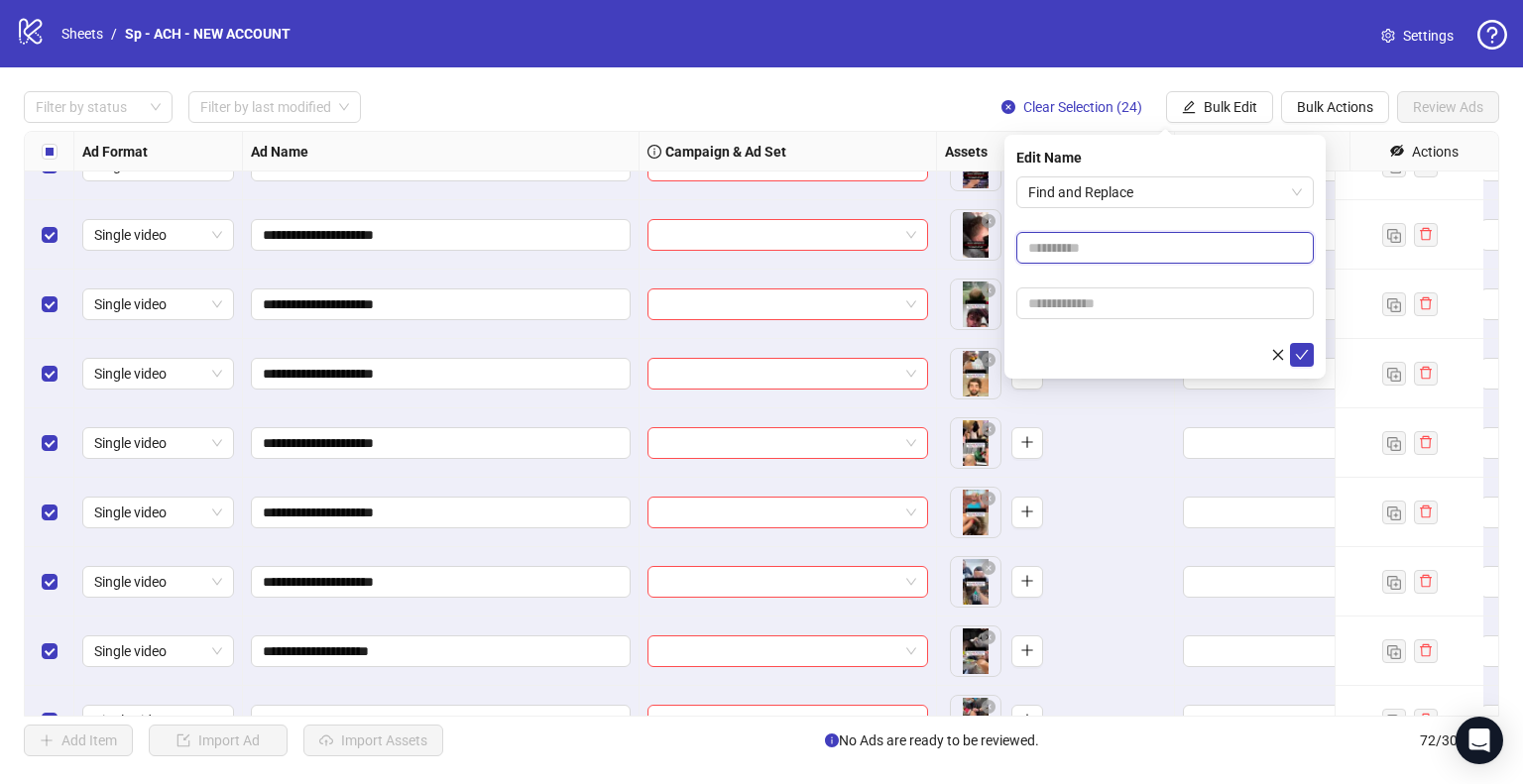 click at bounding box center (1165, 248) 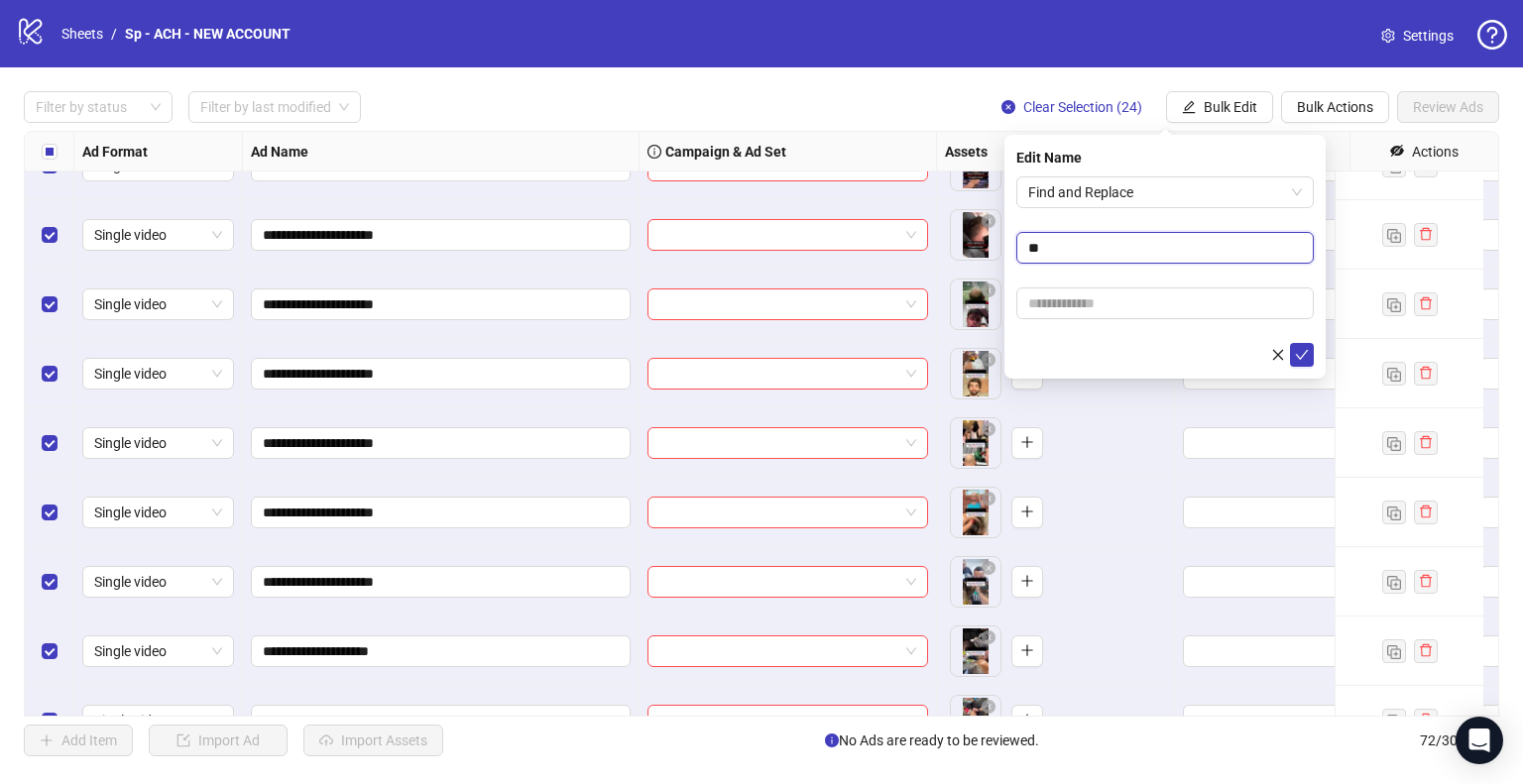 type on "**" 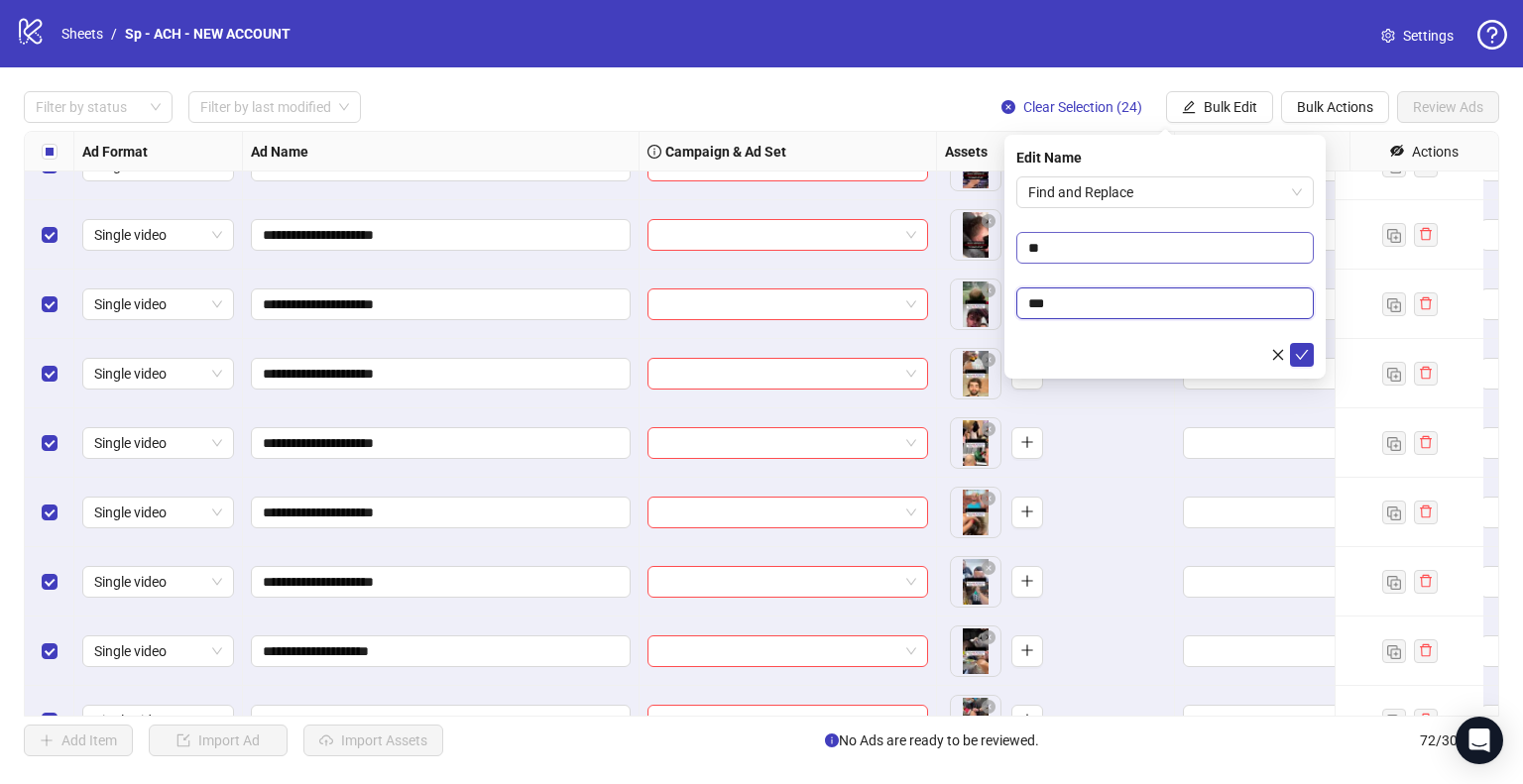 type on "***" 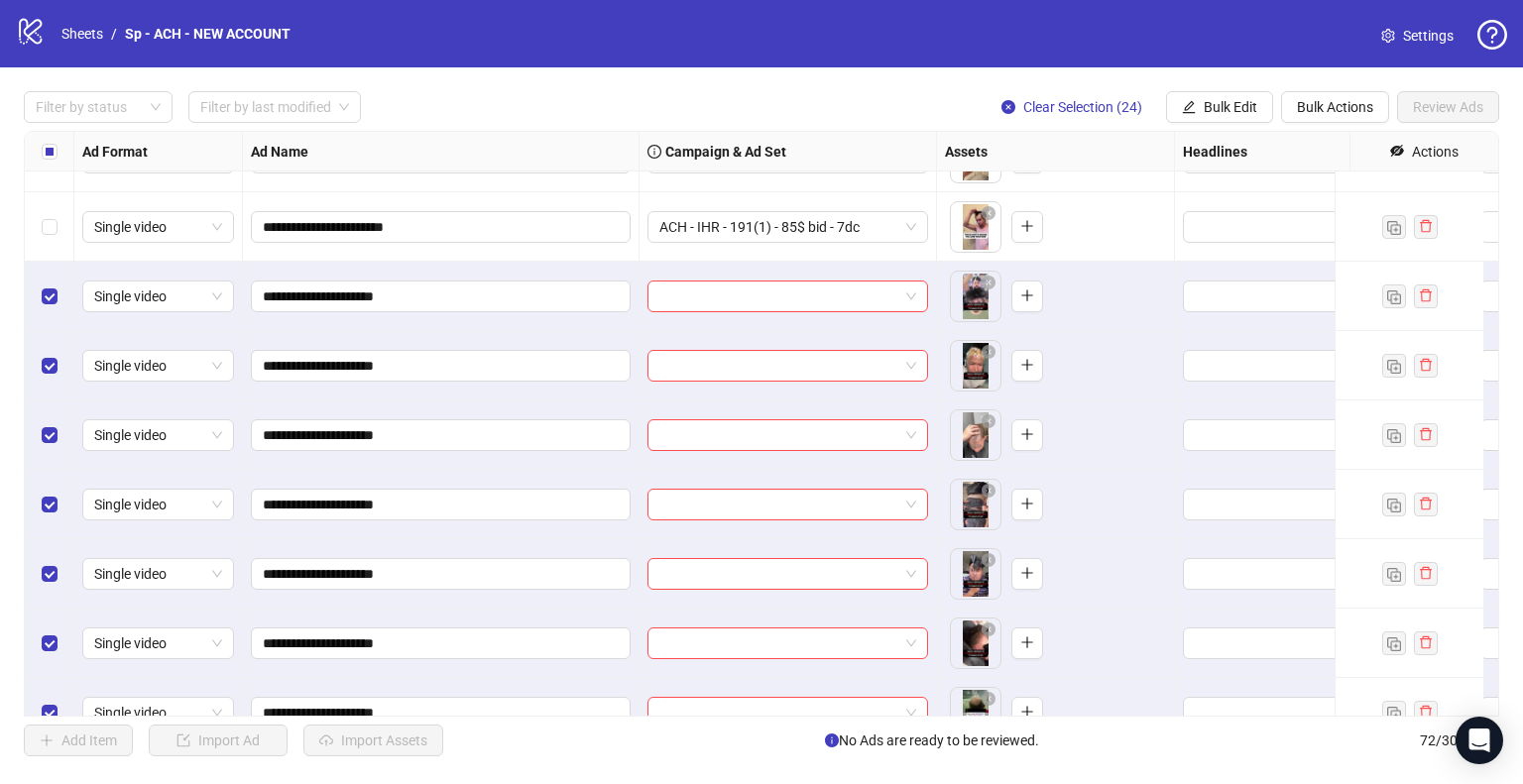scroll, scrollTop: 3245, scrollLeft: 0, axis: vertical 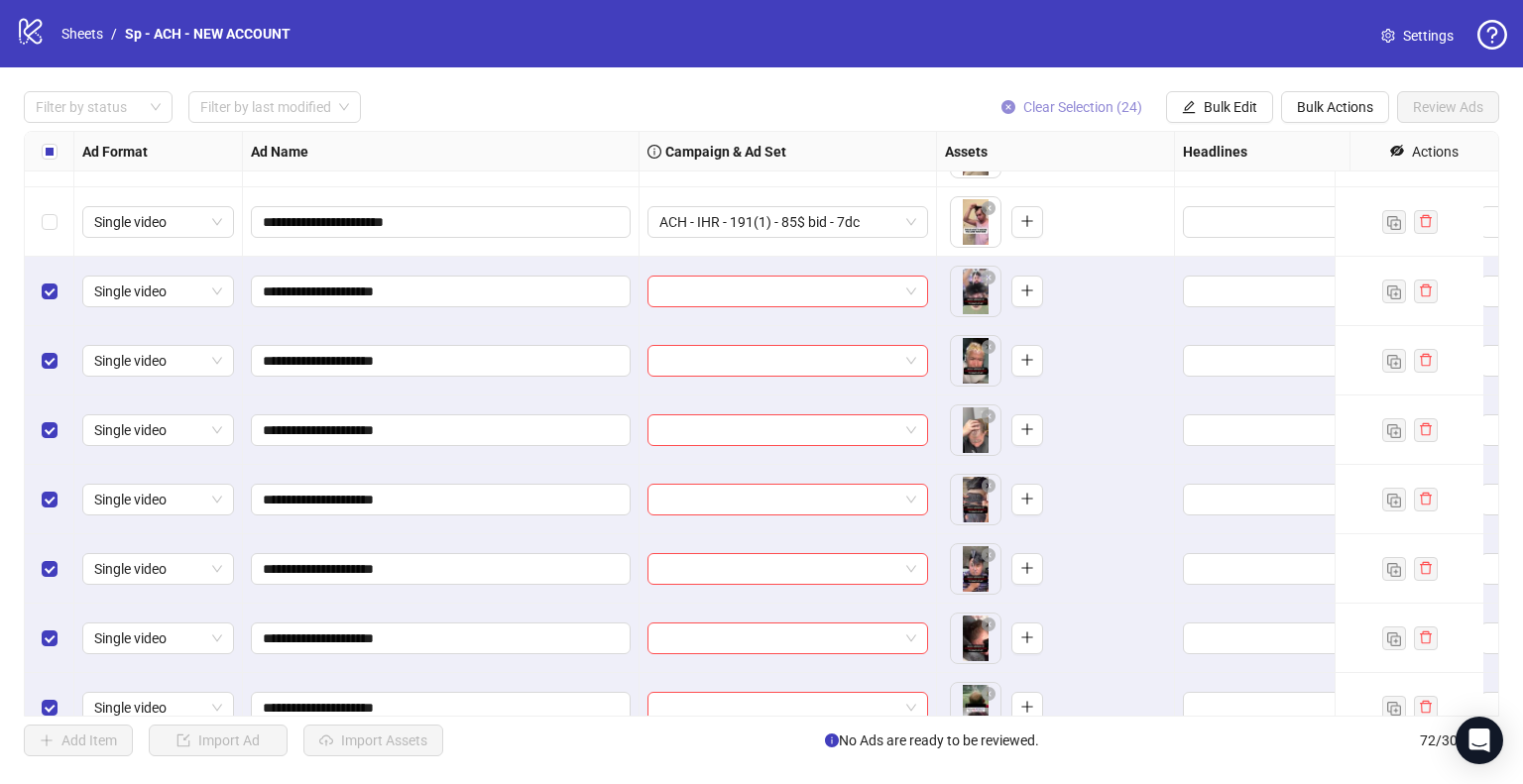 click on "Clear Selection (24)" at bounding box center (1083, 107) 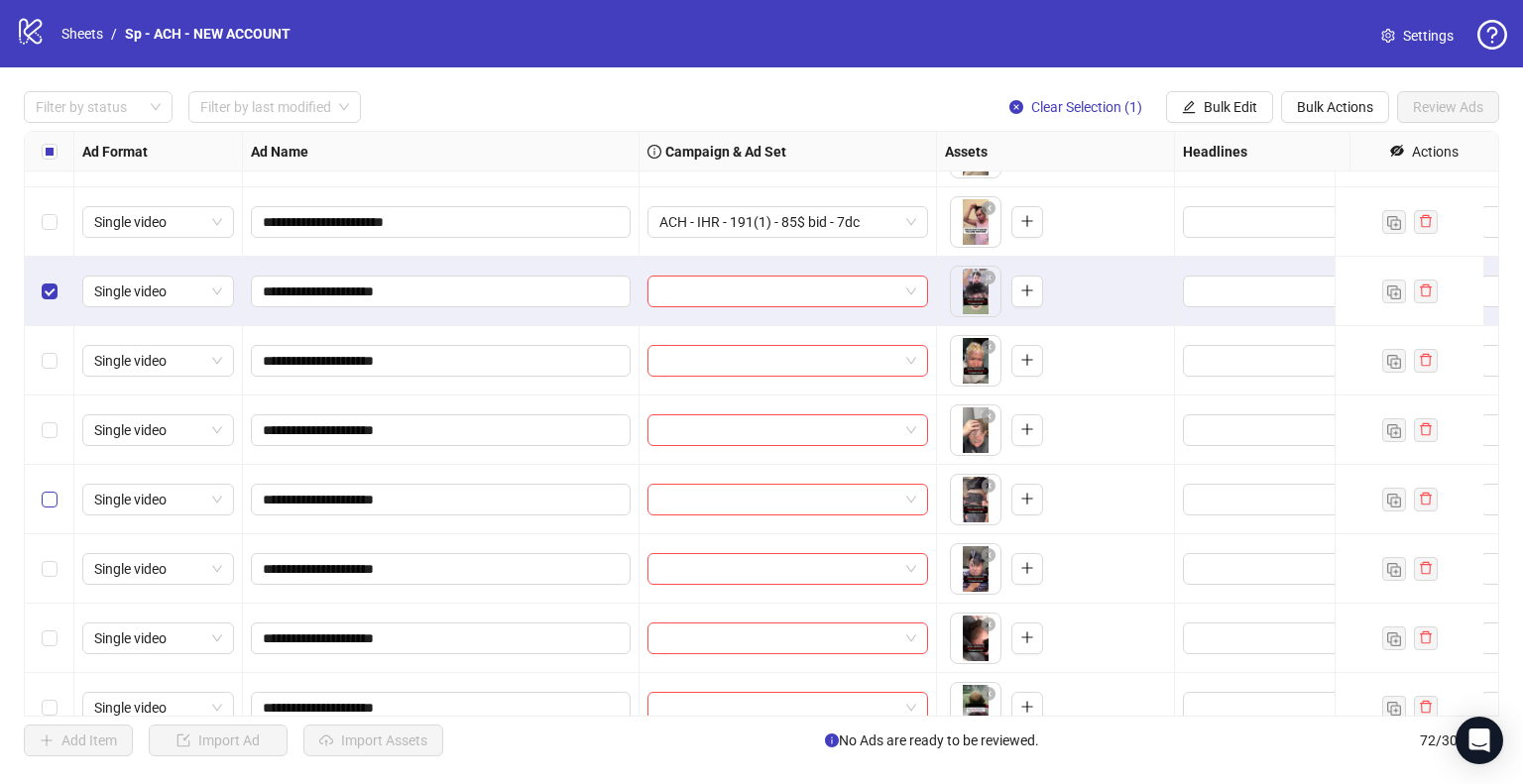 scroll, scrollTop: 3355, scrollLeft: 0, axis: vertical 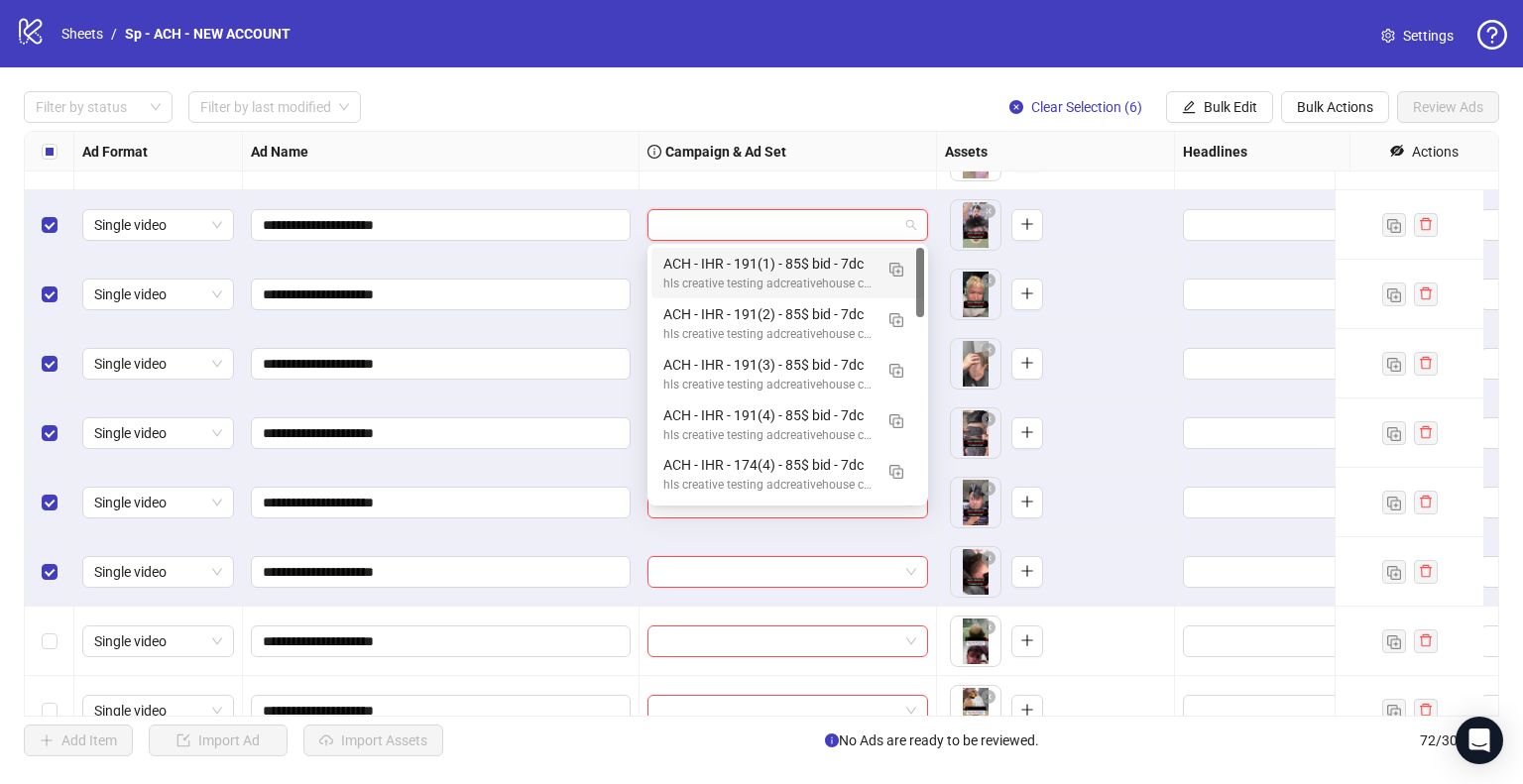 click at bounding box center (778, 225) 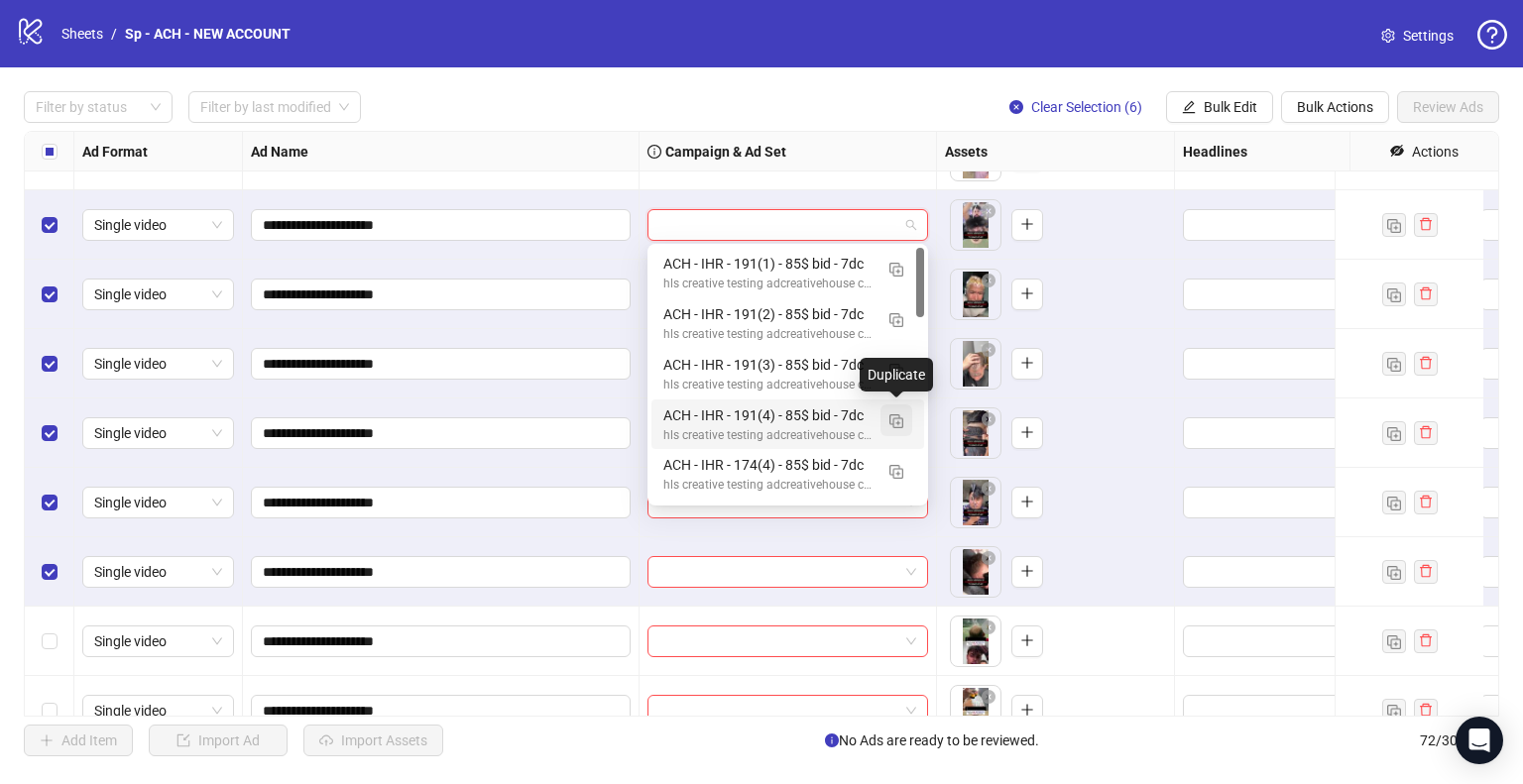click at bounding box center (896, 421) 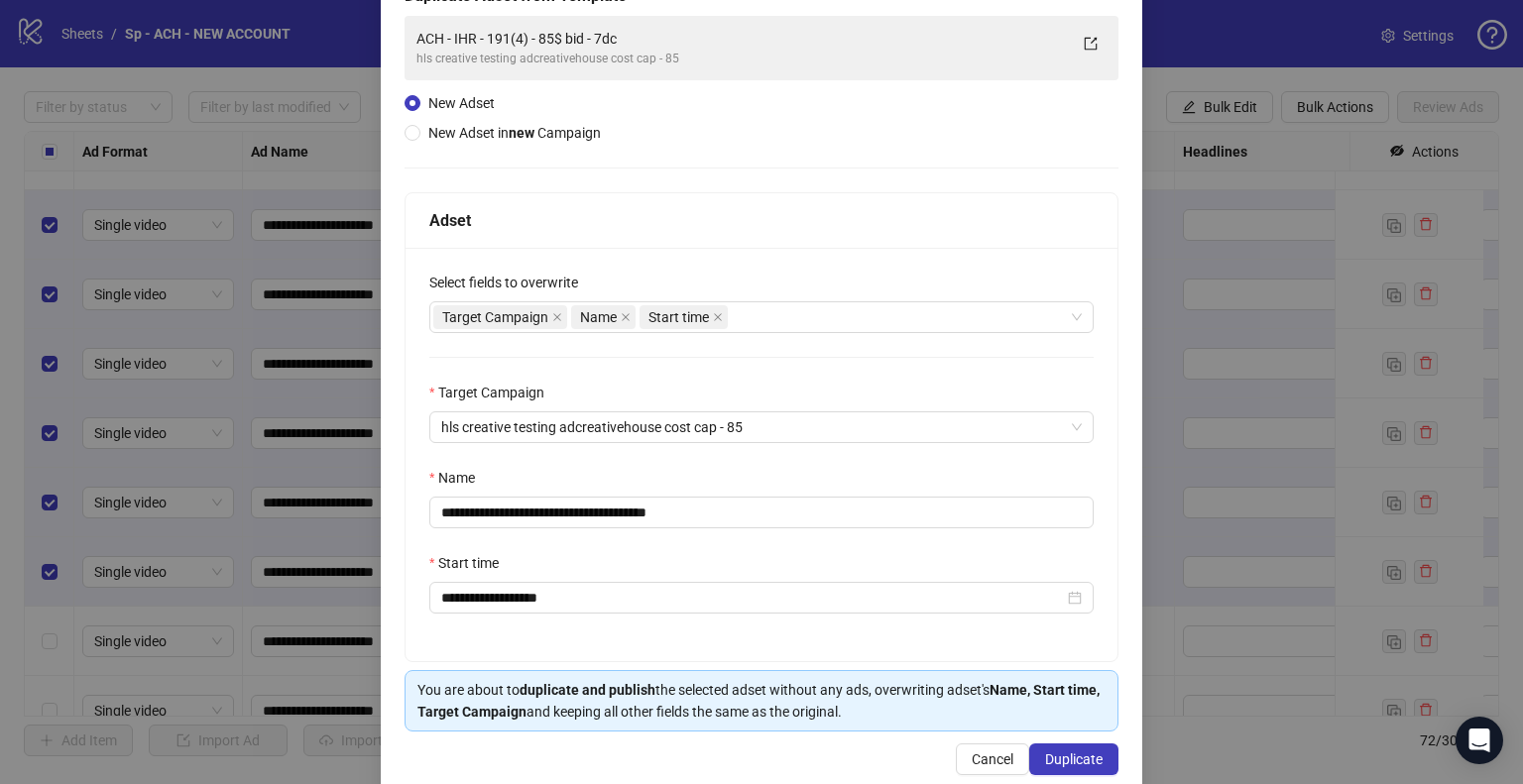 scroll, scrollTop: 168, scrollLeft: 0, axis: vertical 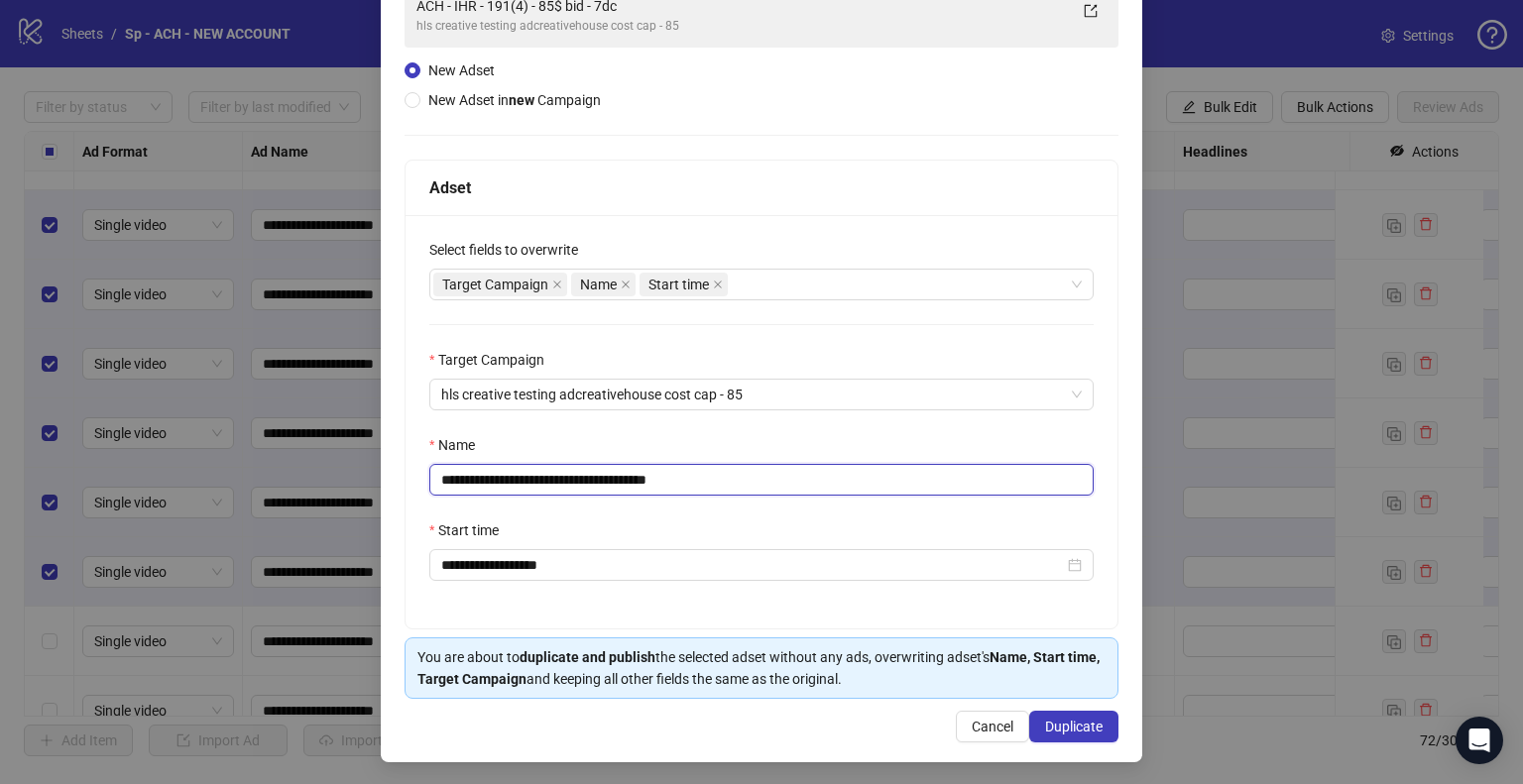 click on "**********" at bounding box center (762, 480) 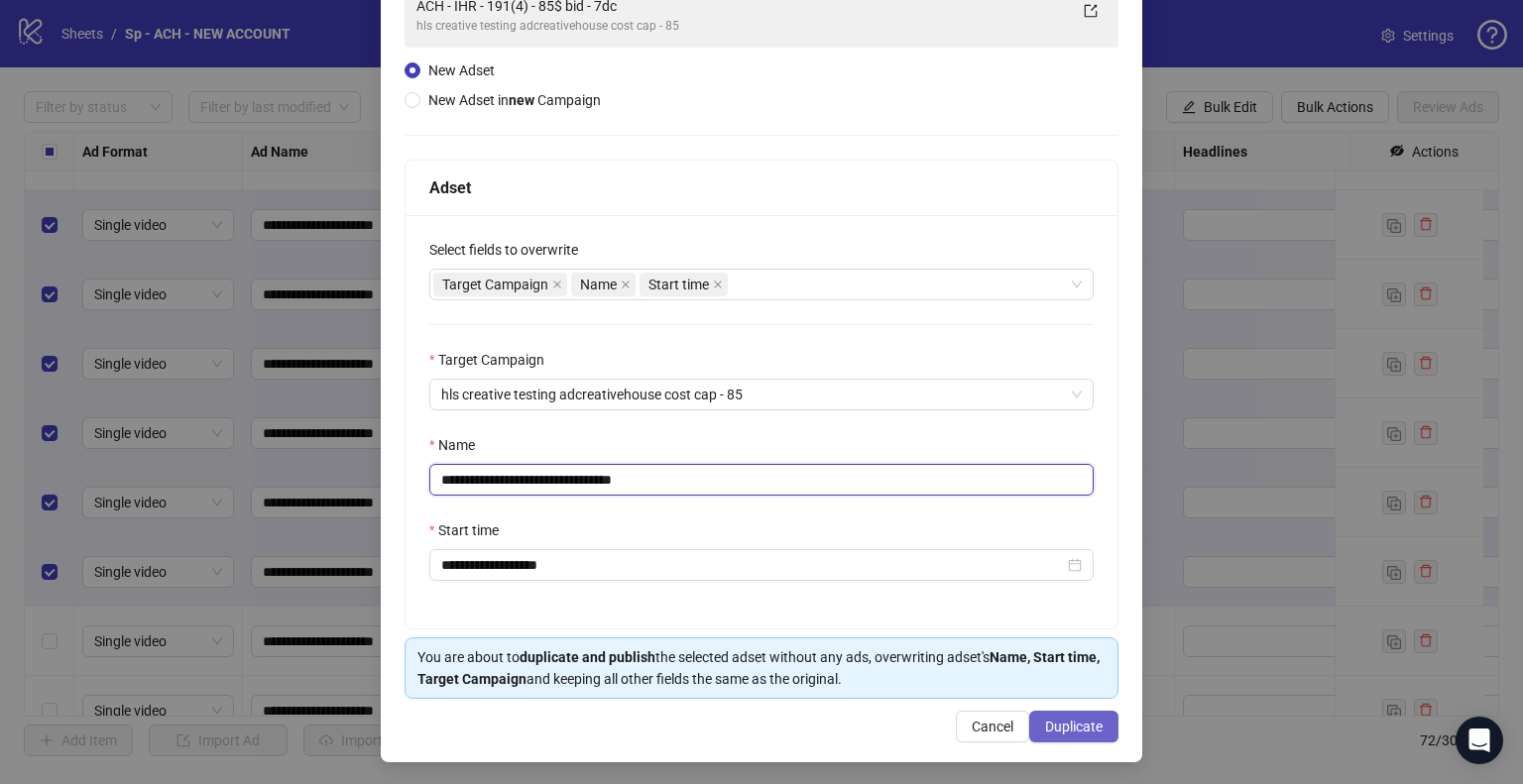 type on "**********" 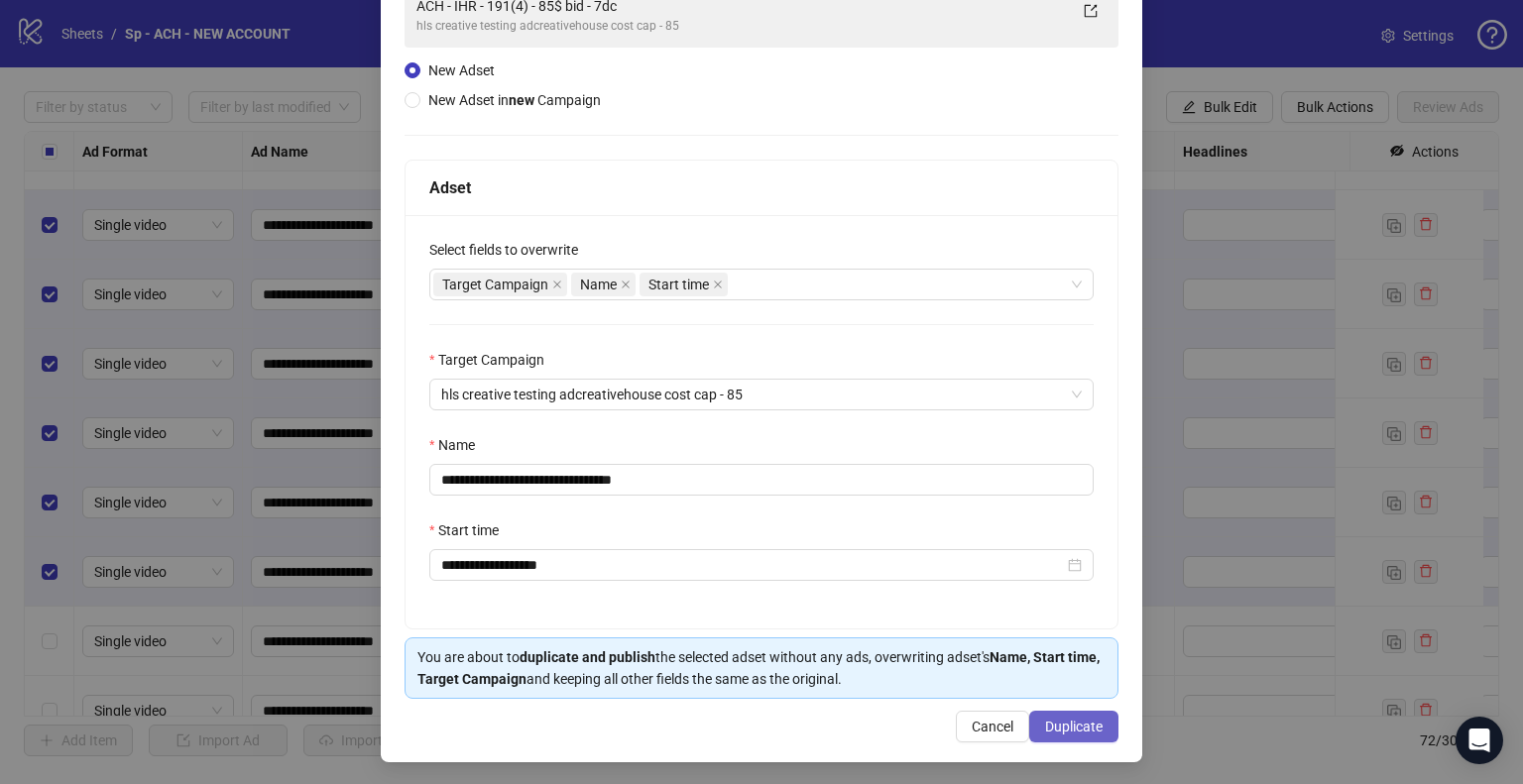 click on "Duplicate" at bounding box center (1074, 727) 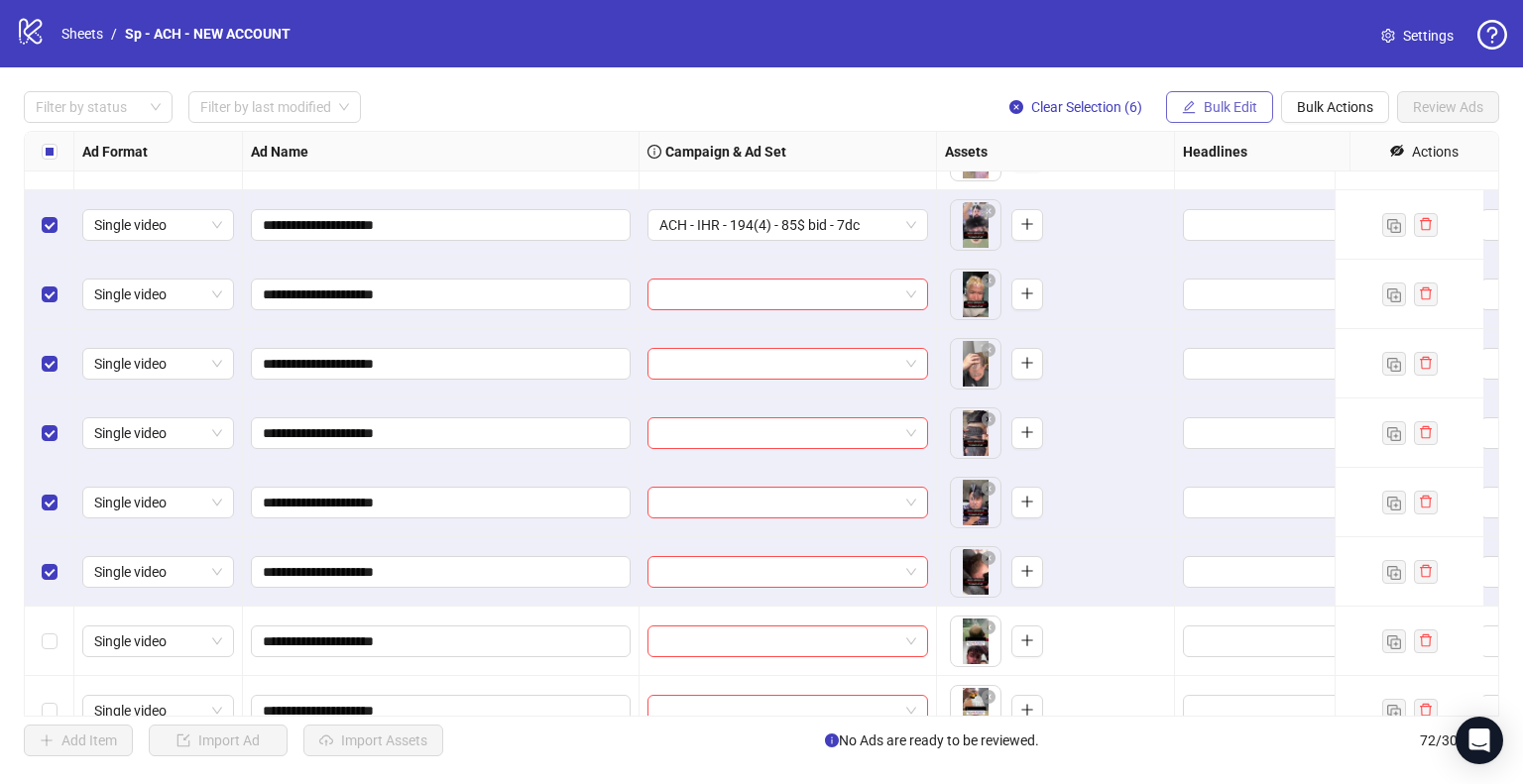click on "Bulk Edit" at bounding box center [1220, 107] 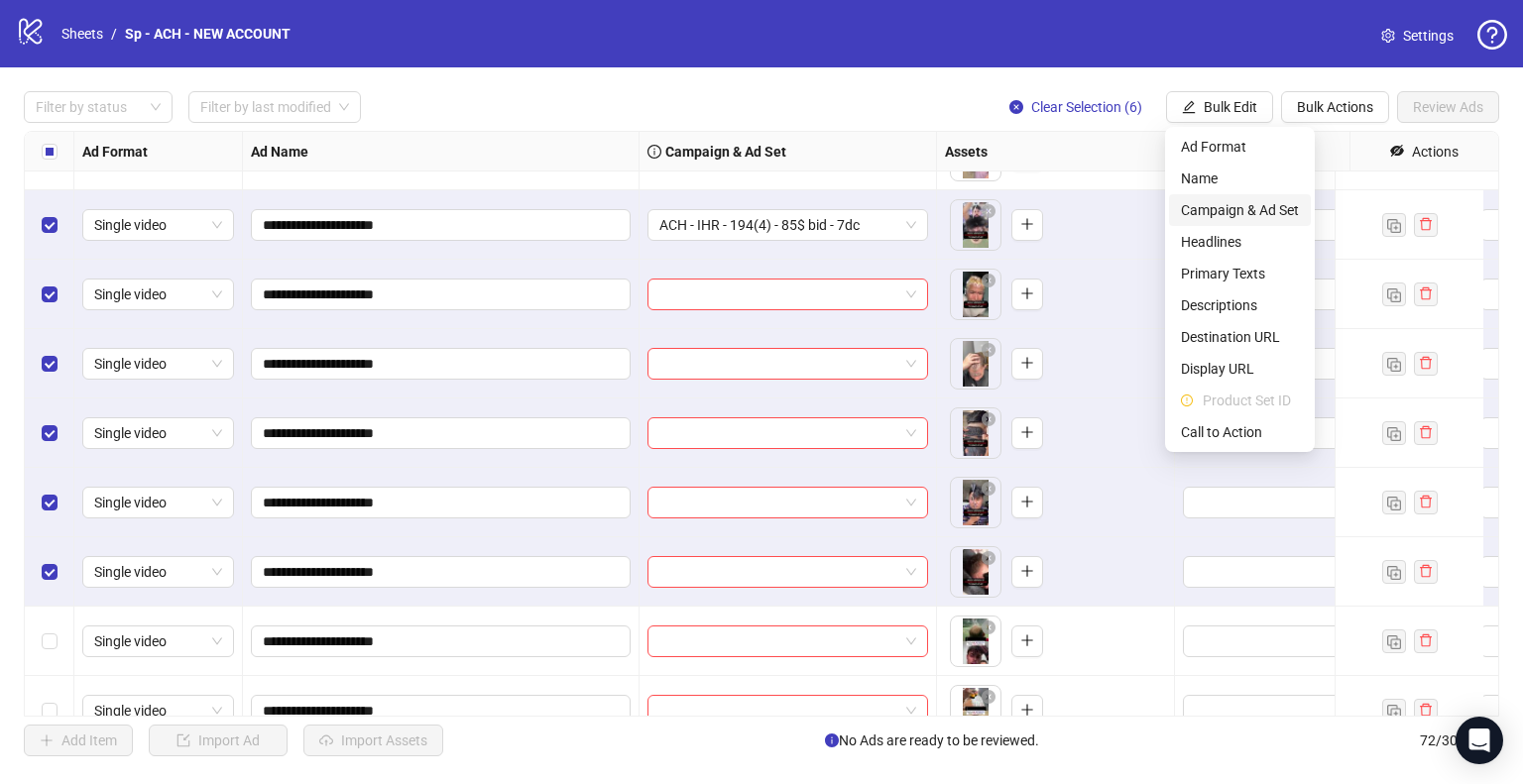 click on "Campaign & Ad Set" at bounding box center (1239, 210) 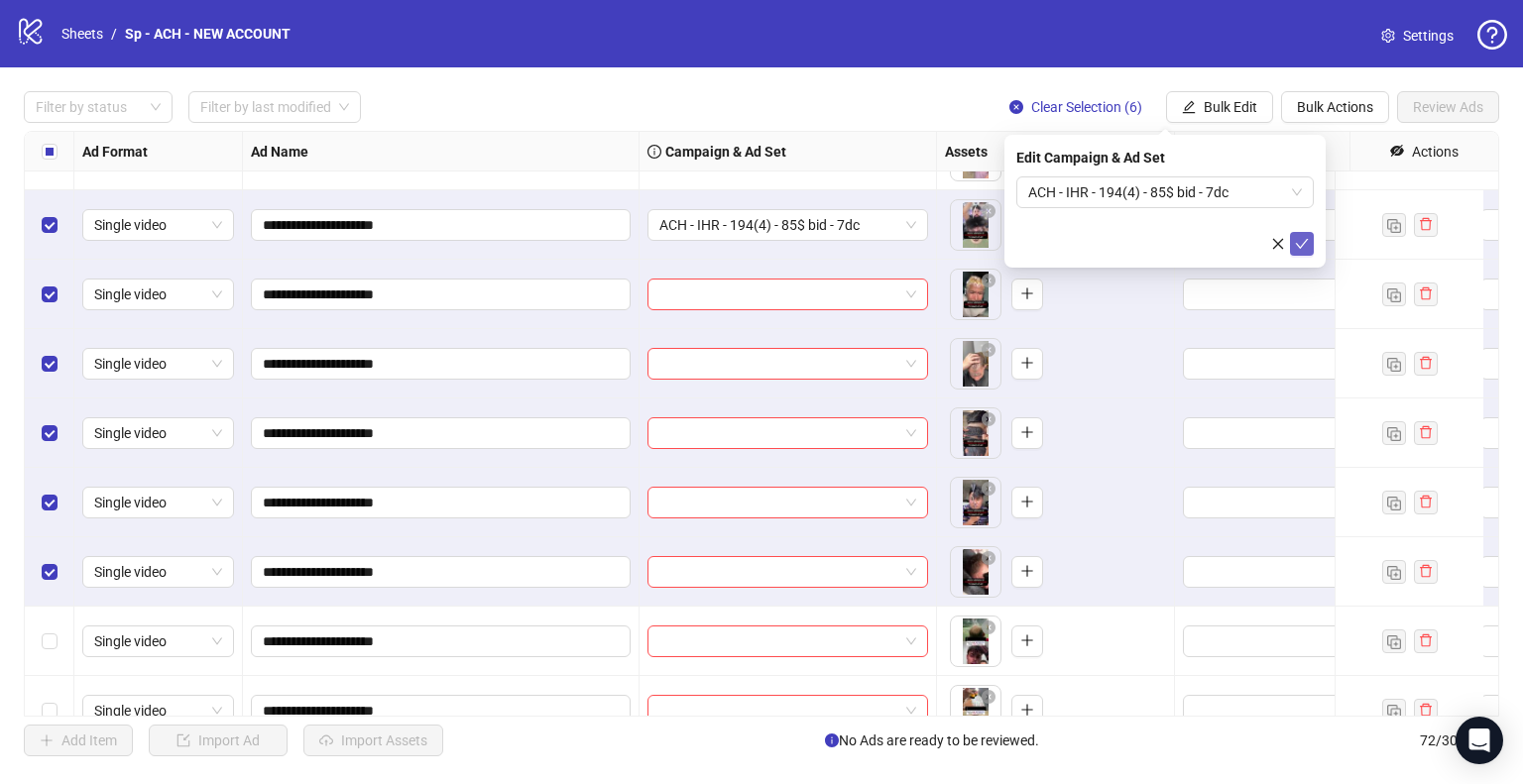 click at bounding box center (1302, 244) 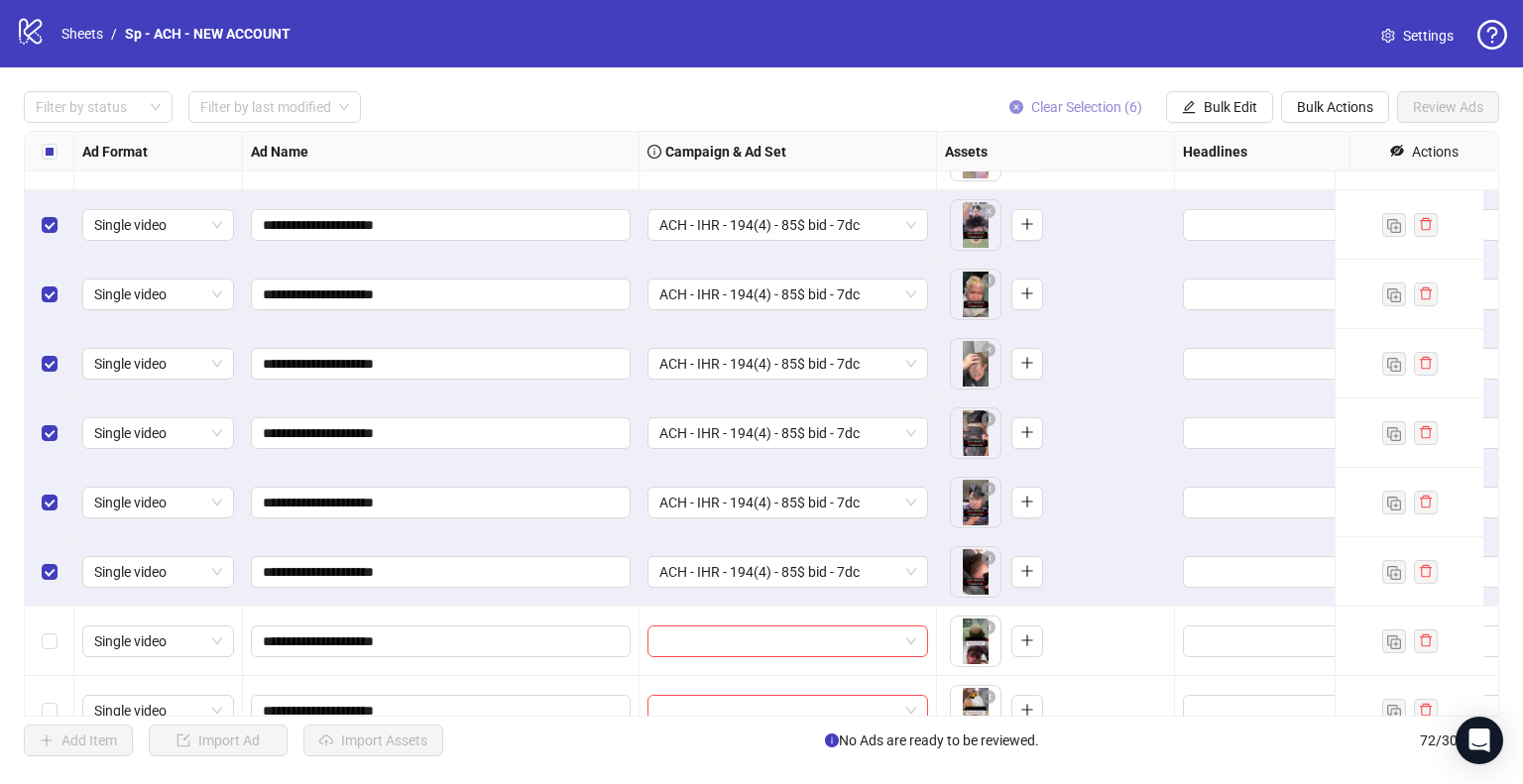 click on "Clear Selection (6)" at bounding box center [1087, 107] 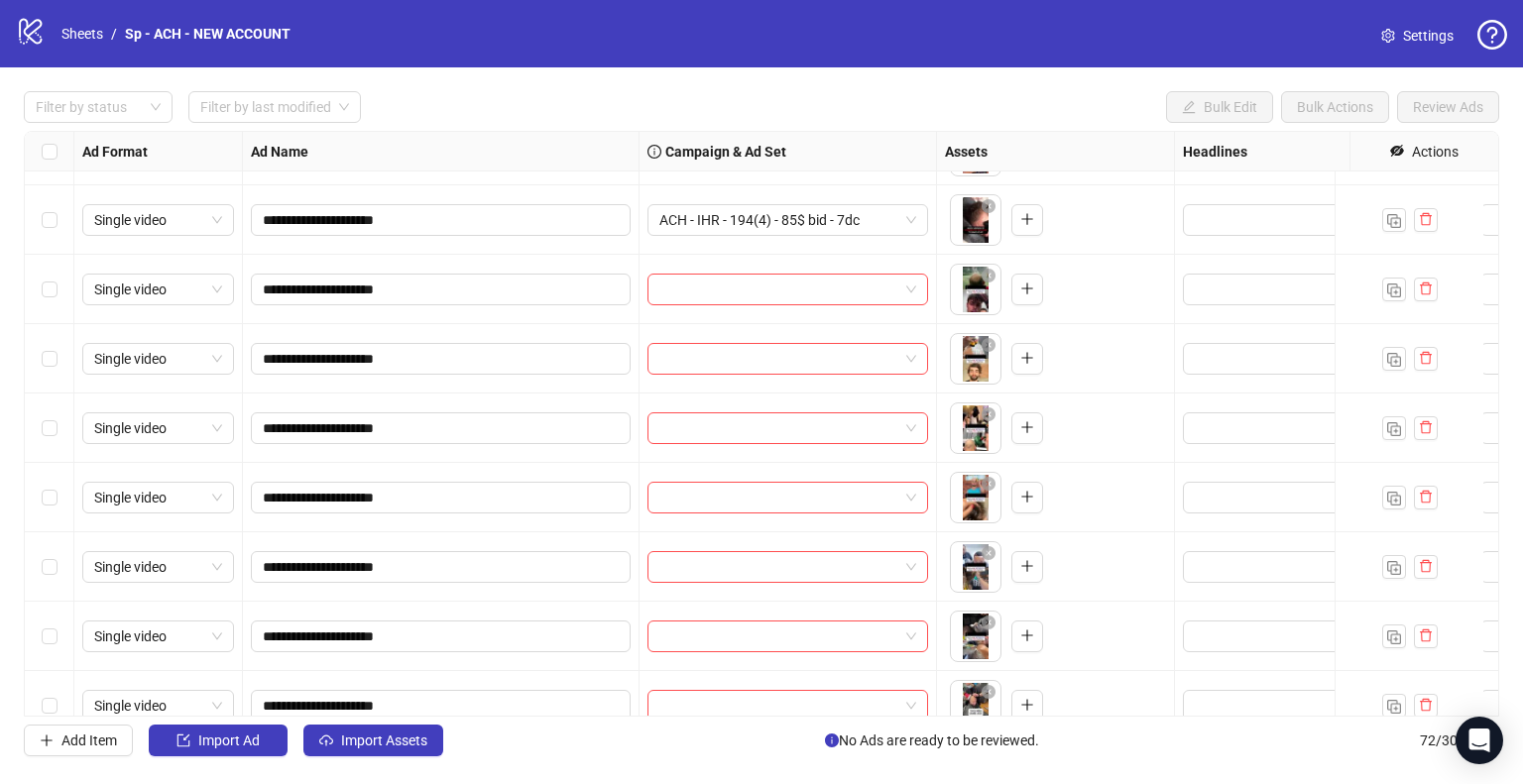 scroll, scrollTop: 3675, scrollLeft: 0, axis: vertical 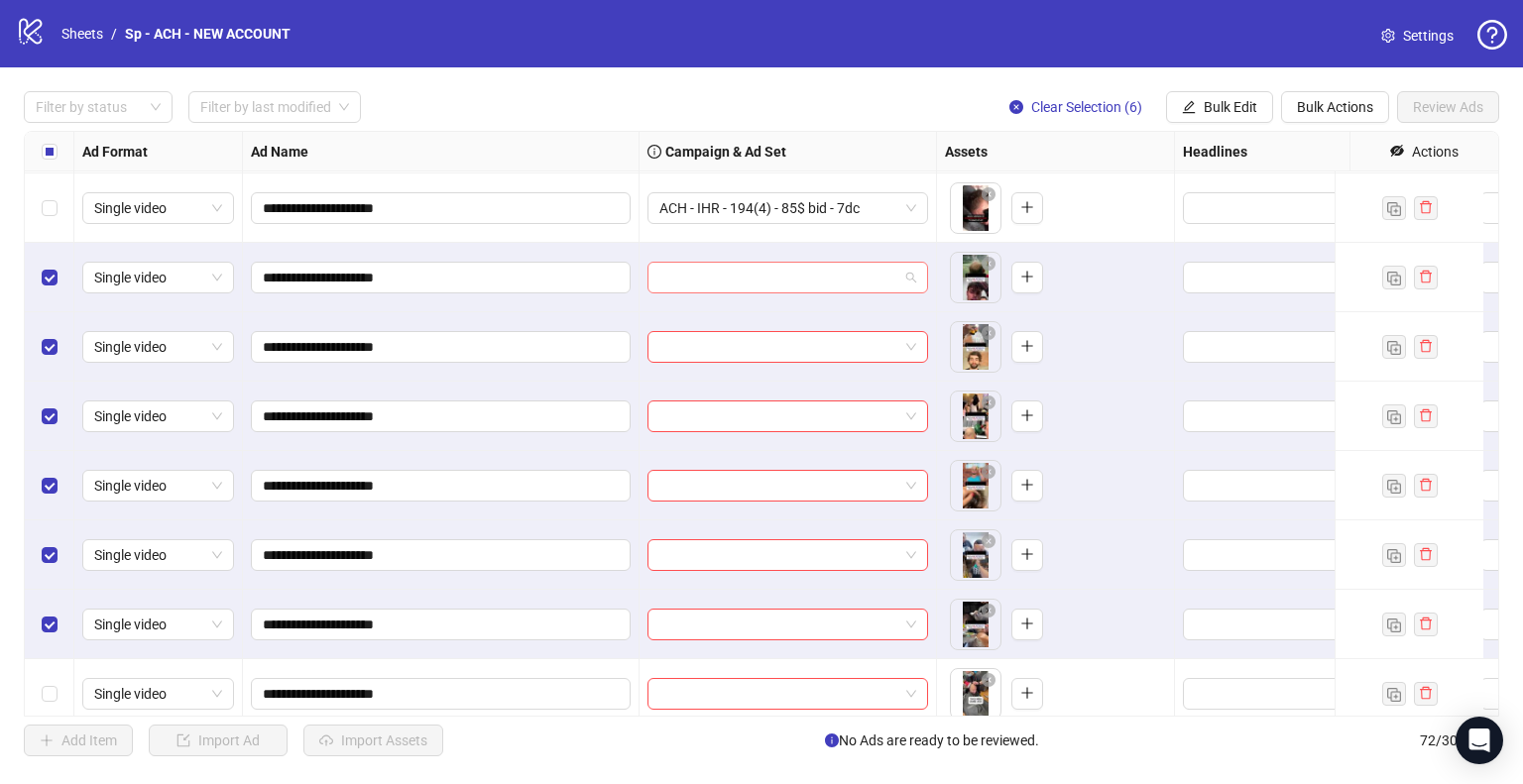 click at bounding box center (787, 278) 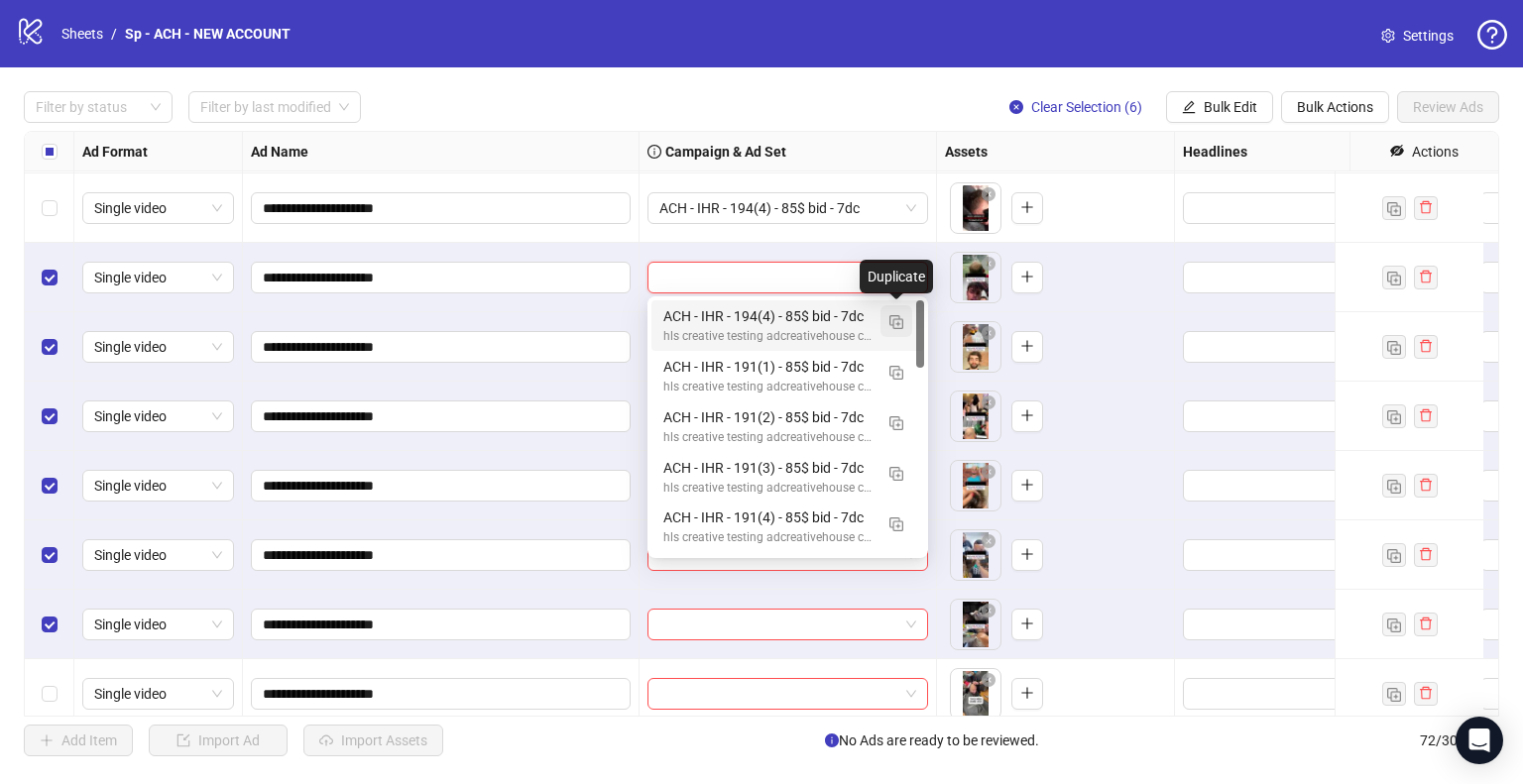 click at bounding box center [896, 322] 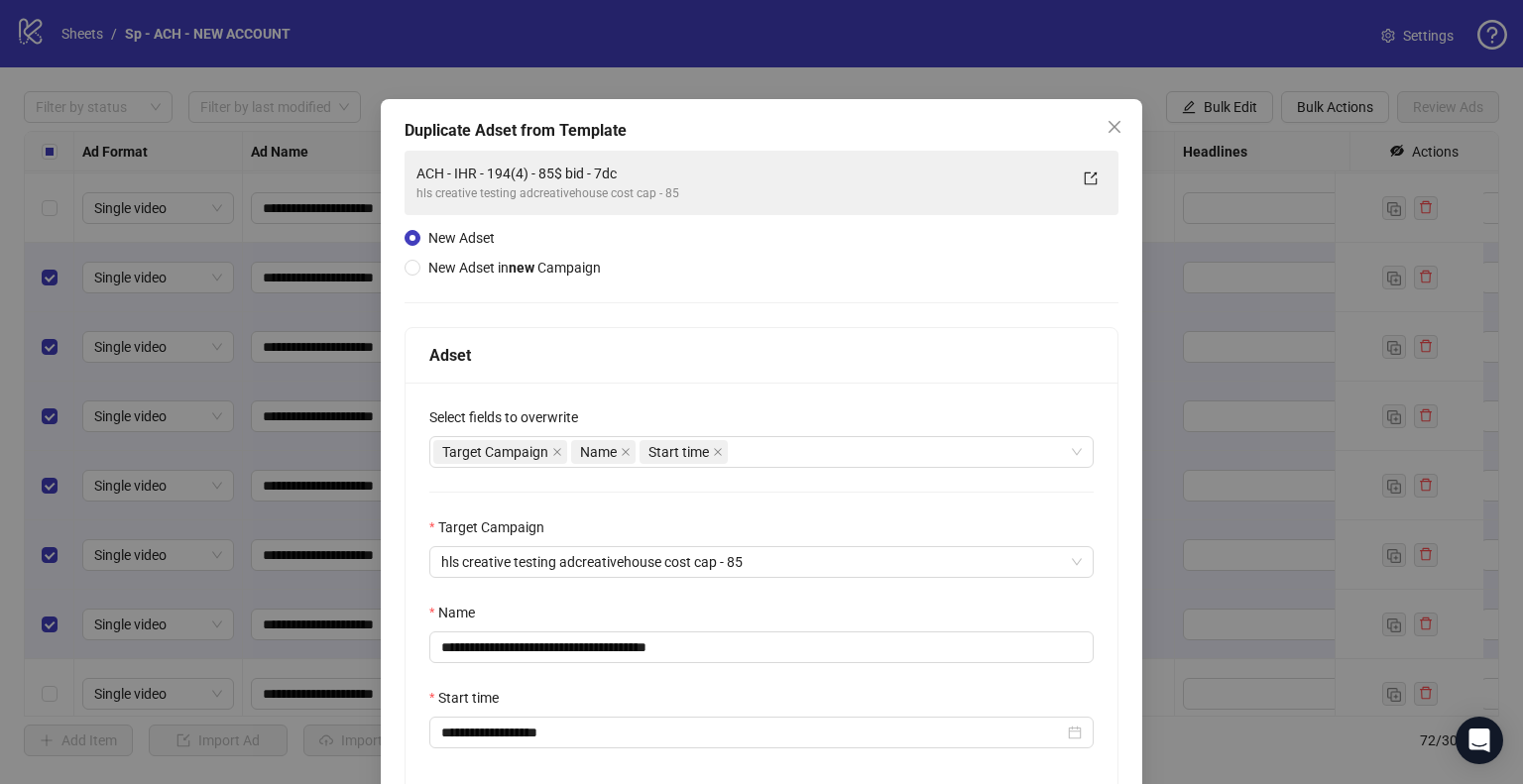 scroll, scrollTop: 168, scrollLeft: 0, axis: vertical 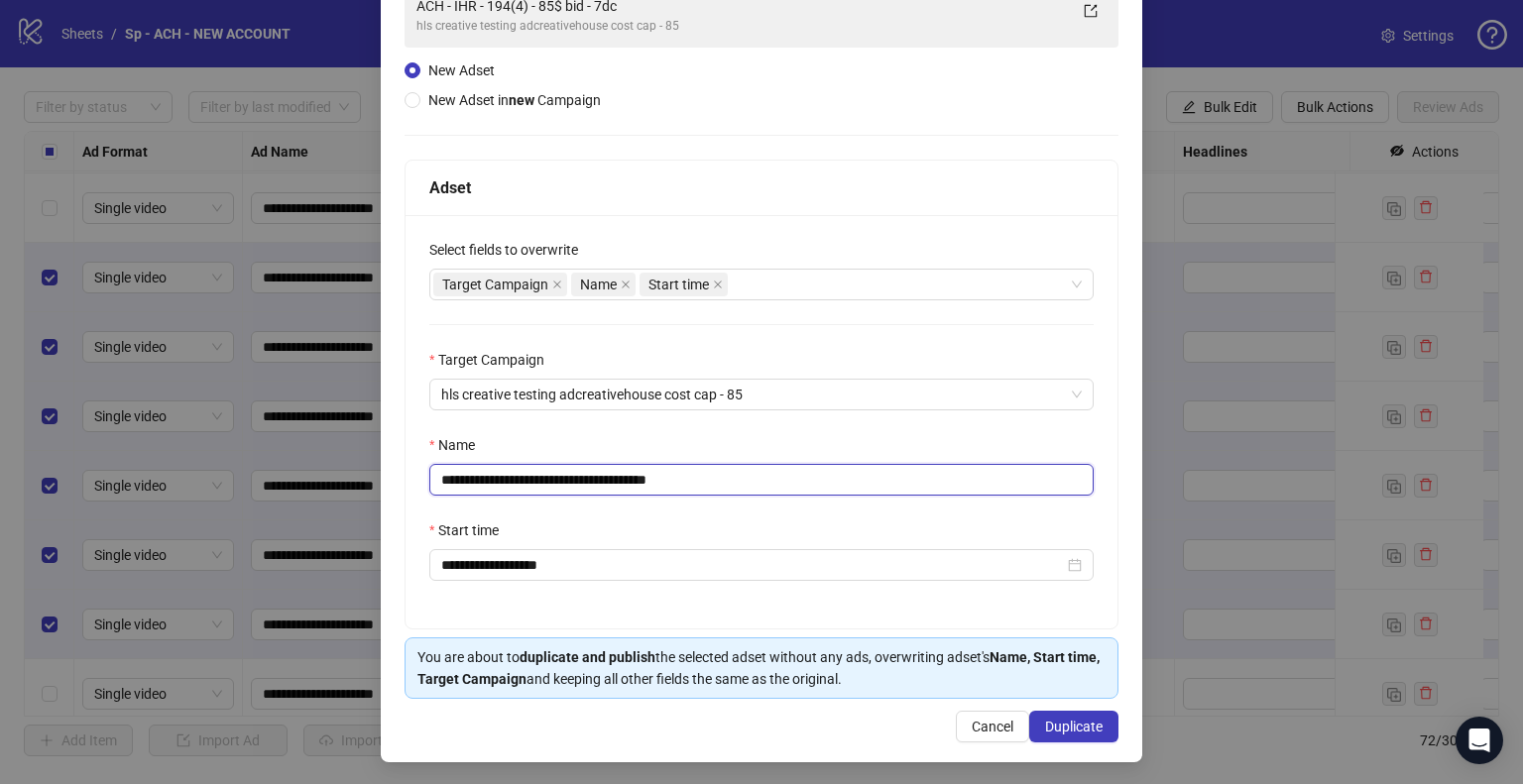 click on "**********" at bounding box center (762, 480) 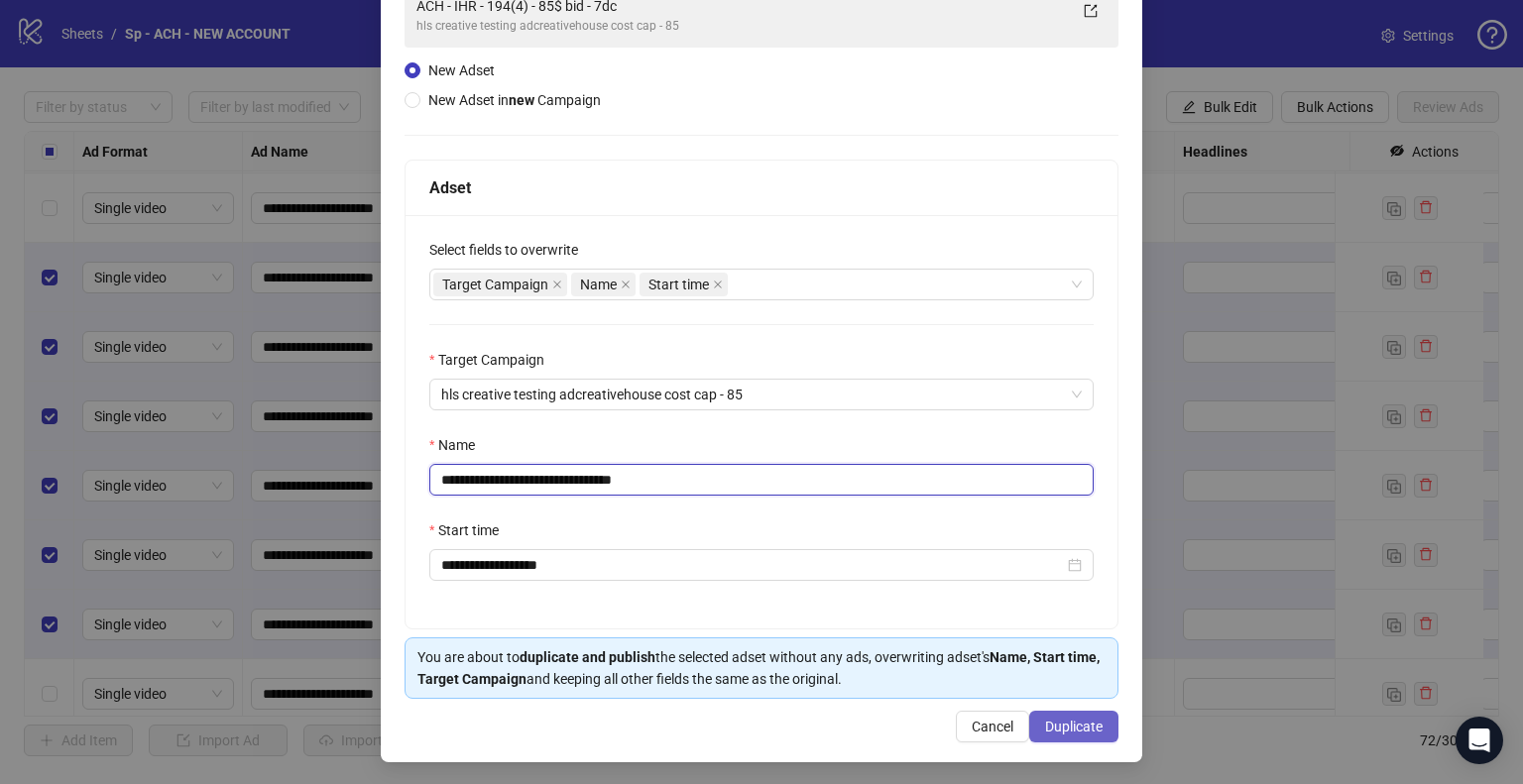 type on "**********" 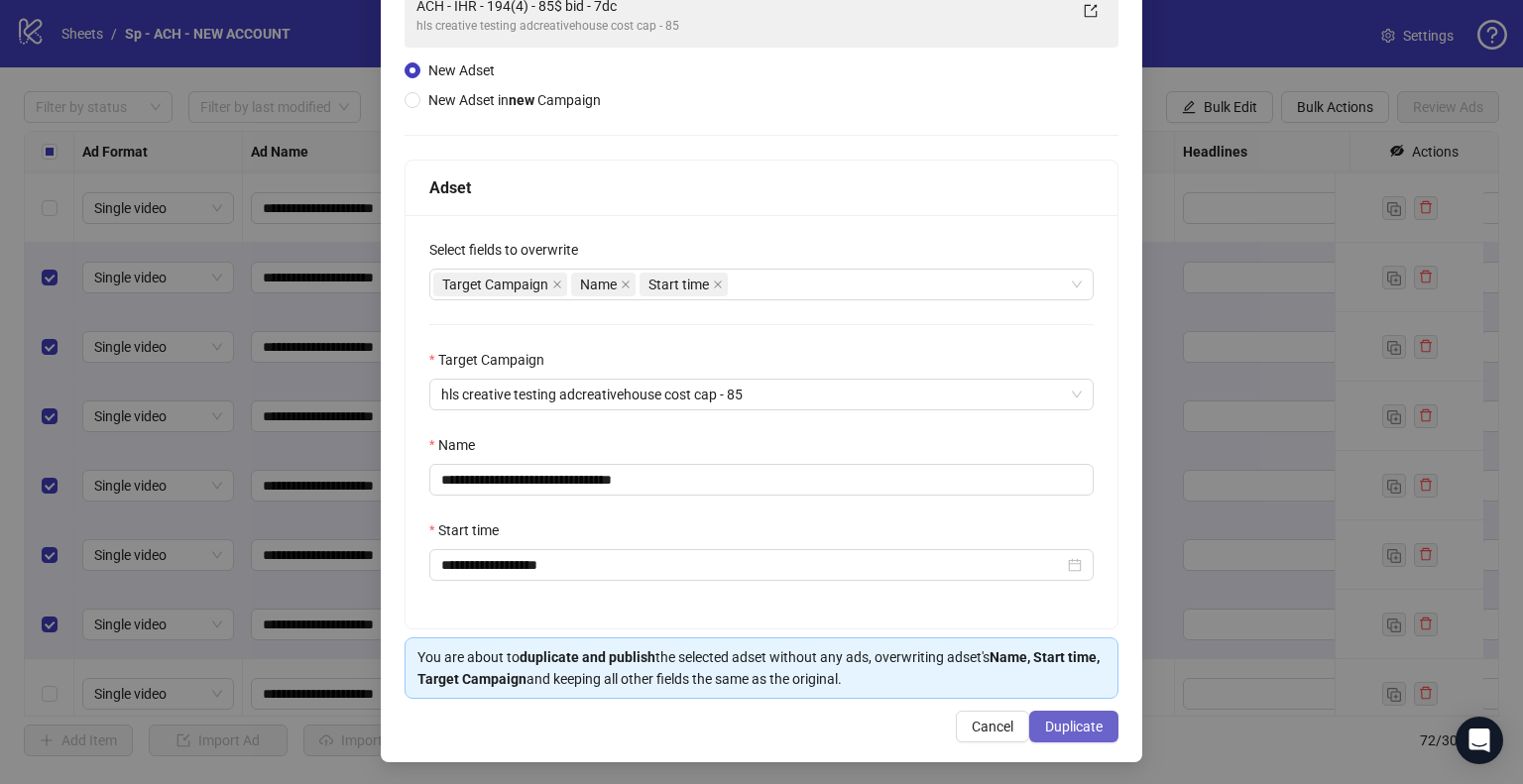 click on "Duplicate" at bounding box center [1074, 727] 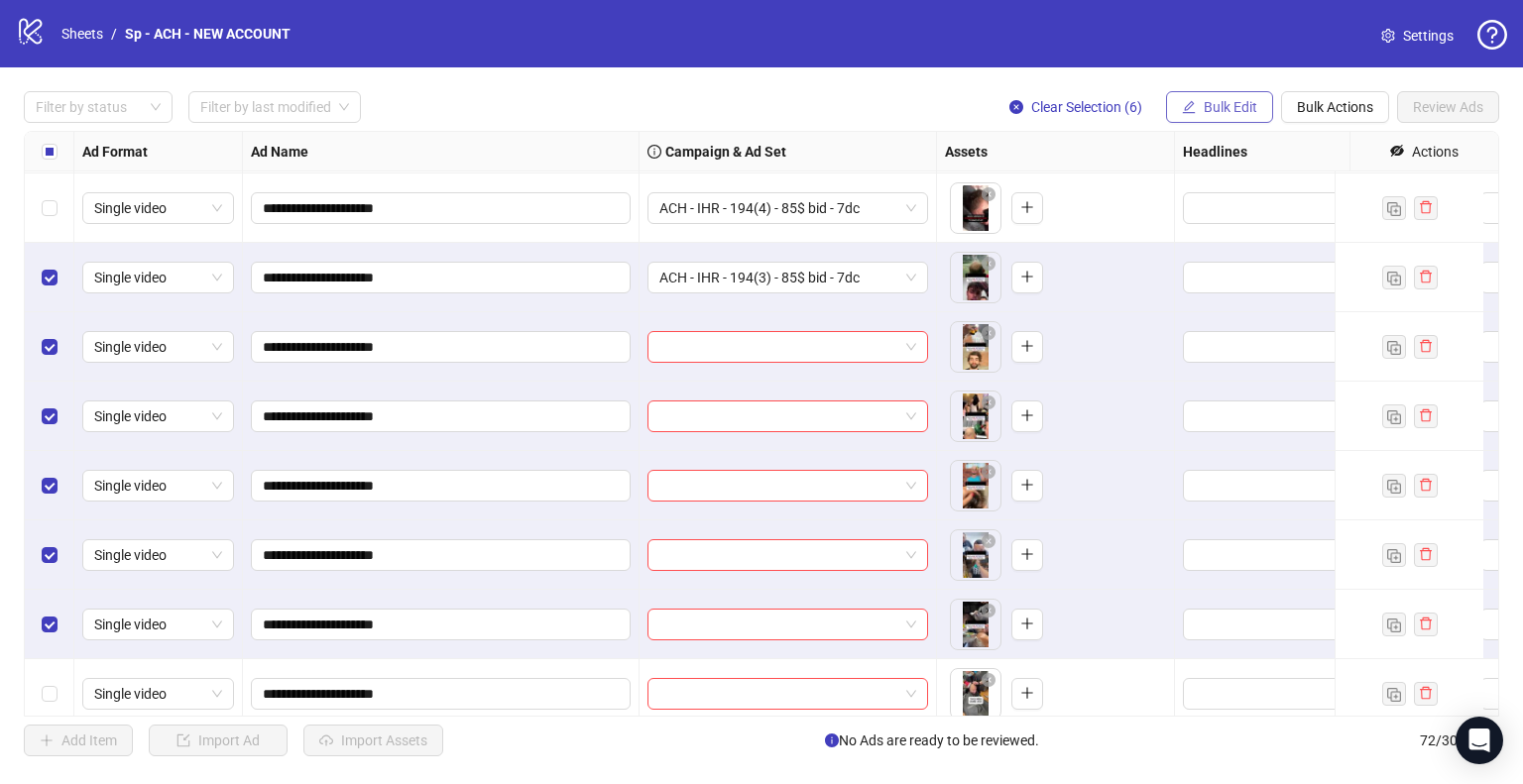 click on "Bulk Edit" at bounding box center (1220, 107) 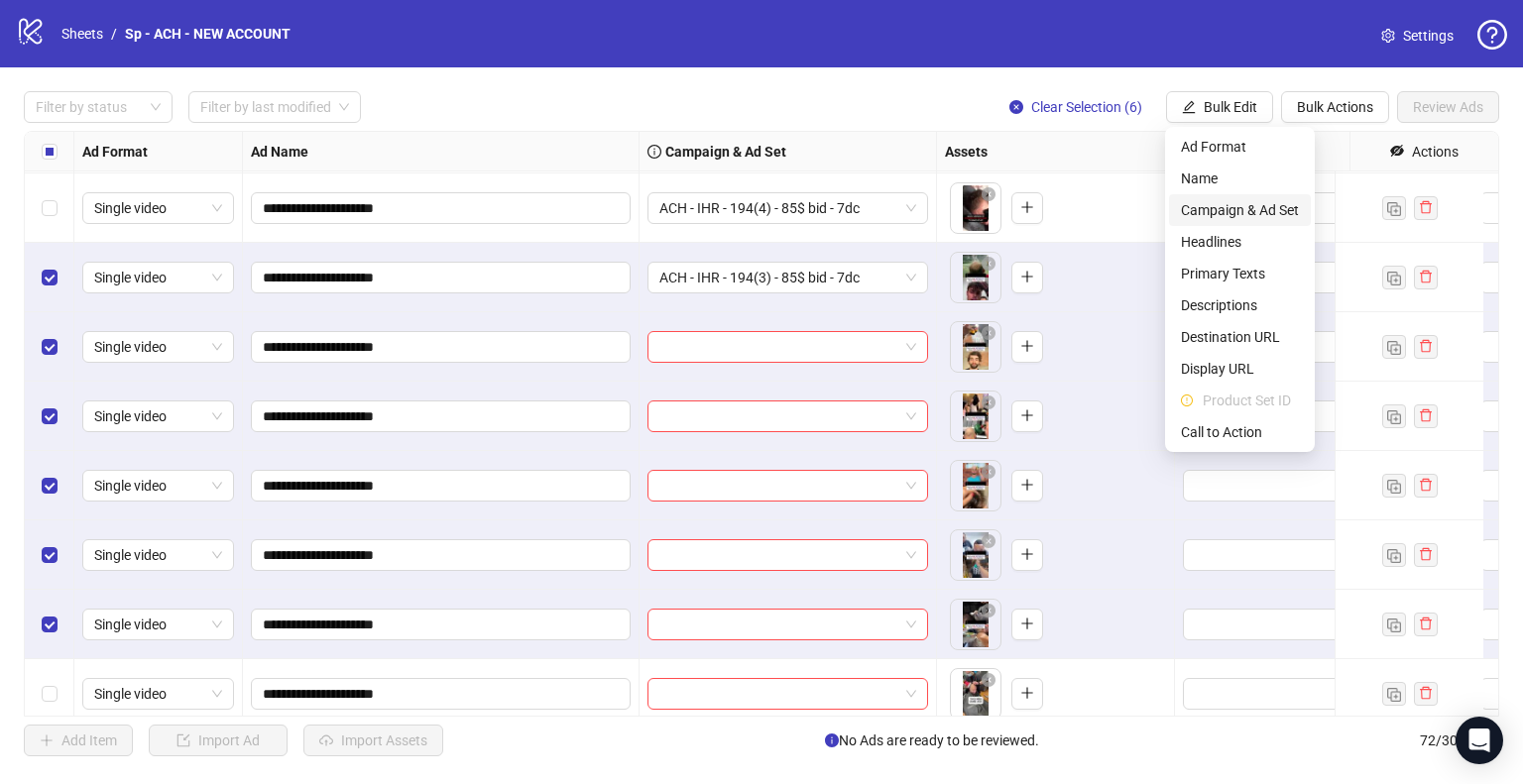 click on "Campaign & Ad Set" at bounding box center [1239, 210] 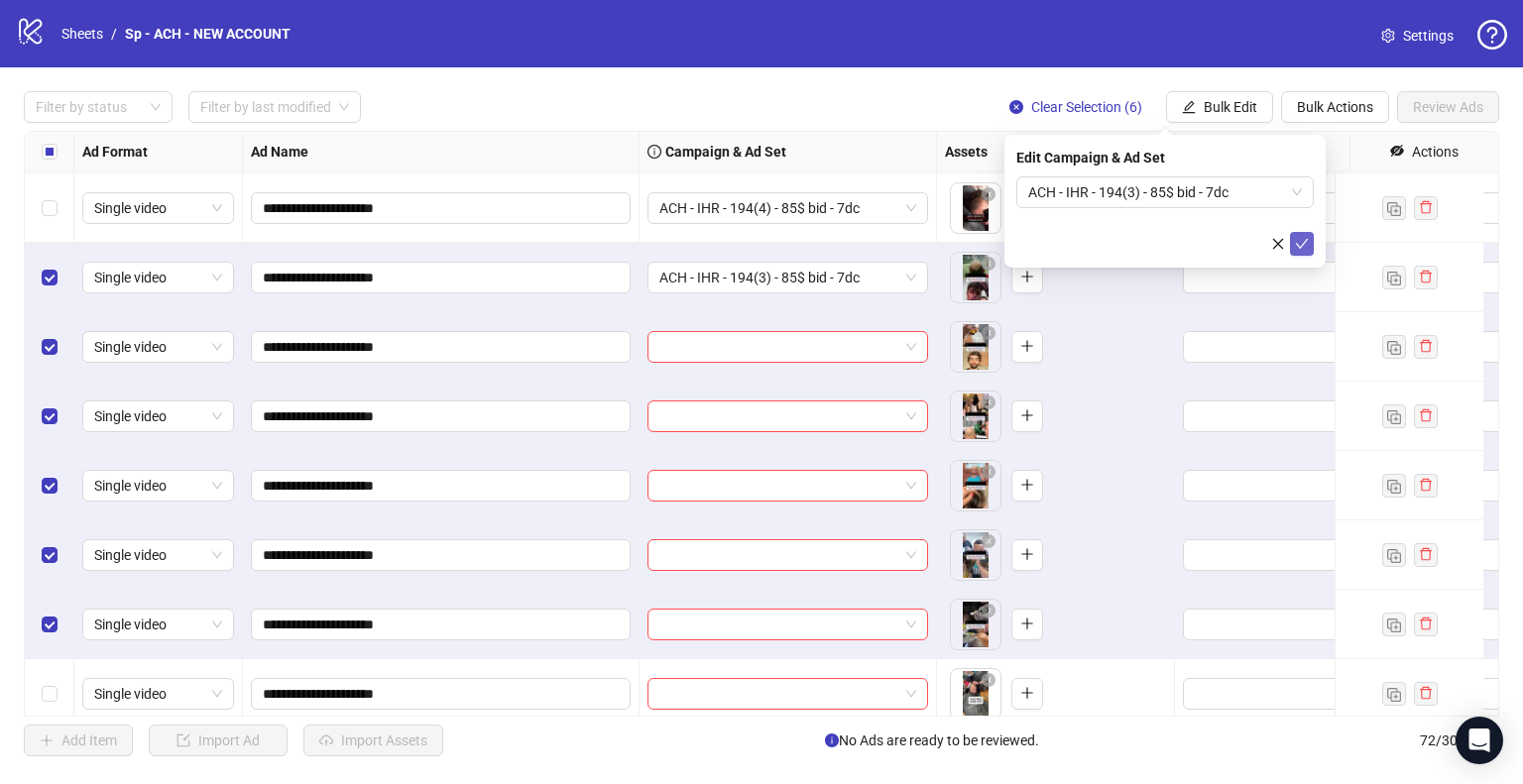 click at bounding box center (1302, 244) 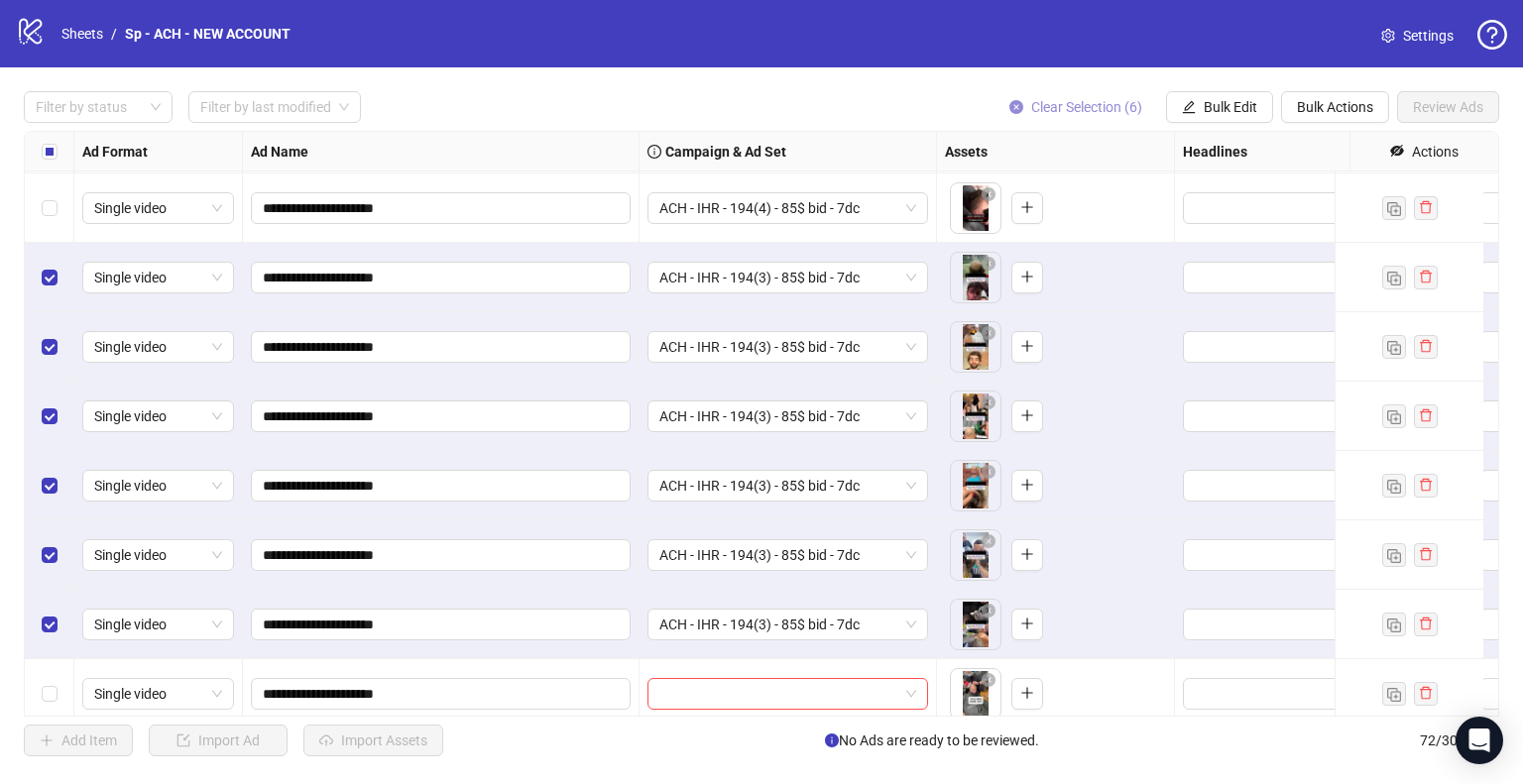 click on "Clear Selection (6)" at bounding box center (1087, 107) 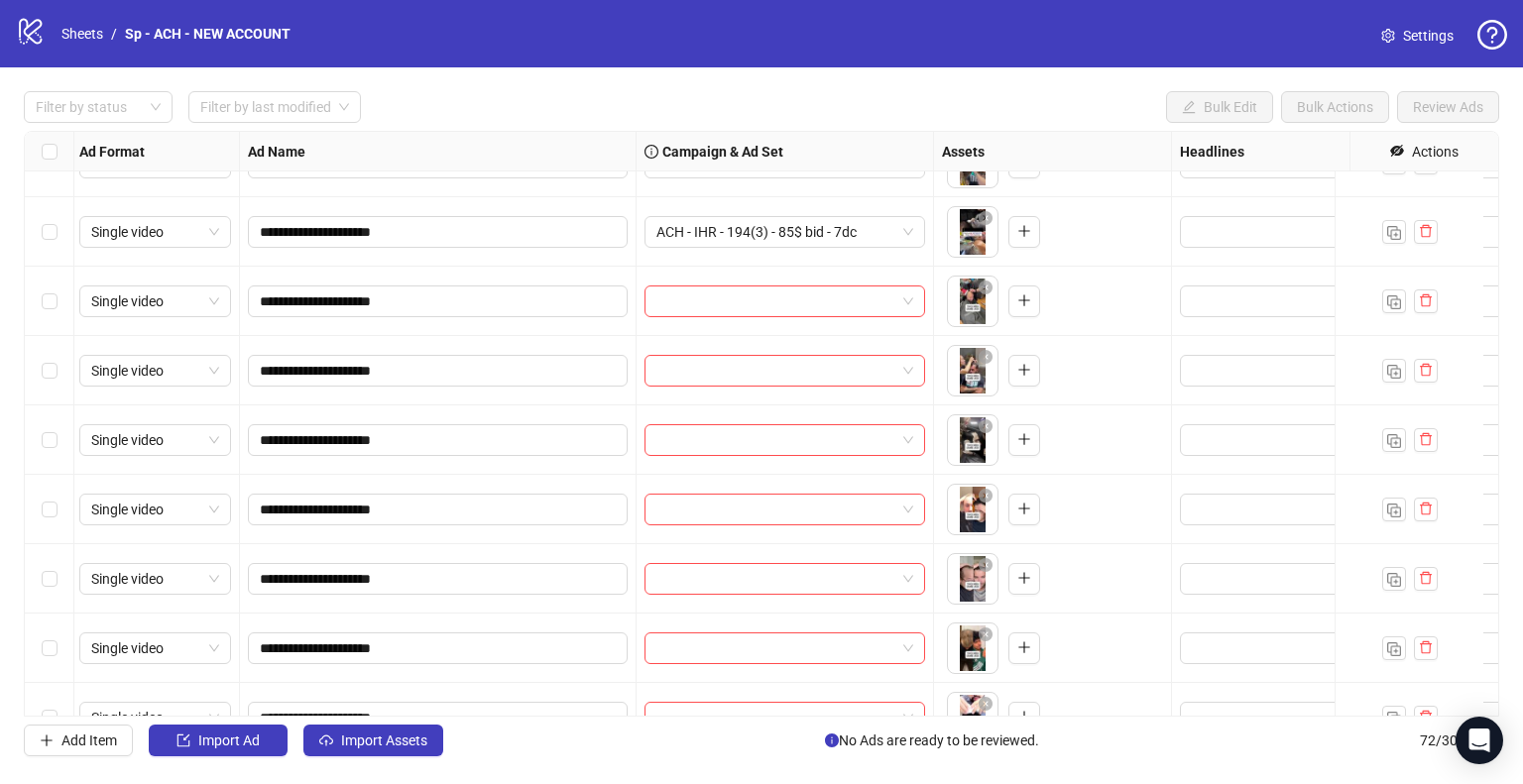 scroll, scrollTop: 4077, scrollLeft: 4, axis: both 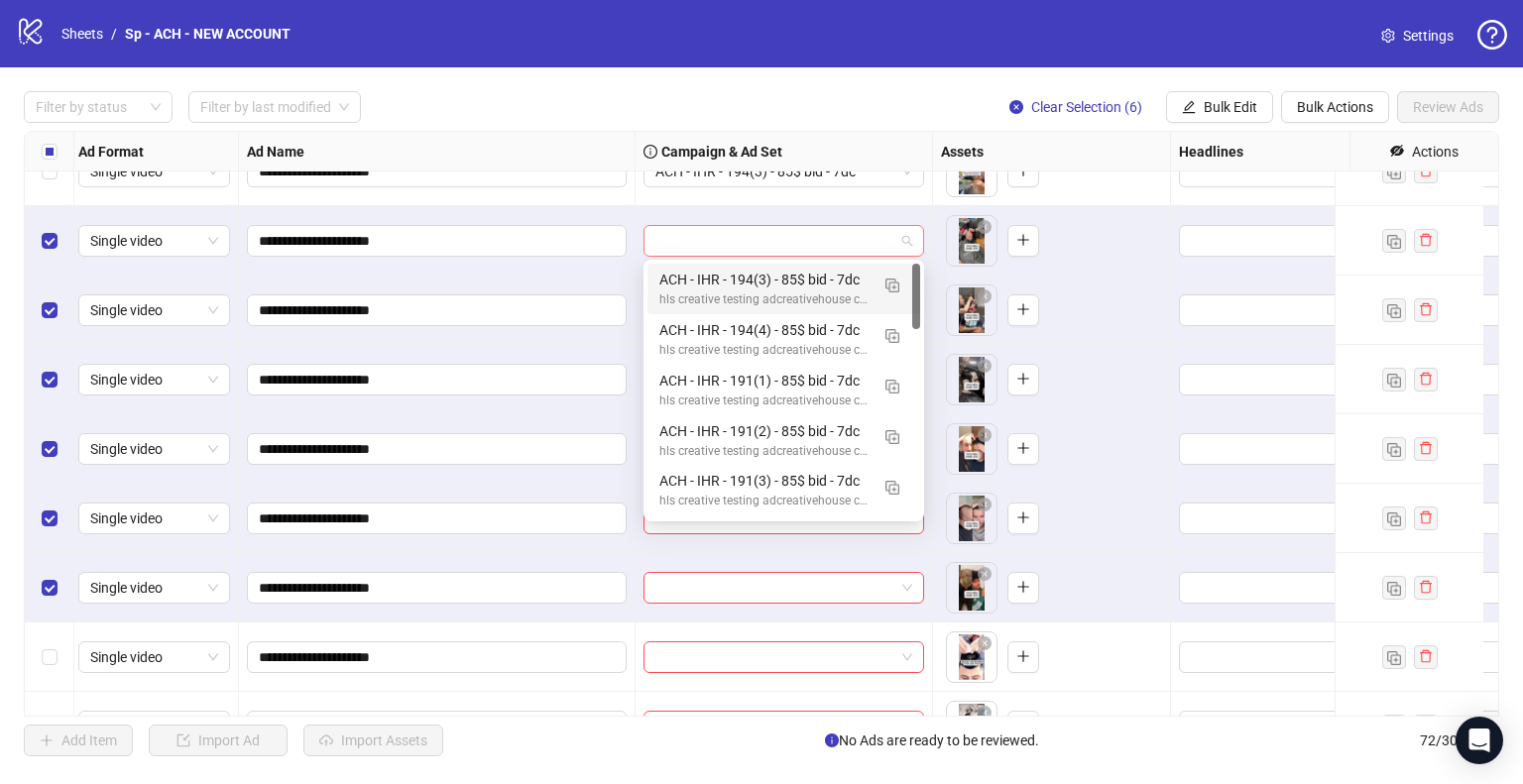 click at bounding box center (783, 241) 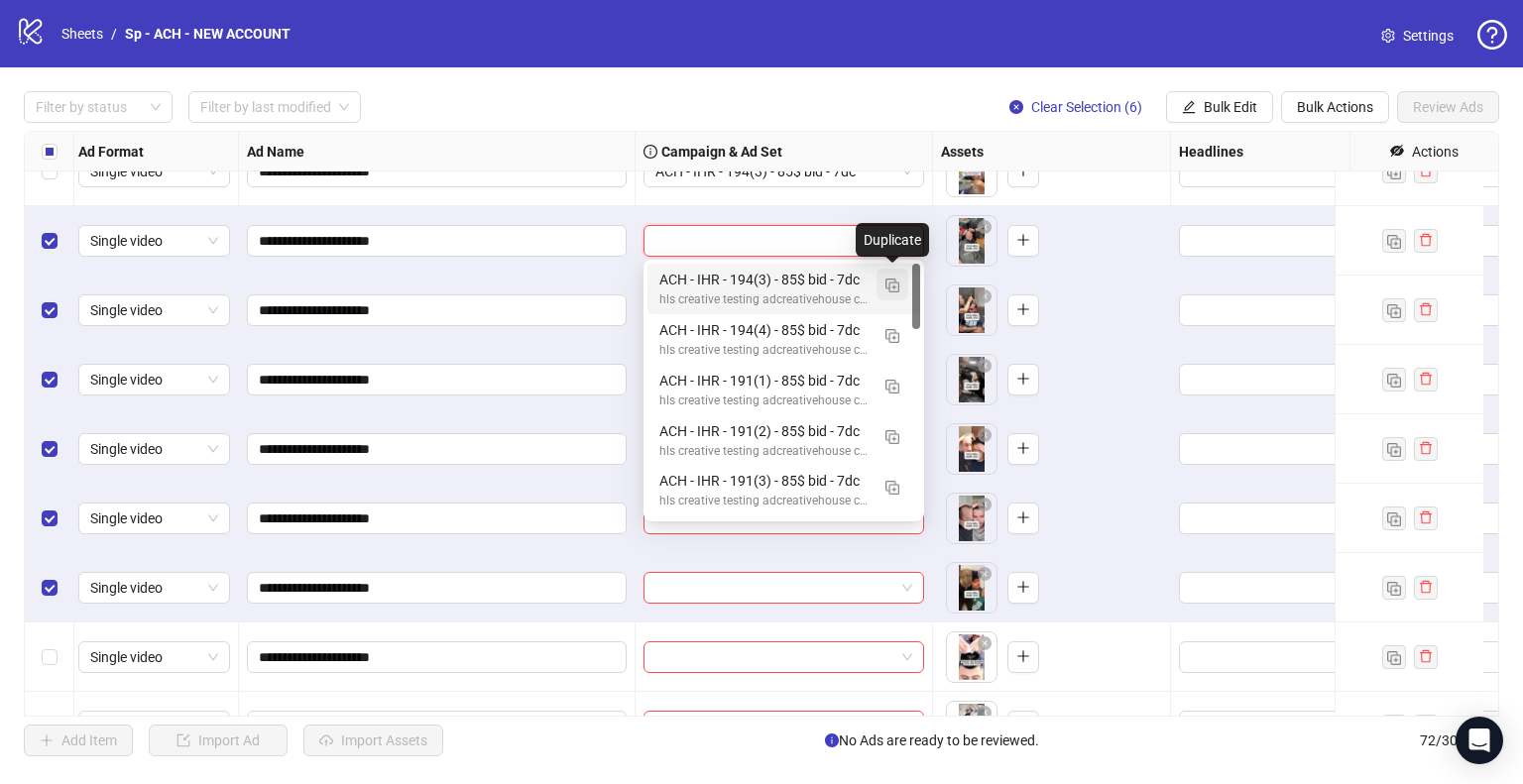 click at bounding box center (892, 285) 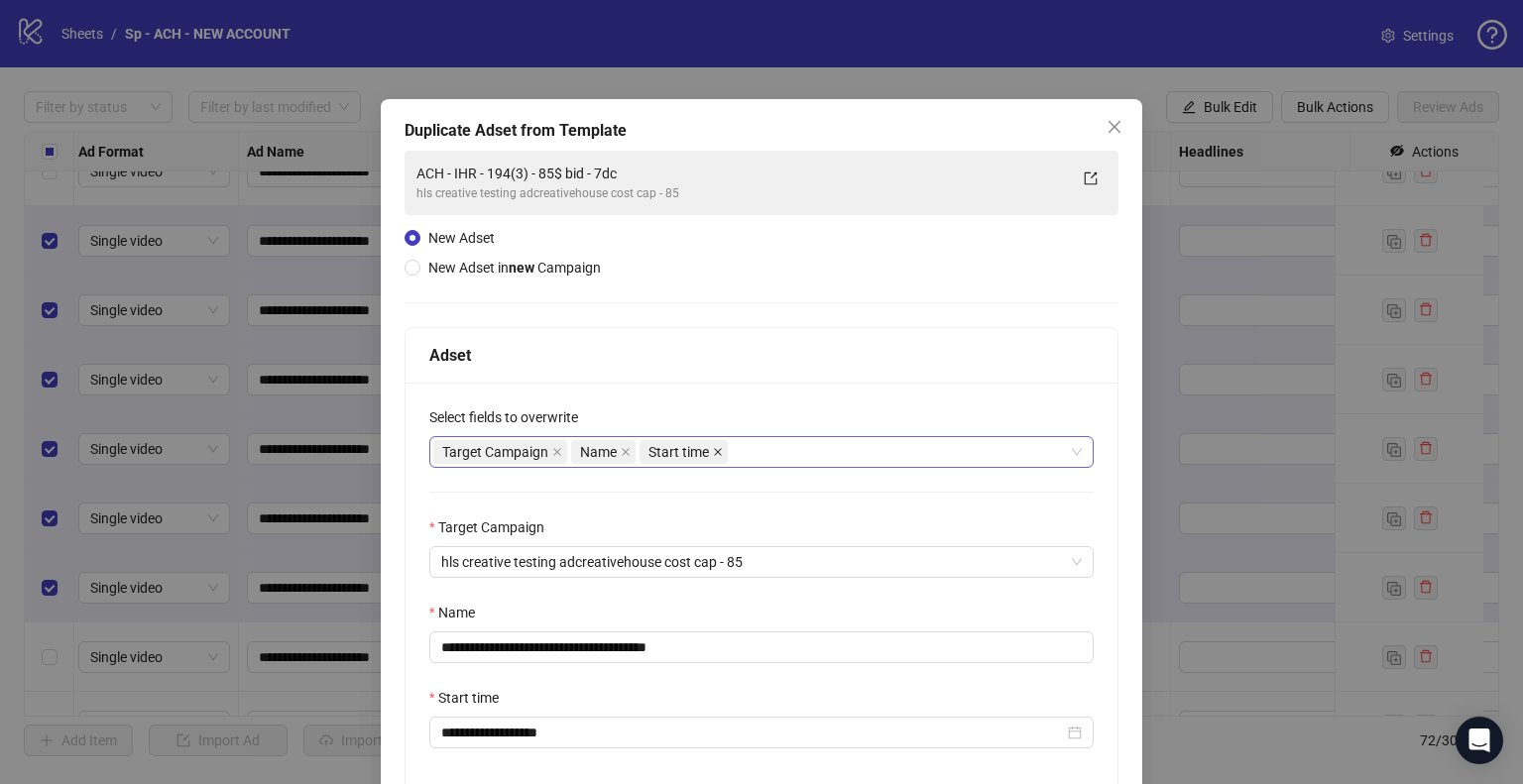 scroll, scrollTop: 168, scrollLeft: 0, axis: vertical 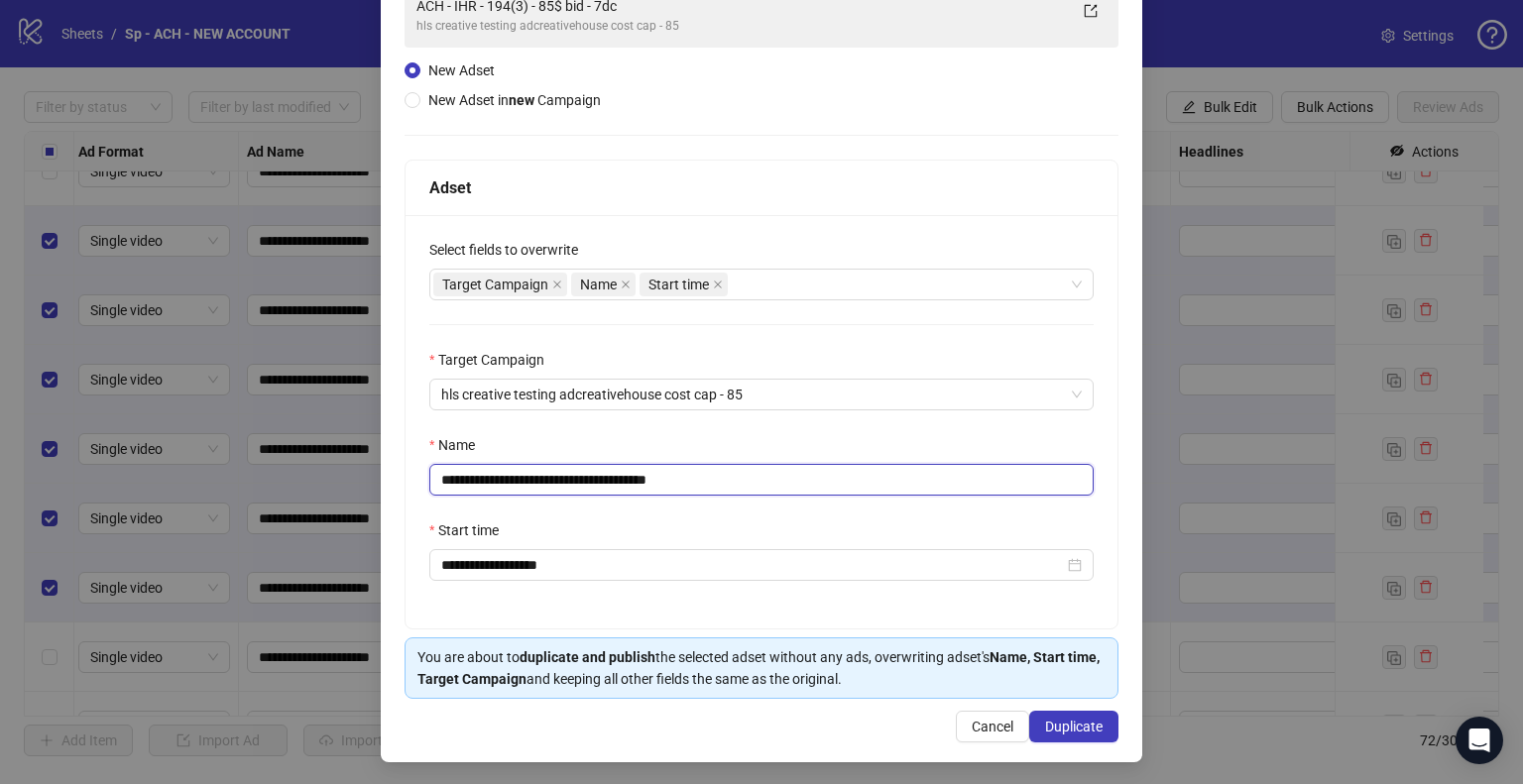 click on "**********" at bounding box center [762, 480] 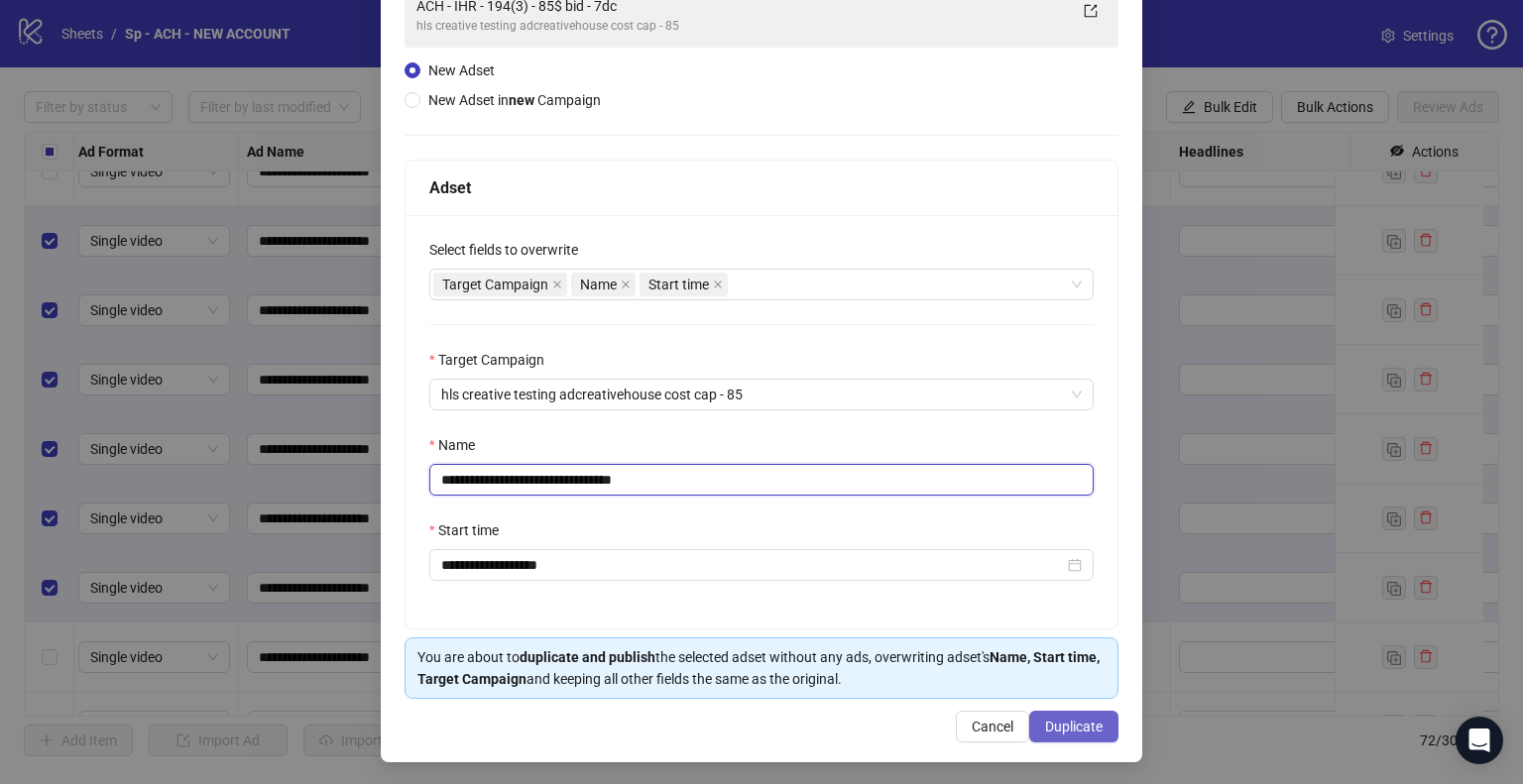 type on "**********" 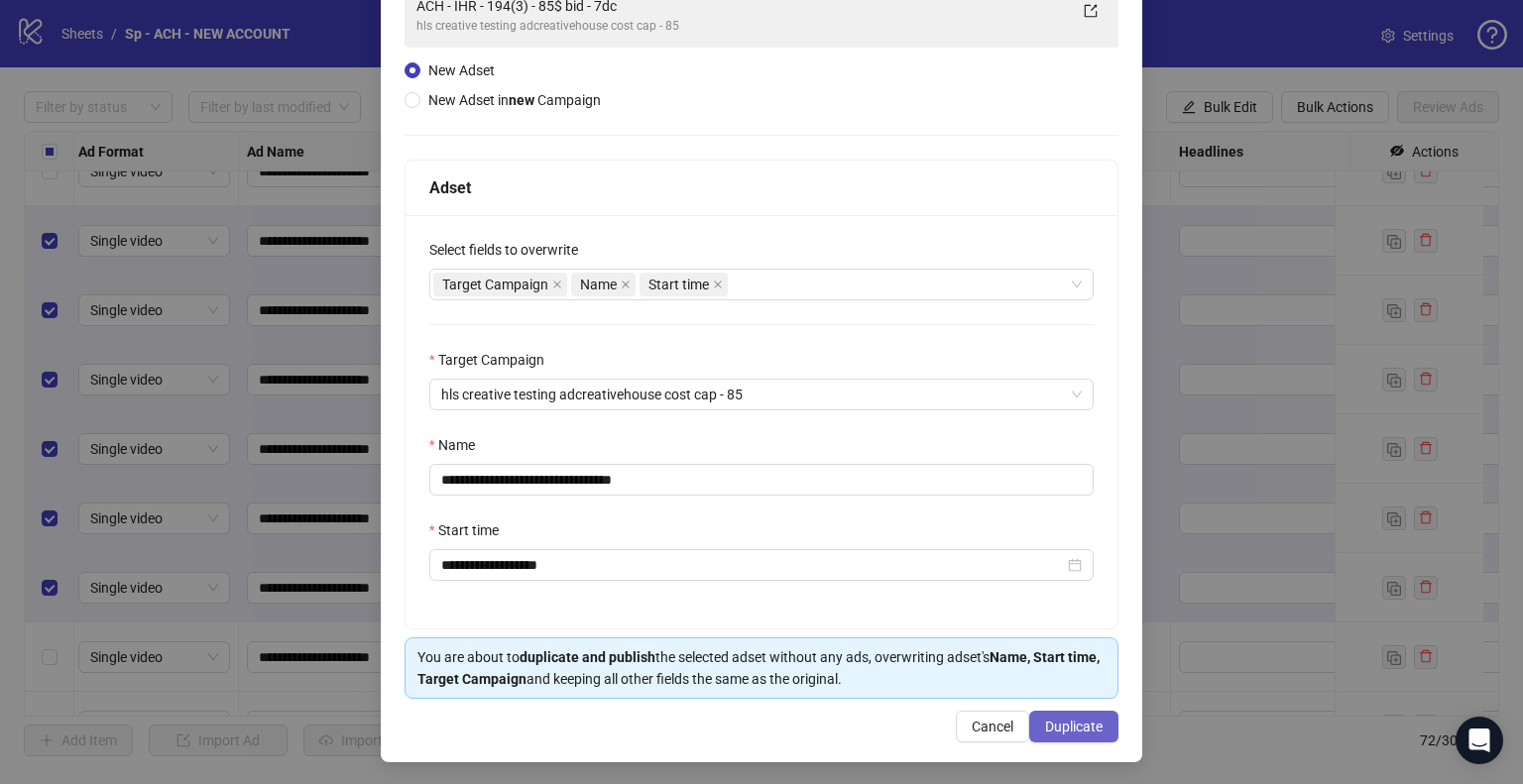 click on "Duplicate" at bounding box center (1074, 727) 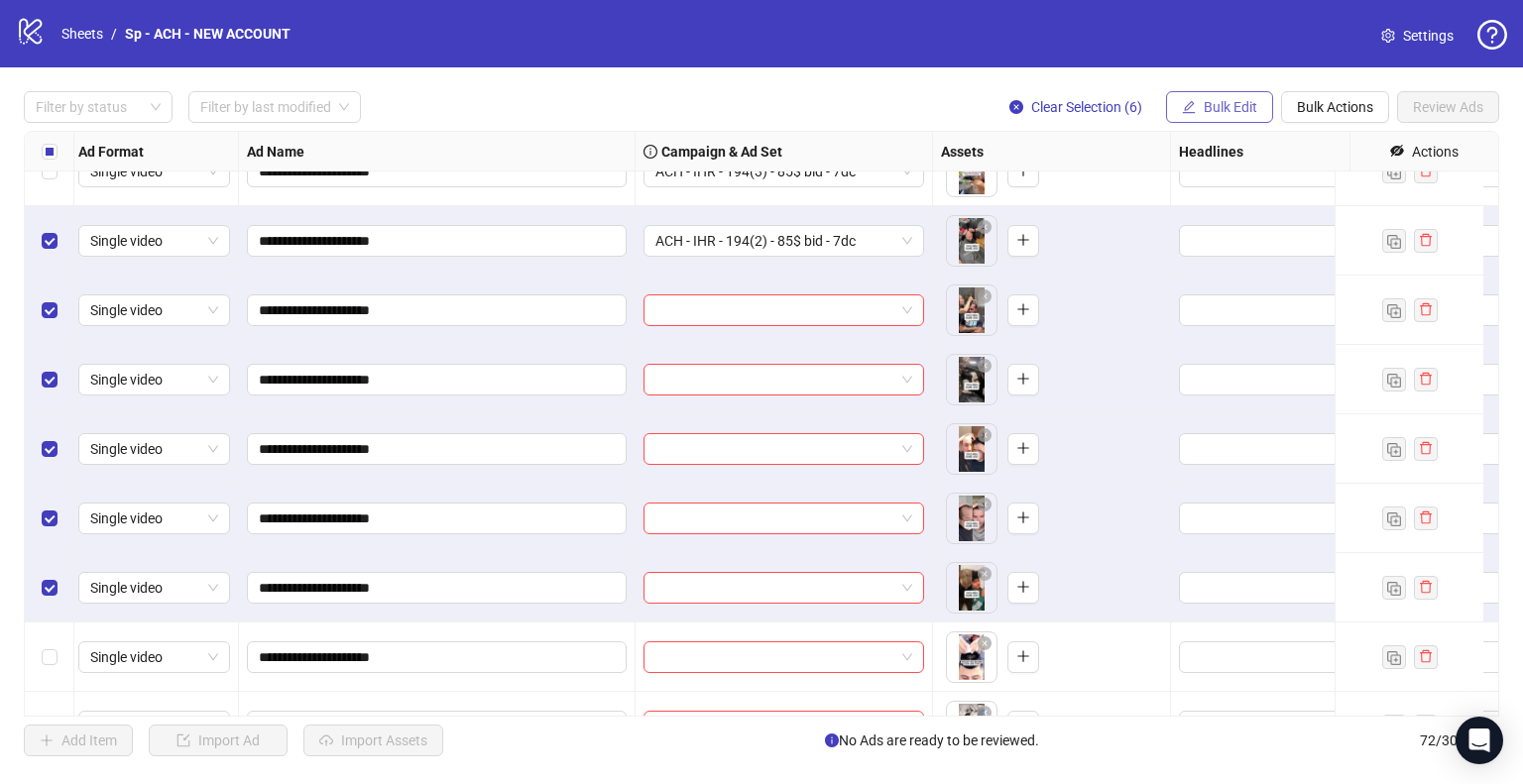 click on "Bulk Edit" at bounding box center (1220, 107) 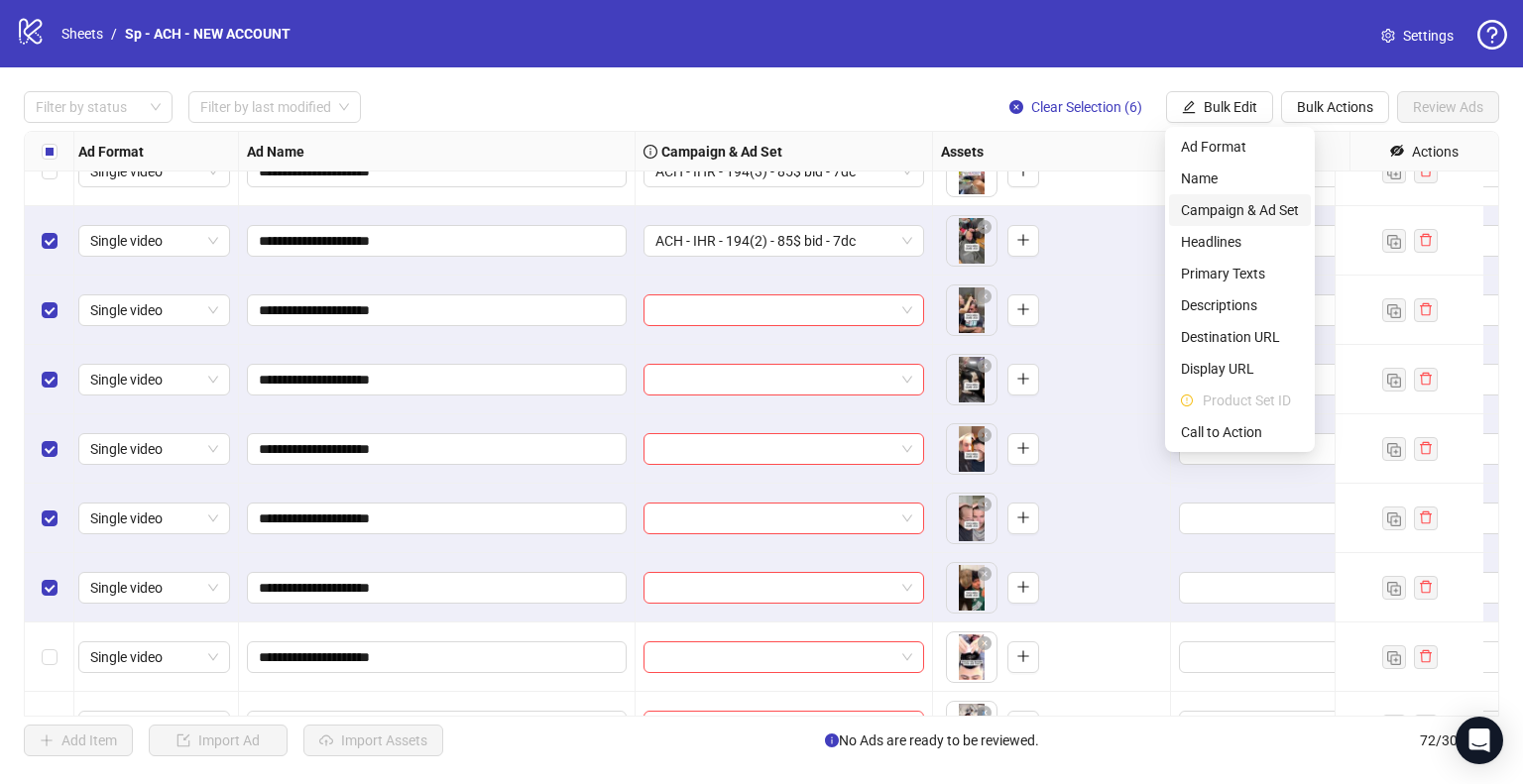 click on "Campaign & Ad Set" at bounding box center [1239, 210] 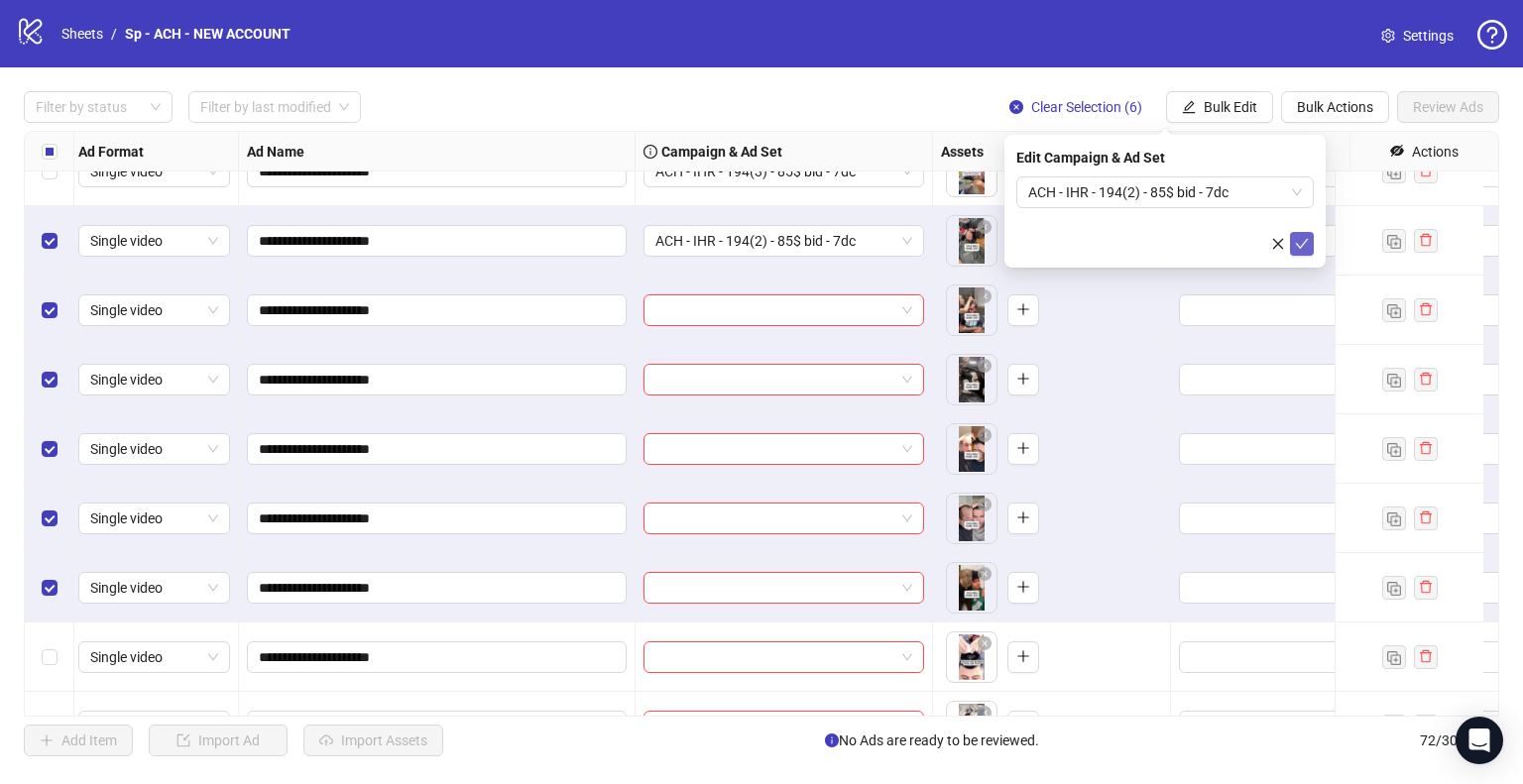 click at bounding box center [1302, 244] 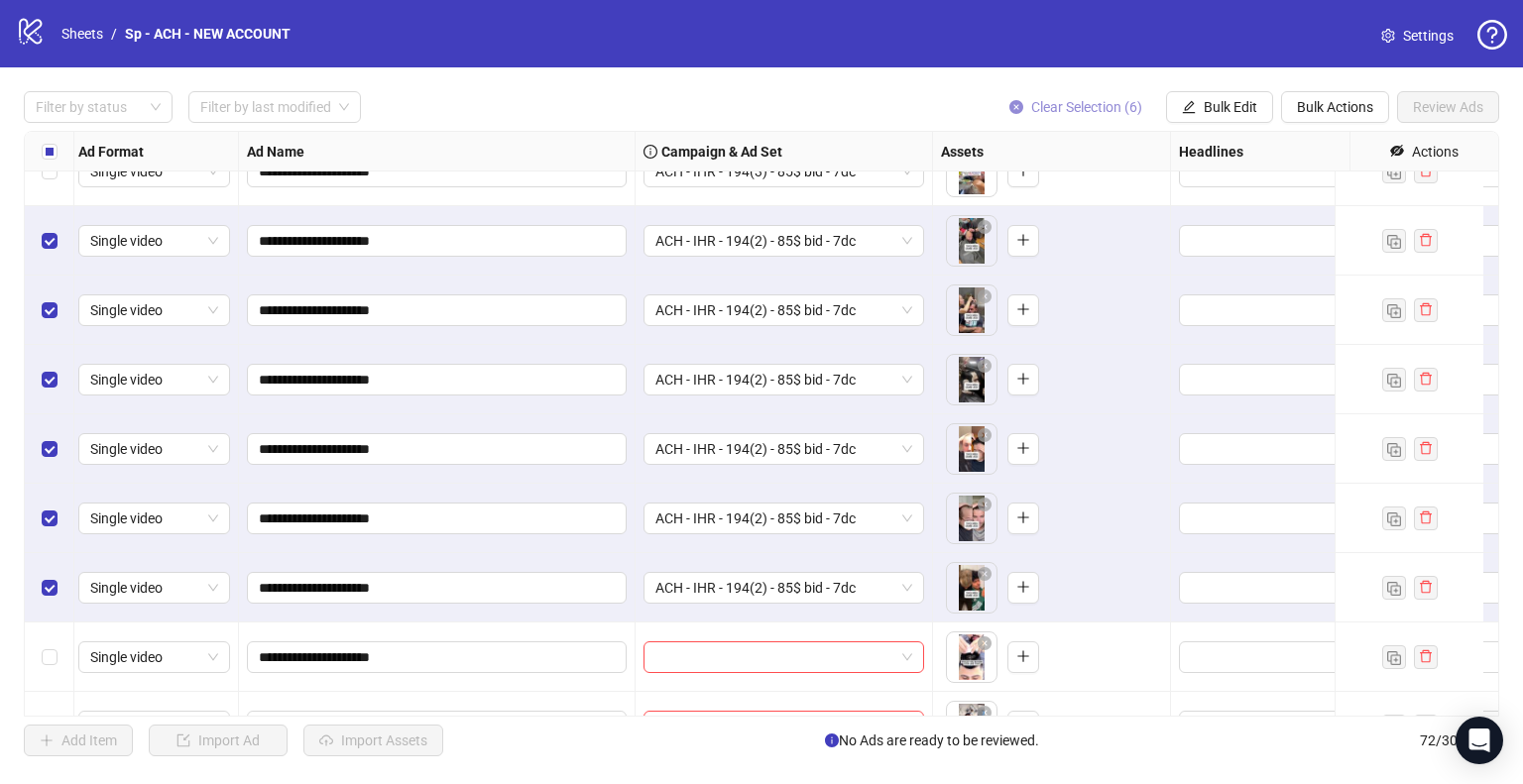 click on "Clear Selection (6)" at bounding box center [1087, 107] 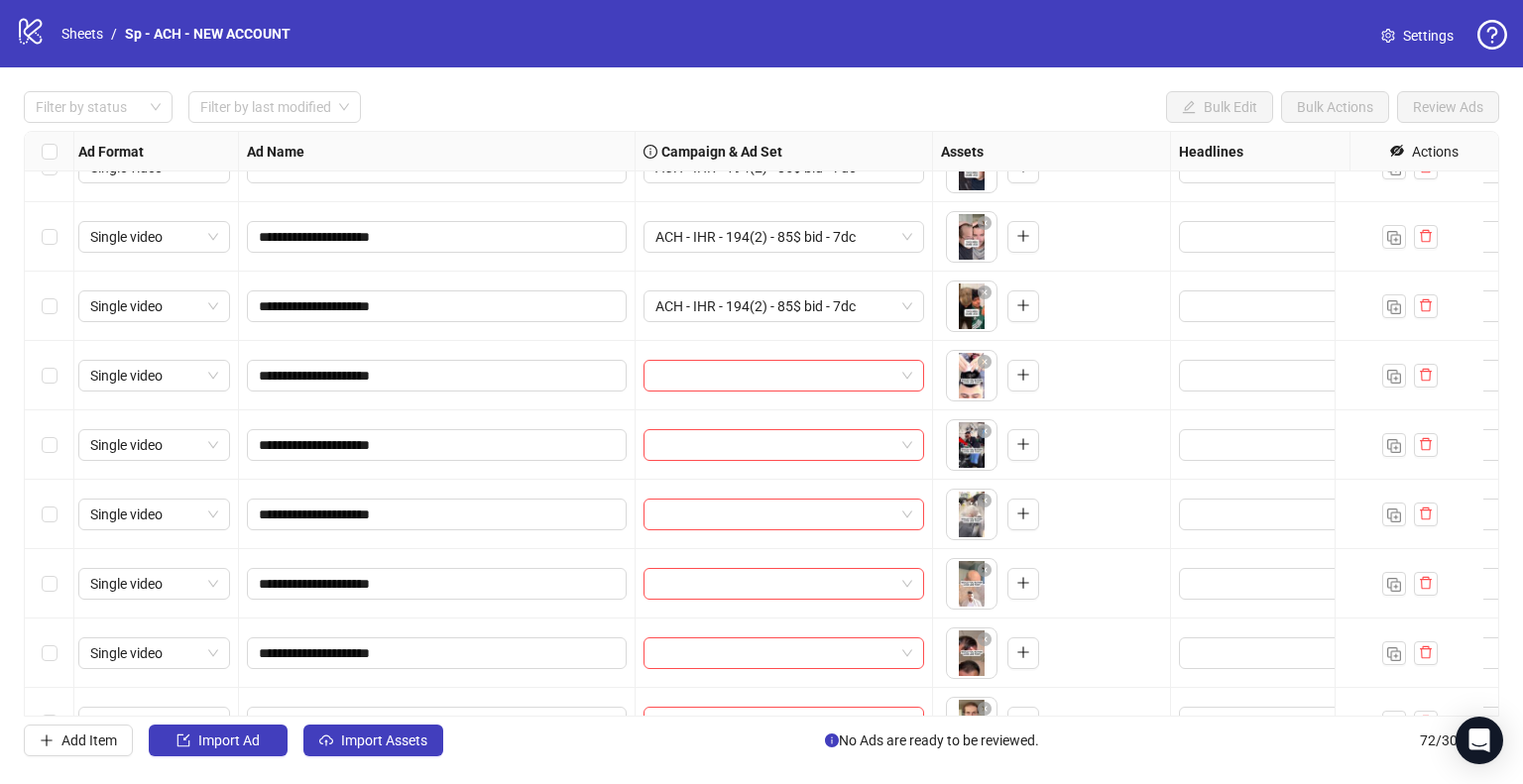 scroll, scrollTop: 4465, scrollLeft: 4, axis: both 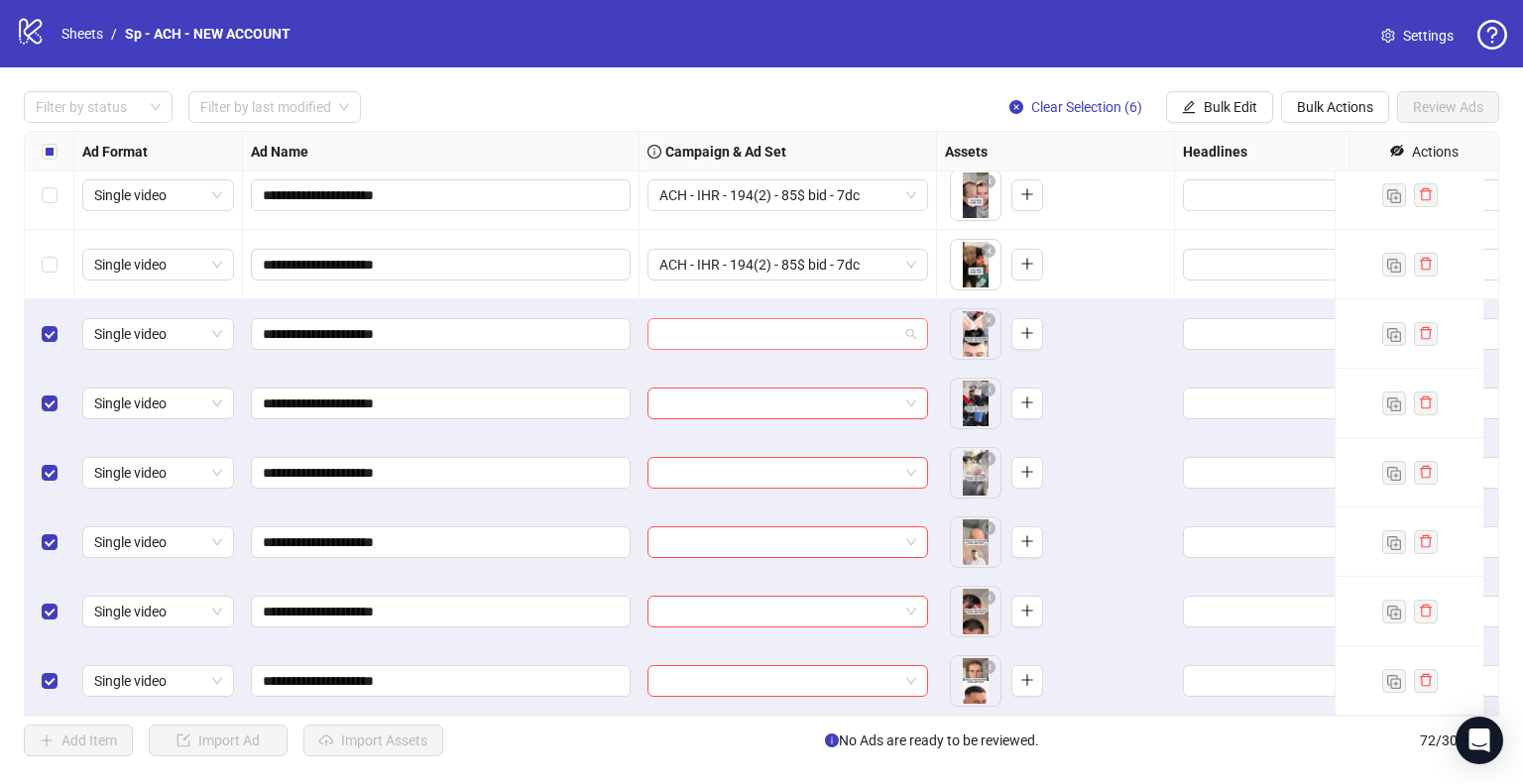 click at bounding box center (787, 334) 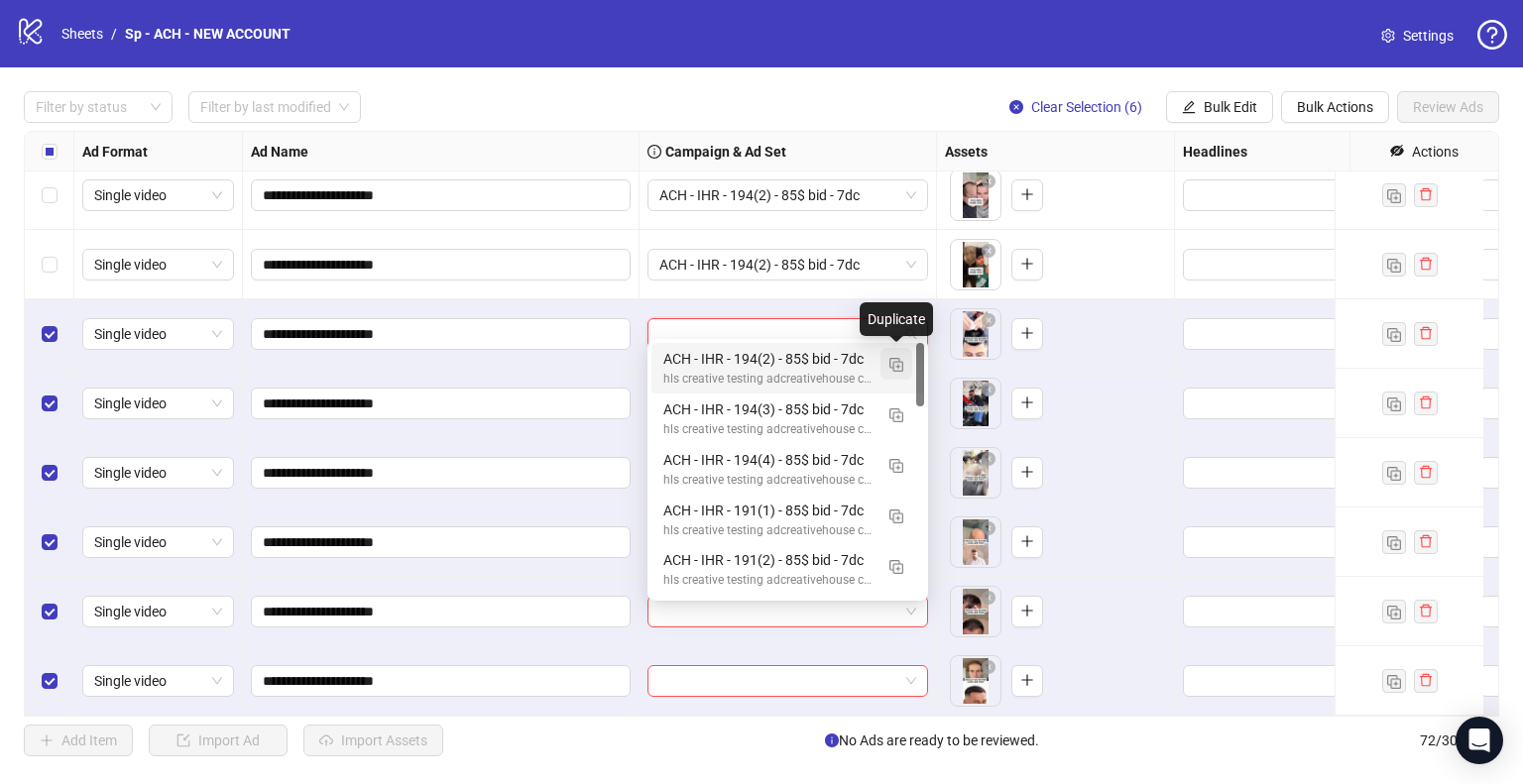 click at bounding box center [896, 364] 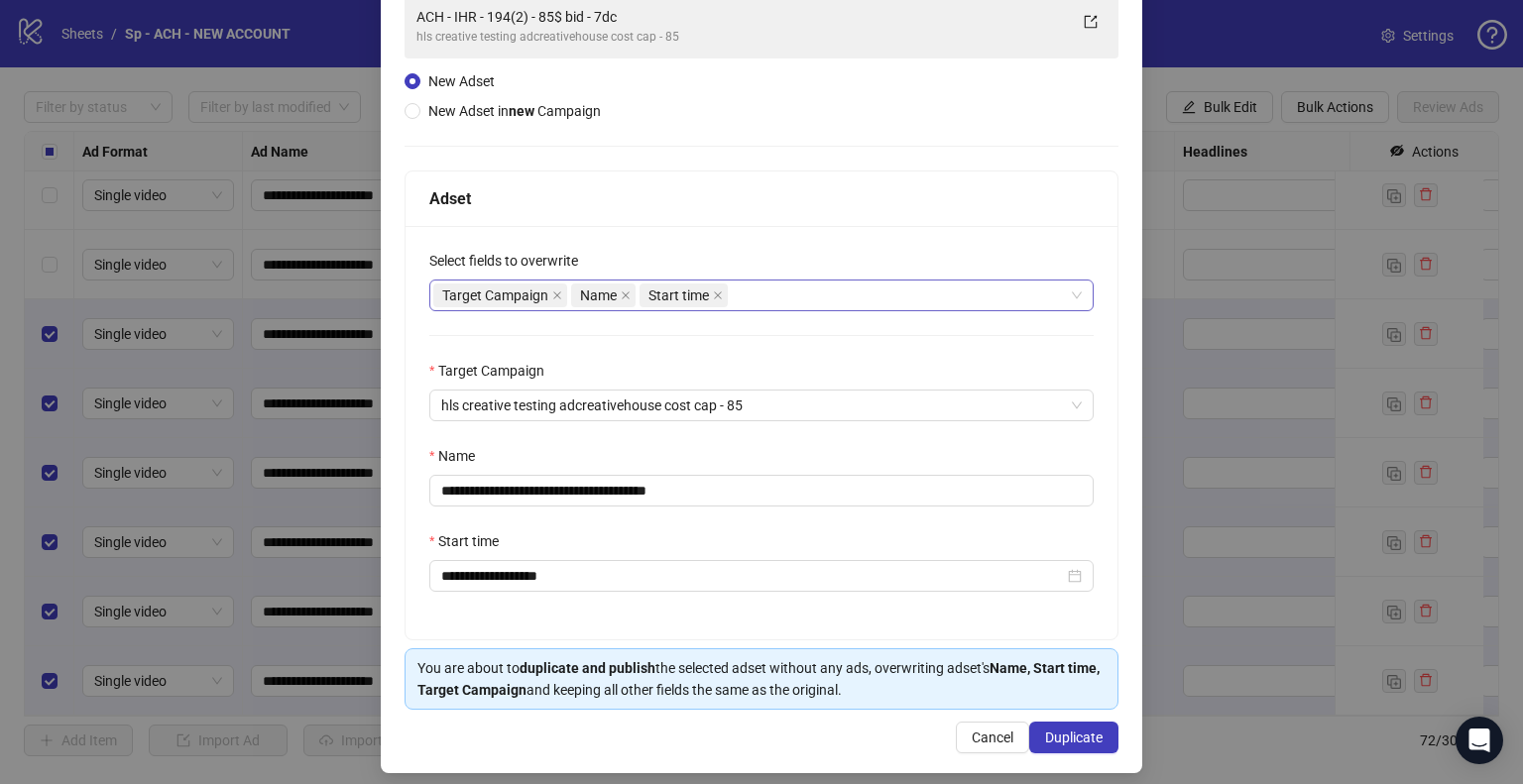 scroll, scrollTop: 162, scrollLeft: 0, axis: vertical 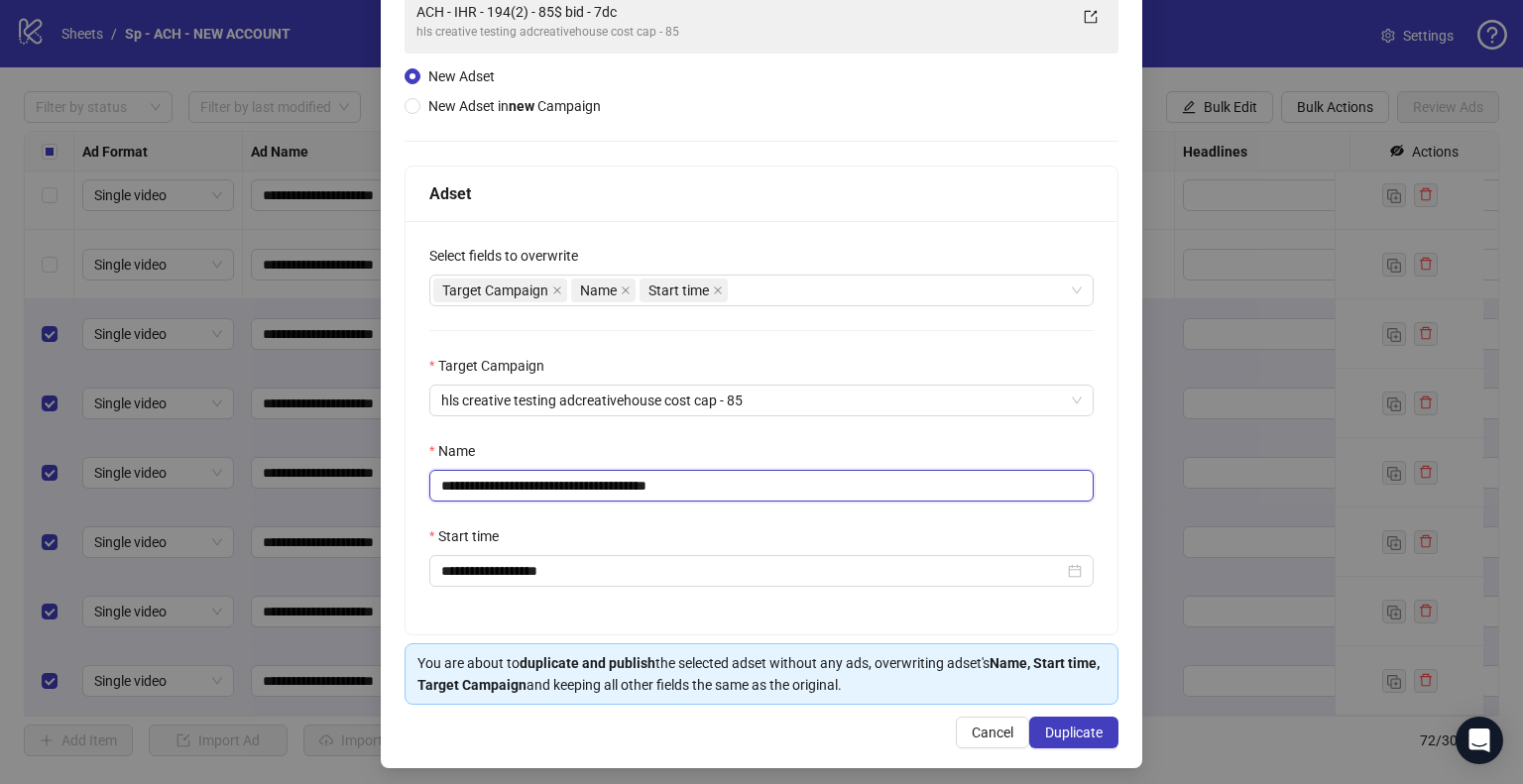 click on "**********" at bounding box center (762, 486) 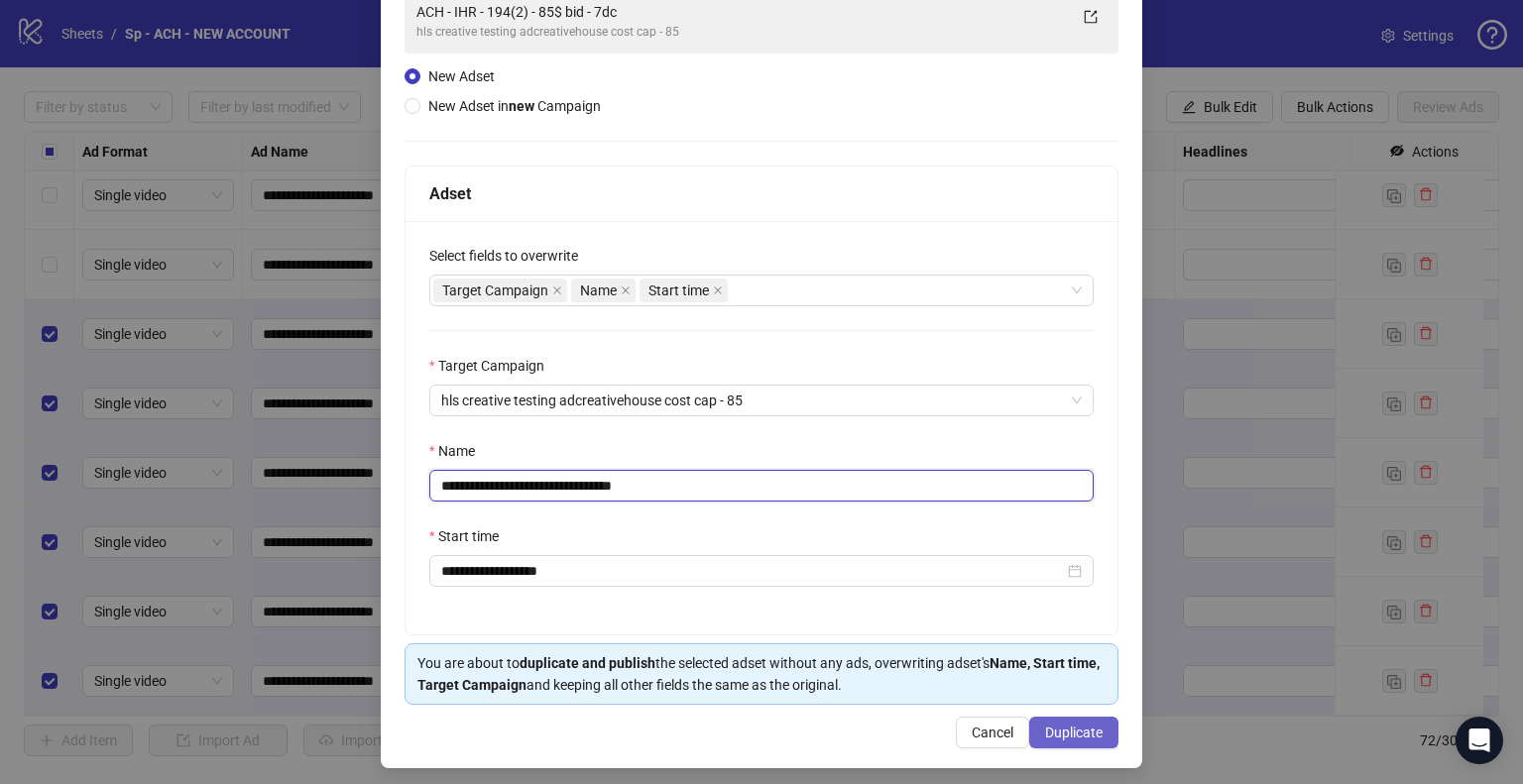 type on "**********" 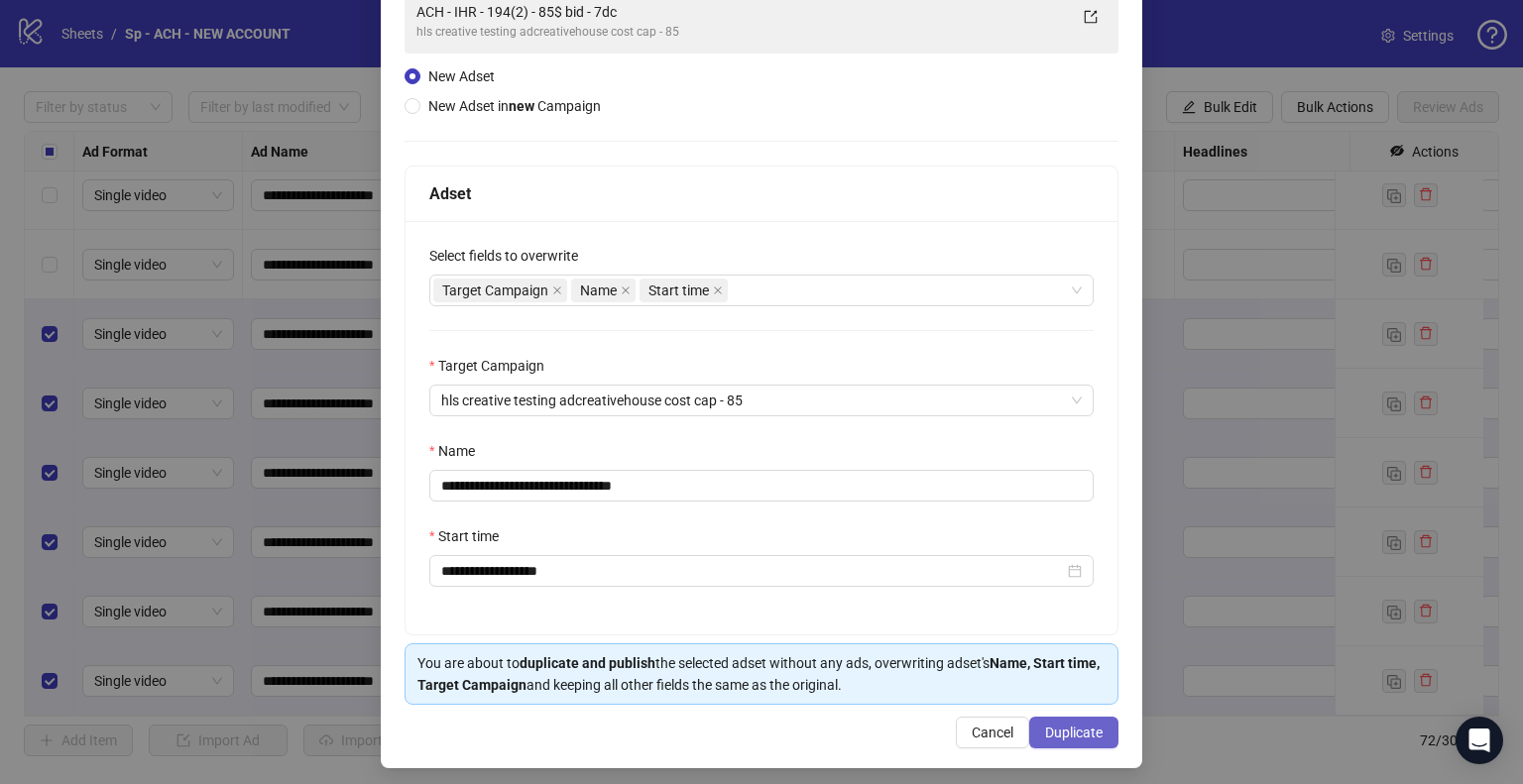 click on "Duplicate" at bounding box center [1074, 732] 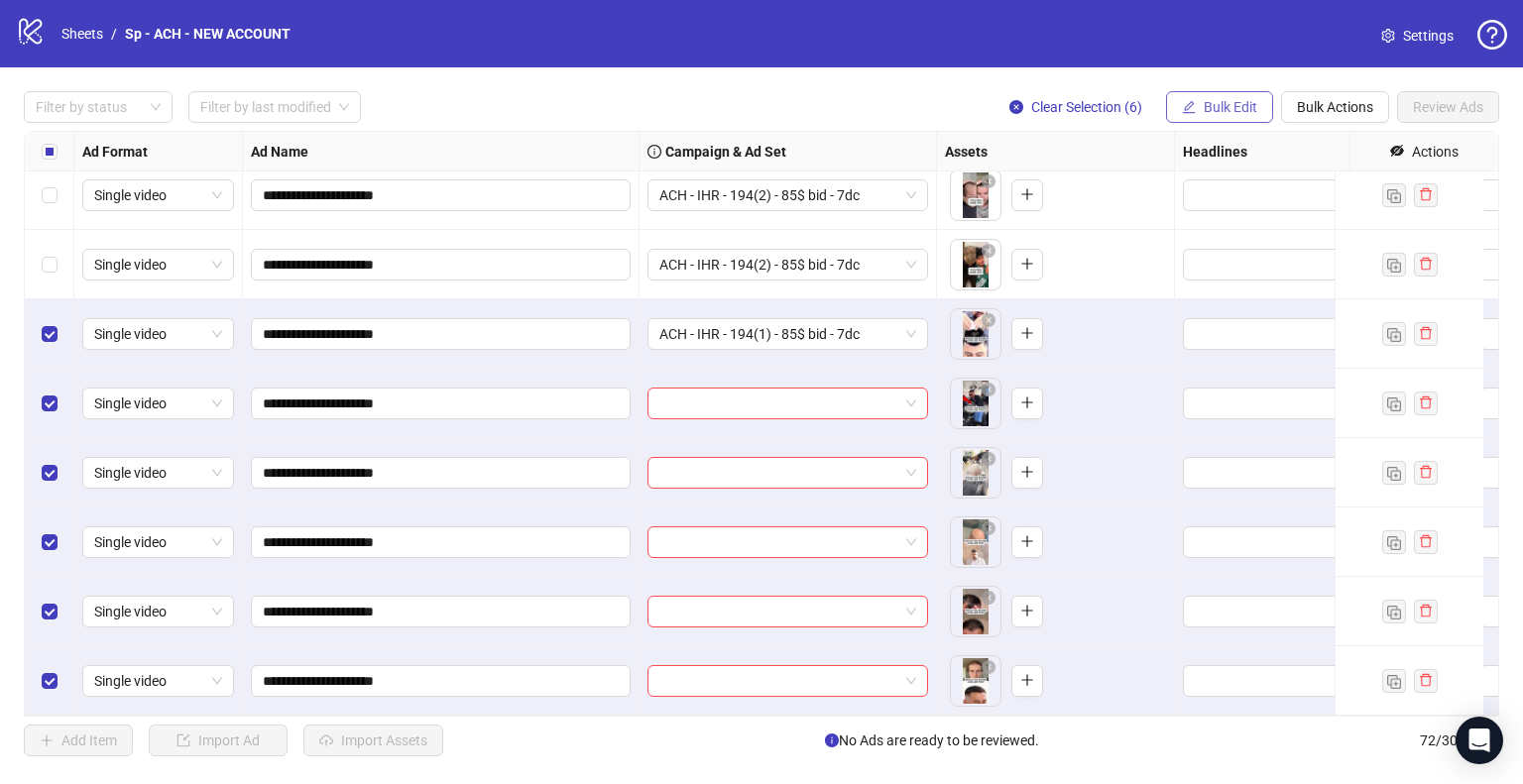 click on "Bulk Edit" at bounding box center [1230, 107] 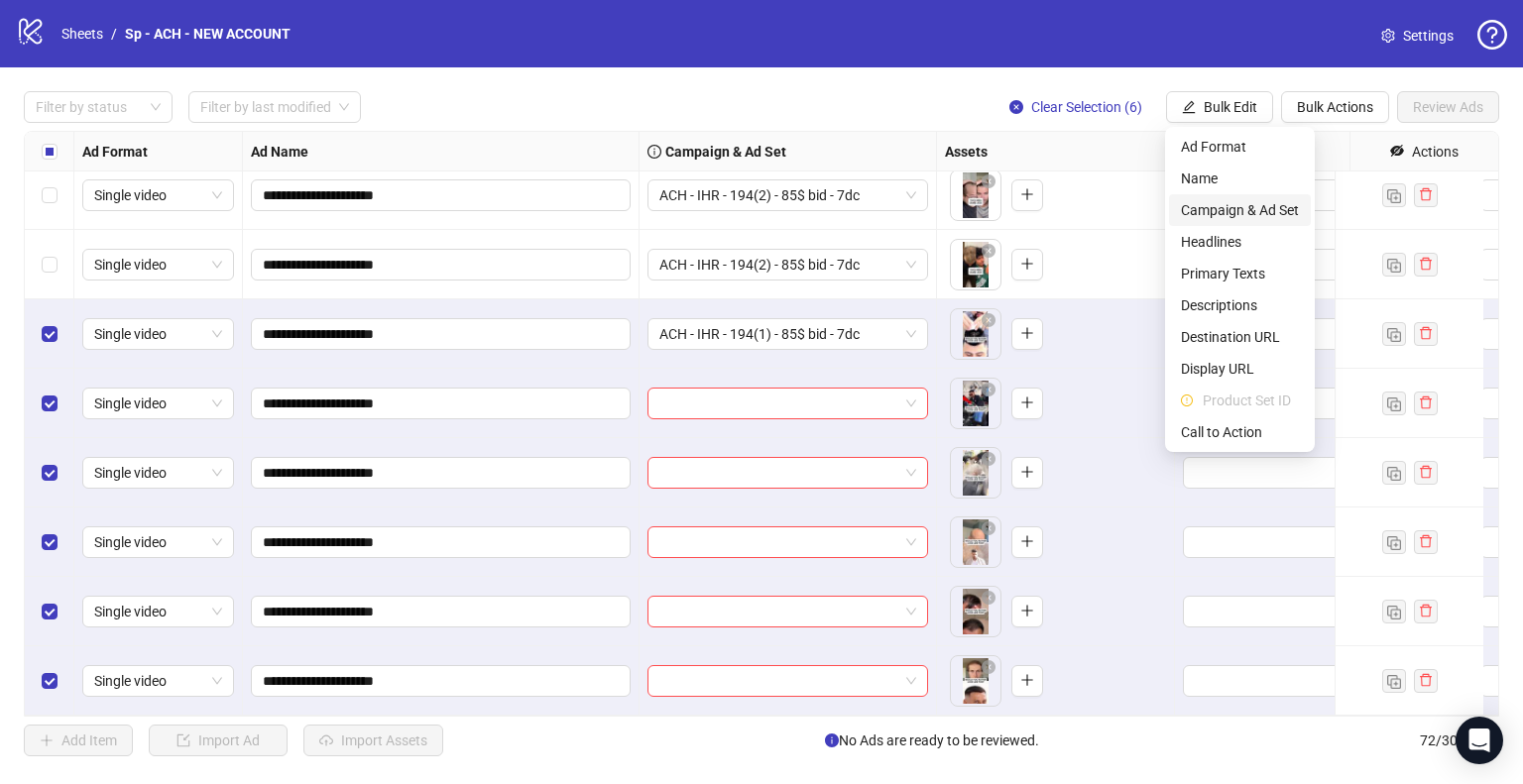 click on "Campaign & Ad Set" at bounding box center [1239, 210] 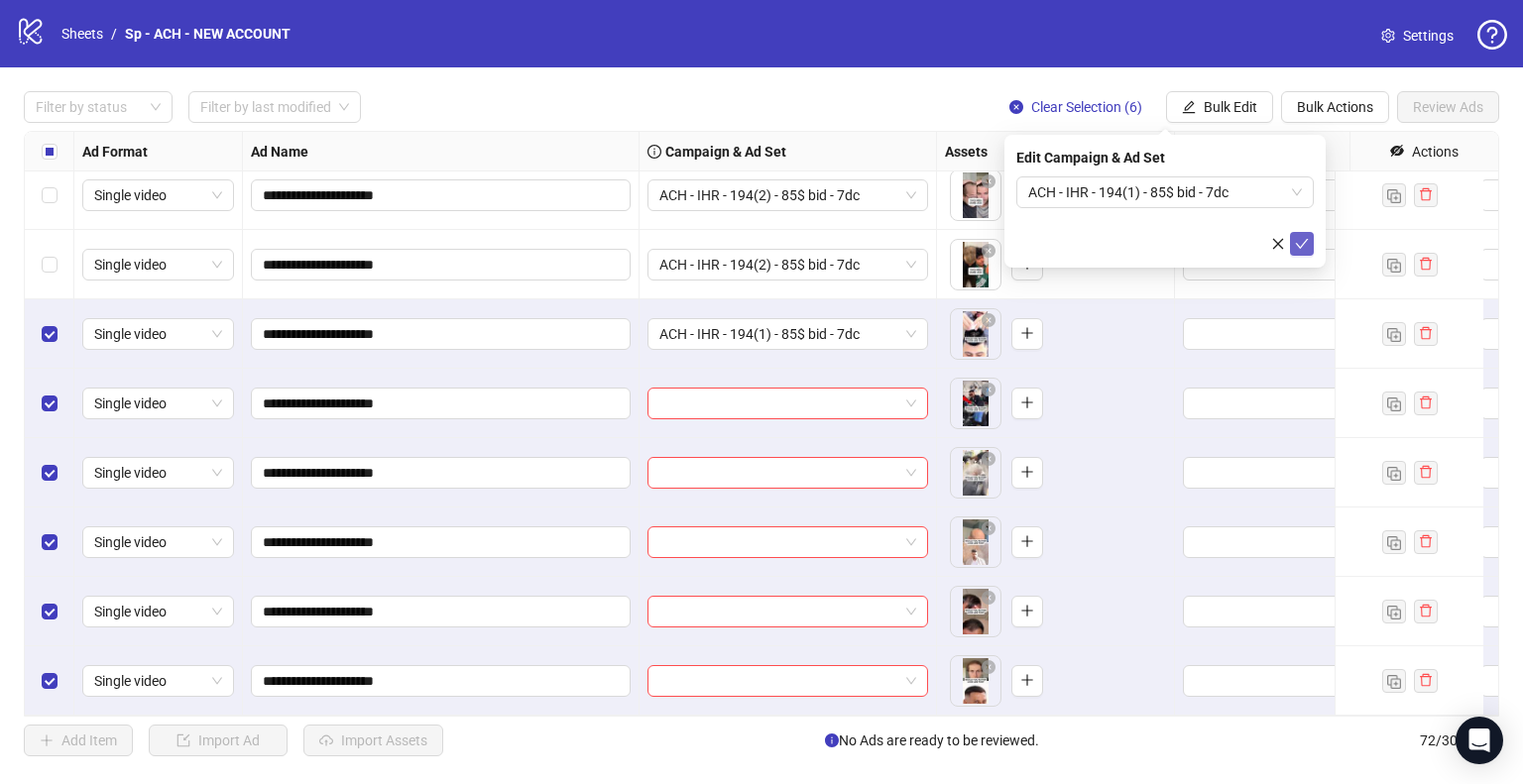 click at bounding box center (1302, 244) 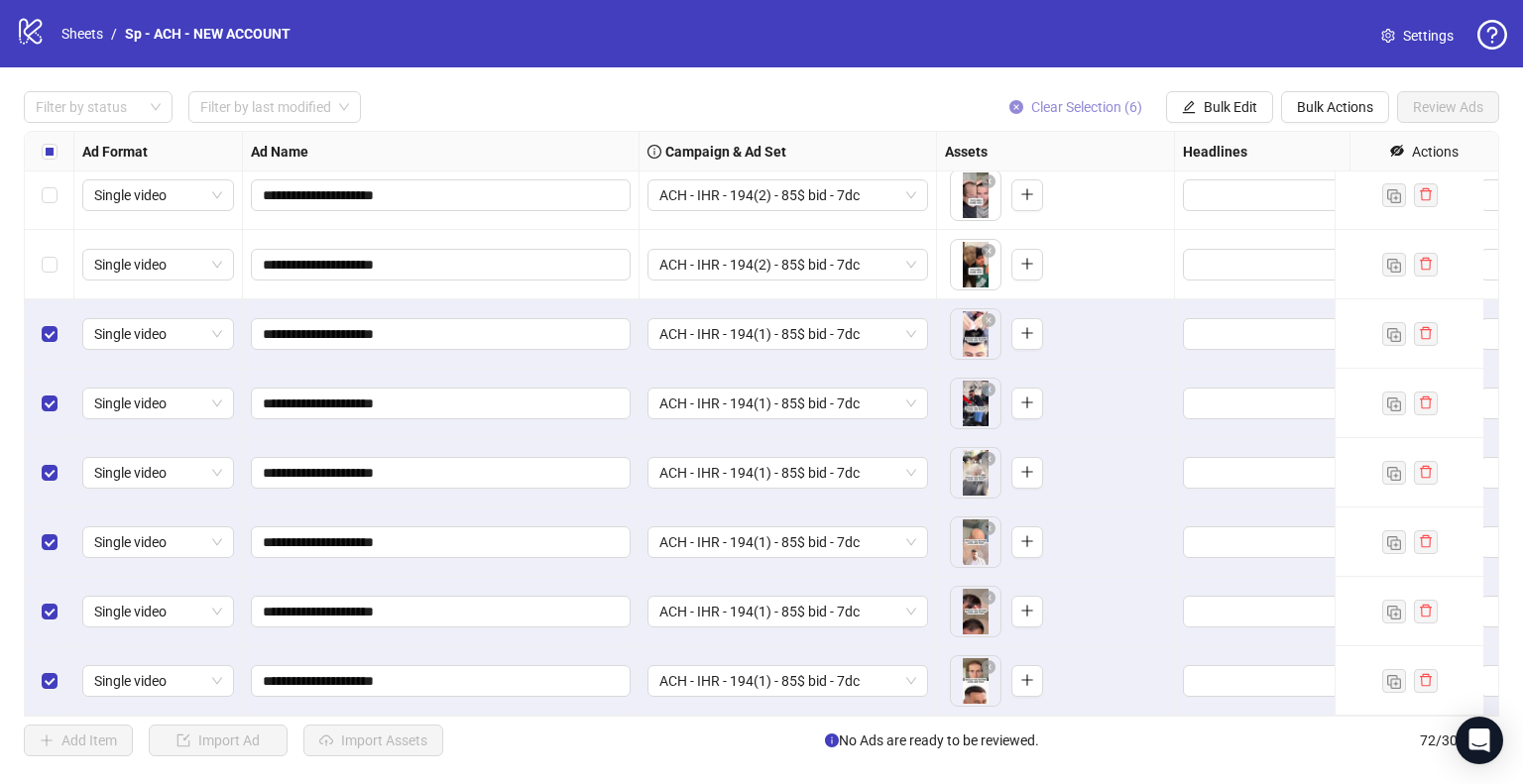 click on "Clear Selection (6)" at bounding box center (1087, 107) 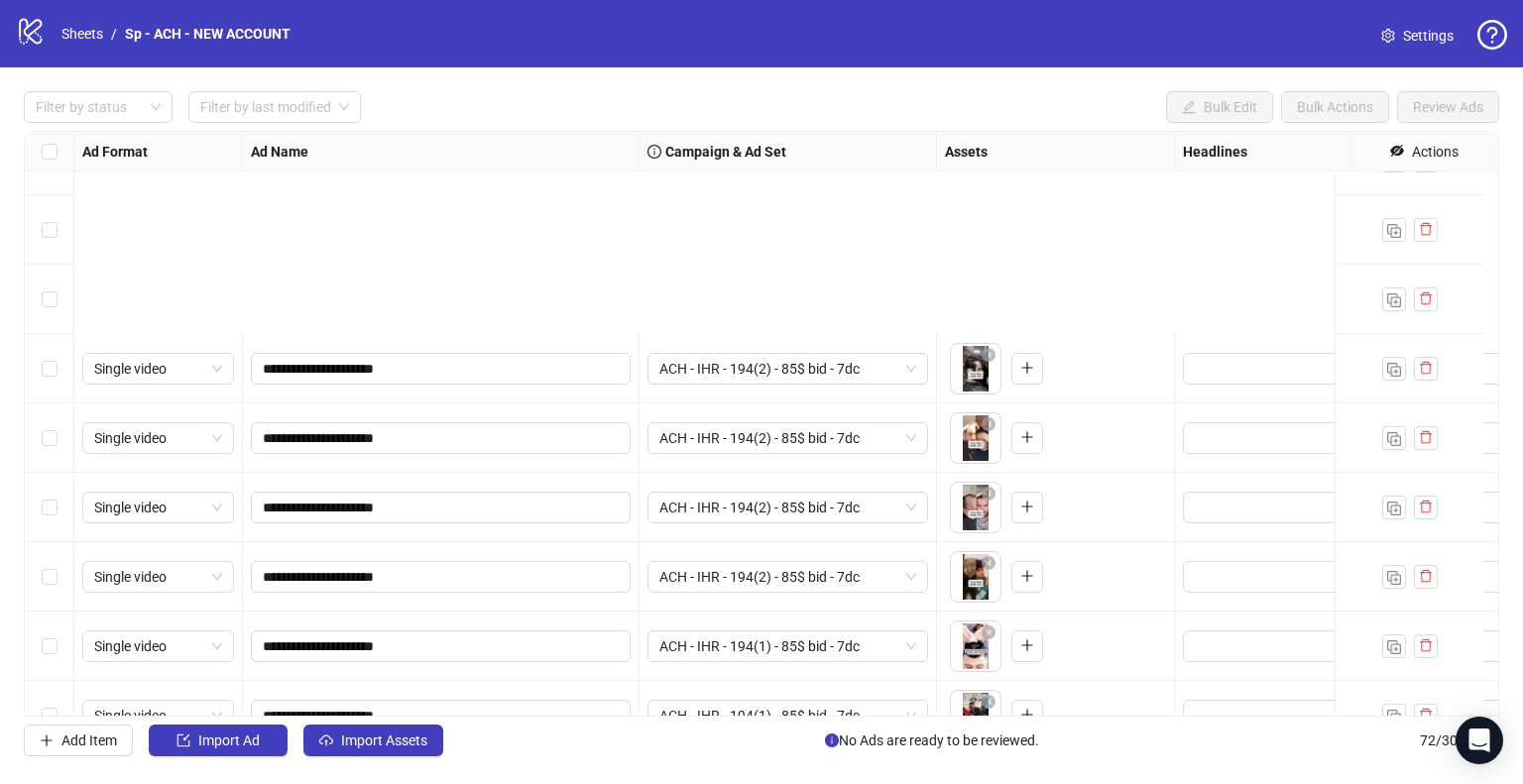 scroll, scrollTop: 4465, scrollLeft: 0, axis: vertical 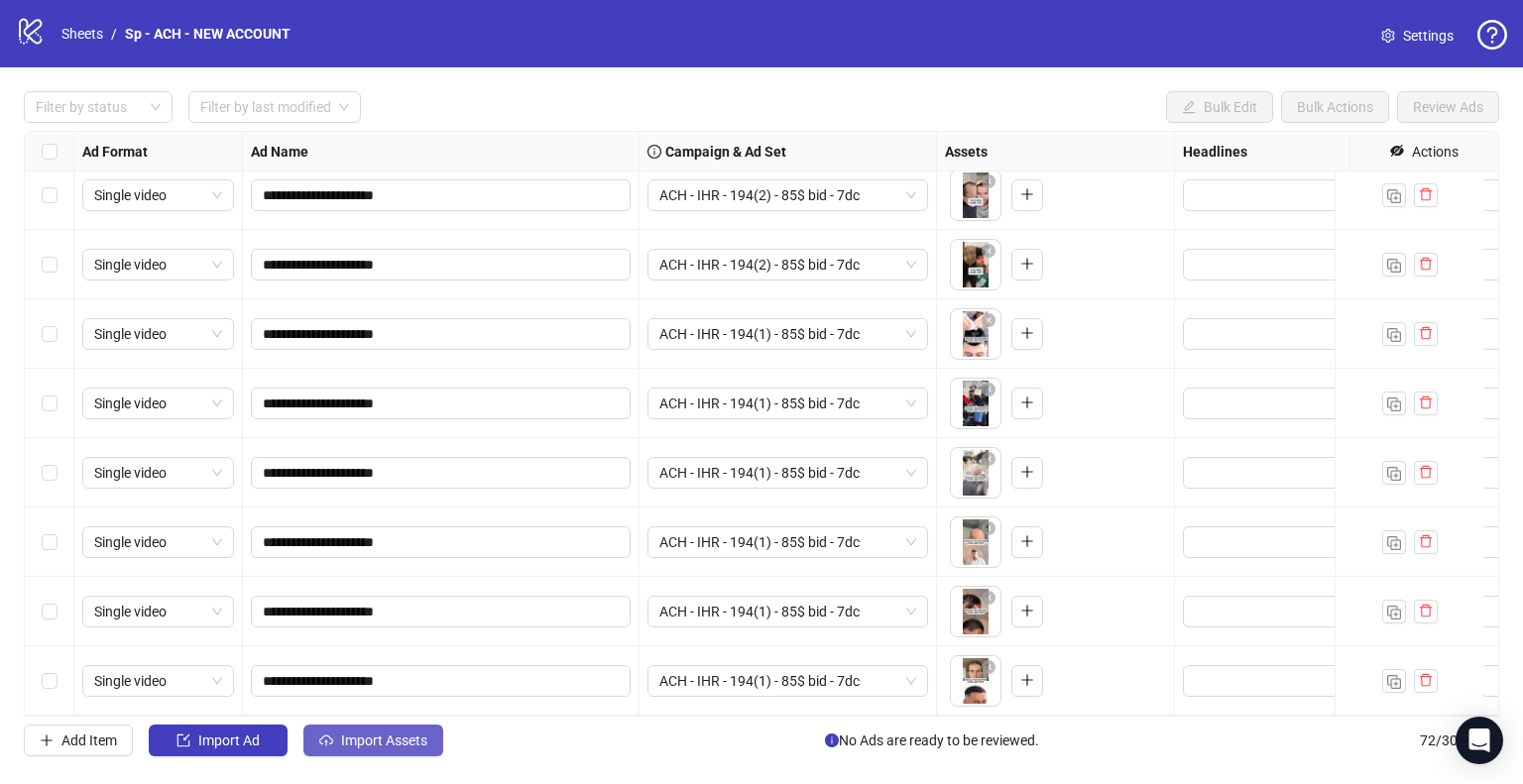 click on "Import Assets" at bounding box center [229, 740] 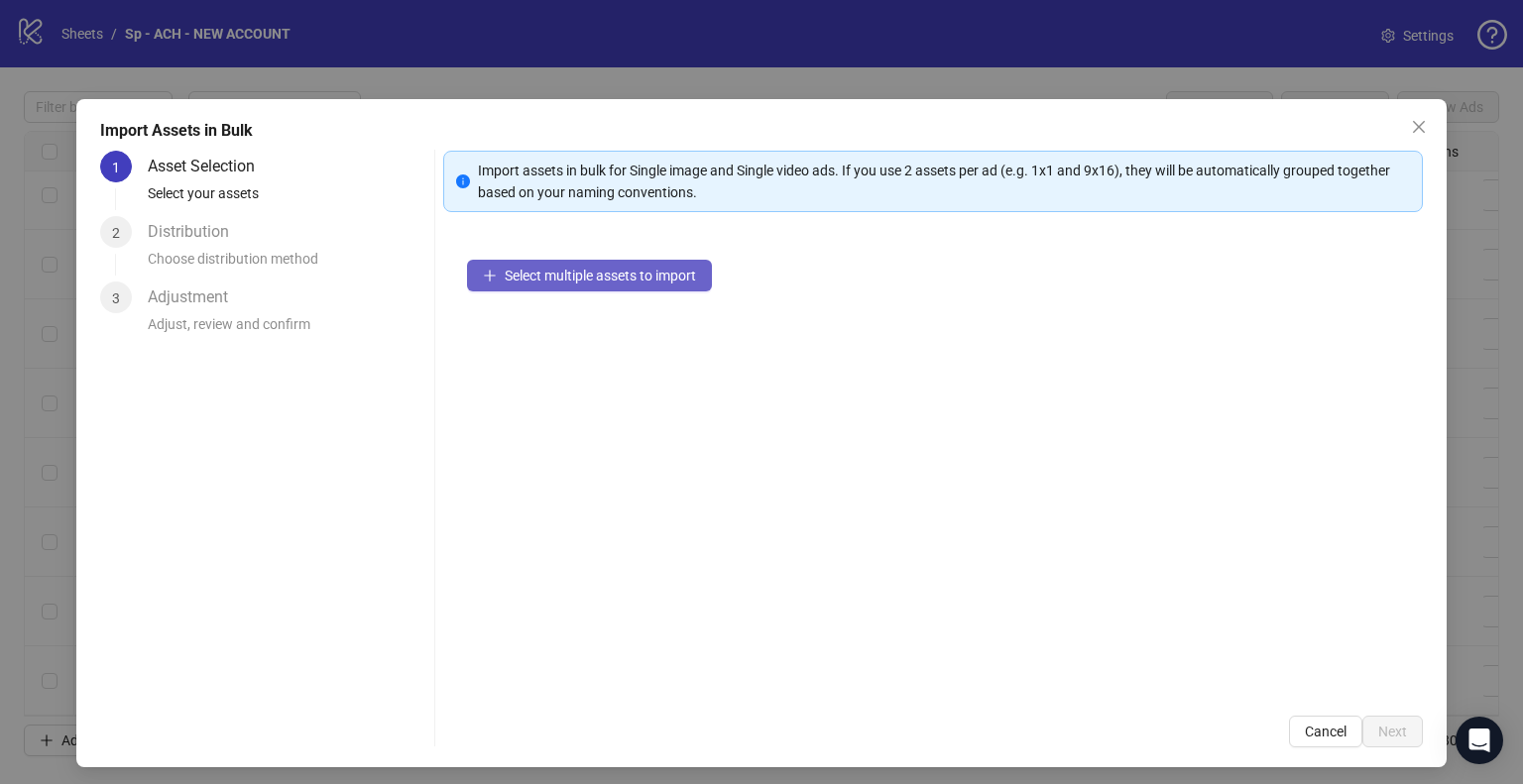 click on "Select multiple assets to import" at bounding box center (600, 276) 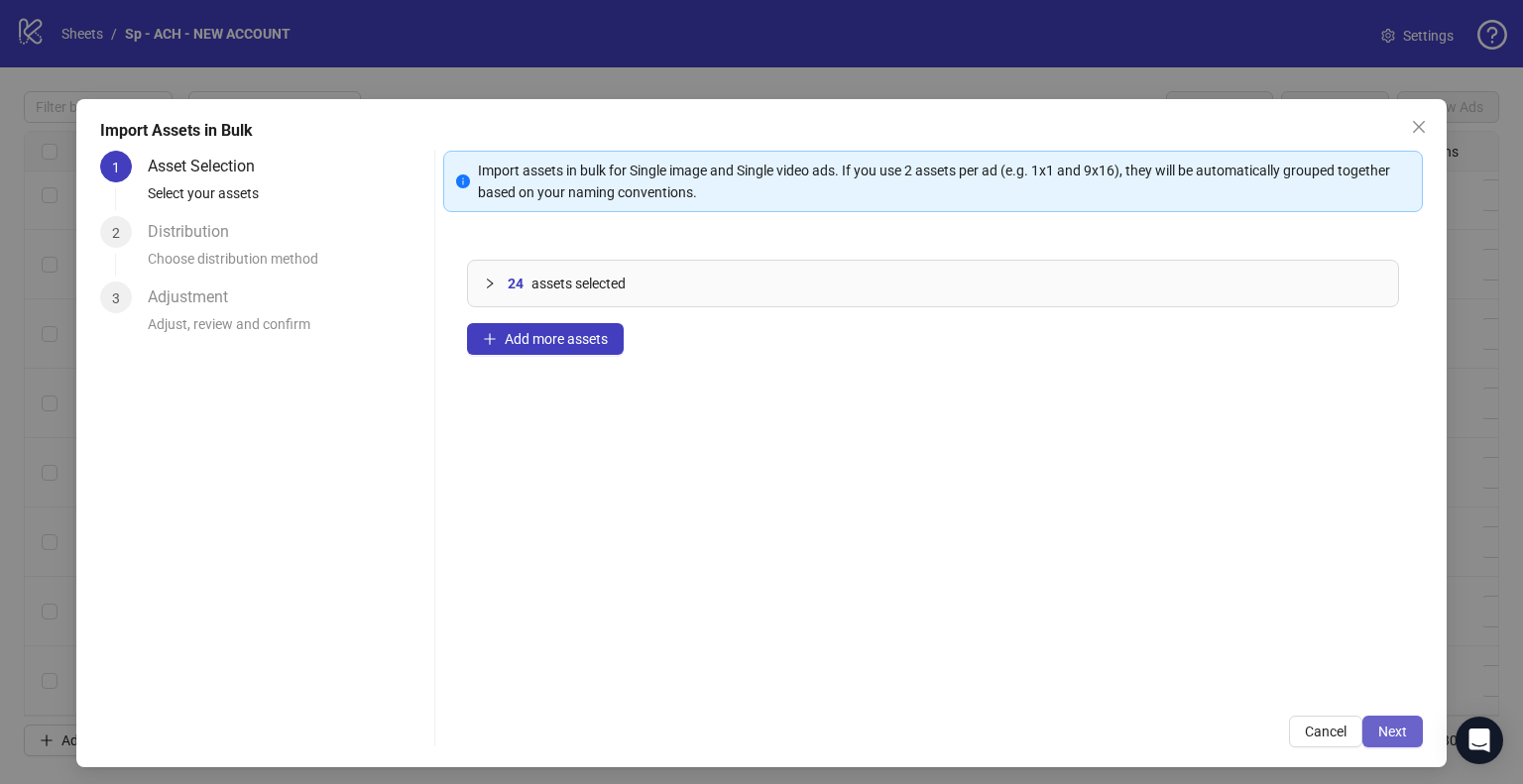 click on "Next" at bounding box center (1392, 731) 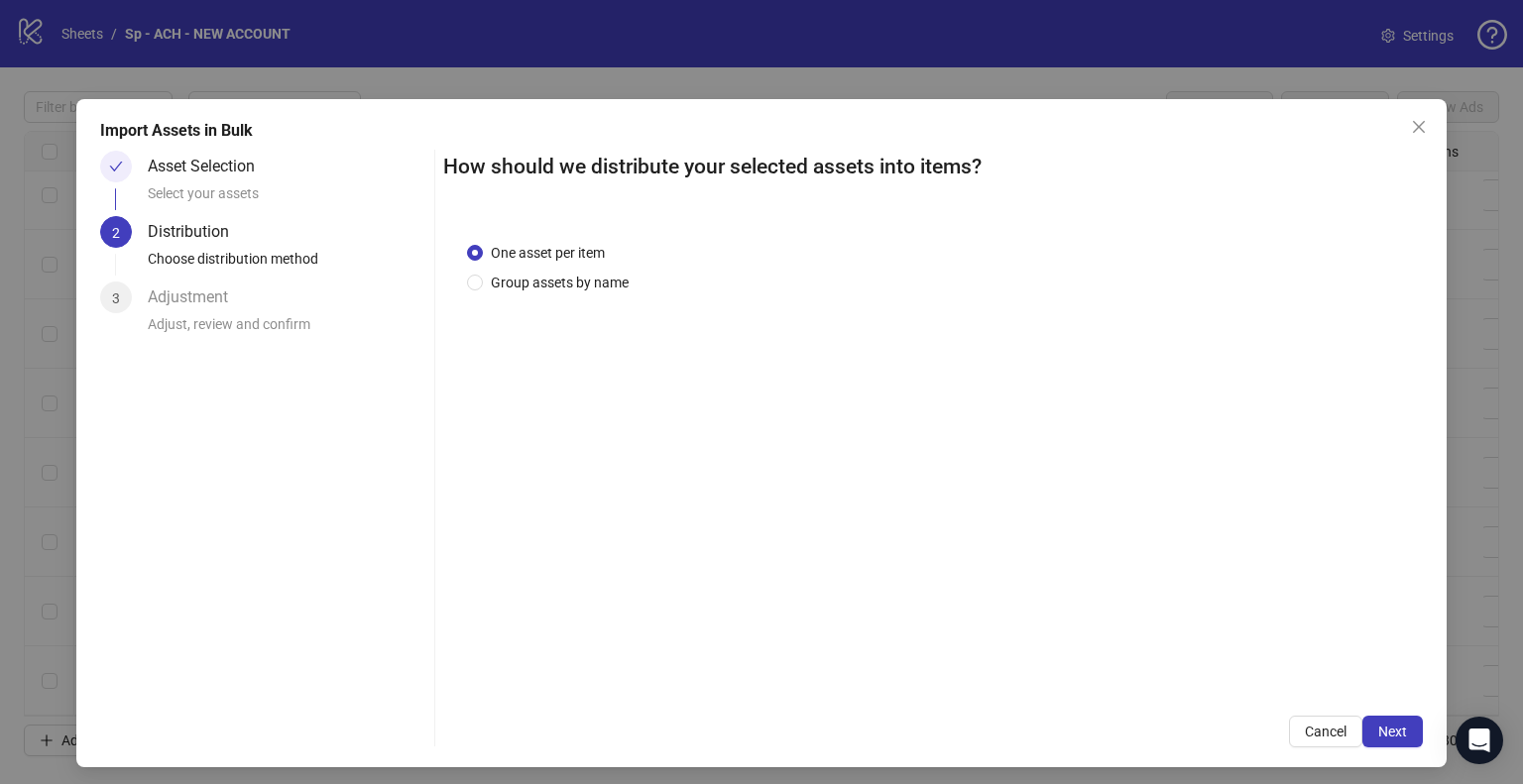 click on "Next" at bounding box center (1392, 731) 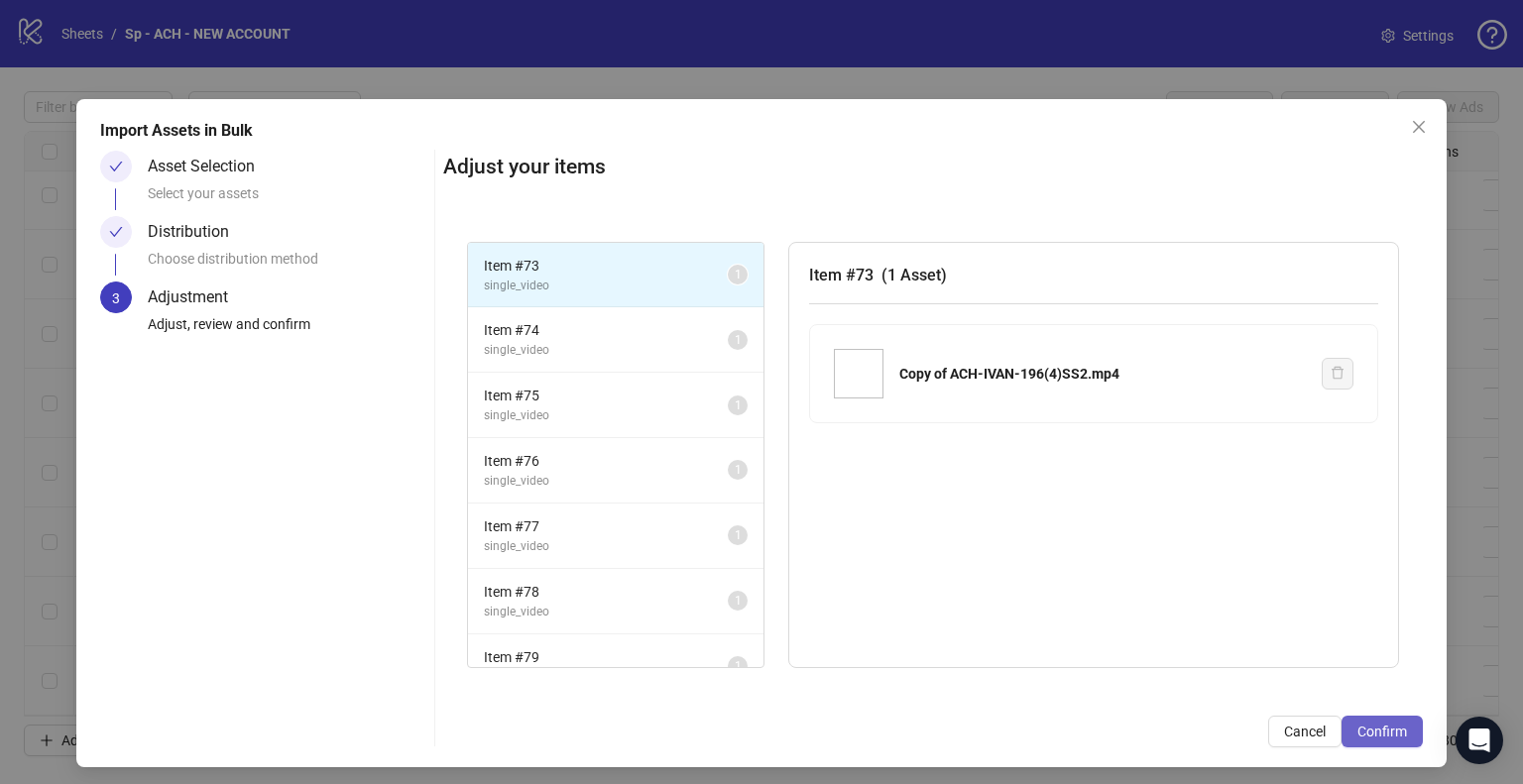click on "Confirm" at bounding box center [1382, 731] 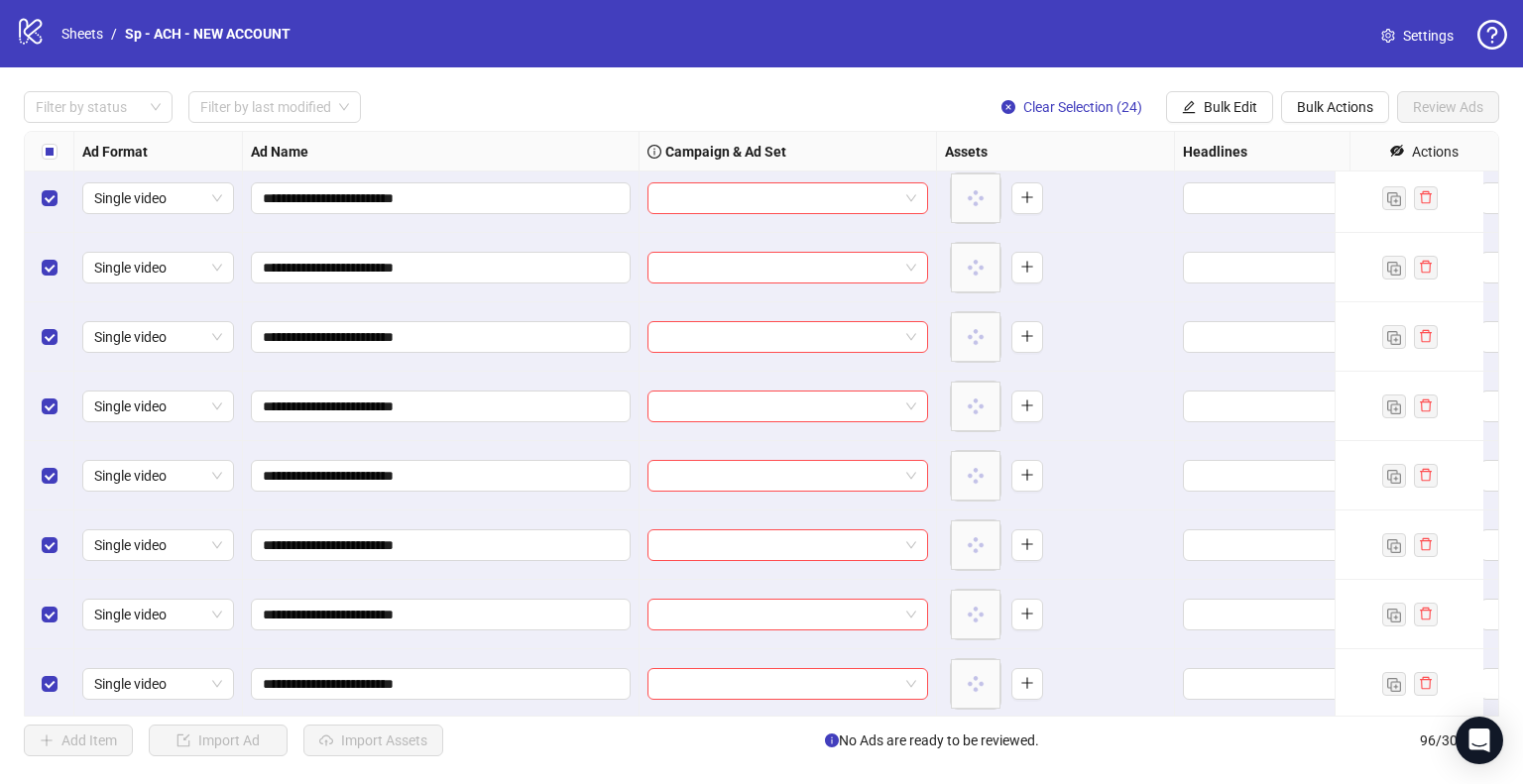 scroll, scrollTop: 6130, scrollLeft: 0, axis: vertical 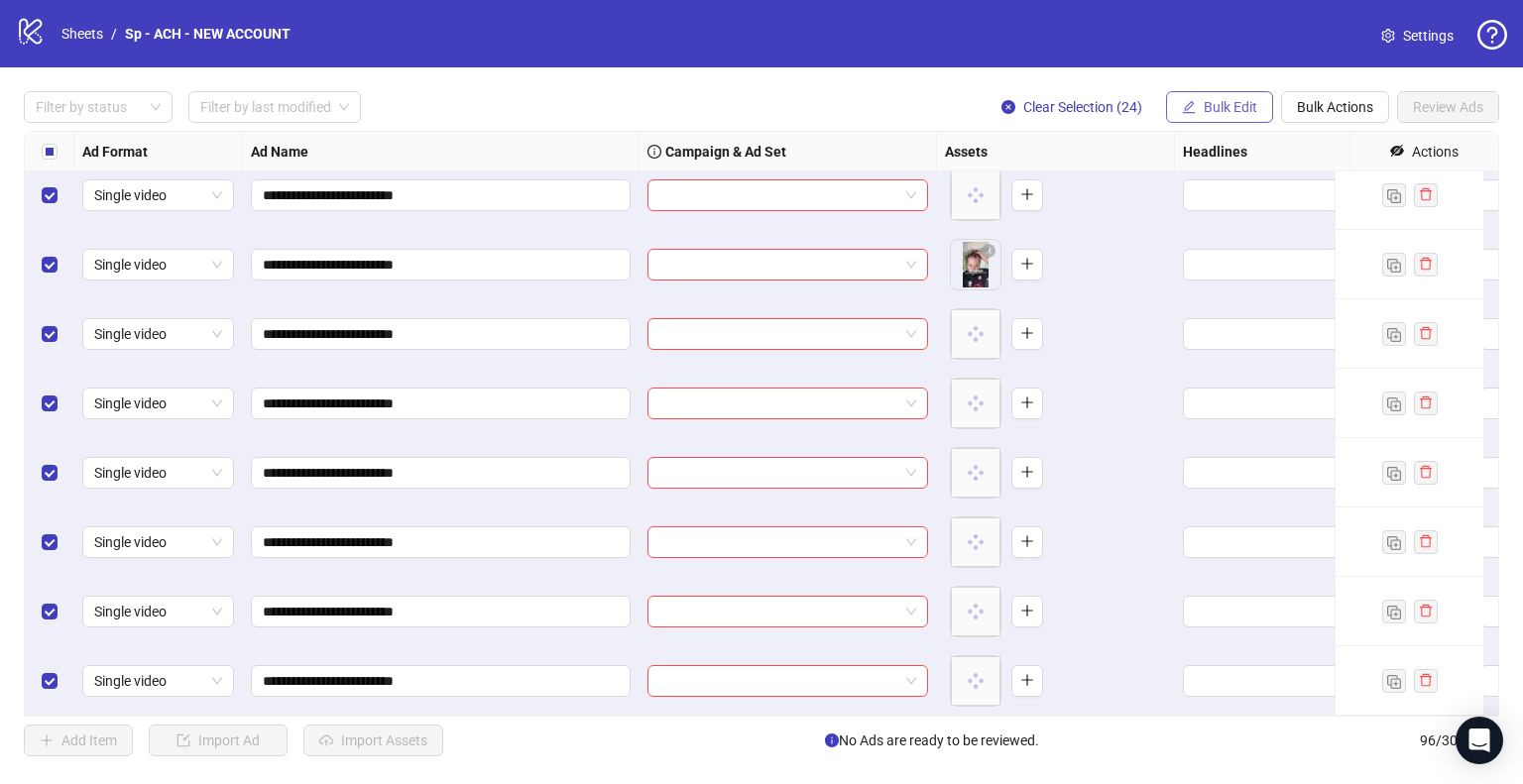 click at bounding box center [1189, 107] 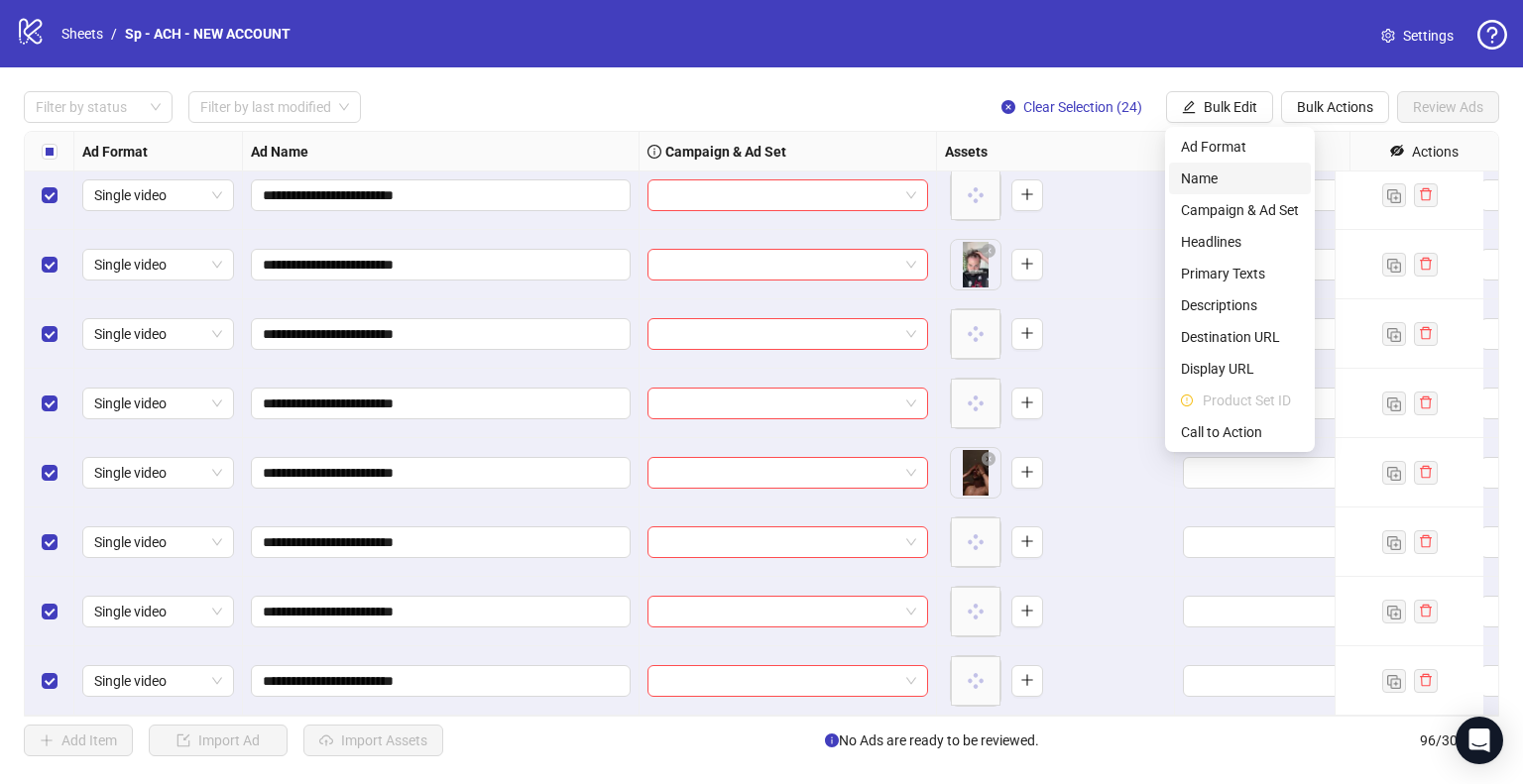 click on "Name" at bounding box center (1239, 178) 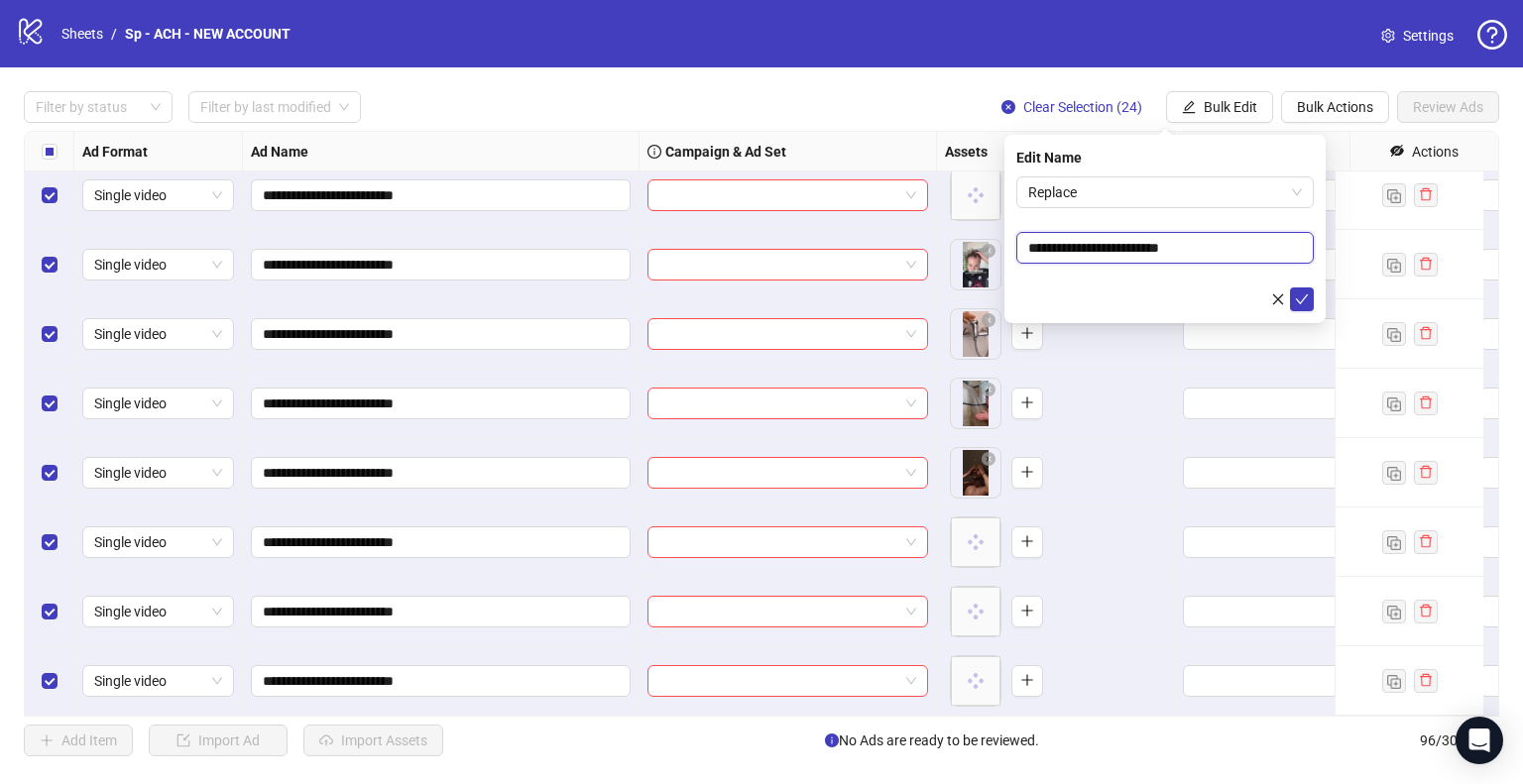 drag, startPoint x: 1146, startPoint y: 246, endPoint x: 1024, endPoint y: 249, distance: 122.03688 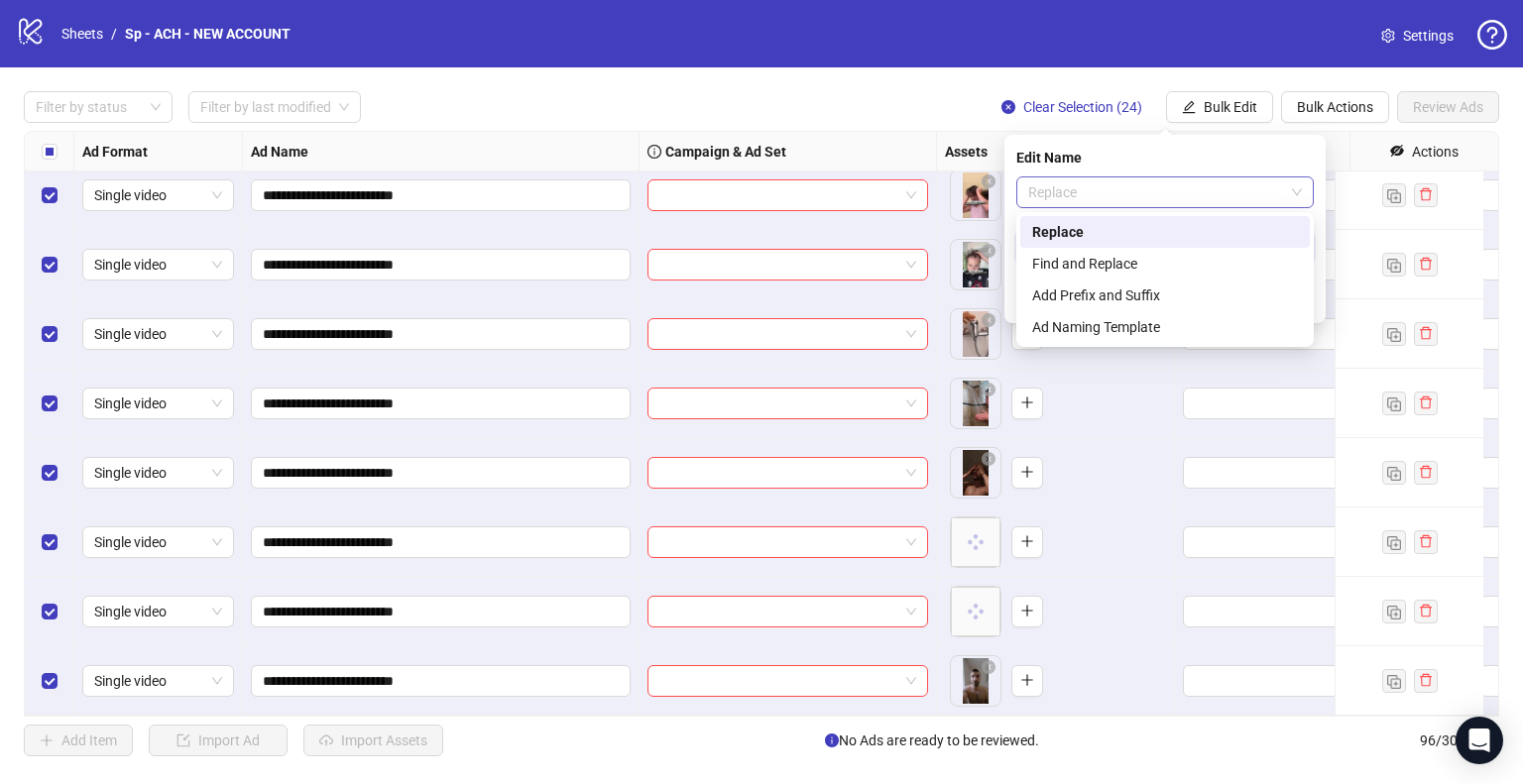 click on "Replace" at bounding box center (1165, 192) 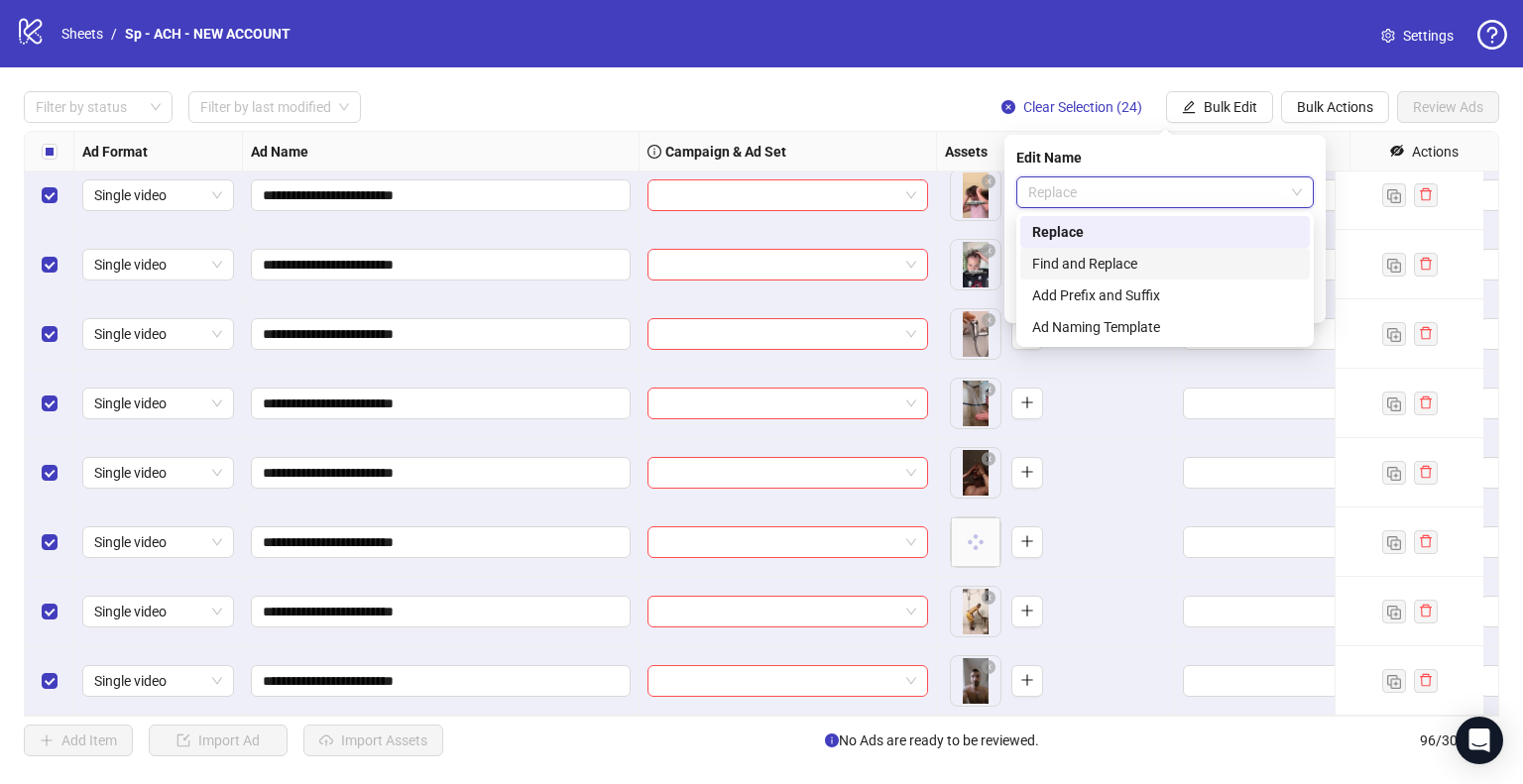 click on "Find and Replace" at bounding box center (1165, 264) 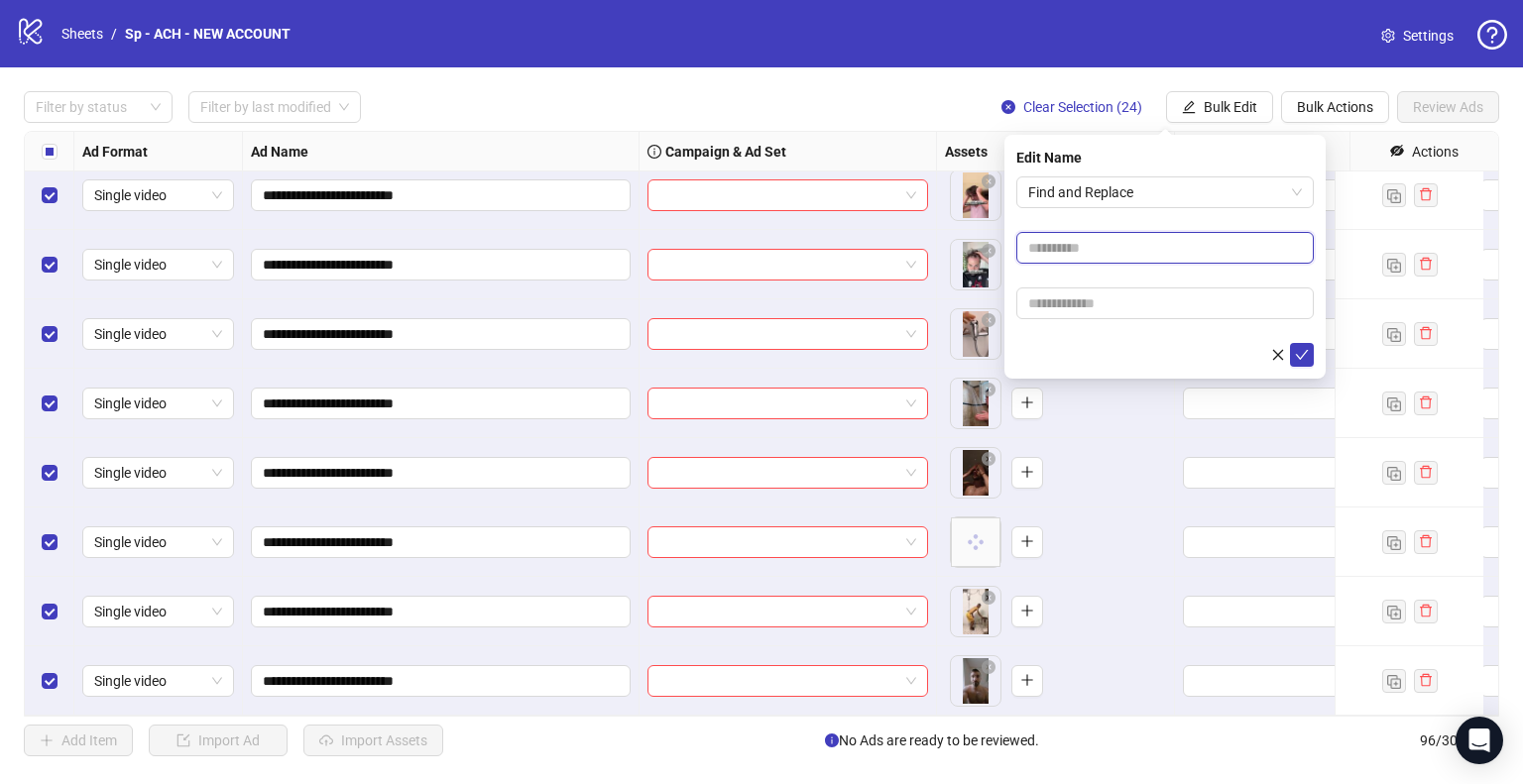click at bounding box center (1165, 248) 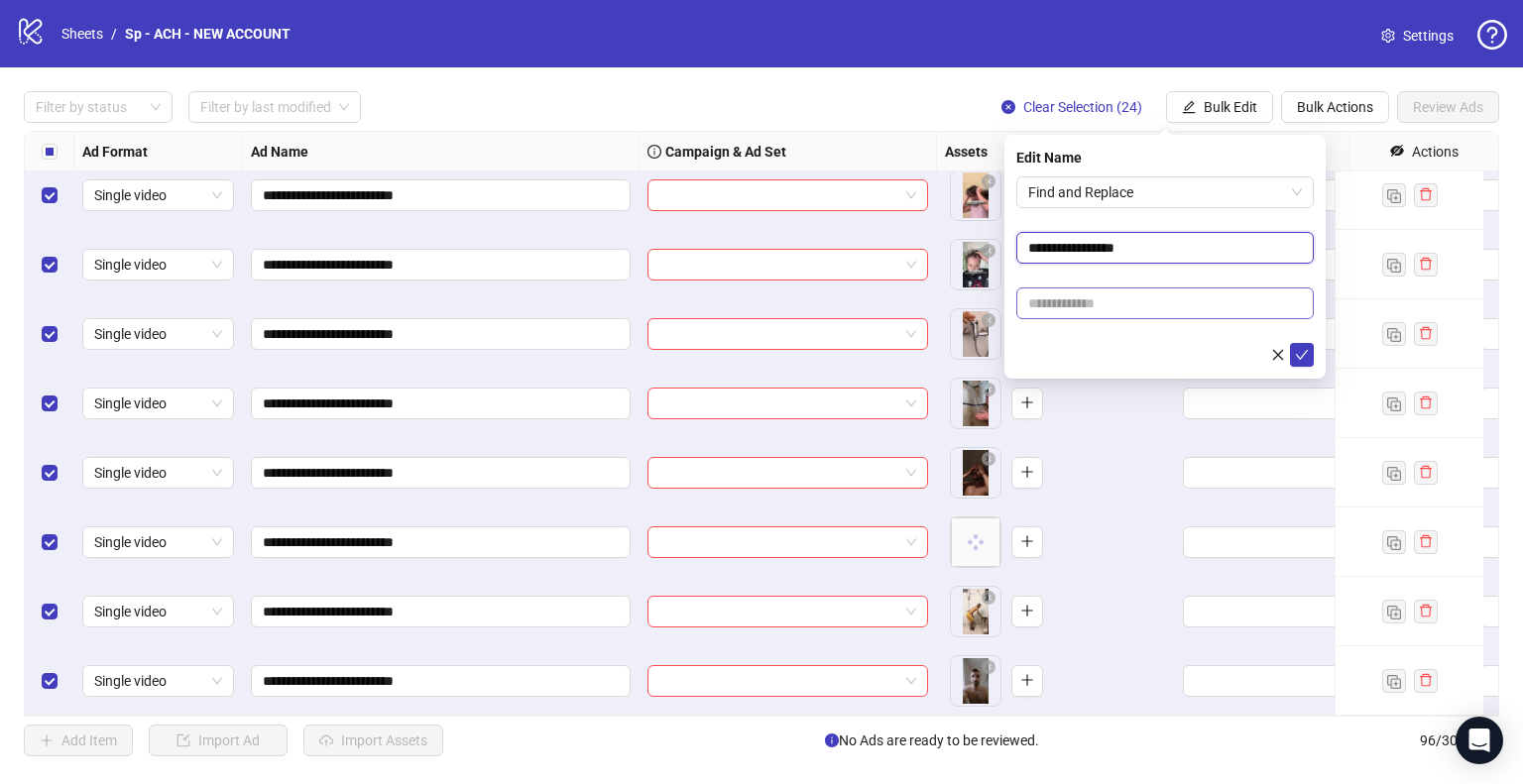 type on "**********" 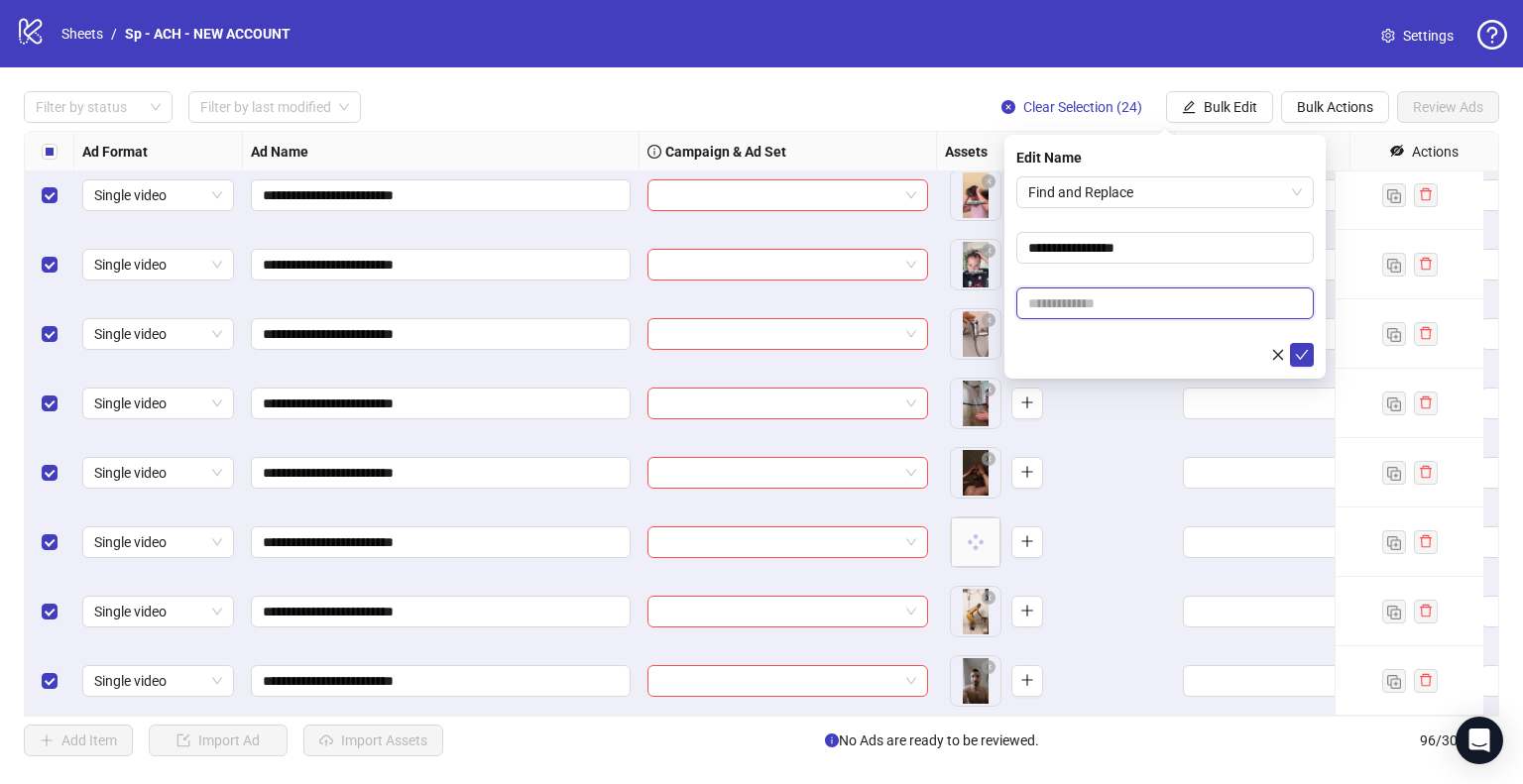 click at bounding box center [1165, 303] 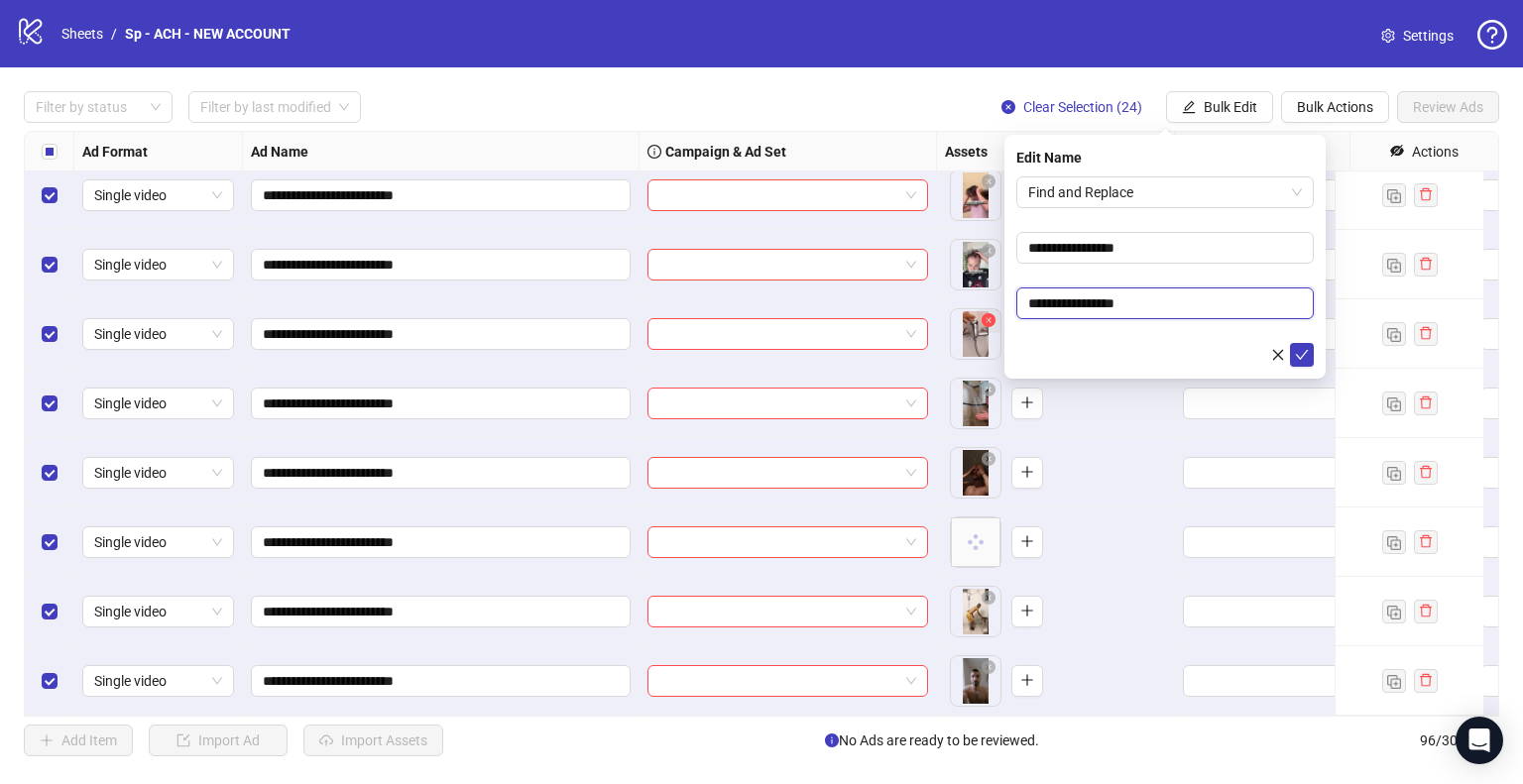 drag, startPoint x: 1078, startPoint y: 301, endPoint x: 984, endPoint y: 296, distance: 94.132885 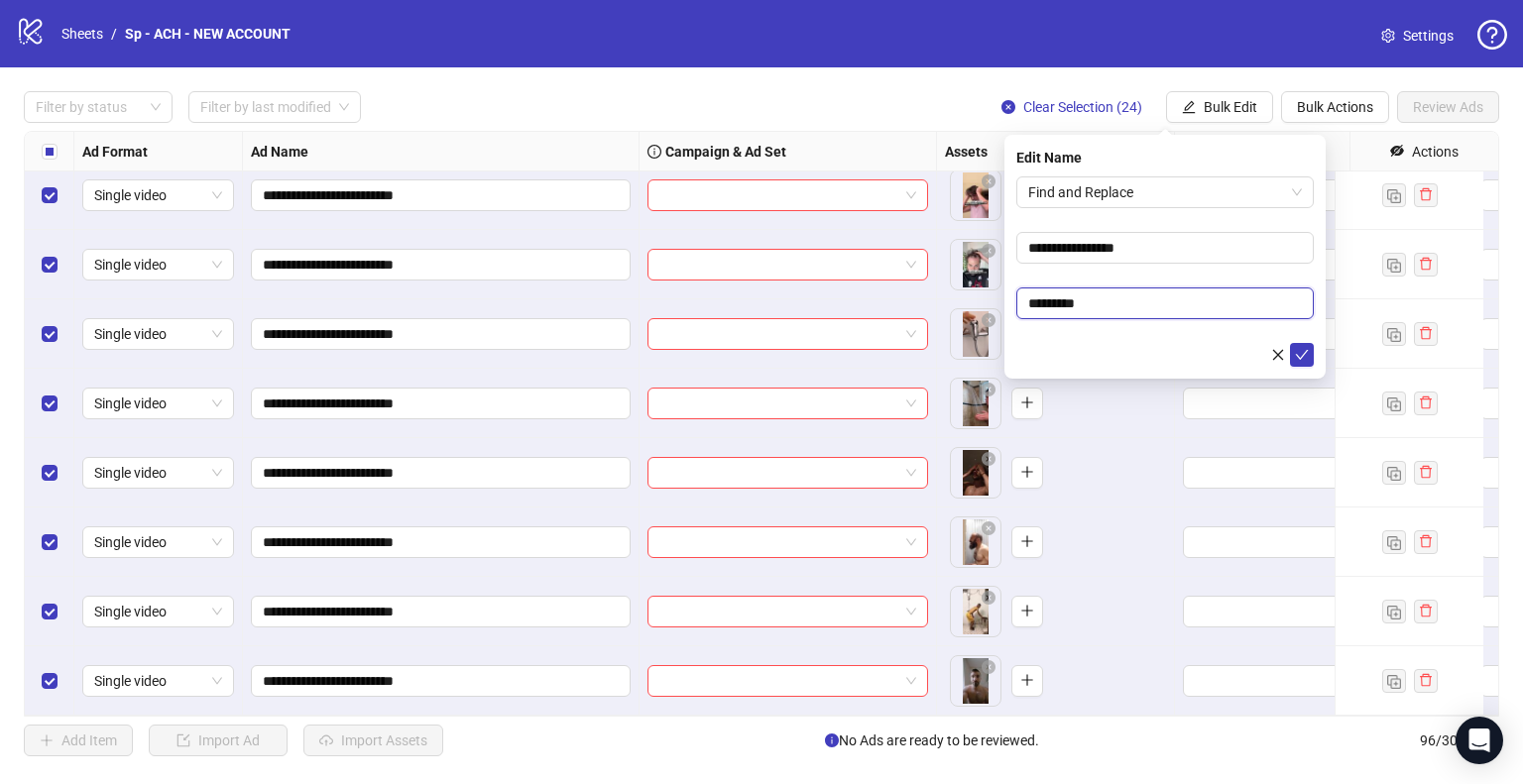 click on "*********" at bounding box center [1165, 303] 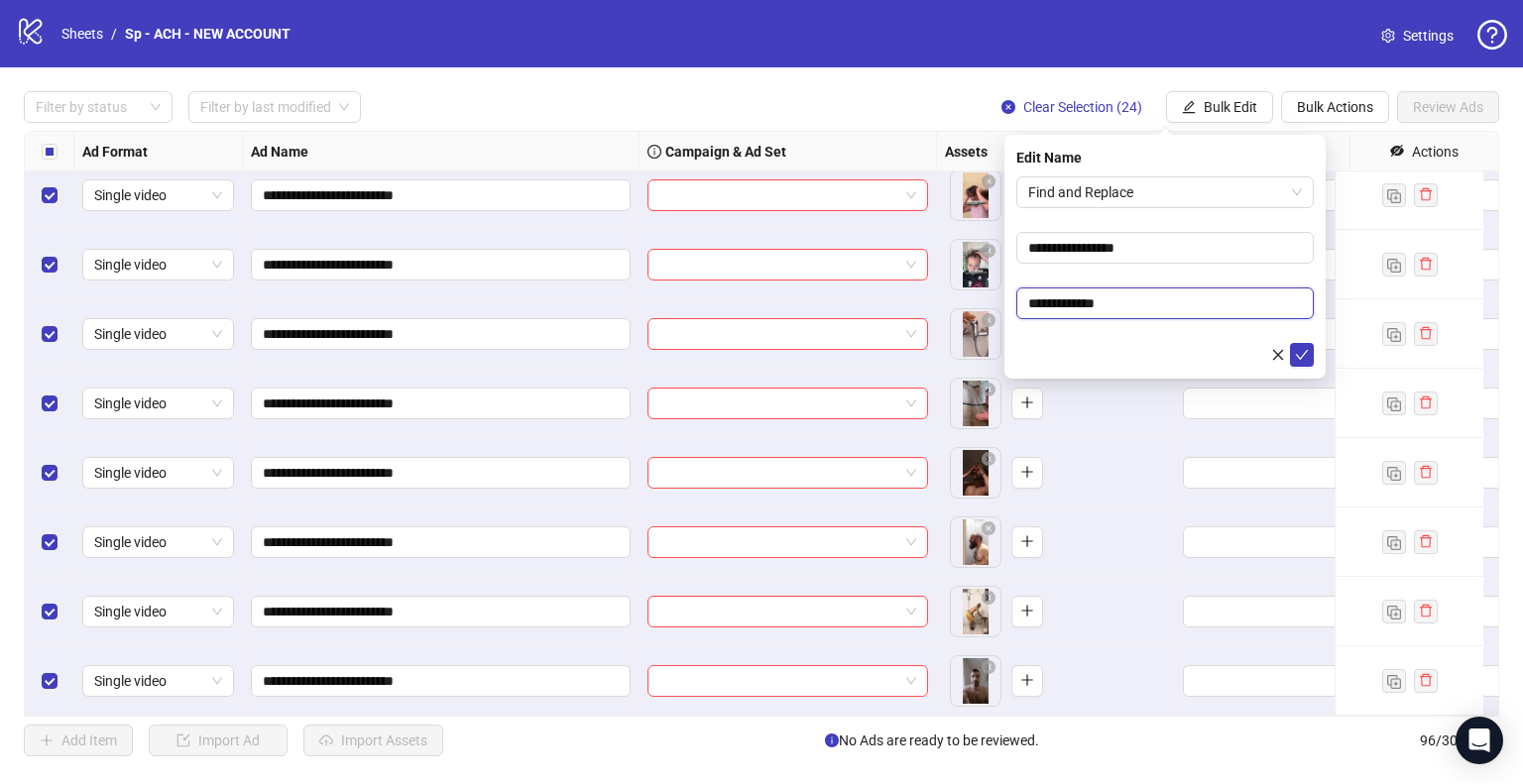 type on "**********" 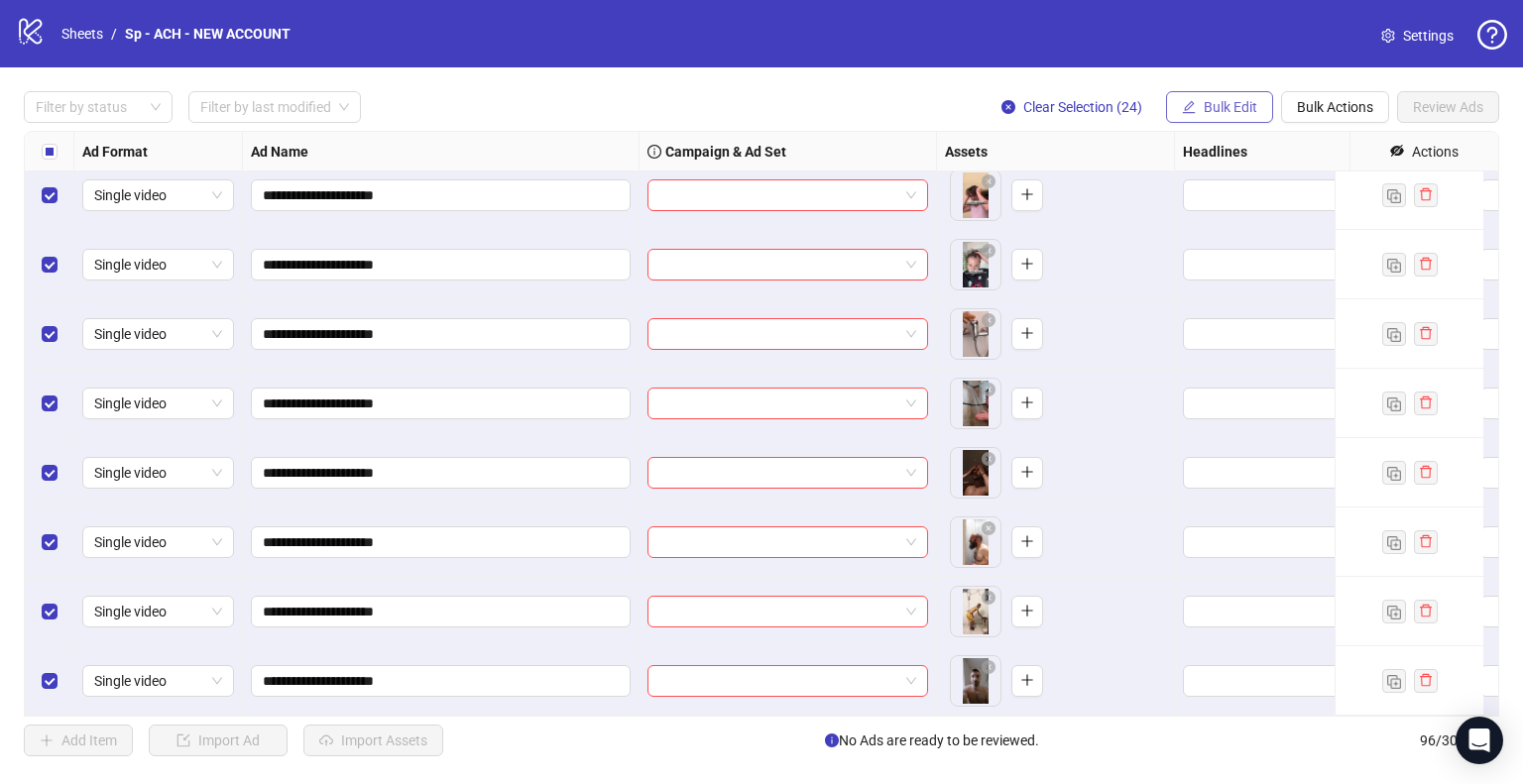 click on "Bulk Edit" at bounding box center [1230, 107] 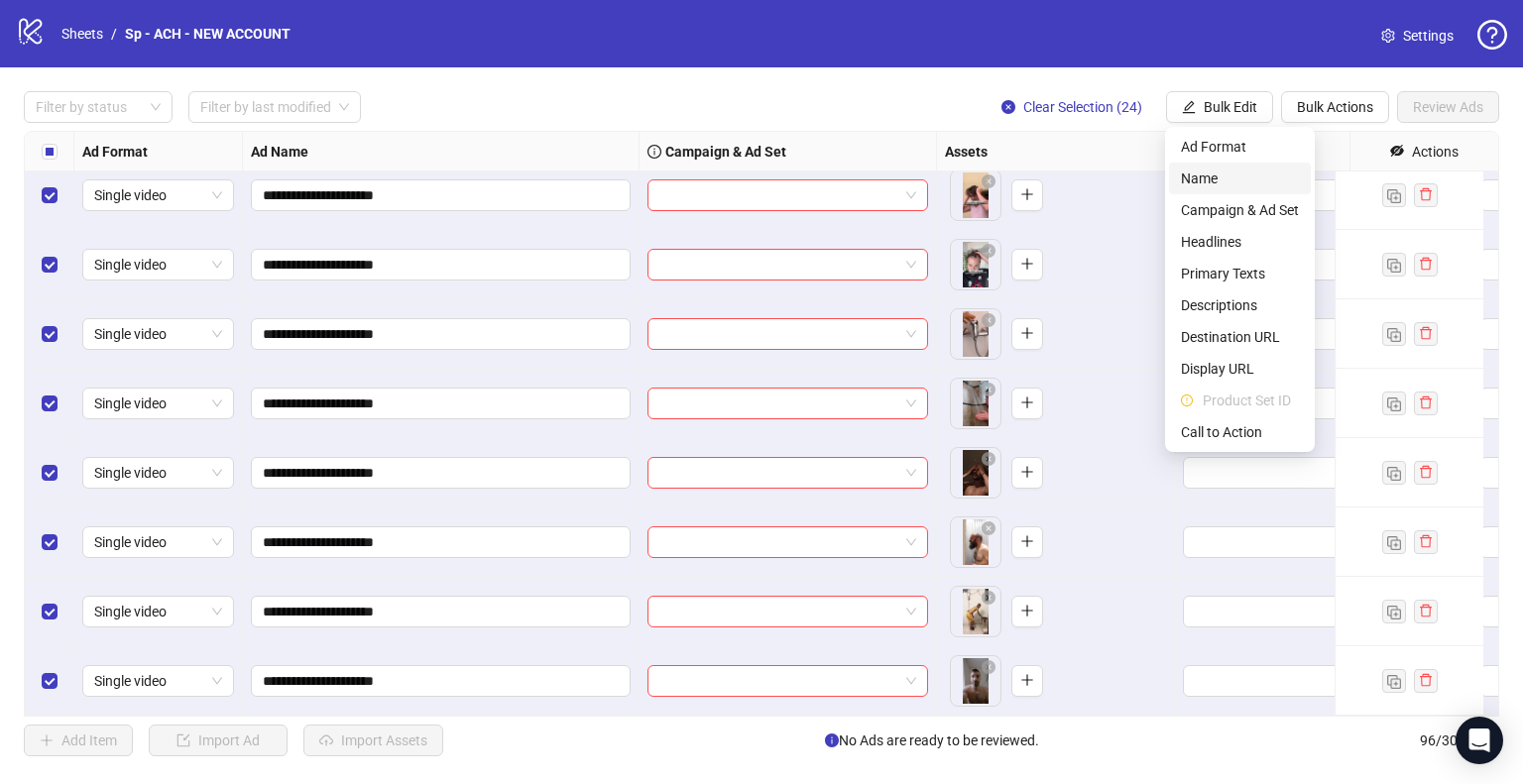 click on "Name" at bounding box center [1239, 178] 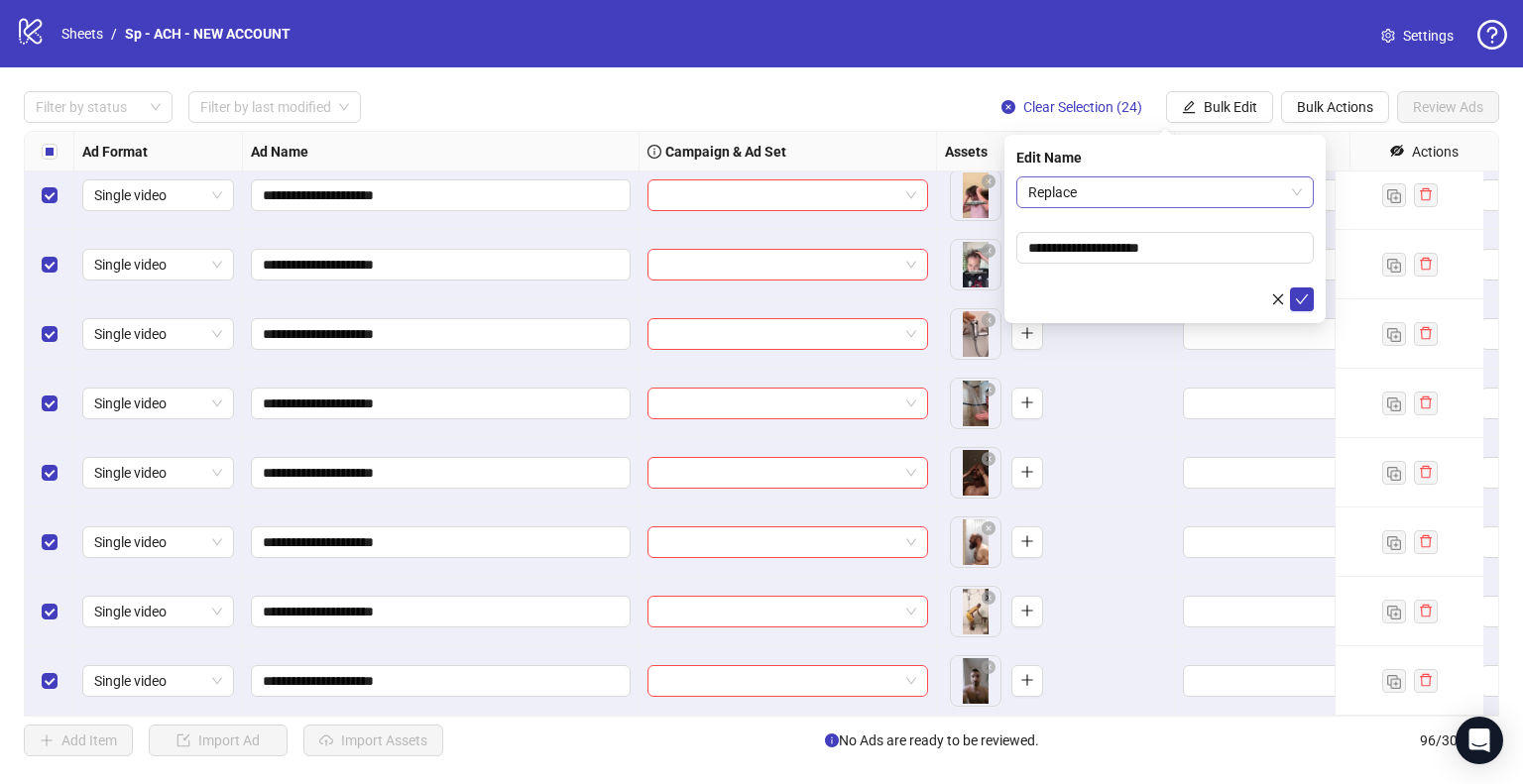 click on "Replace" at bounding box center [1165, 192] 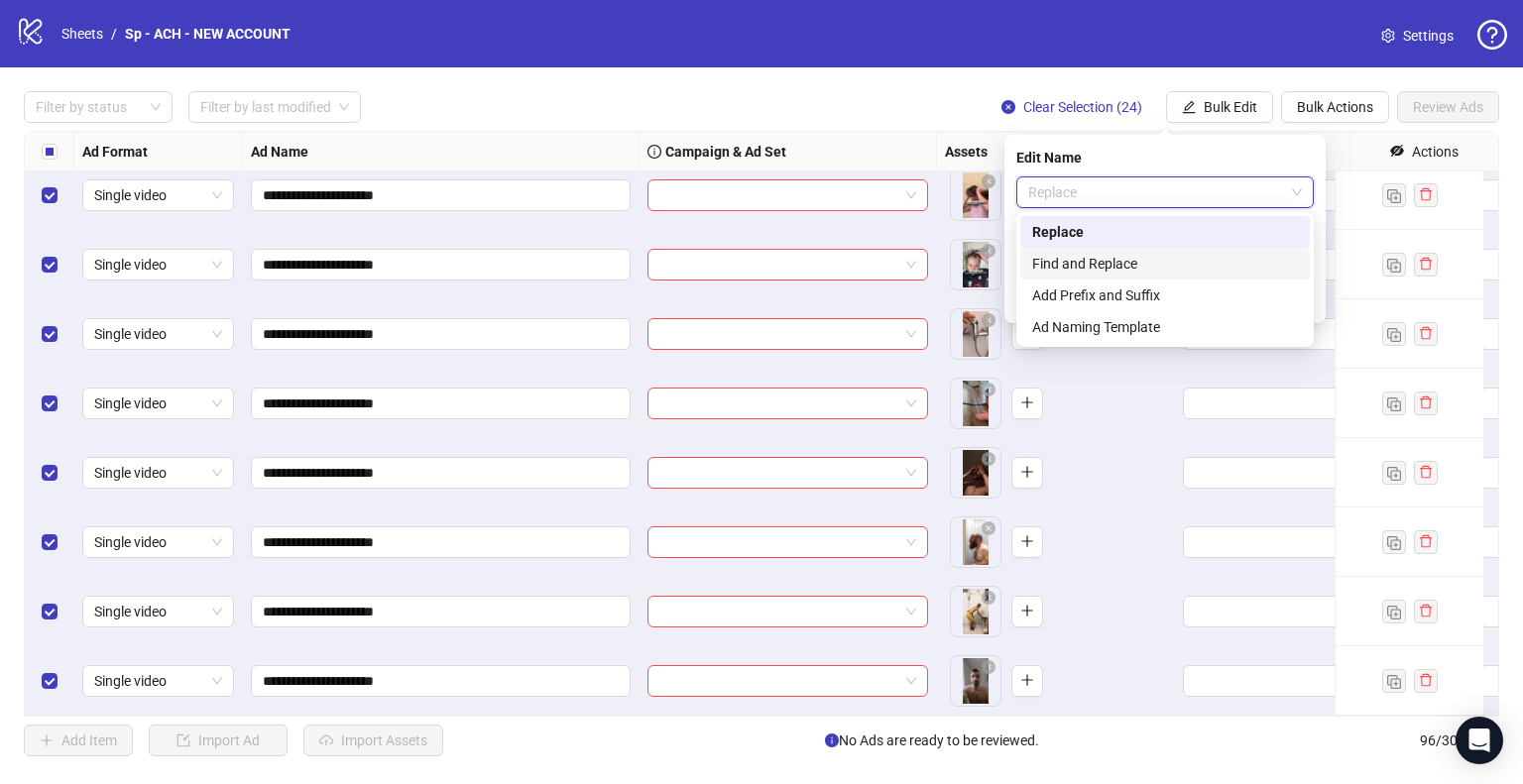 click on "Find and Replace" at bounding box center [1165, 264] 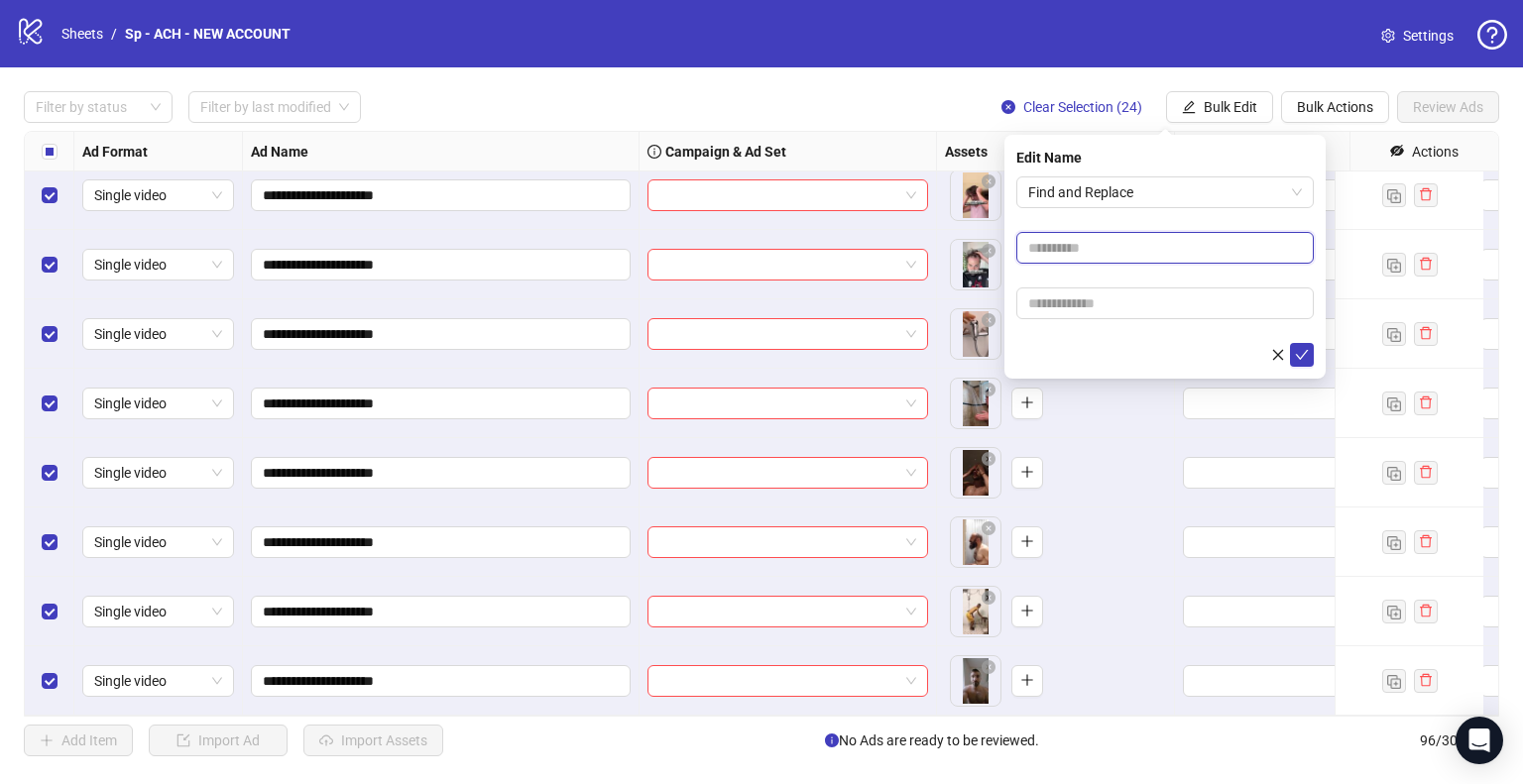 click at bounding box center (1165, 248) 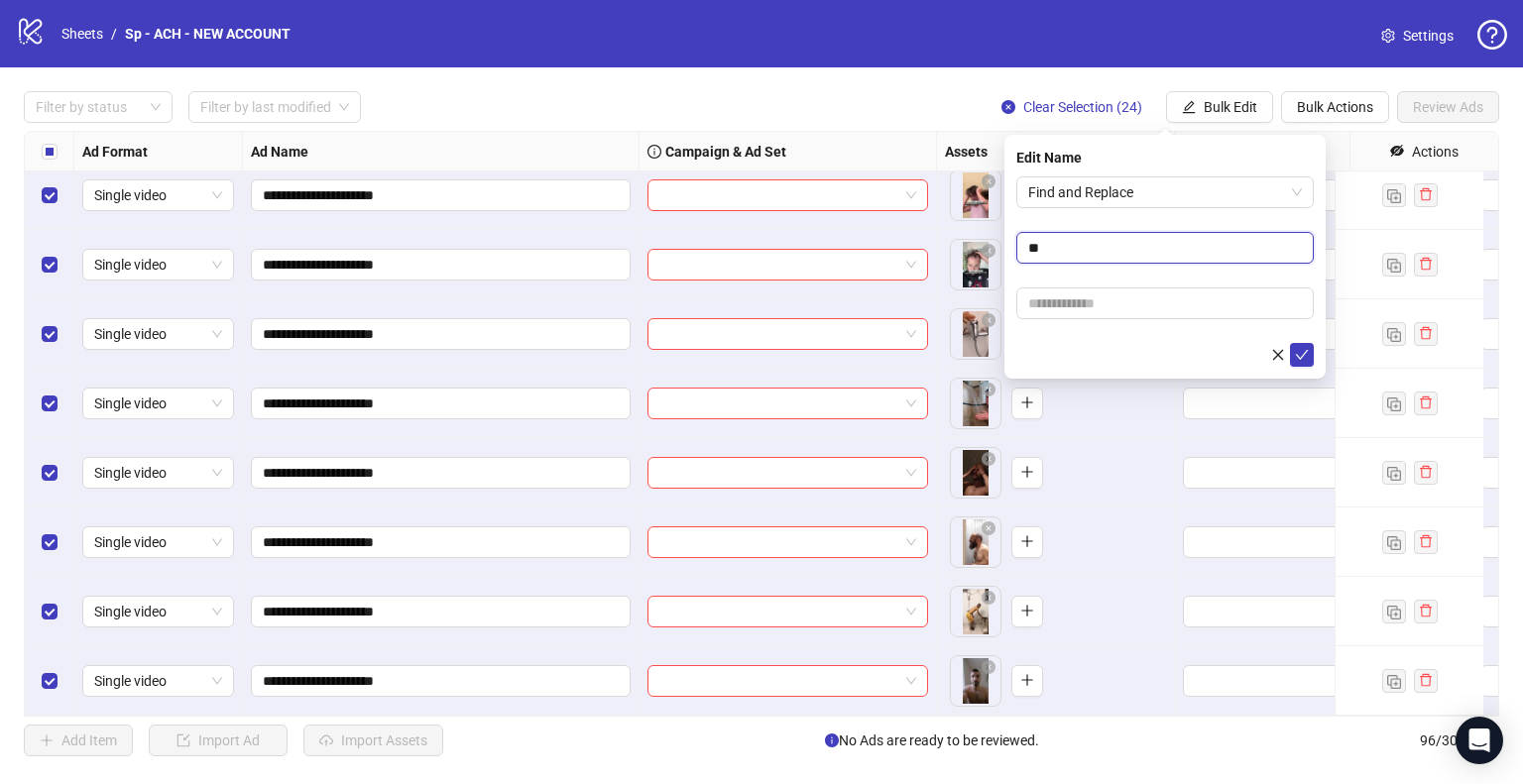 type on "**" 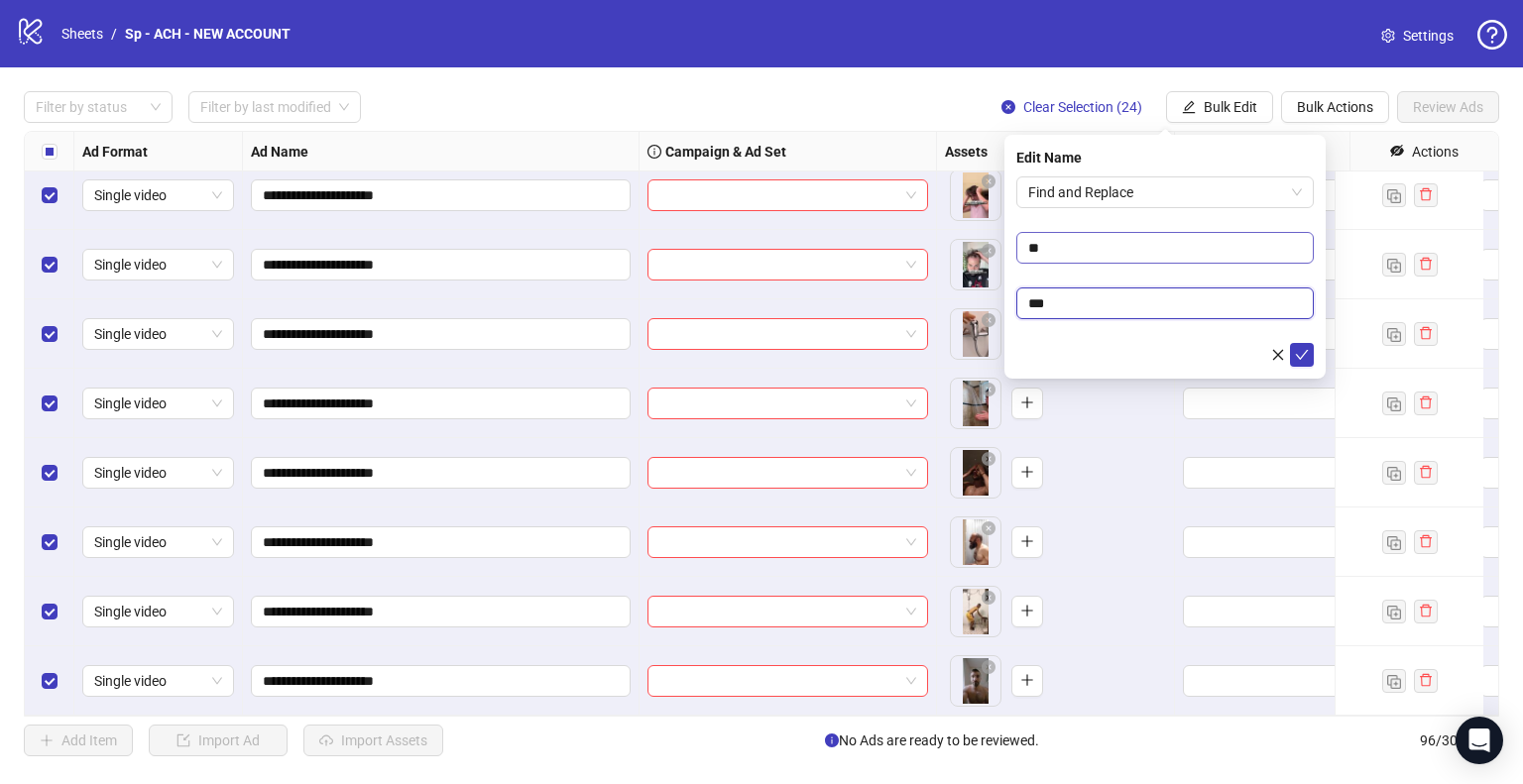 type on "**" 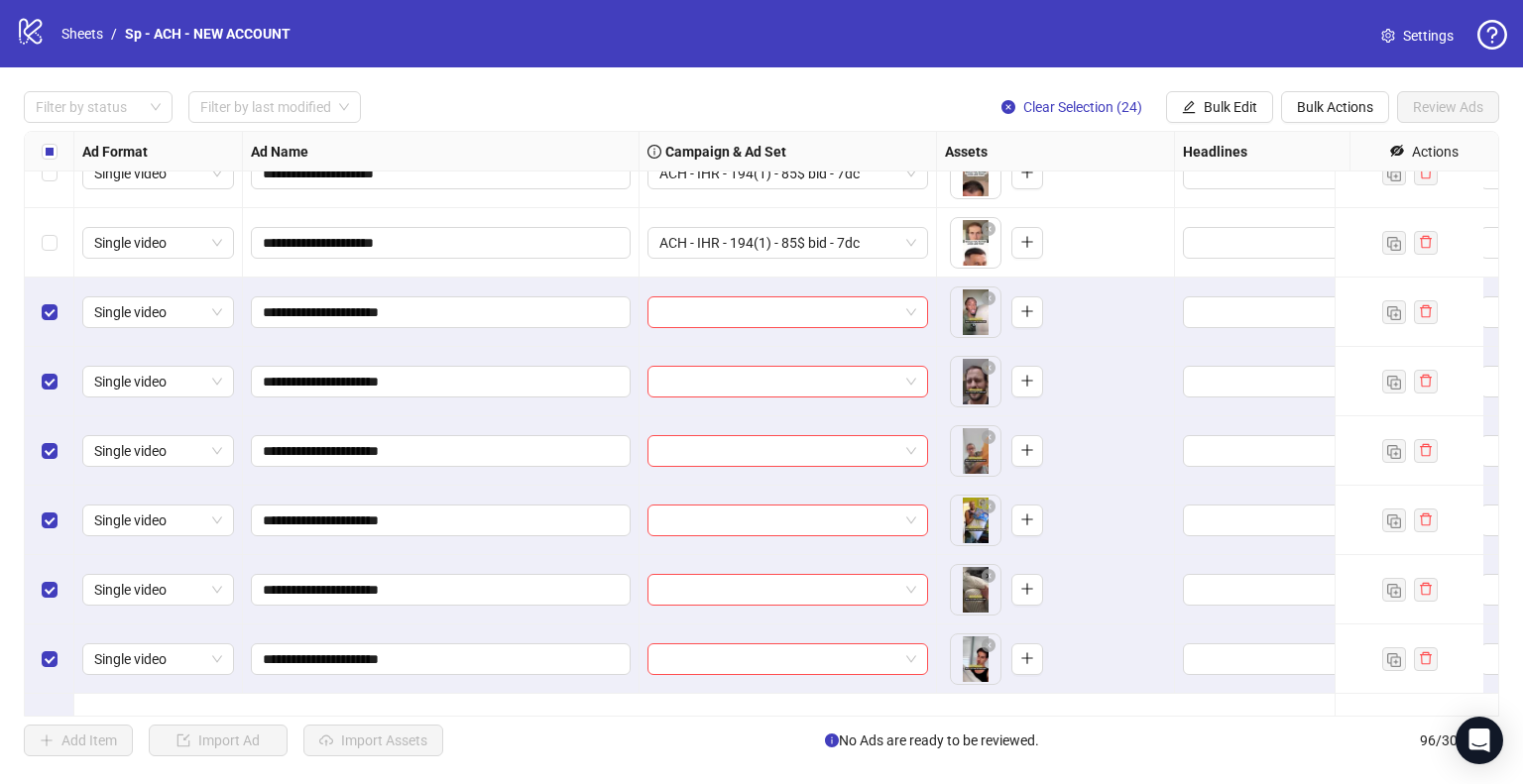 scroll, scrollTop: 4751, scrollLeft: 0, axis: vertical 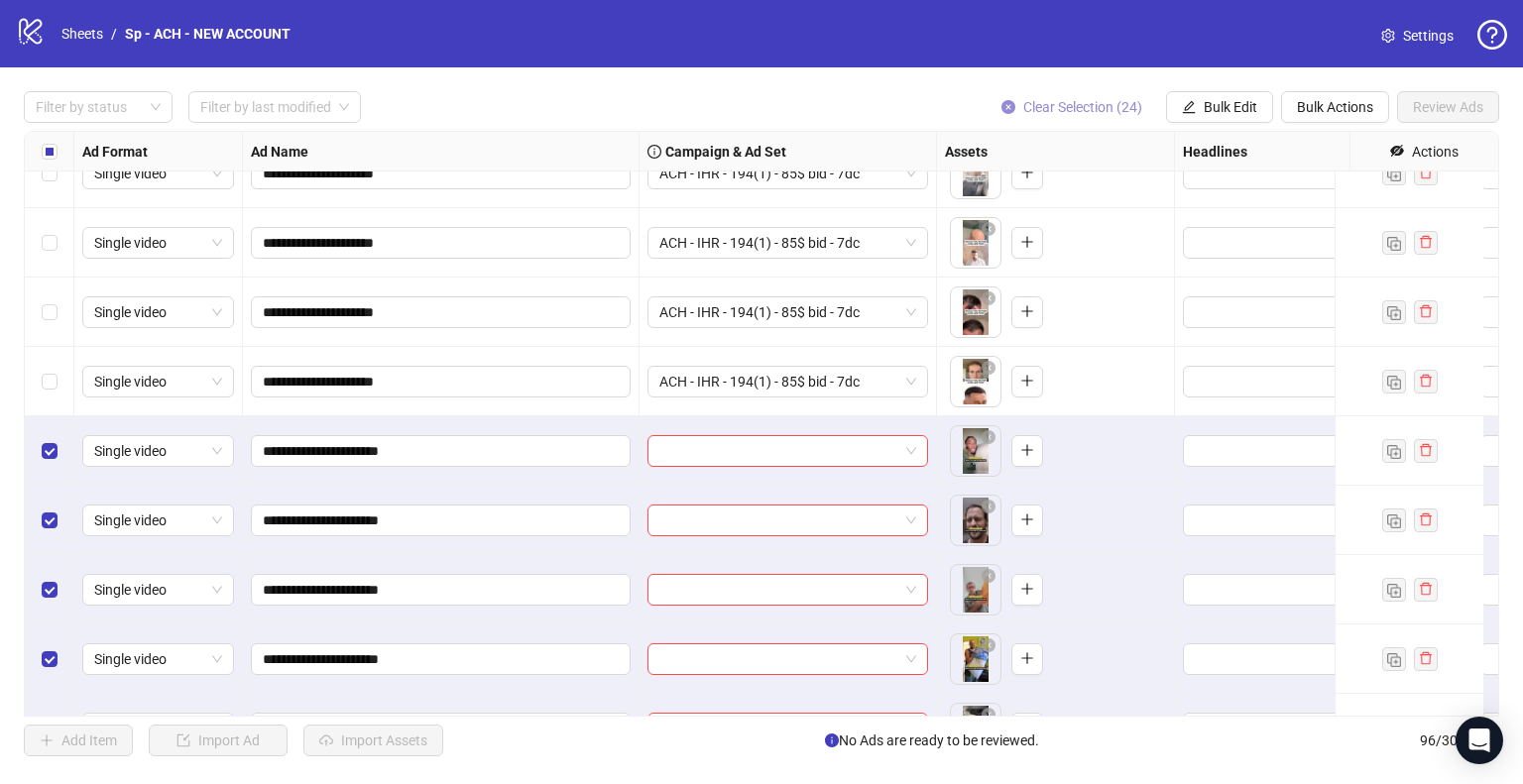 click on "Clear Selection (24)" at bounding box center (1083, 107) 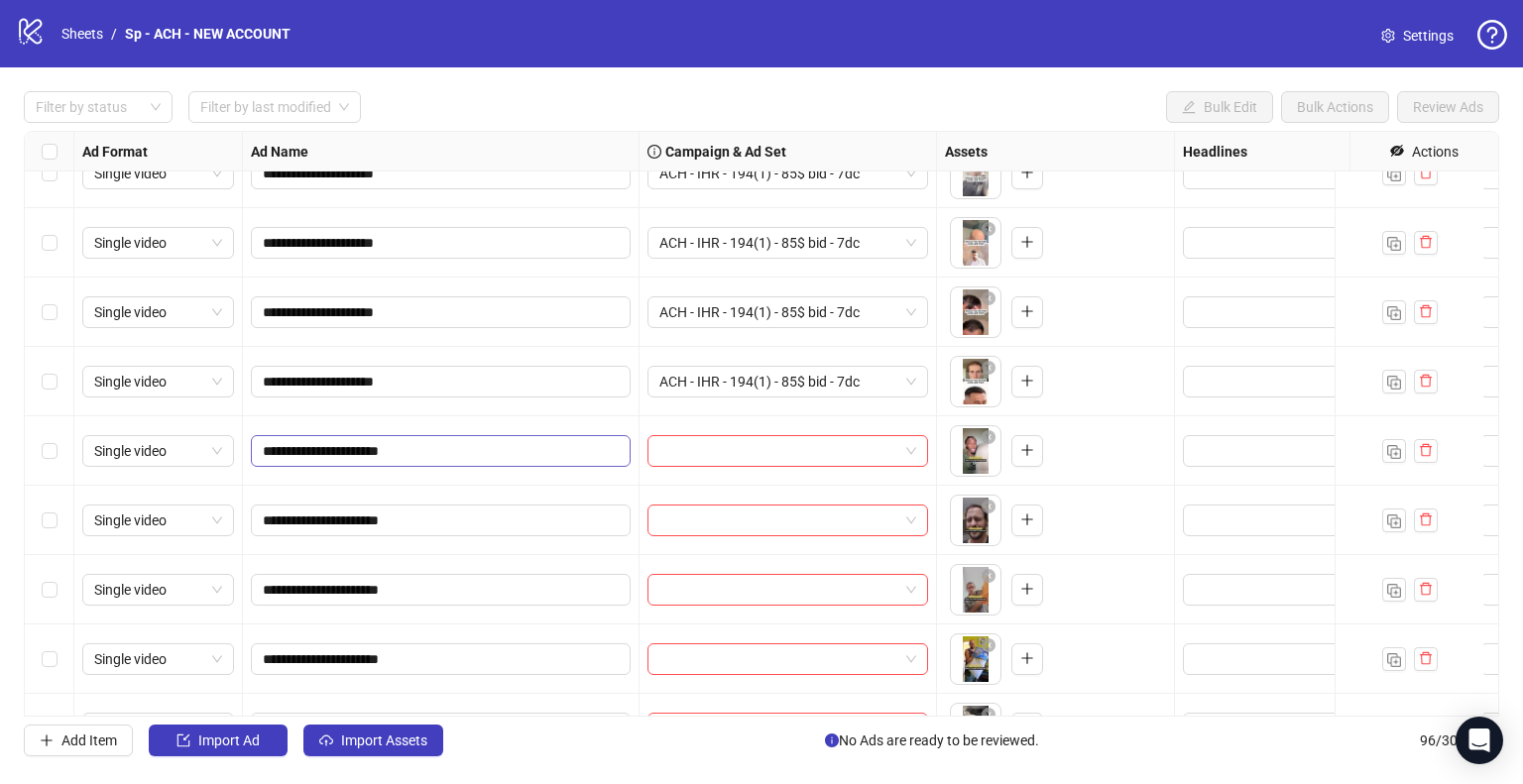 scroll, scrollTop: 4821, scrollLeft: 0, axis: vertical 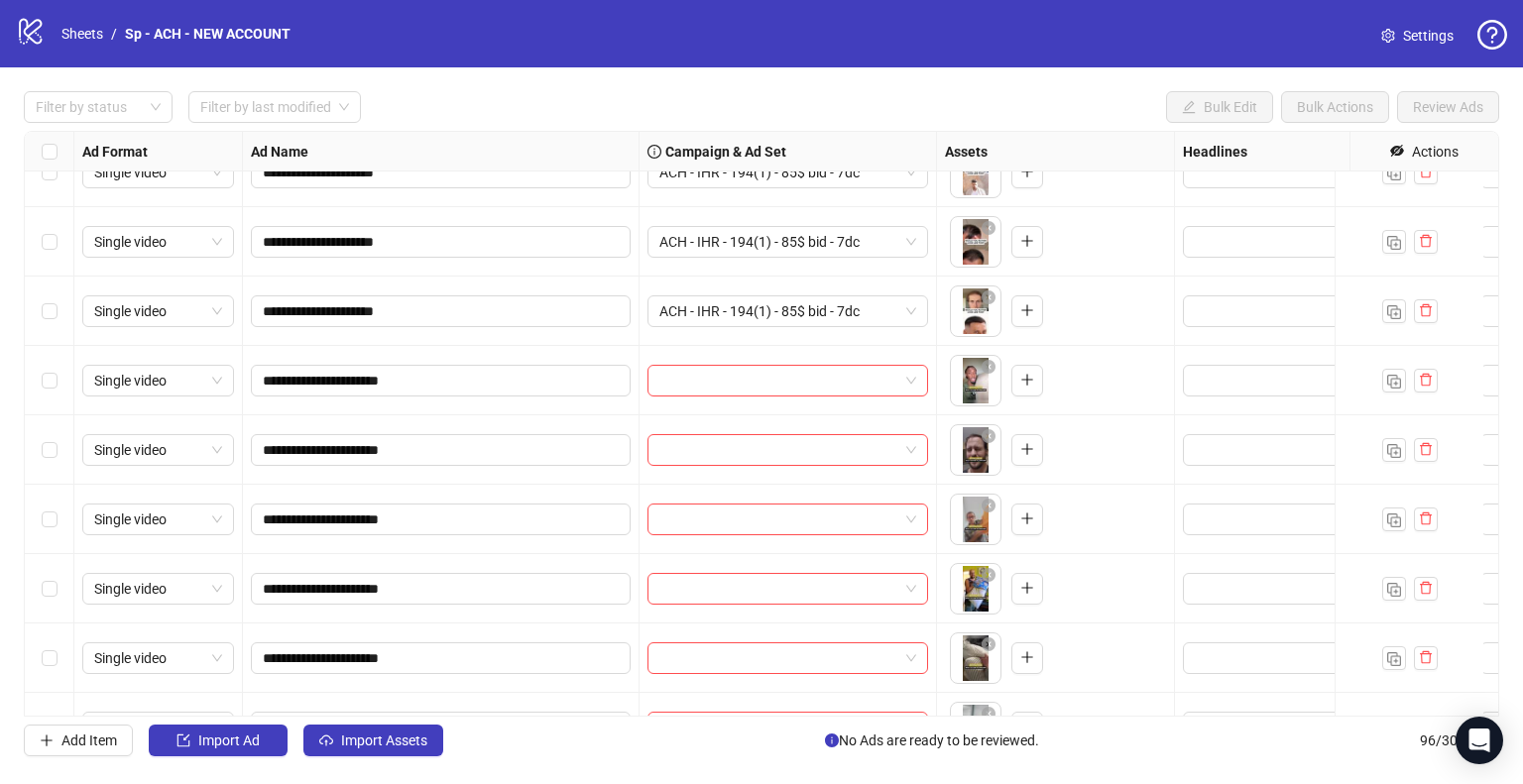 click at bounding box center [50, 381] 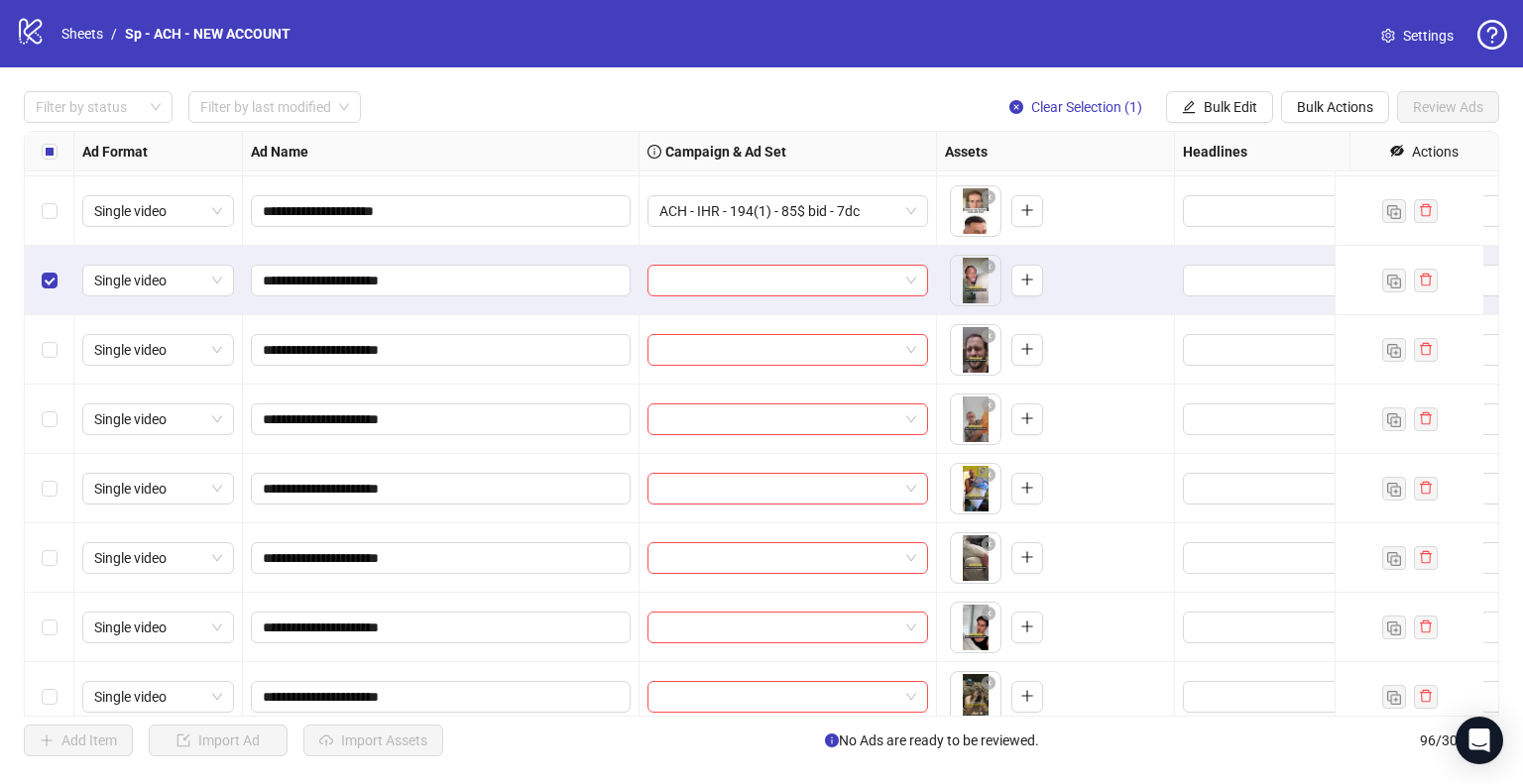 scroll, scrollTop: 4991, scrollLeft: 0, axis: vertical 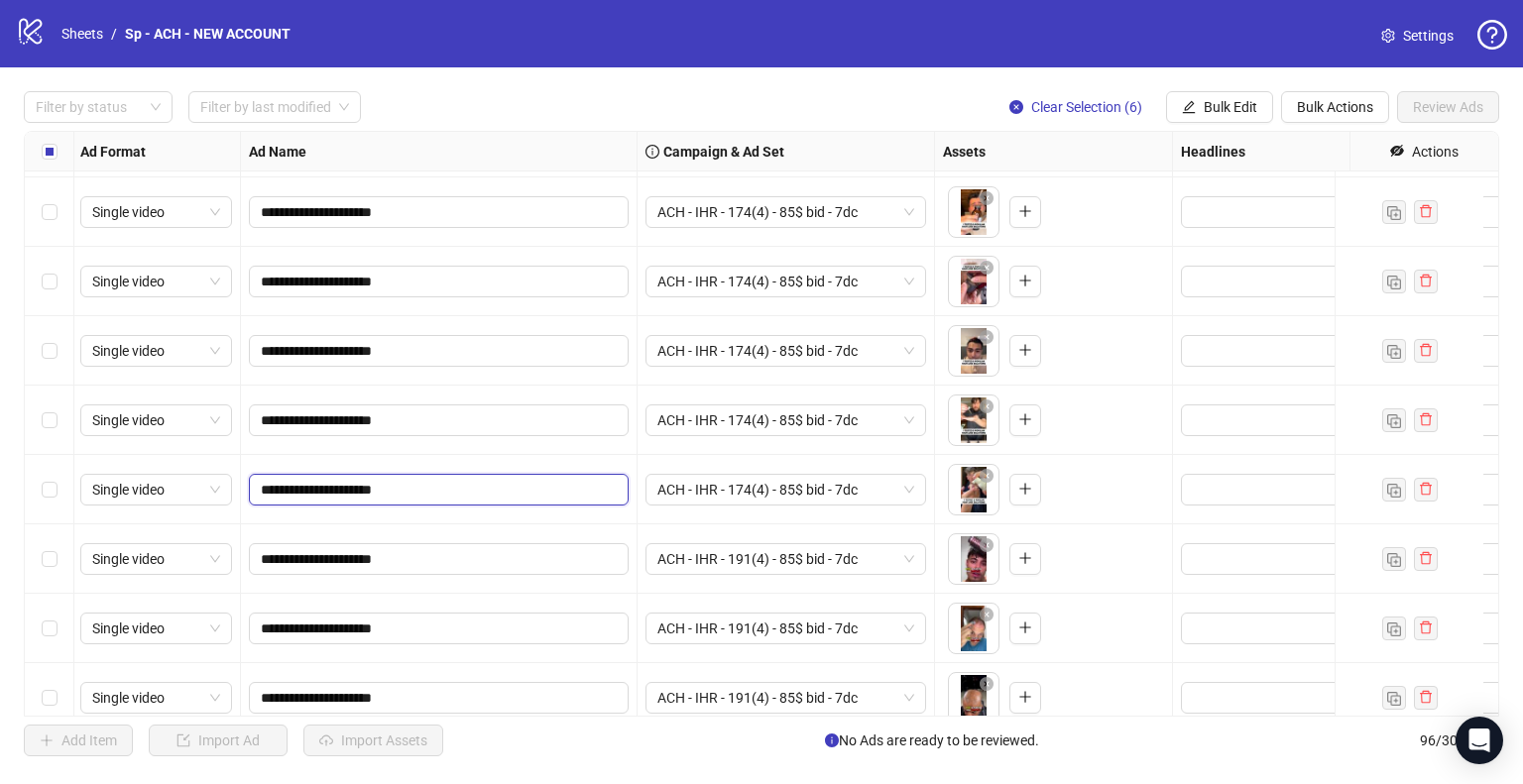 click on "**********" at bounding box center (436, 490) 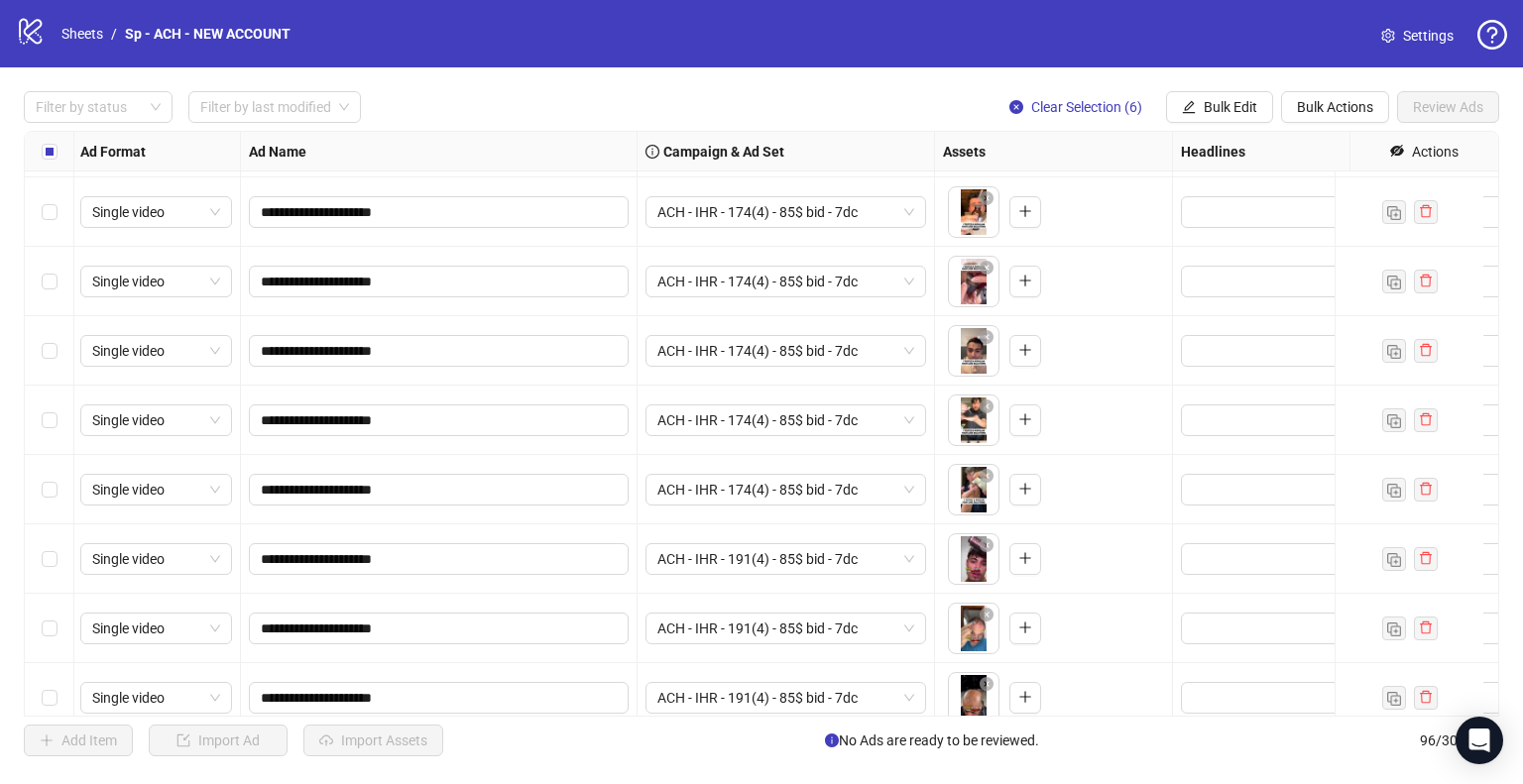 click on "**********" at bounding box center (439, 420) 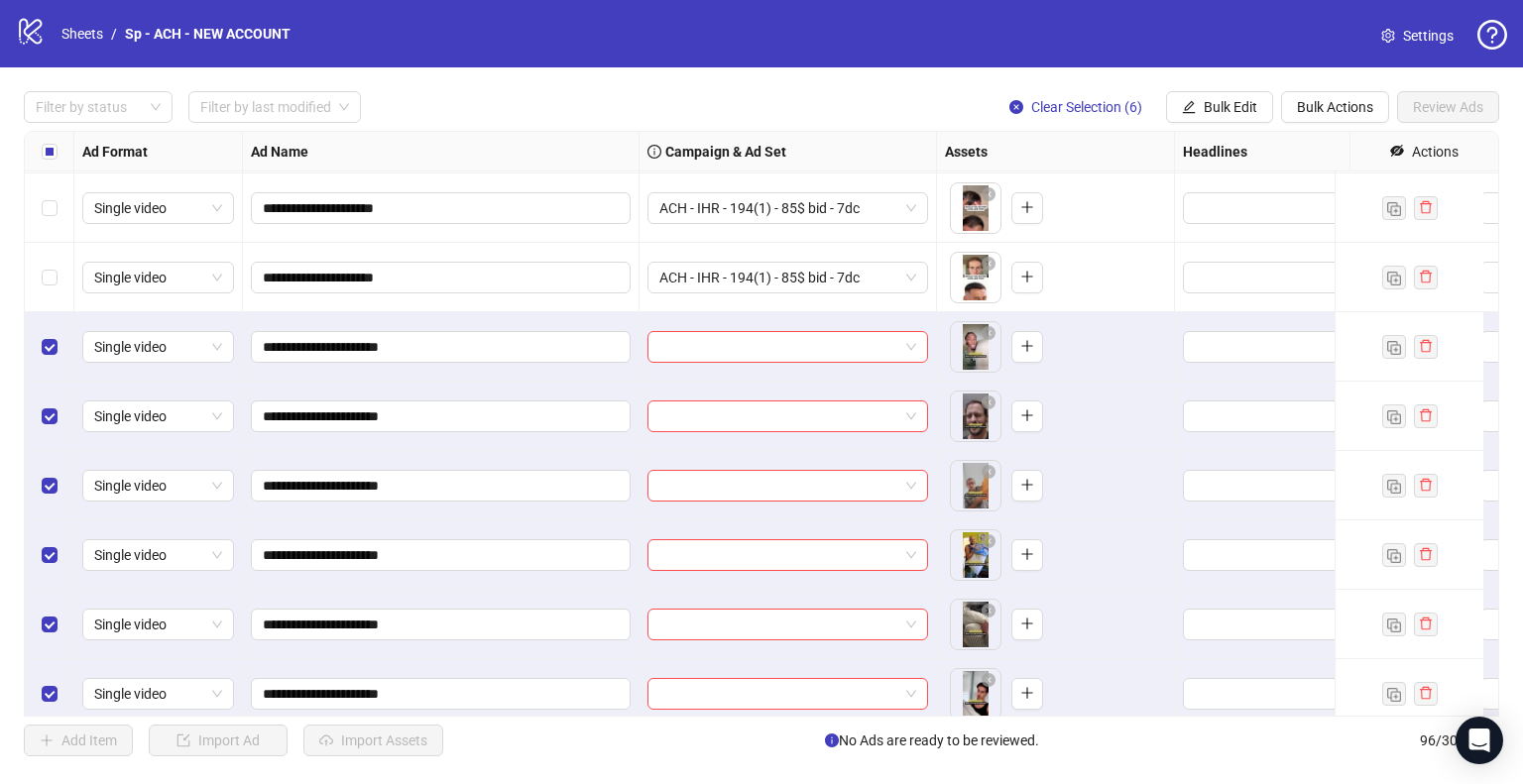 scroll, scrollTop: 4830, scrollLeft: 0, axis: vertical 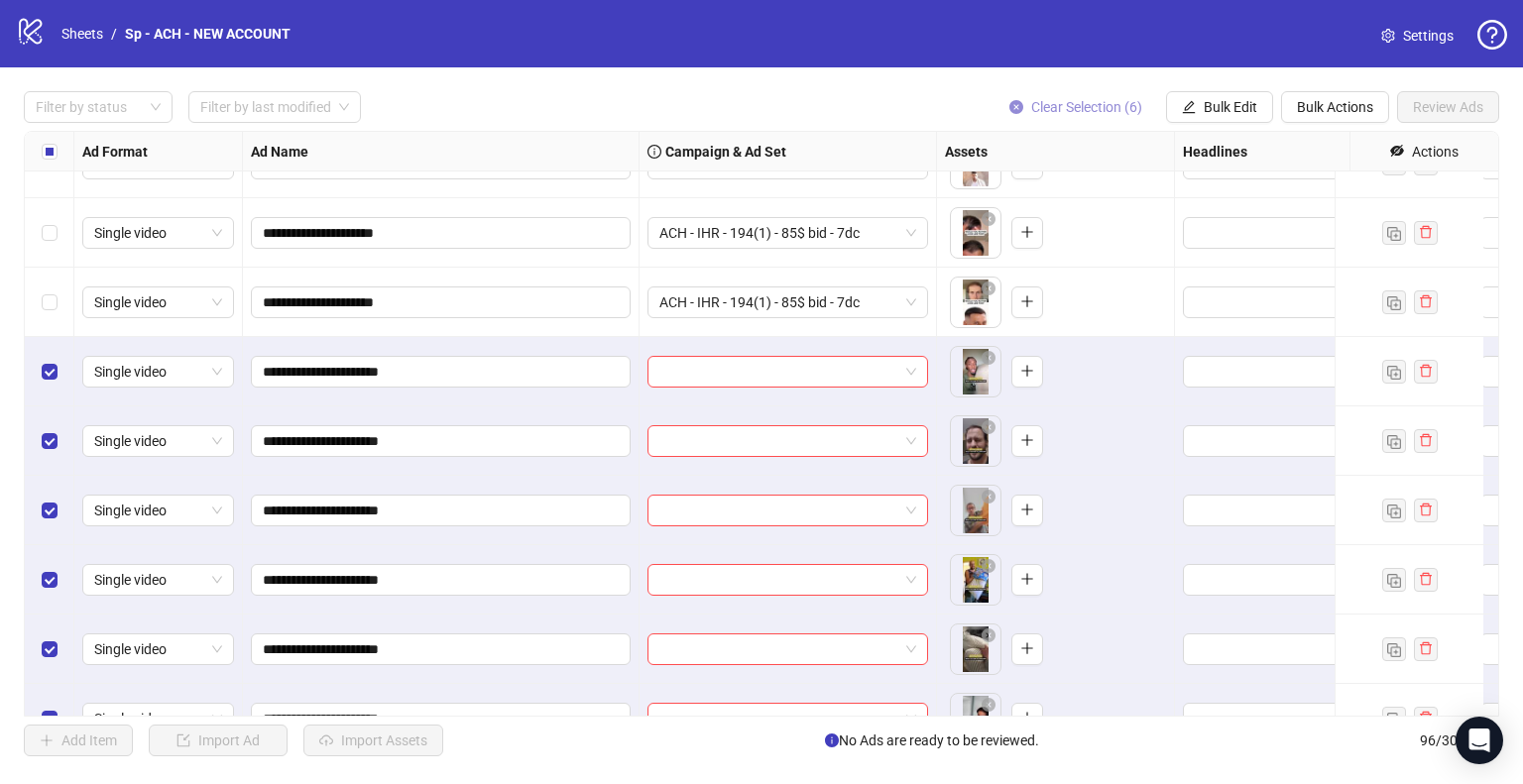 click on "Clear Selection (6)" at bounding box center [1087, 107] 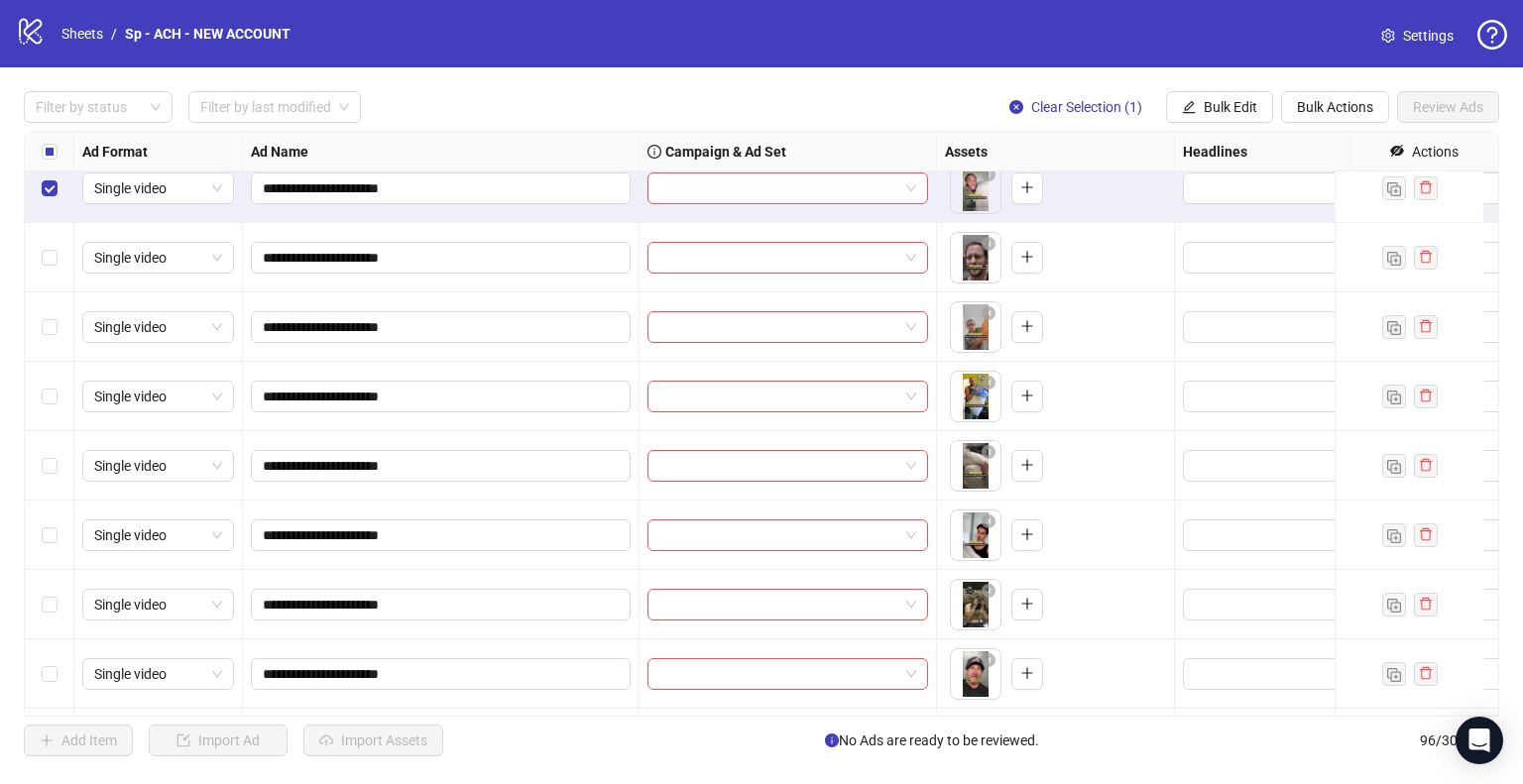 scroll, scrollTop: 5021, scrollLeft: 0, axis: vertical 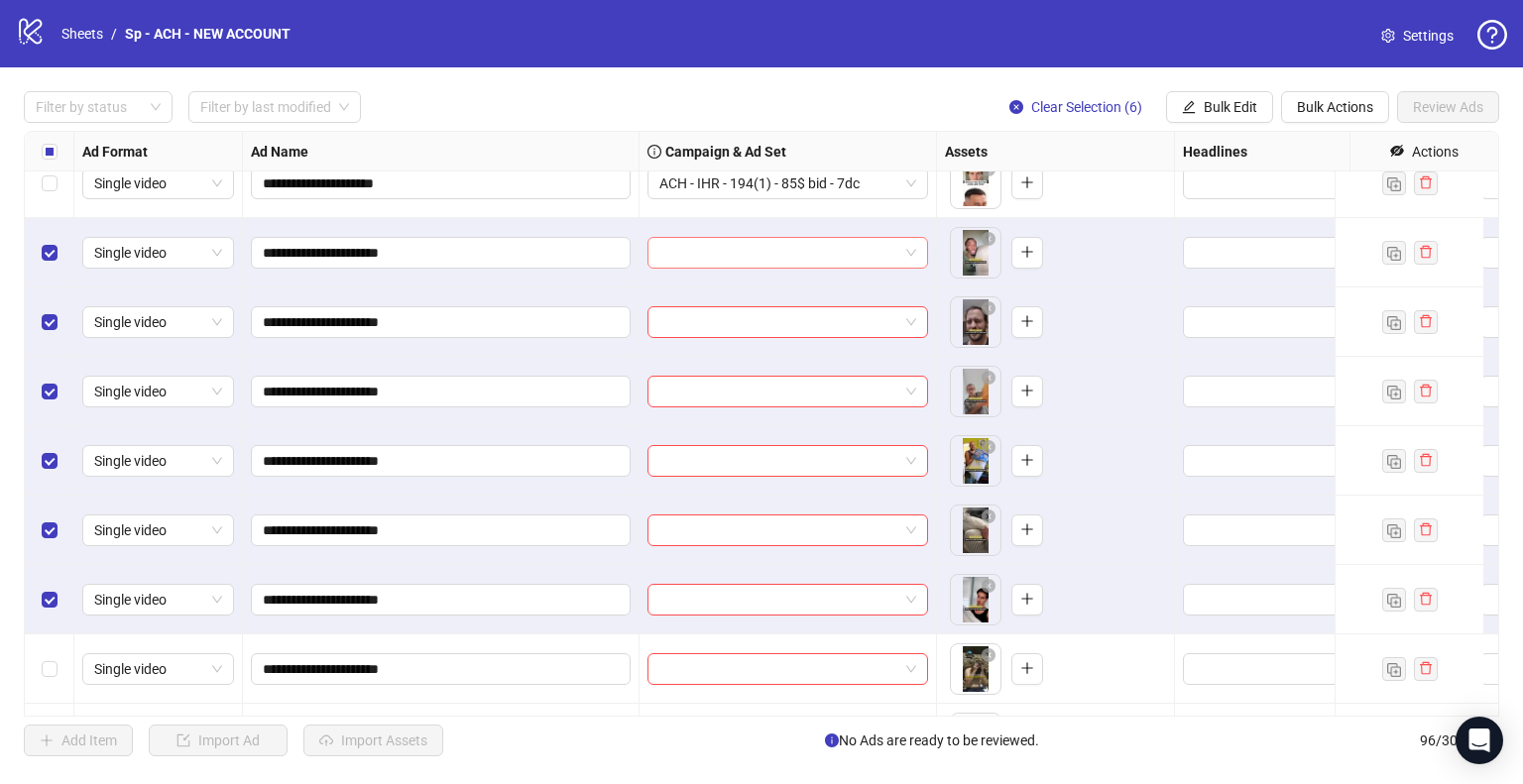 click at bounding box center (787, 253) 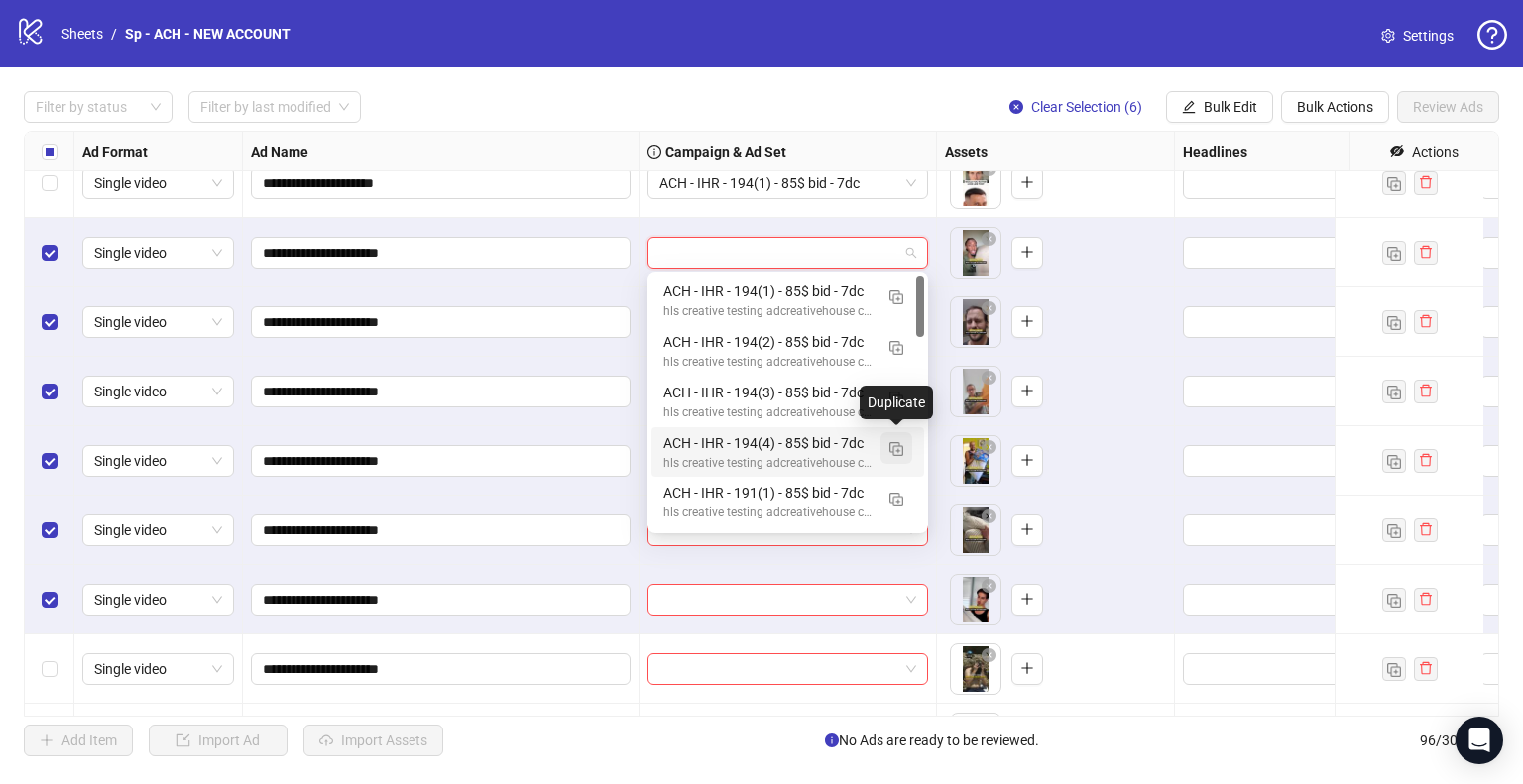 click at bounding box center (896, 449) 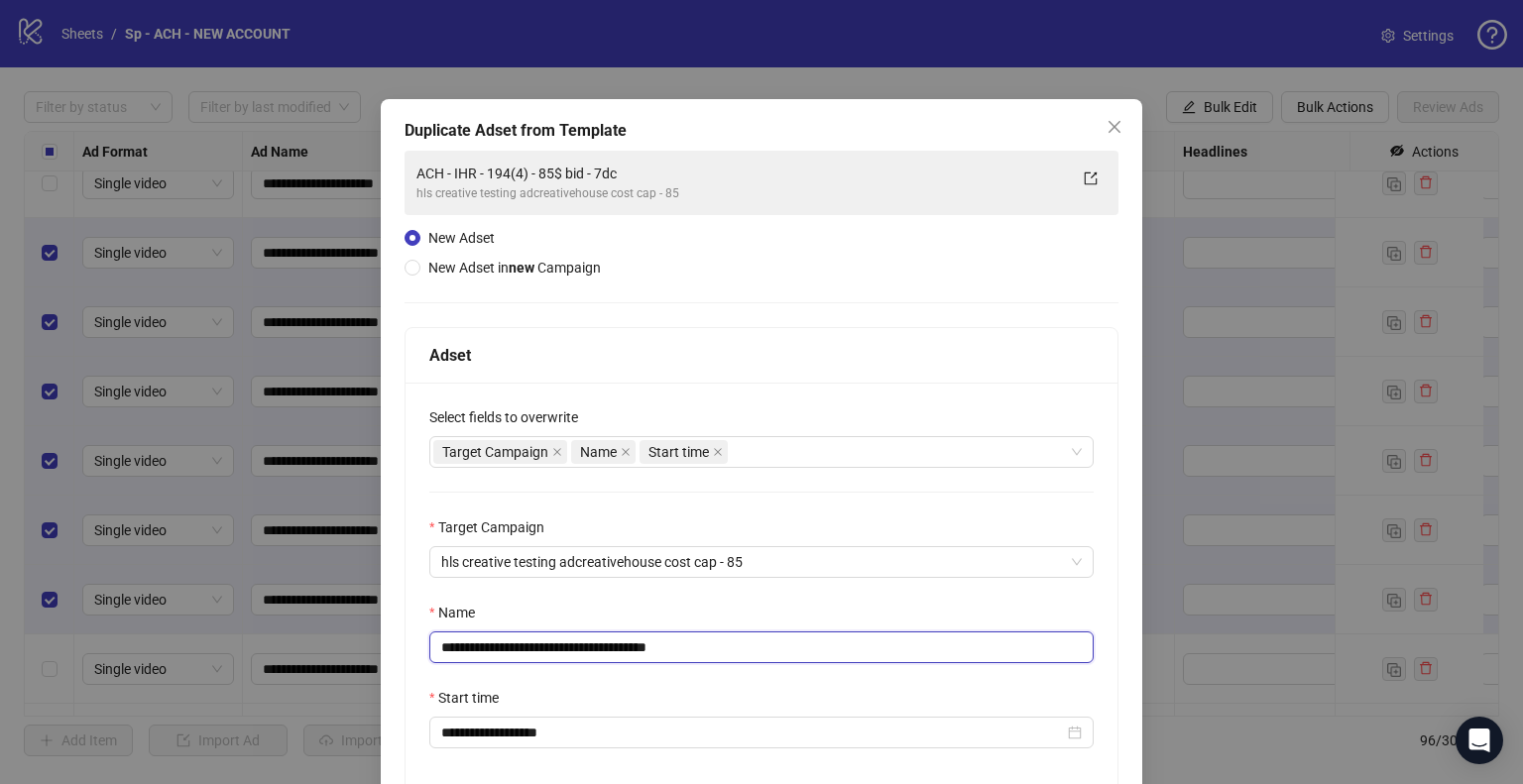 click on "**********" at bounding box center [762, 647] 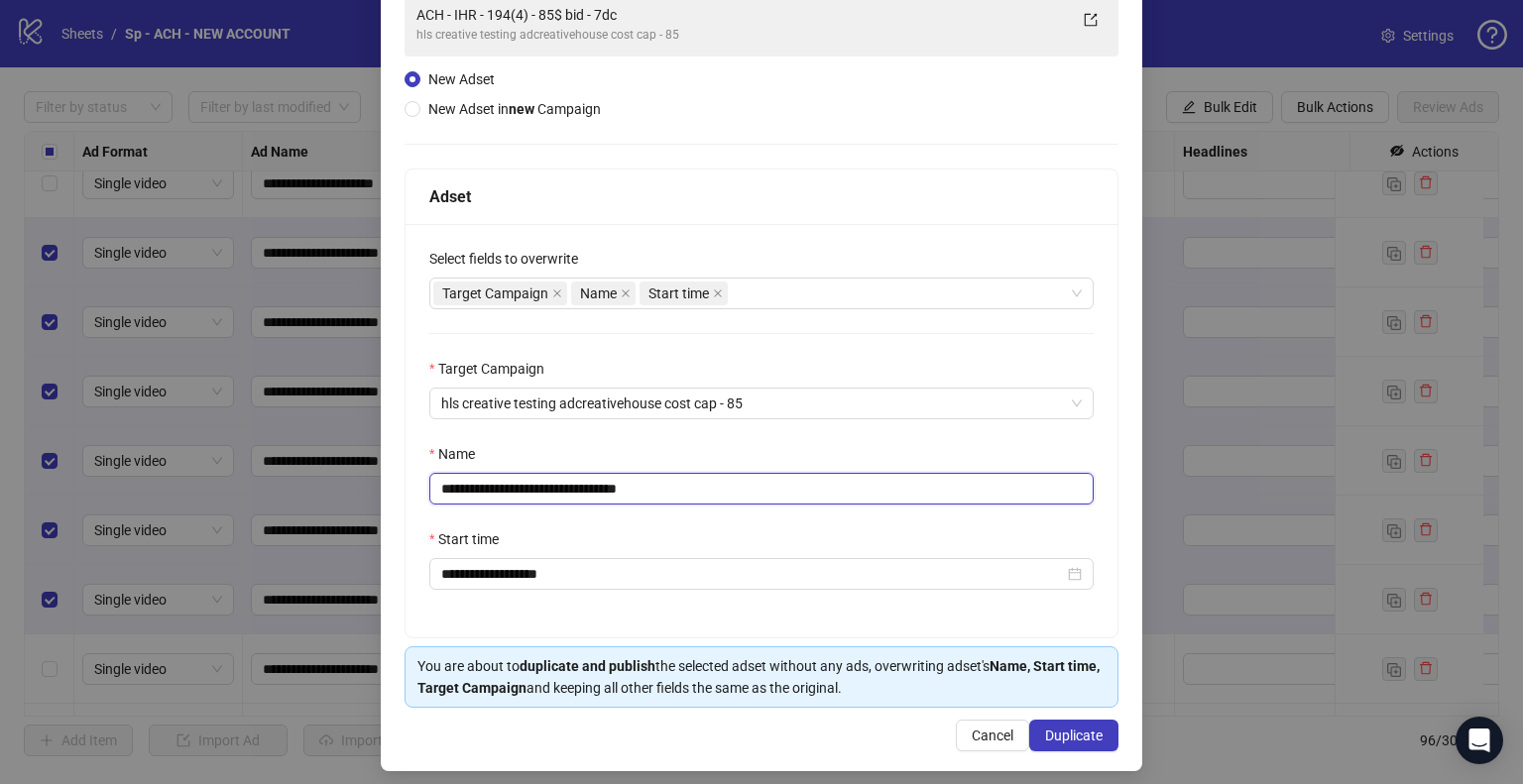 scroll, scrollTop: 168, scrollLeft: 0, axis: vertical 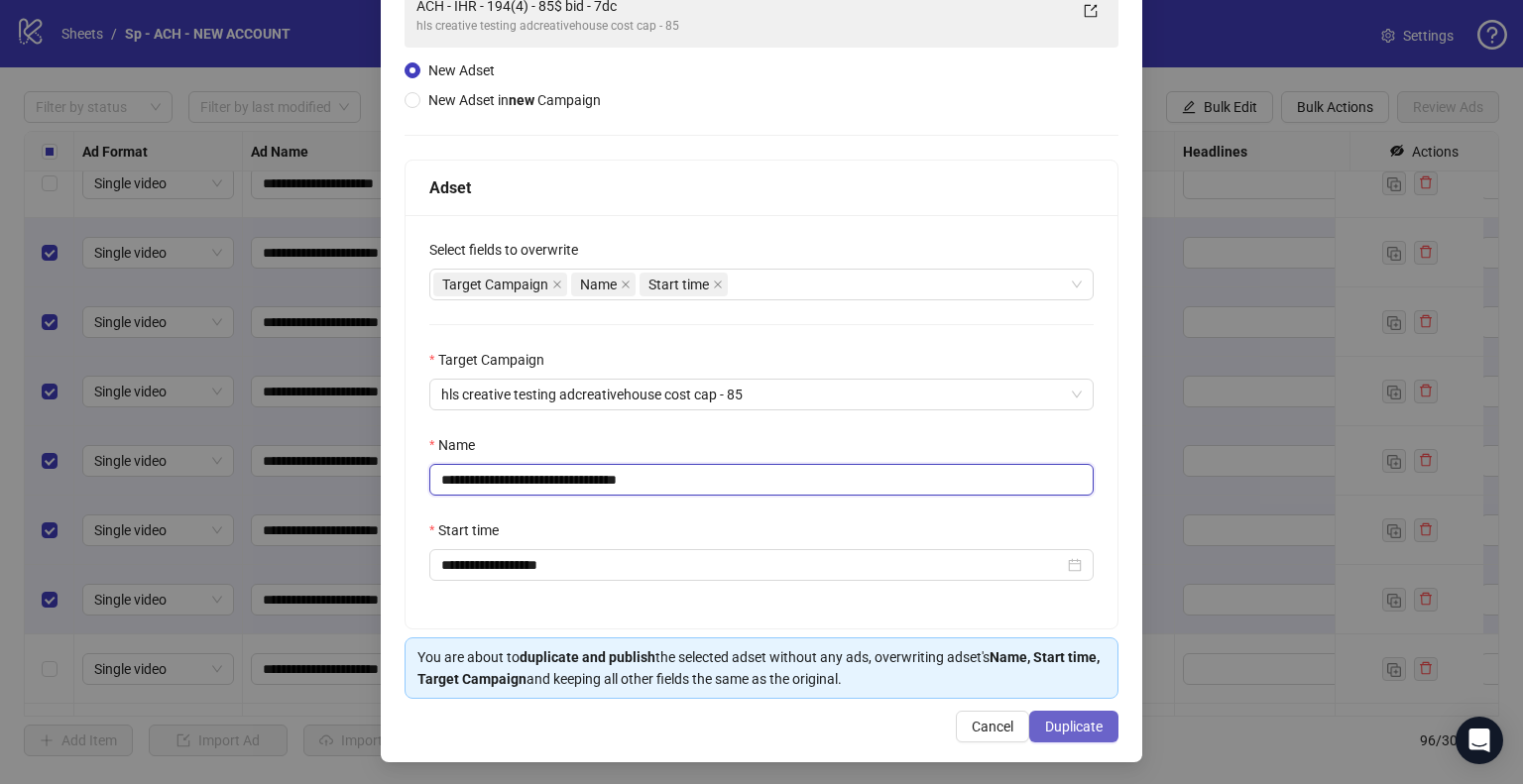 type on "**********" 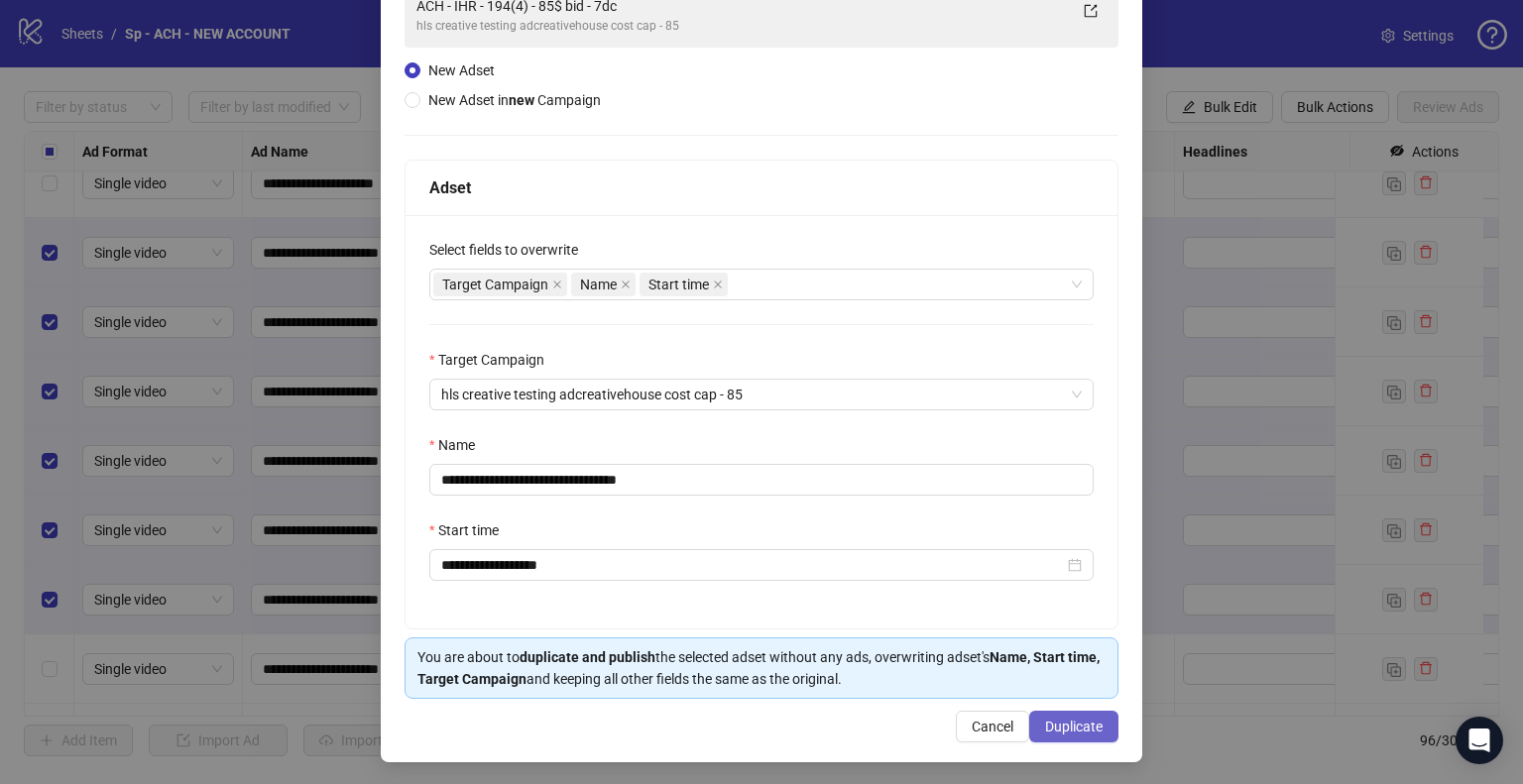 click on "Duplicate" at bounding box center [1074, 727] 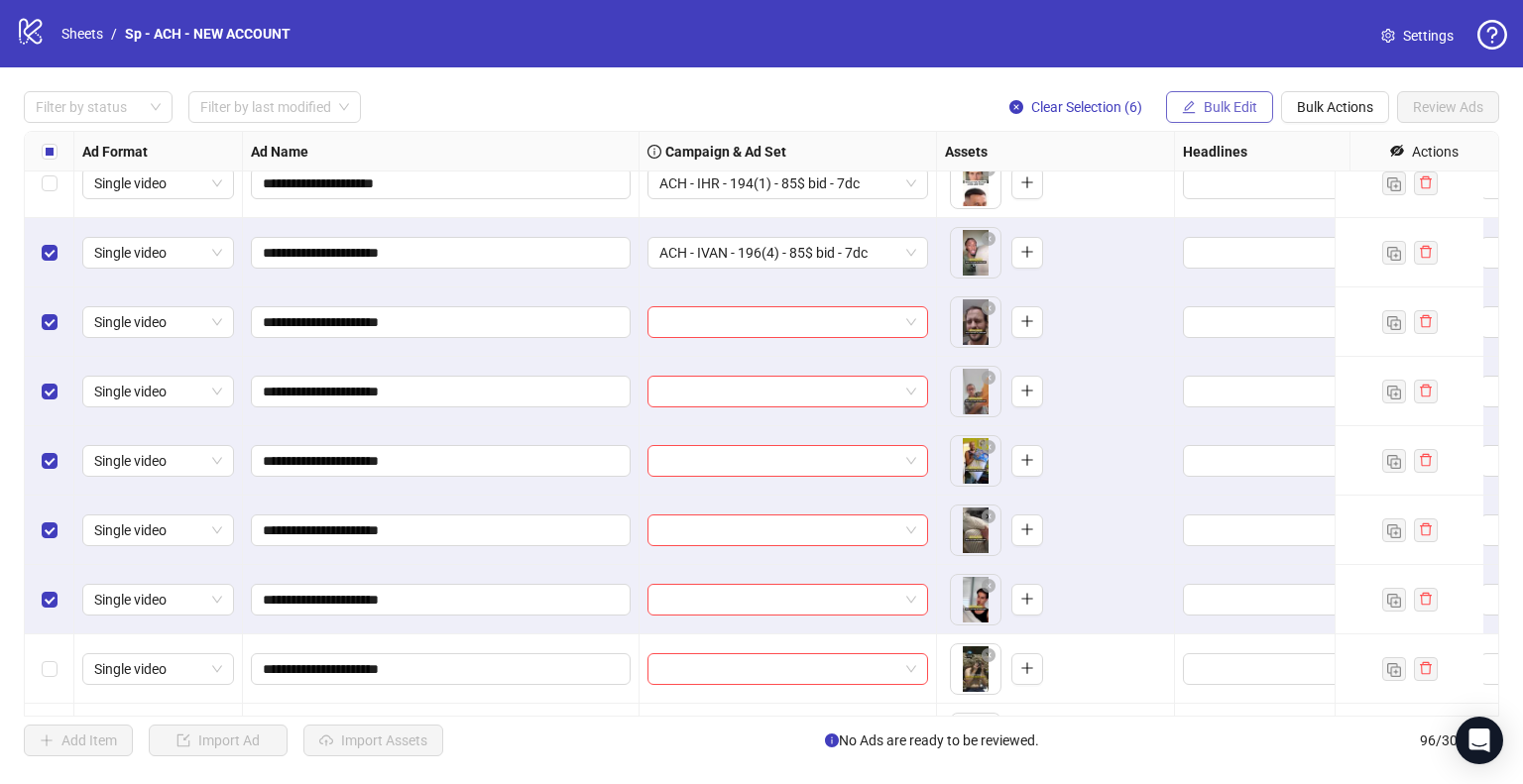 click on "Bulk Edit" at bounding box center (1230, 107) 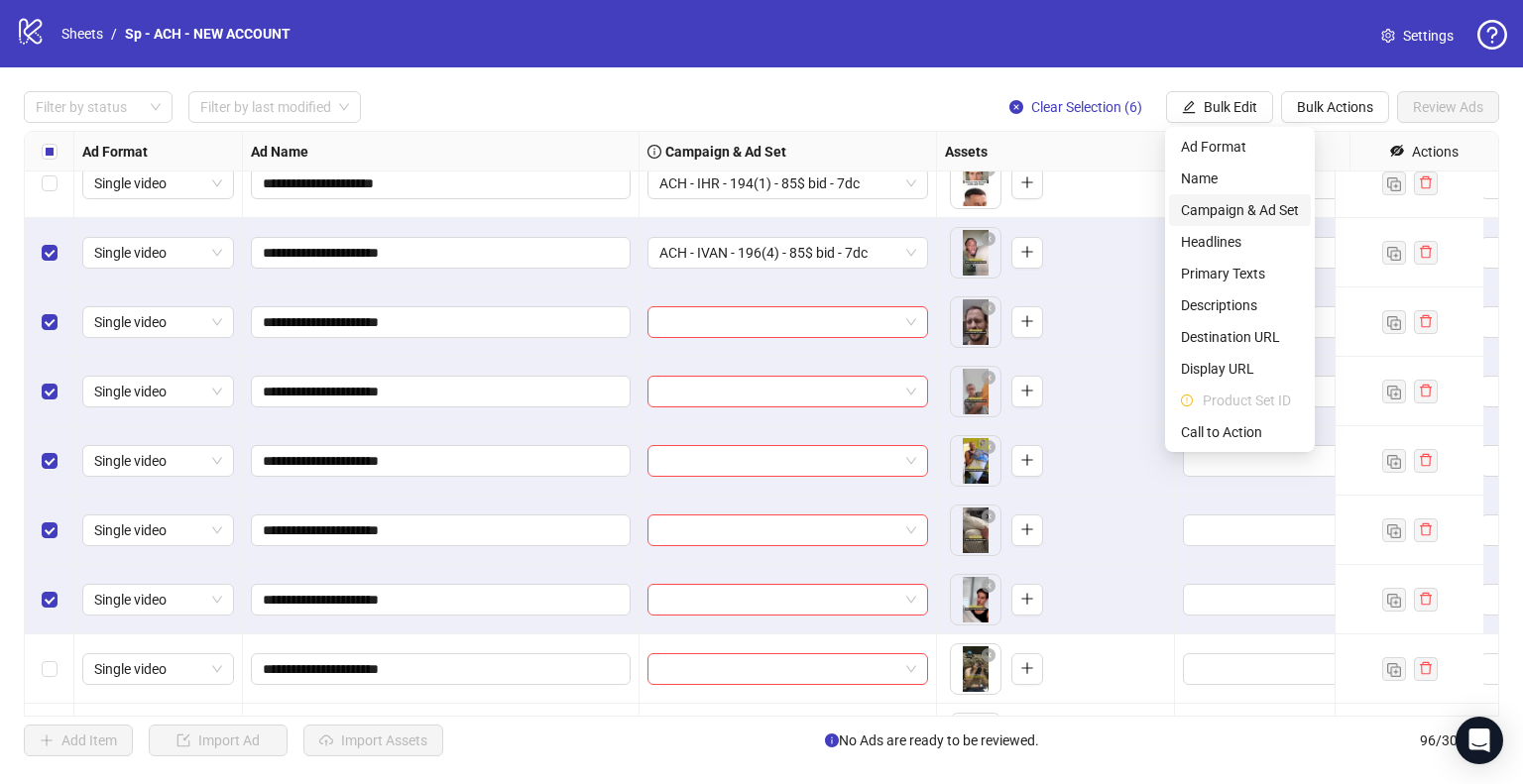 click on "Campaign & Ad Set" at bounding box center [1239, 210] 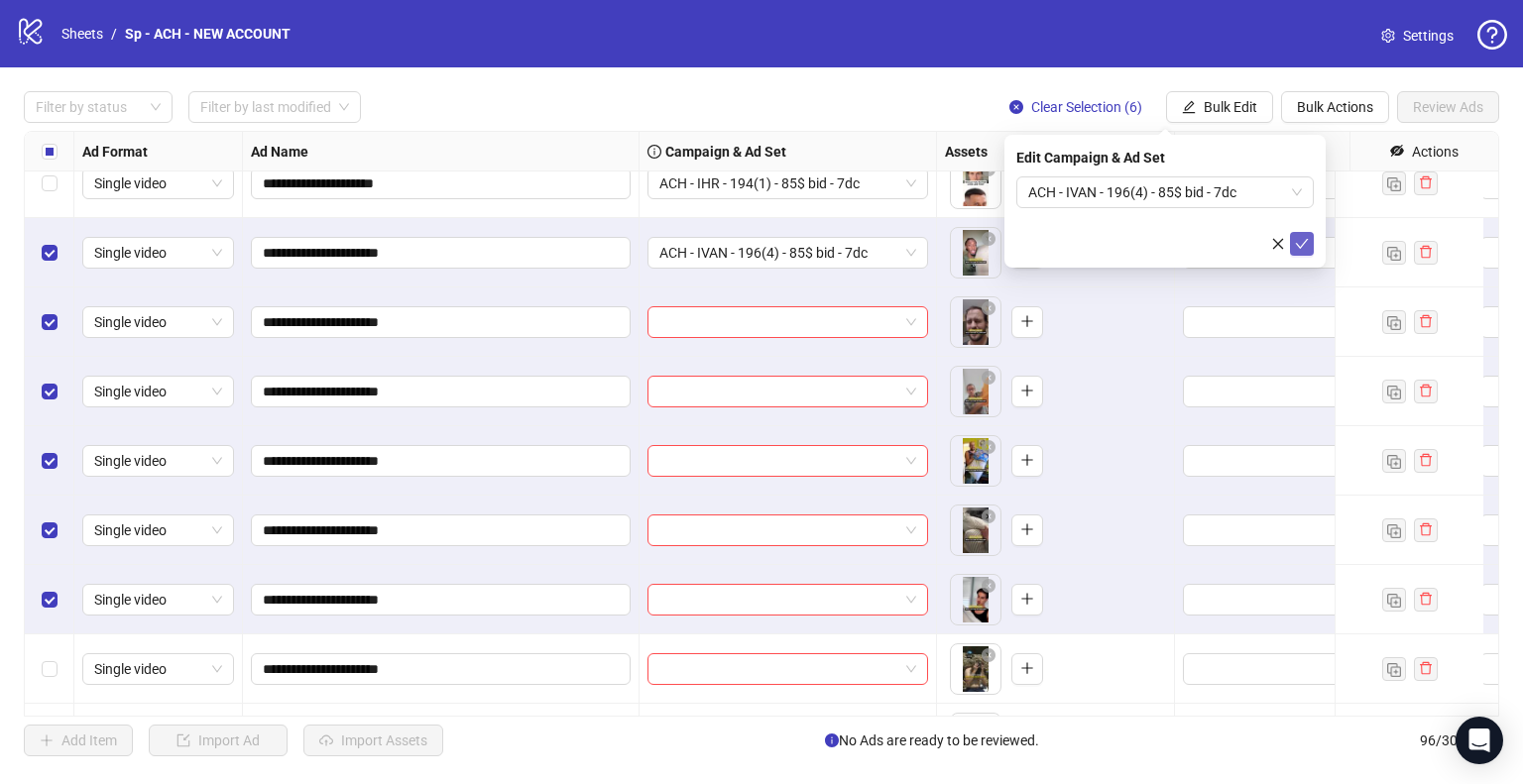 click at bounding box center (1302, 244) 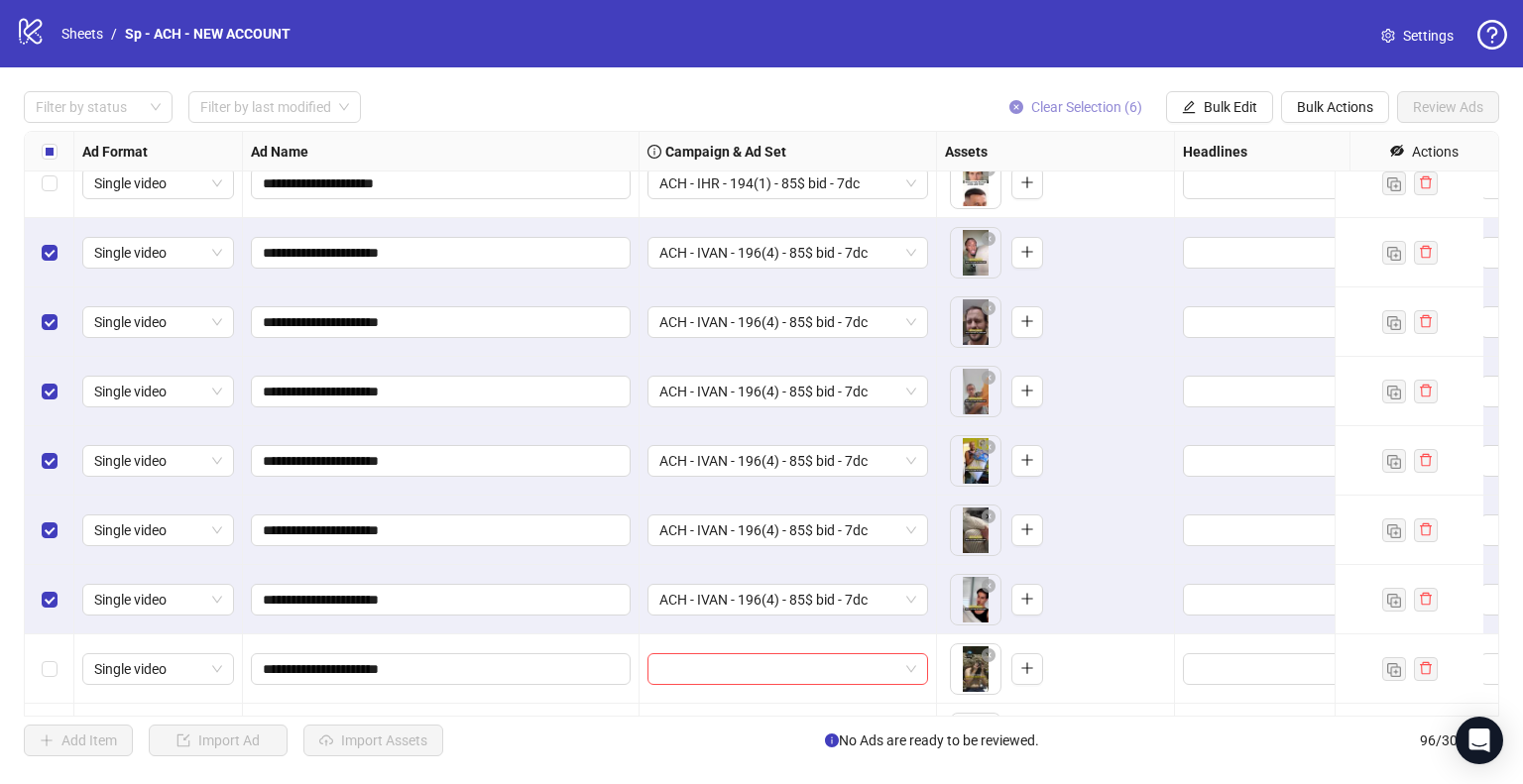 click on "Clear Selection (6)" at bounding box center (1087, 107) 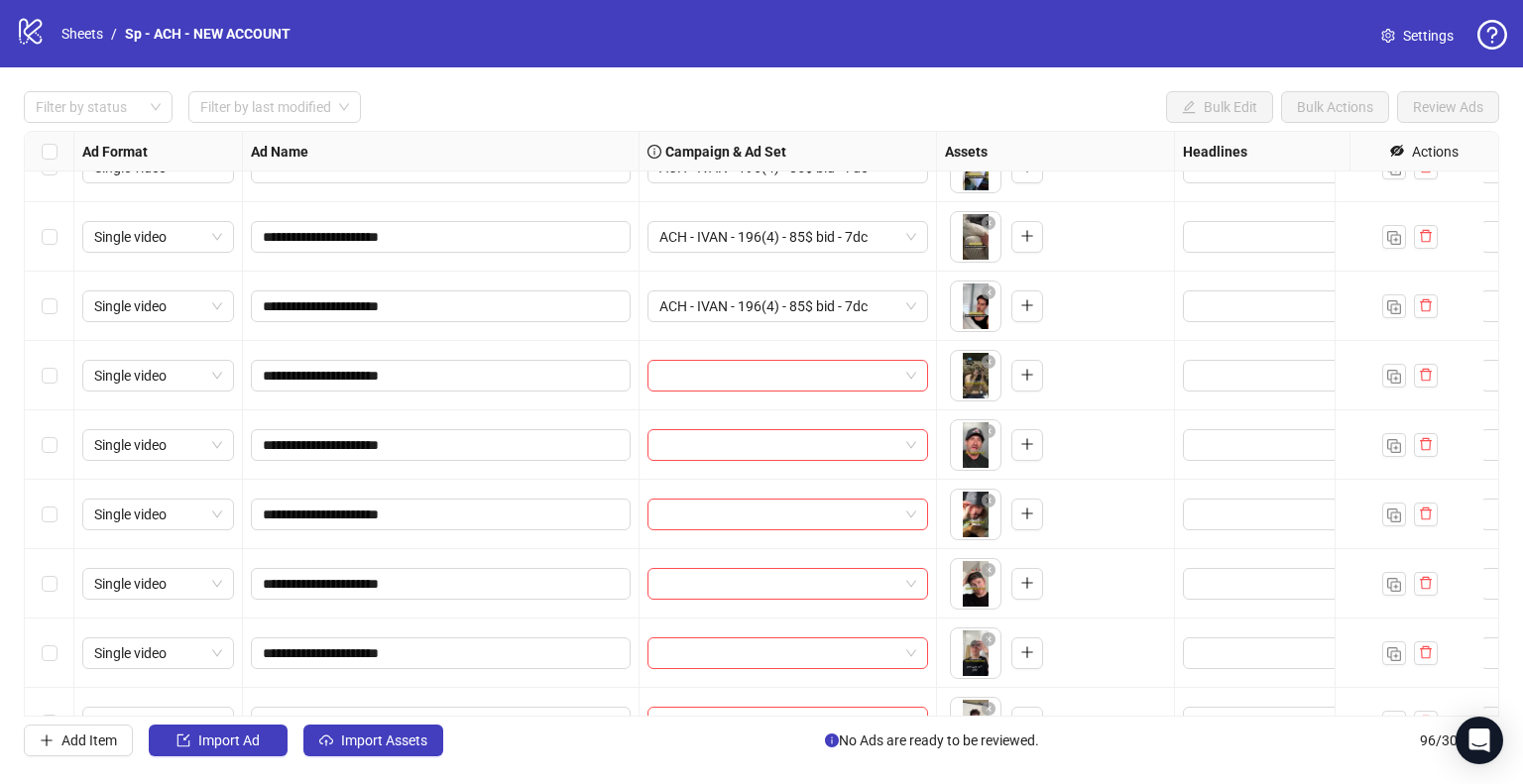 scroll, scrollTop: 5313, scrollLeft: 0, axis: vertical 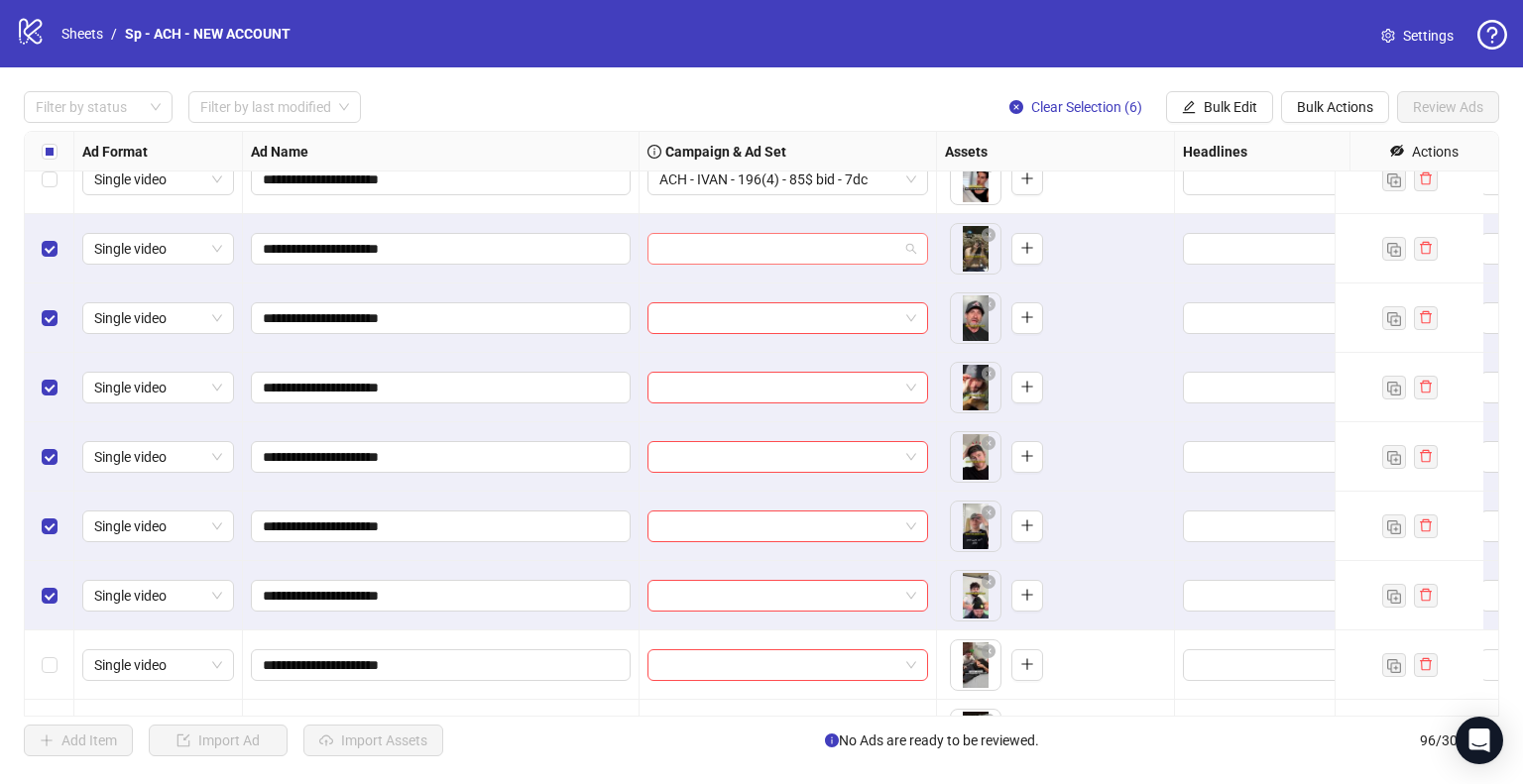 click at bounding box center [778, 249] 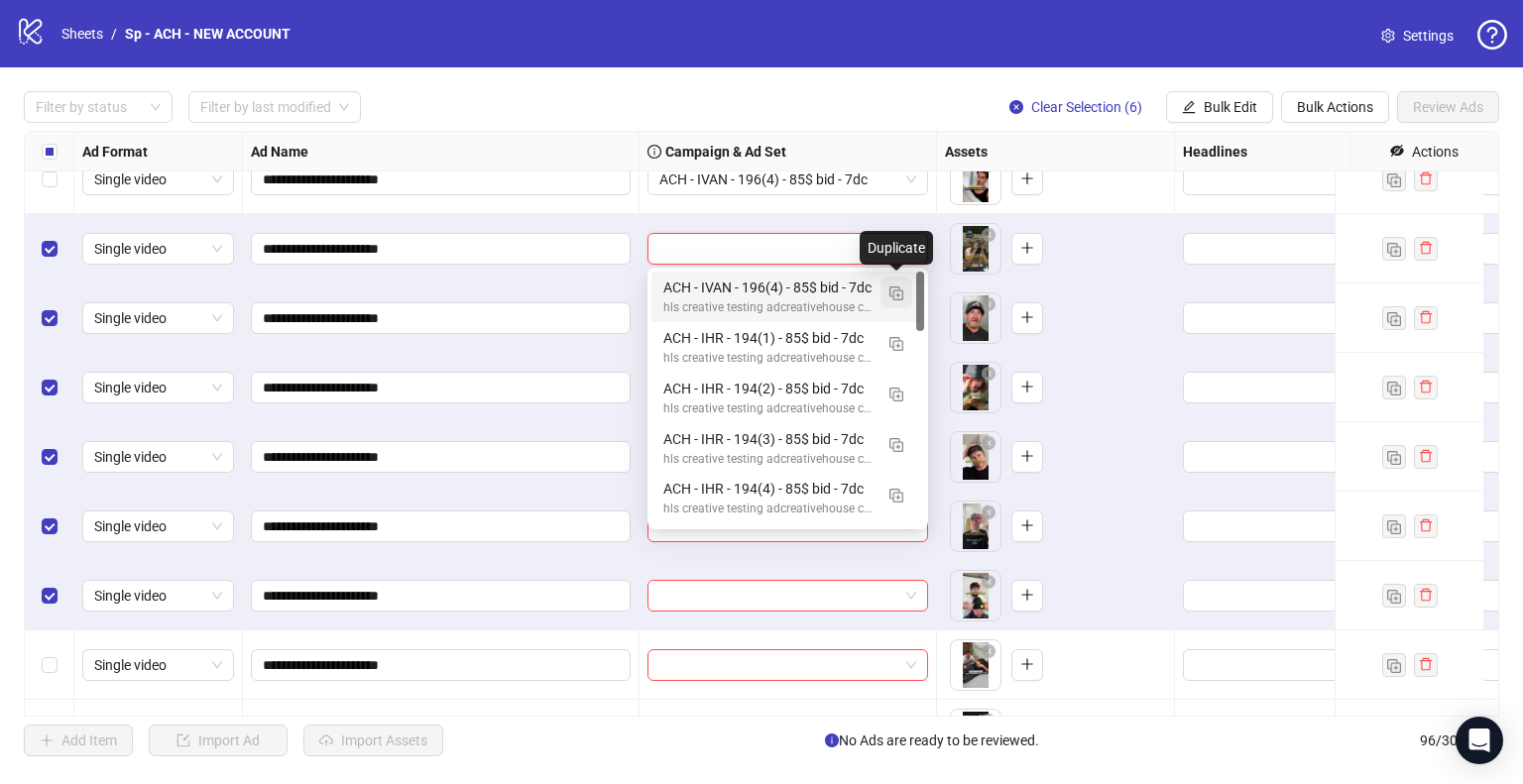 click at bounding box center [896, 293] 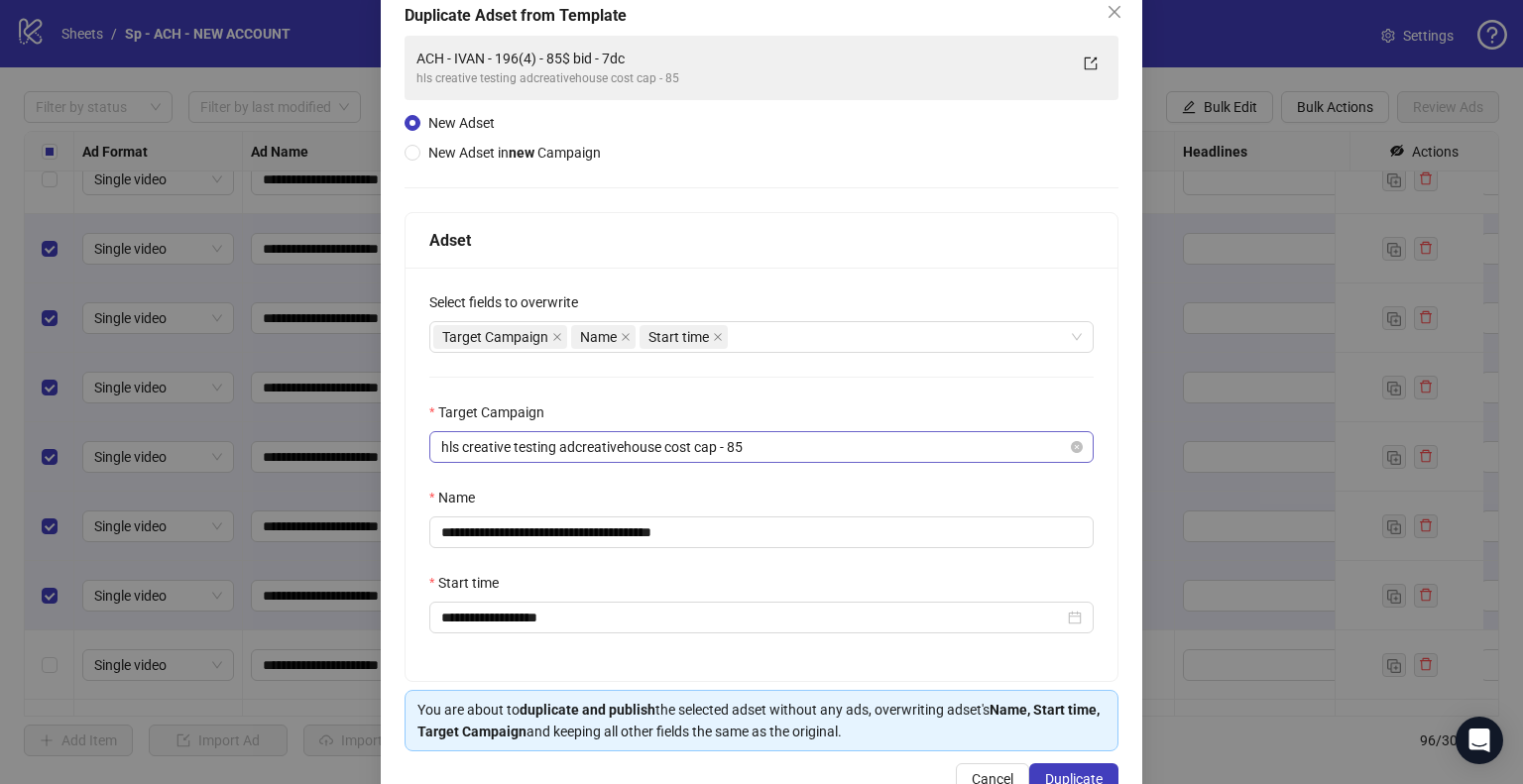 scroll, scrollTop: 119, scrollLeft: 0, axis: vertical 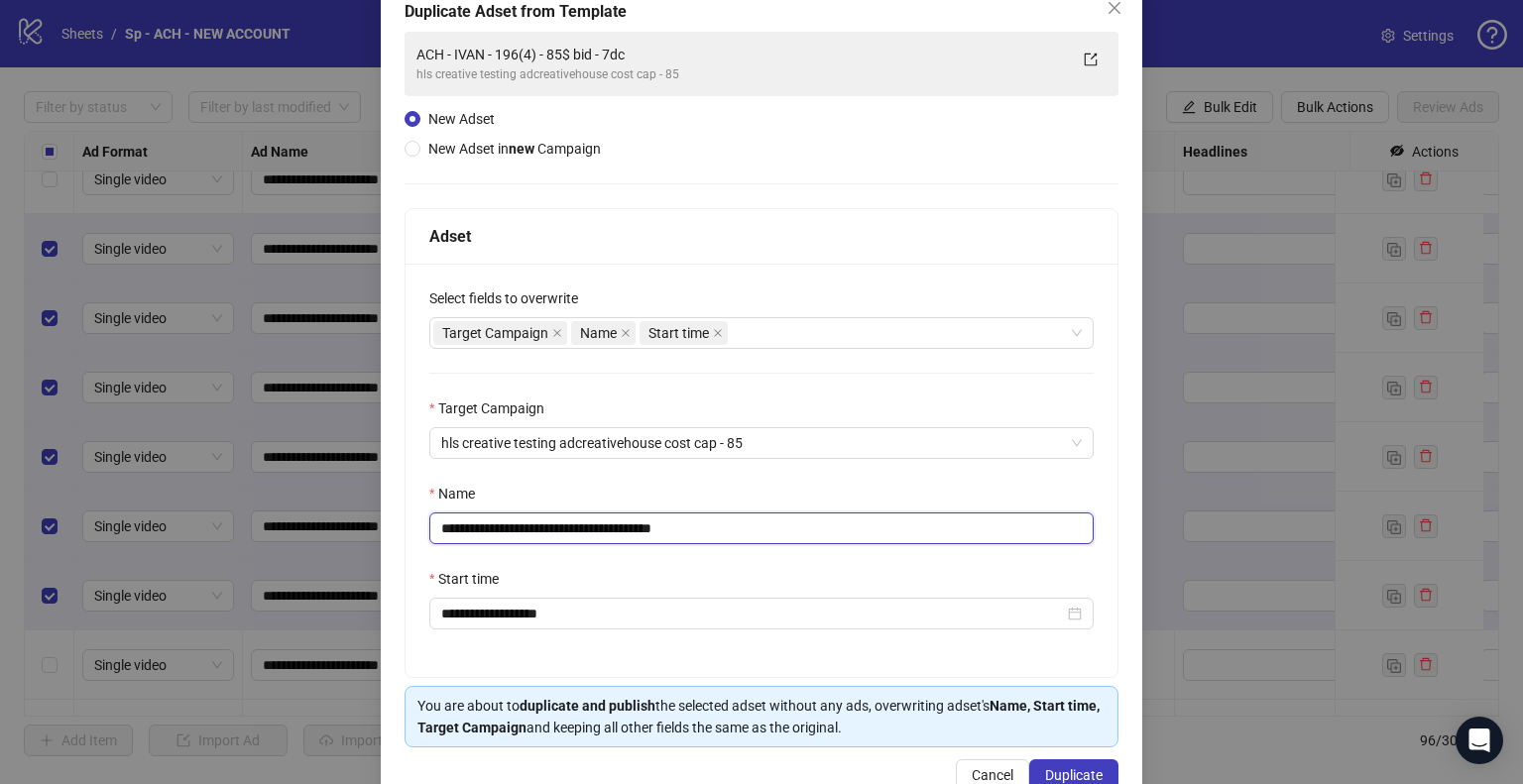 click on "**********" at bounding box center [762, 528] 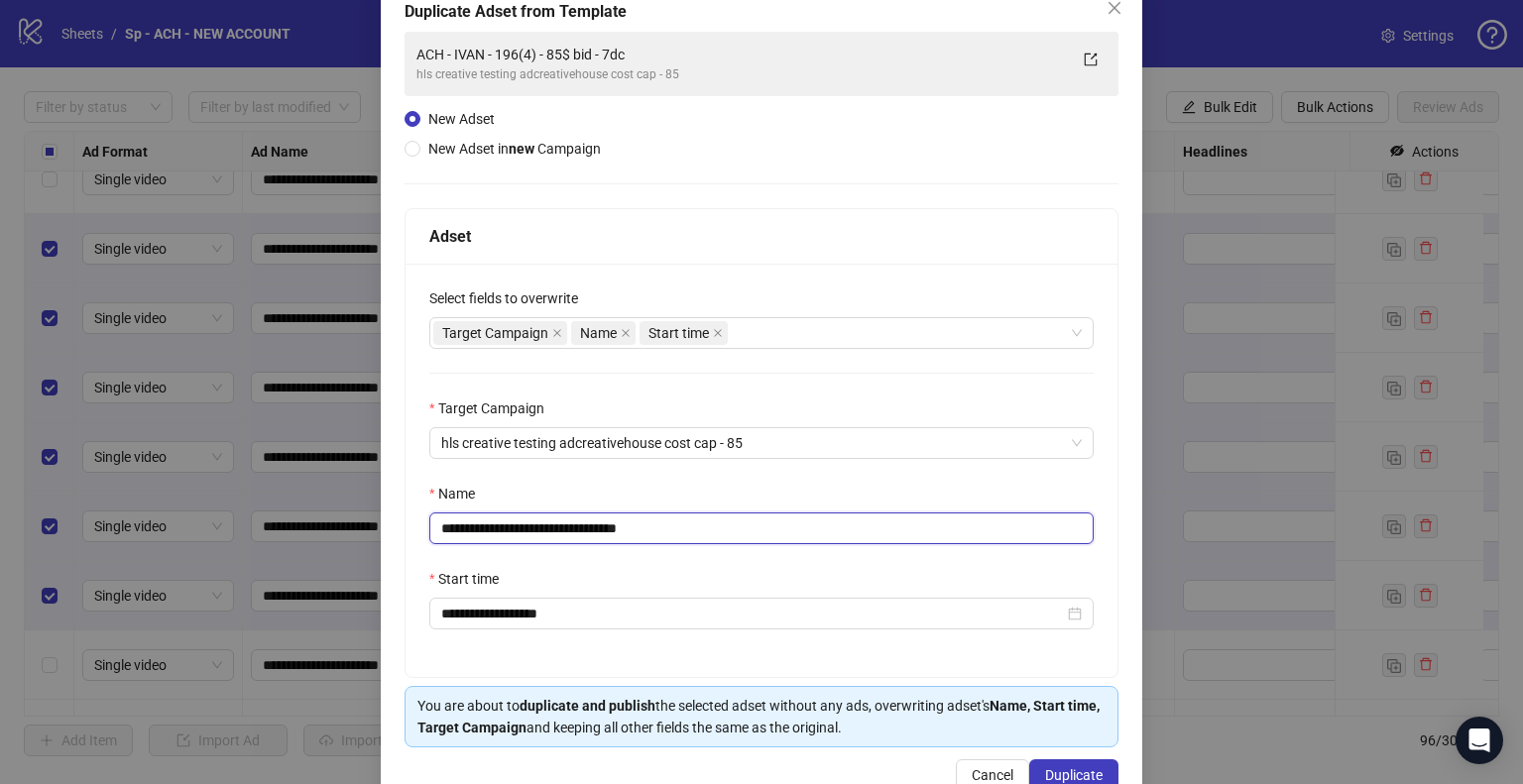 scroll, scrollTop: 168, scrollLeft: 0, axis: vertical 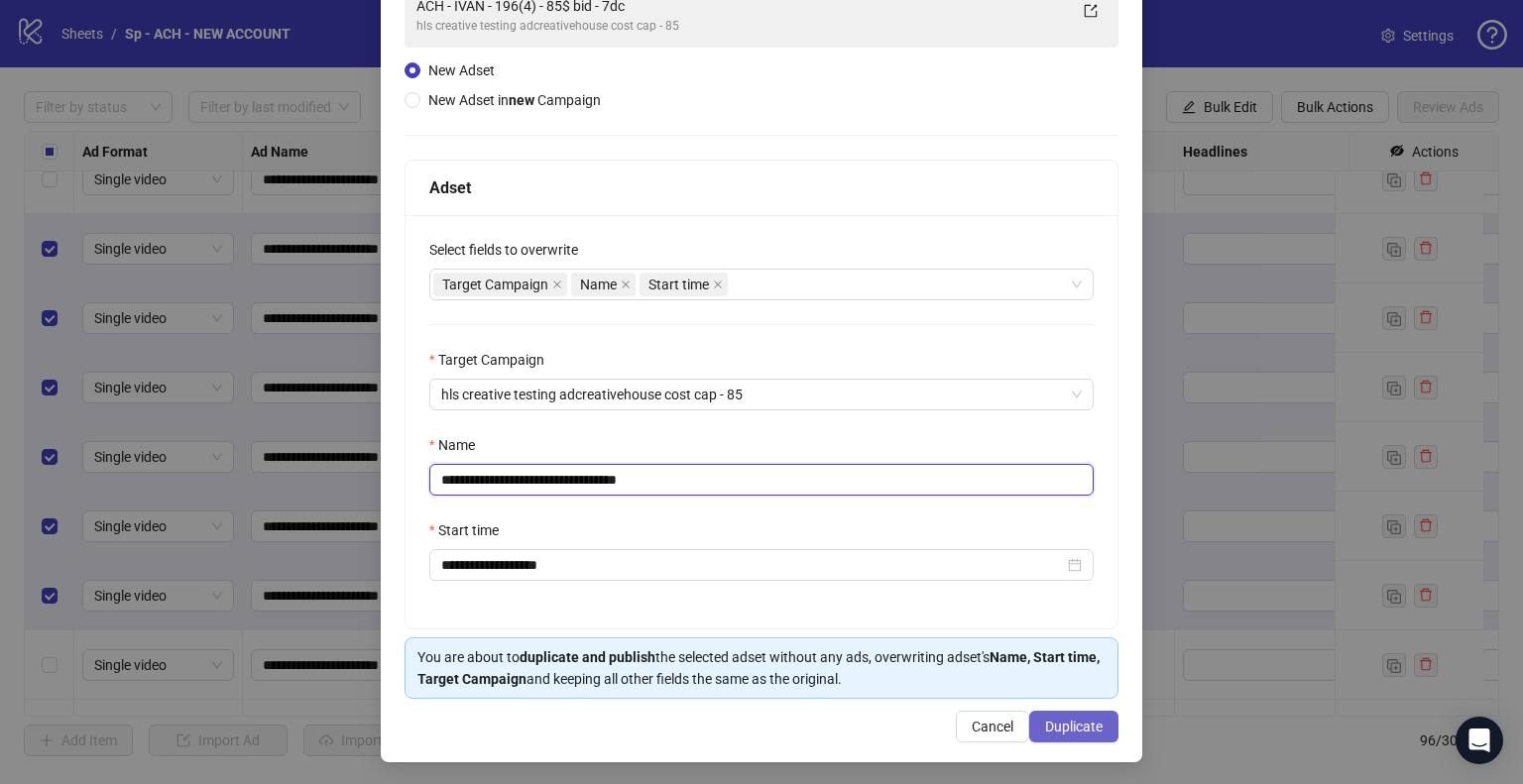 type on "**********" 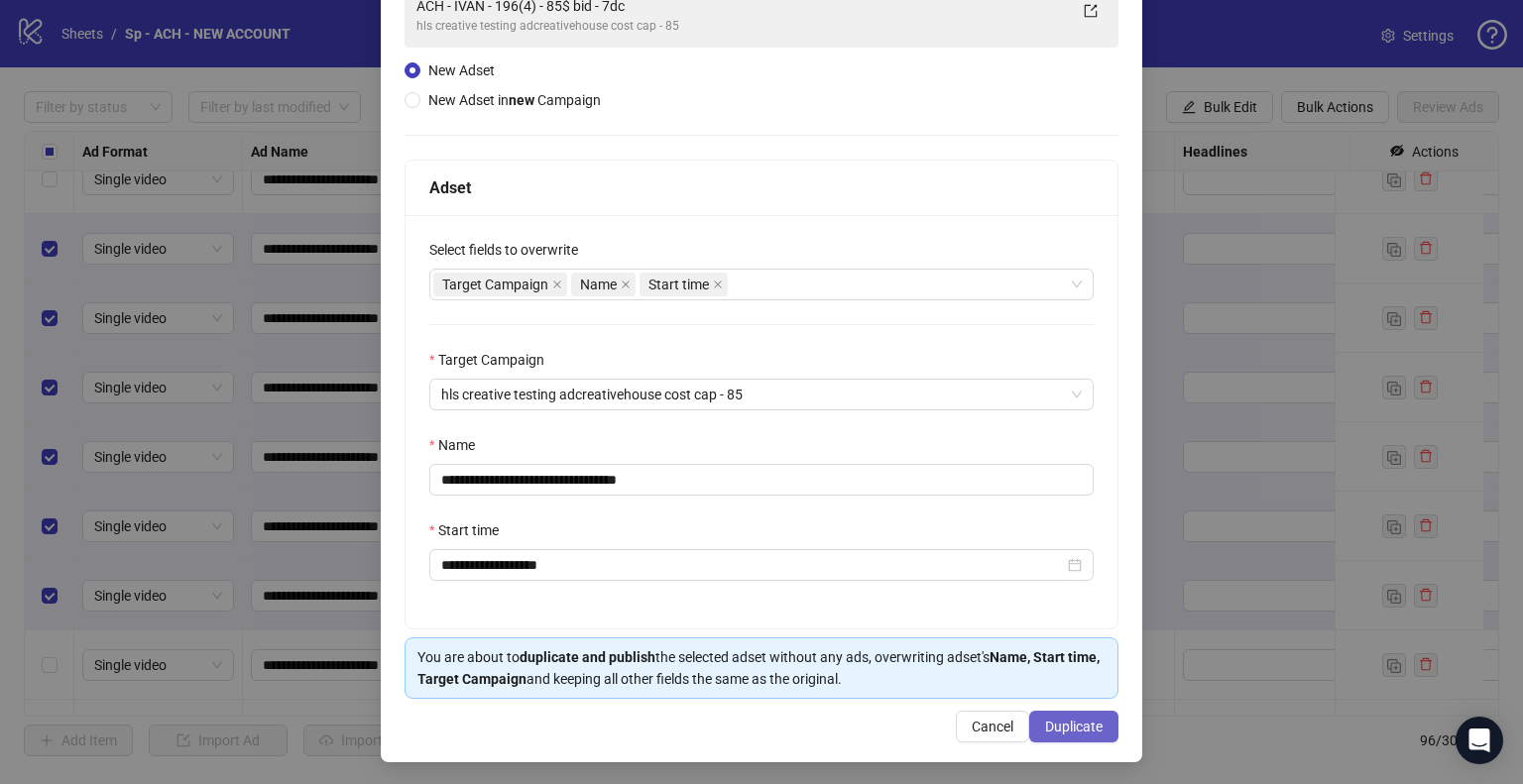click on "Duplicate" at bounding box center [1074, 727] 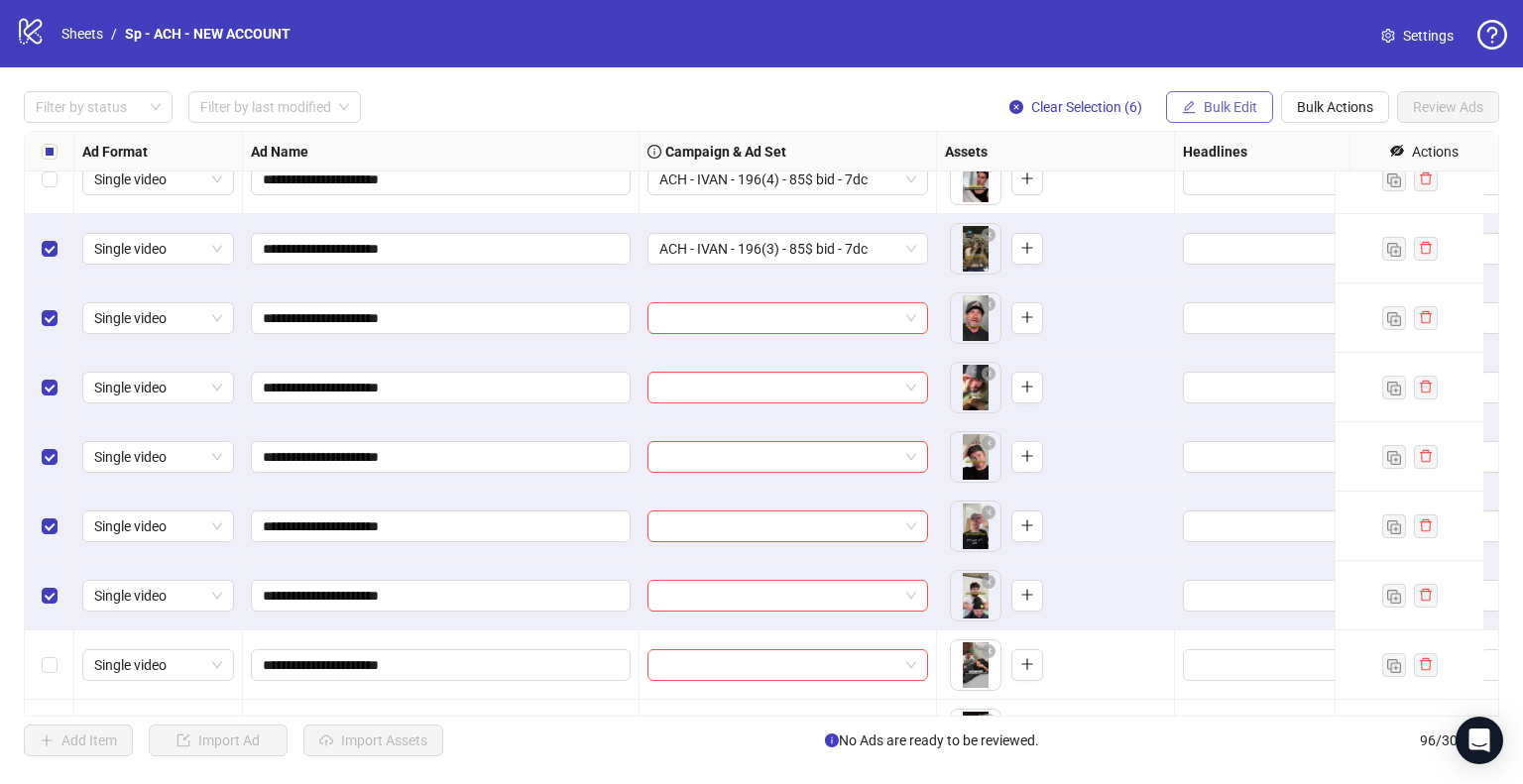 click on "Bulk Edit" at bounding box center (1230, 107) 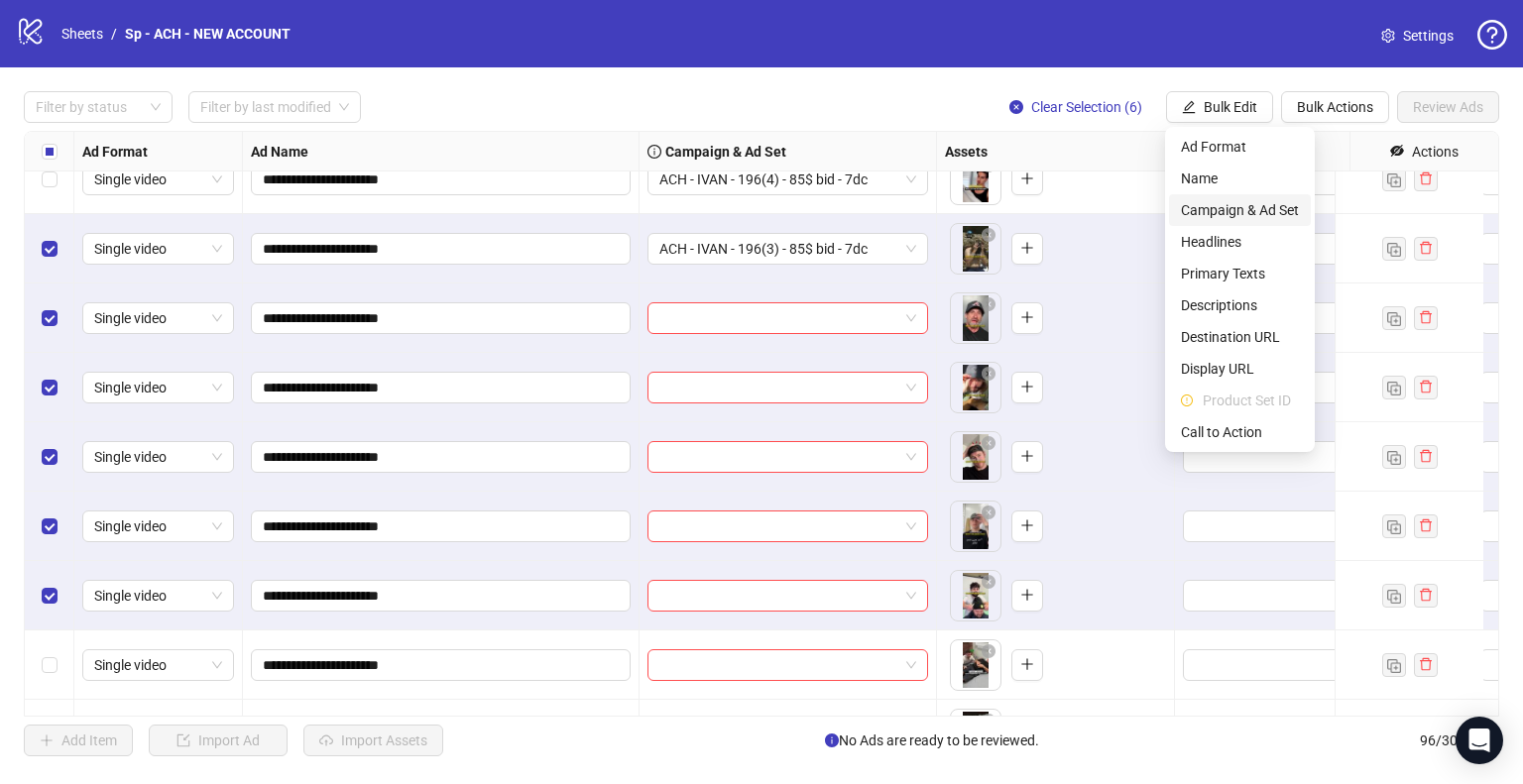 click on "Campaign & Ad Set" at bounding box center [1239, 210] 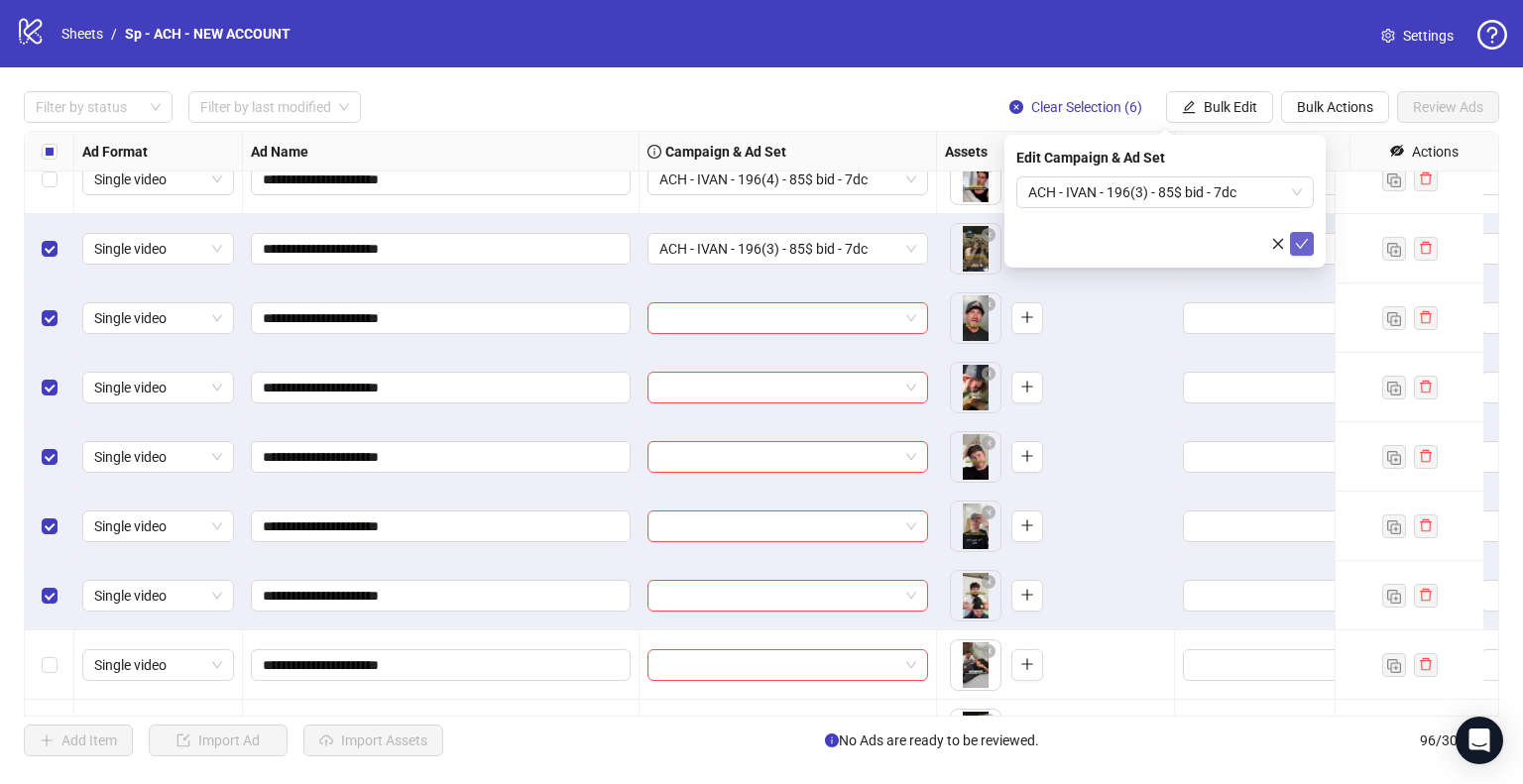 click at bounding box center [1302, 244] 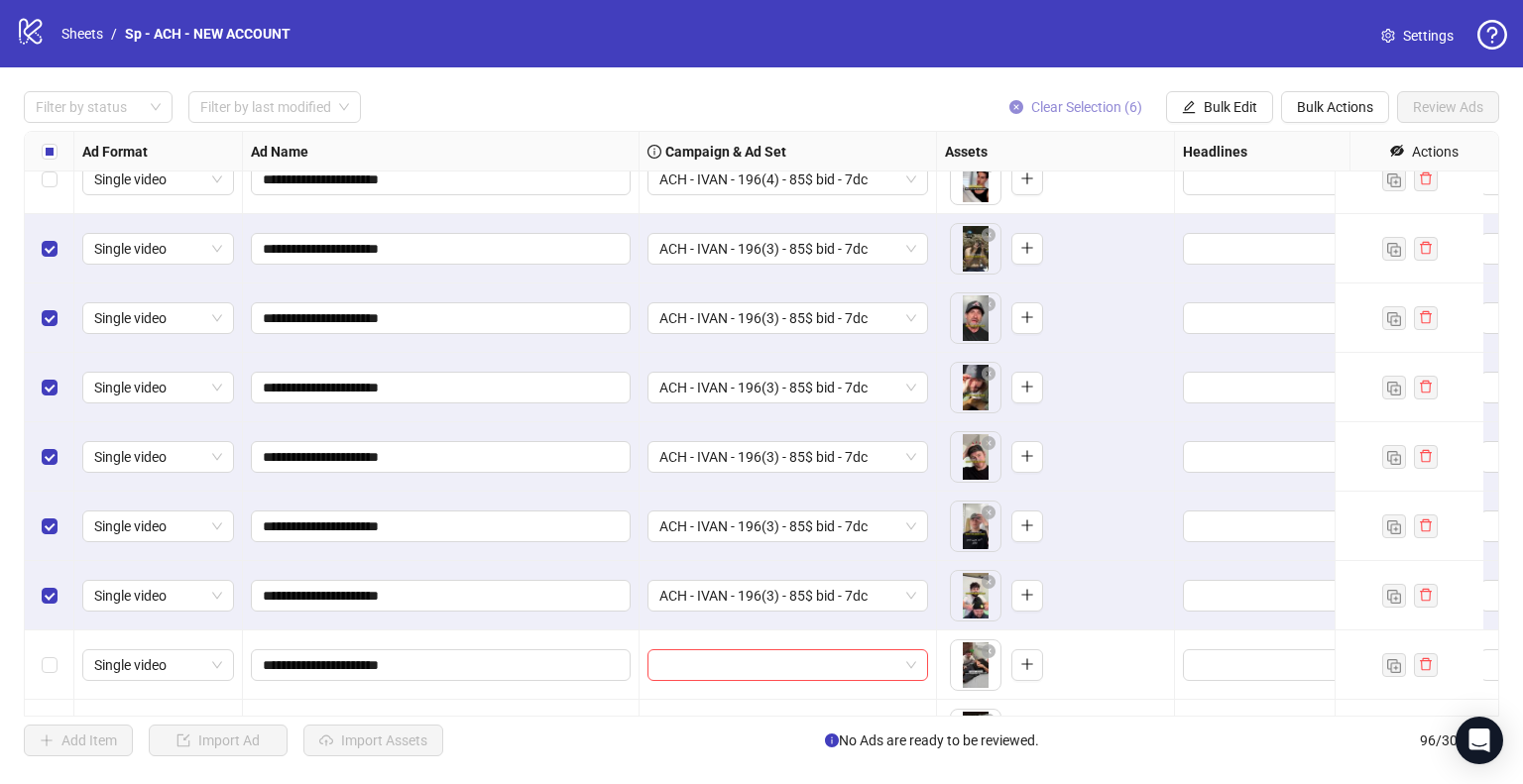 click on "Clear Selection (6)" at bounding box center (1087, 107) 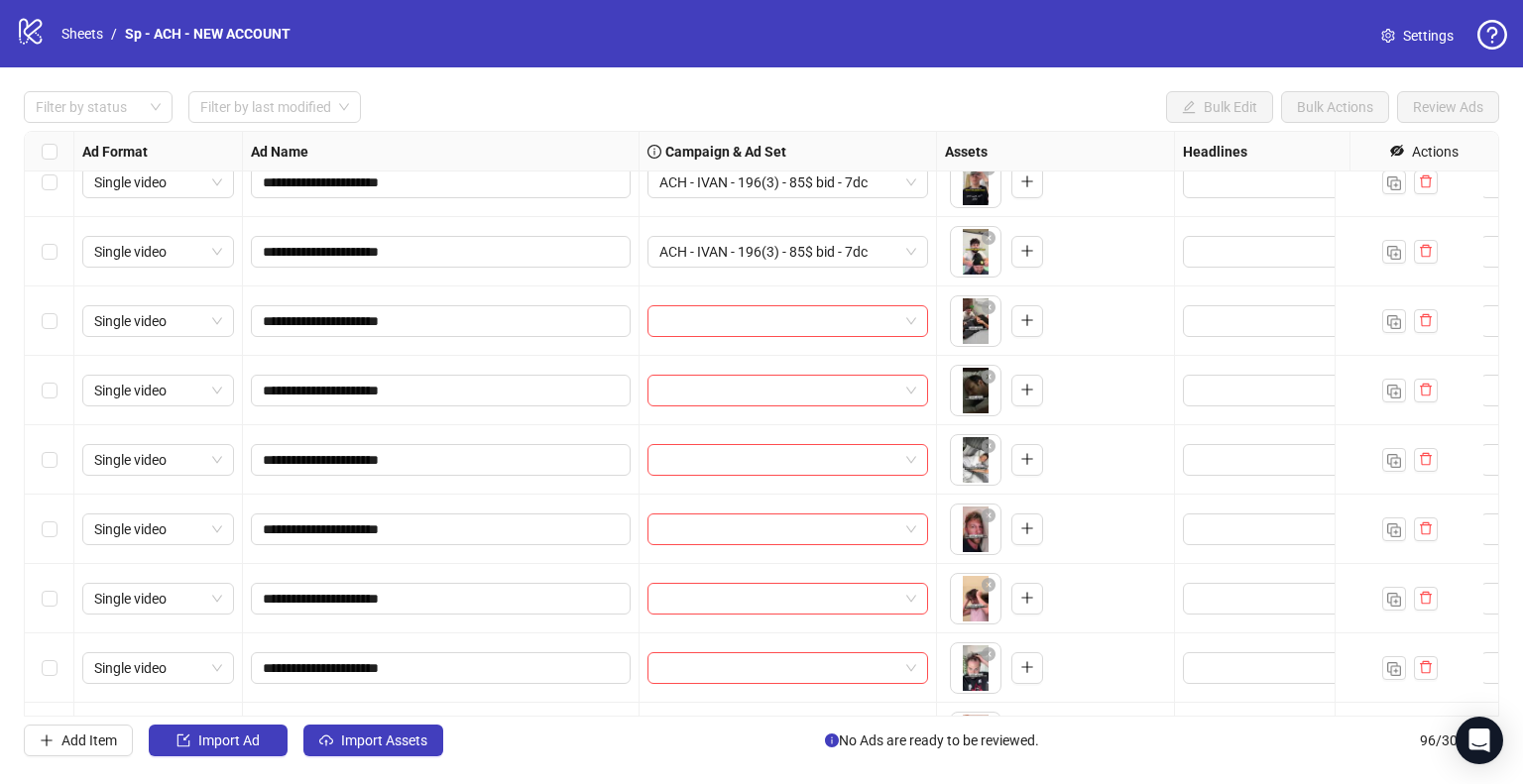scroll, scrollTop: 5723, scrollLeft: 0, axis: vertical 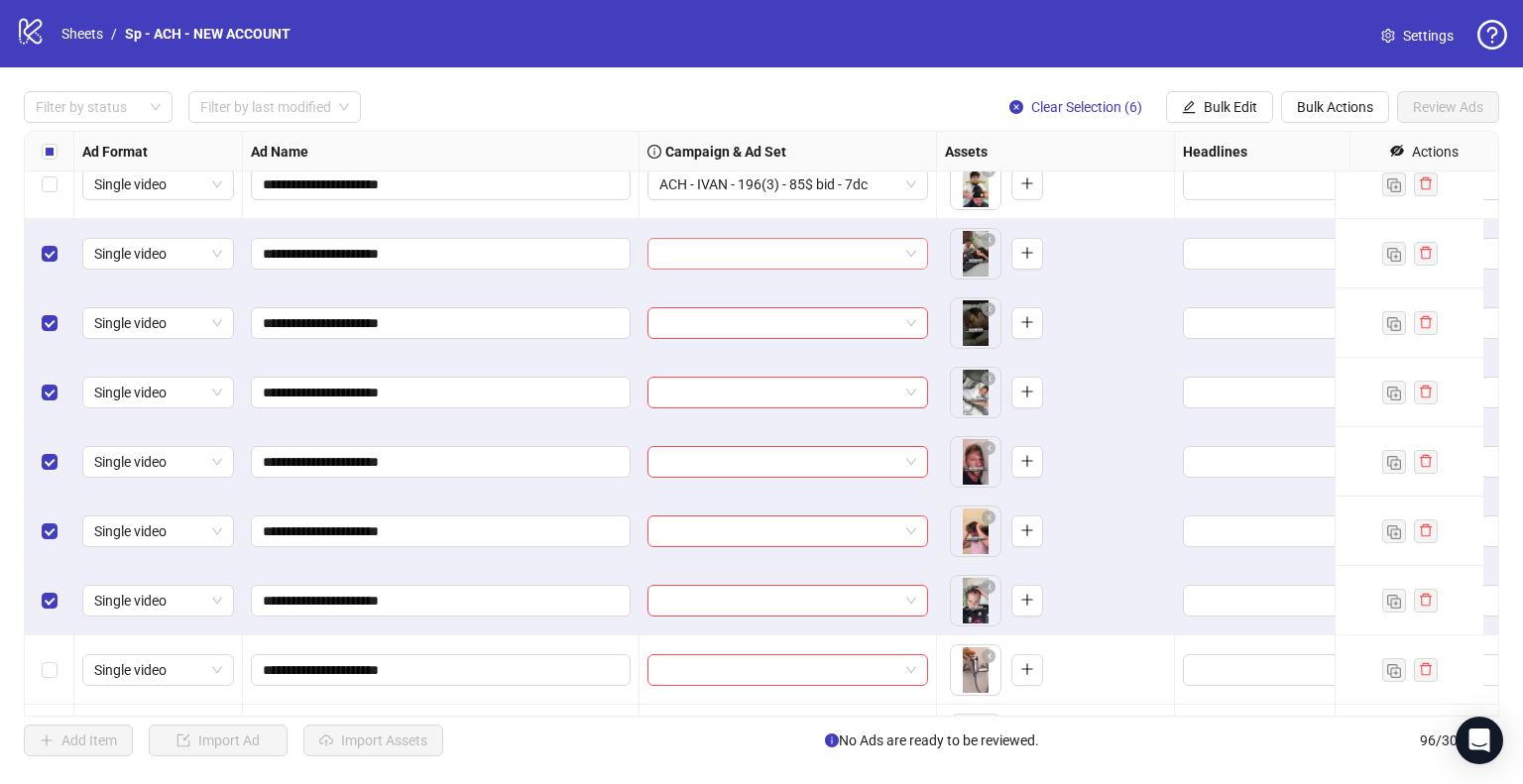 click at bounding box center [778, 254] 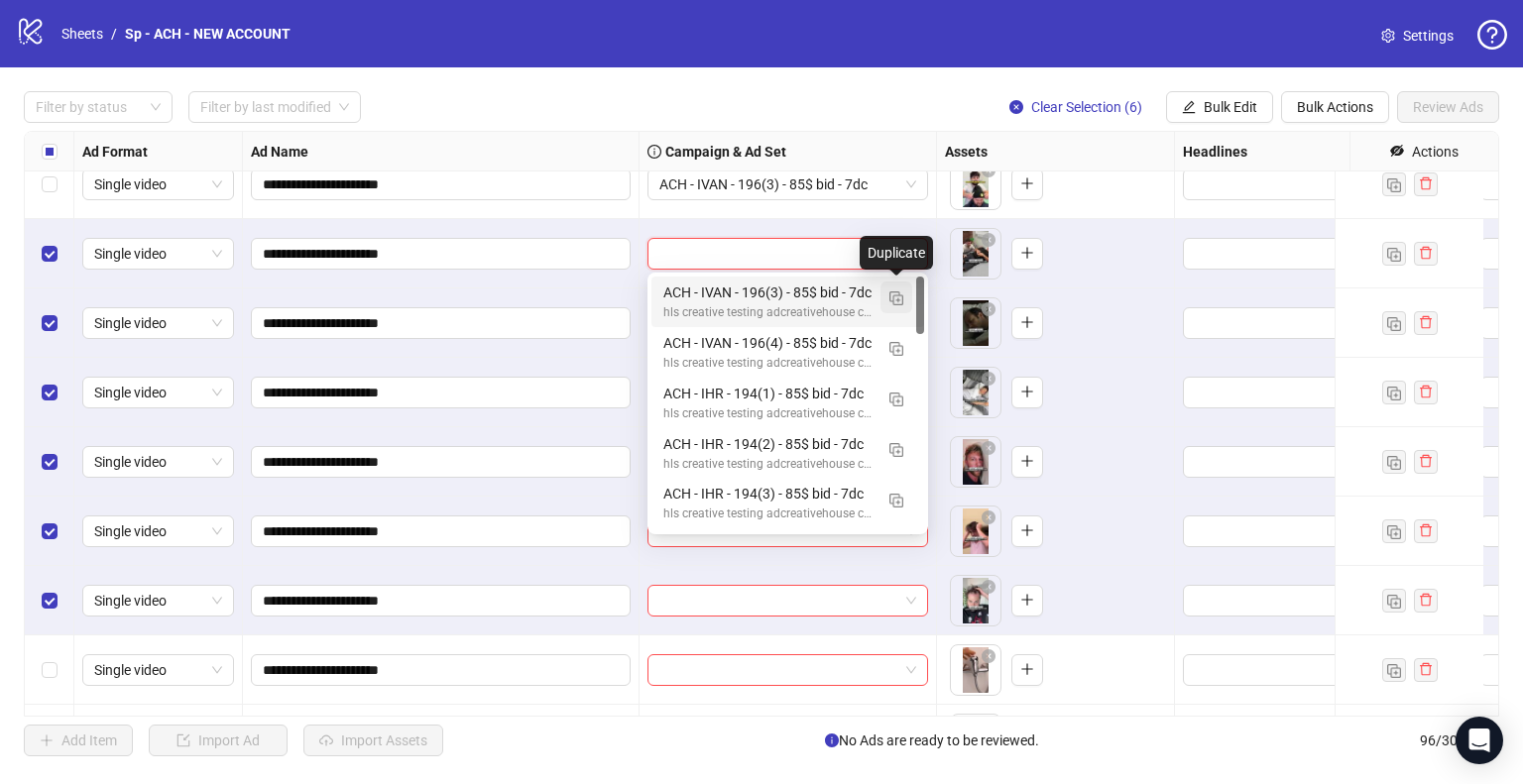 click at bounding box center [896, 298] 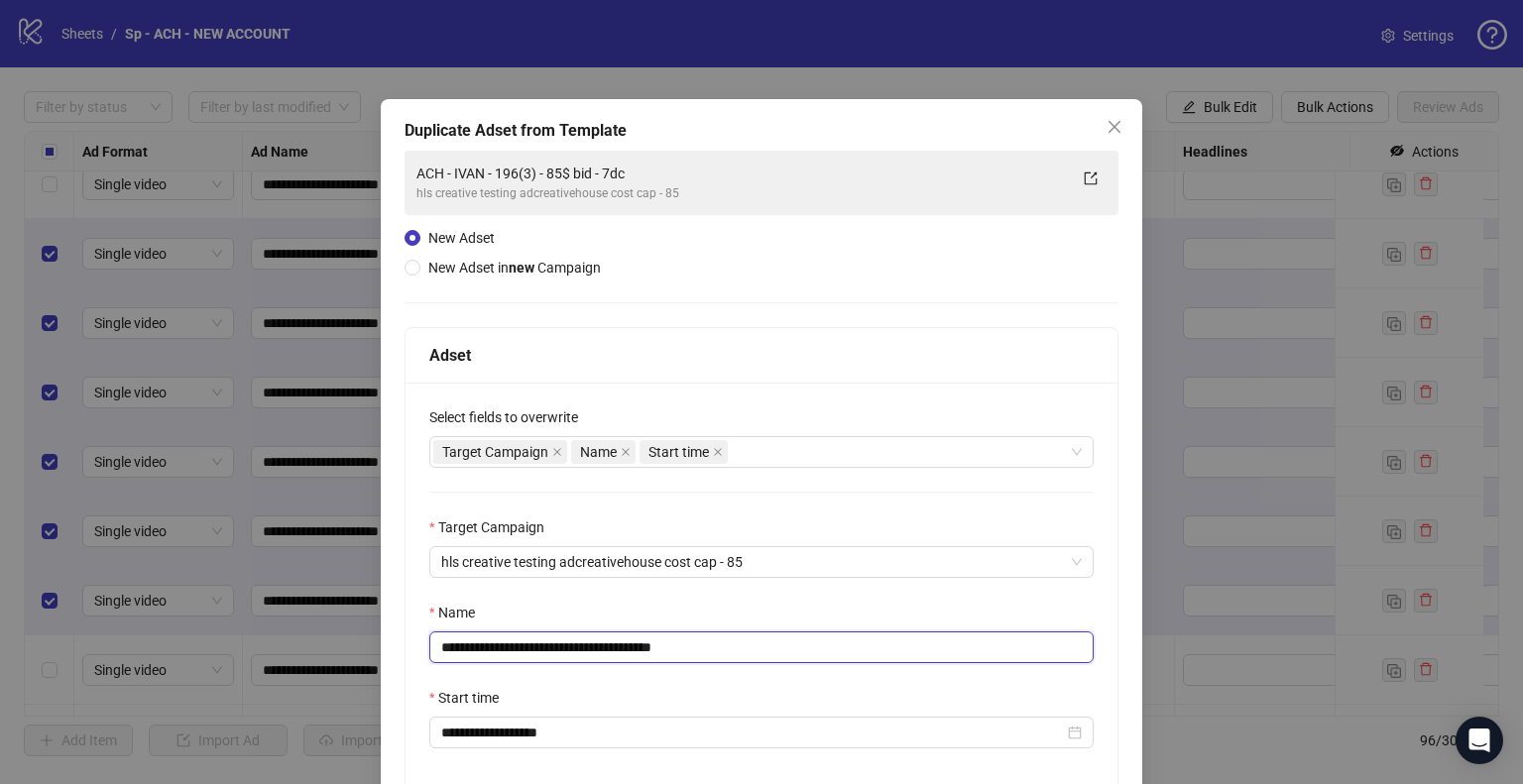 click on "**********" at bounding box center (762, 647) 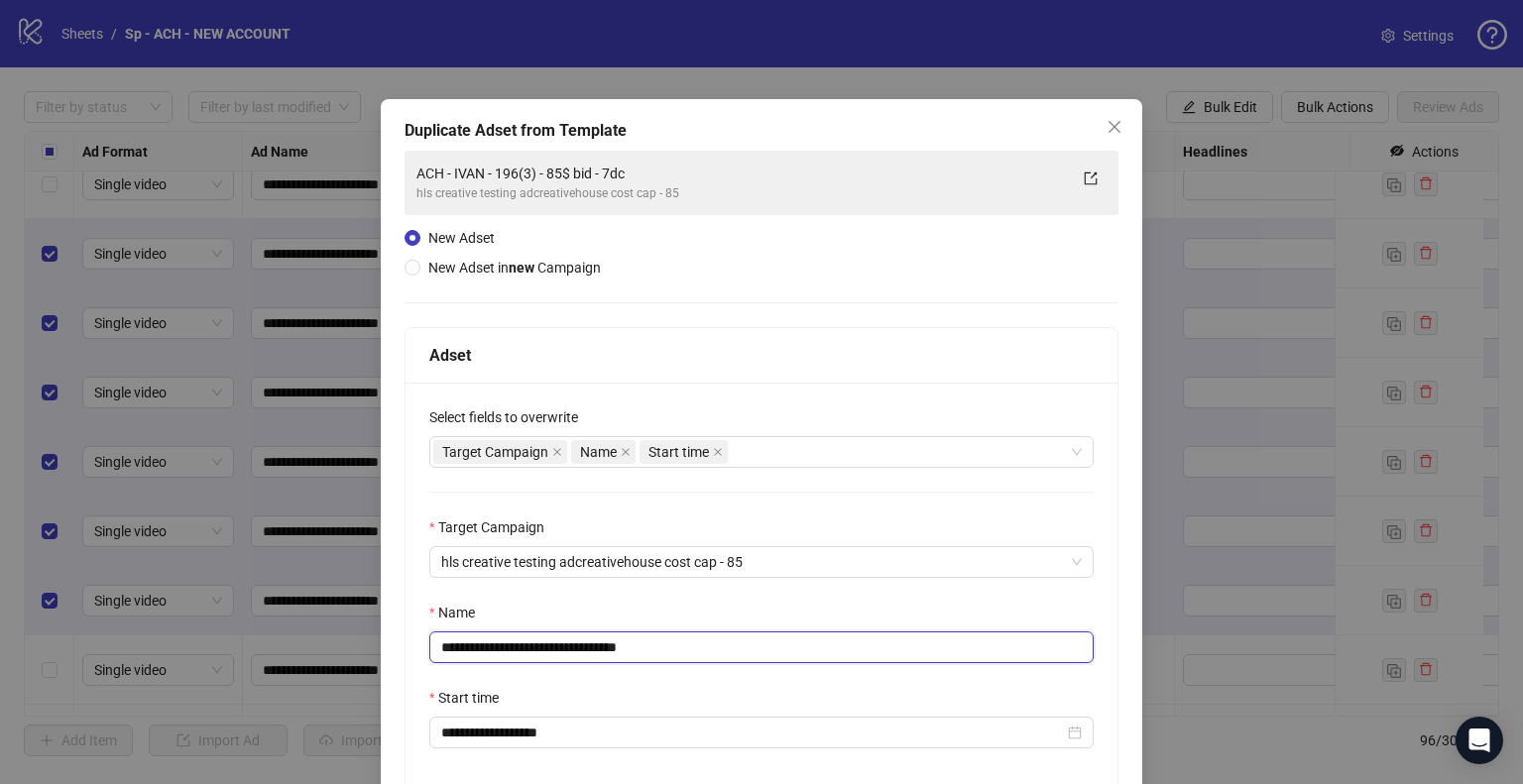scroll, scrollTop: 168, scrollLeft: 0, axis: vertical 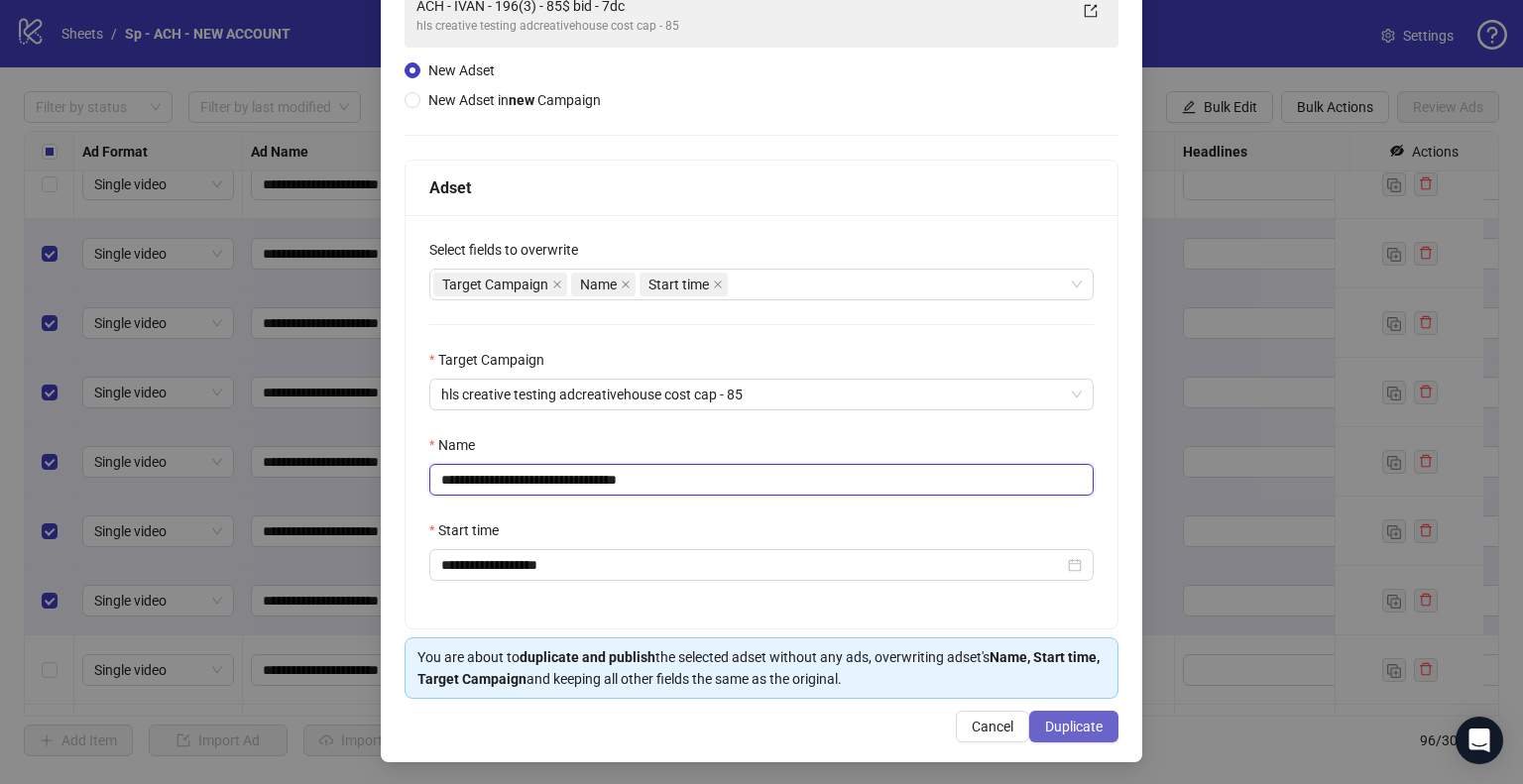 type on "**********" 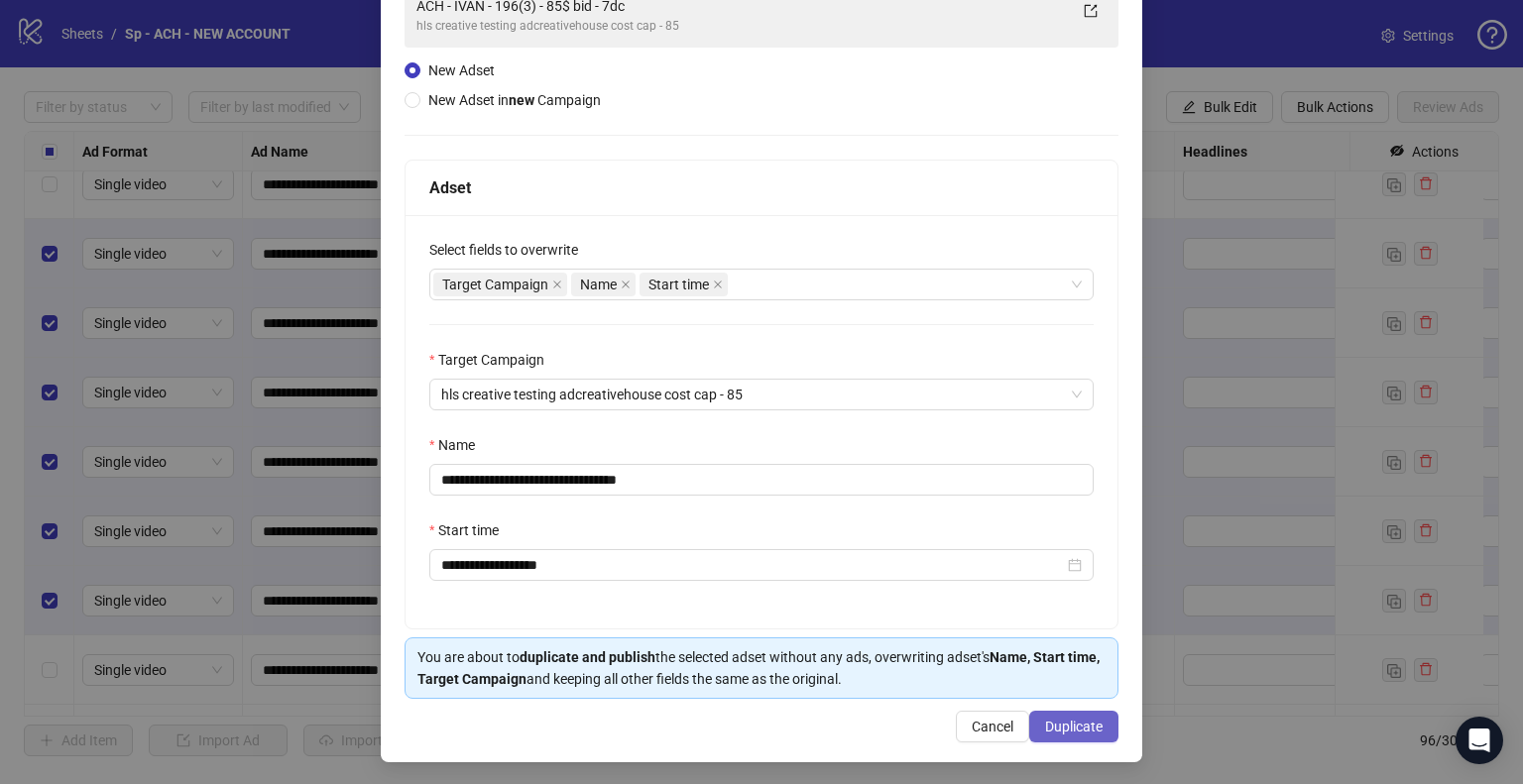 click on "Duplicate" at bounding box center (1074, 727) 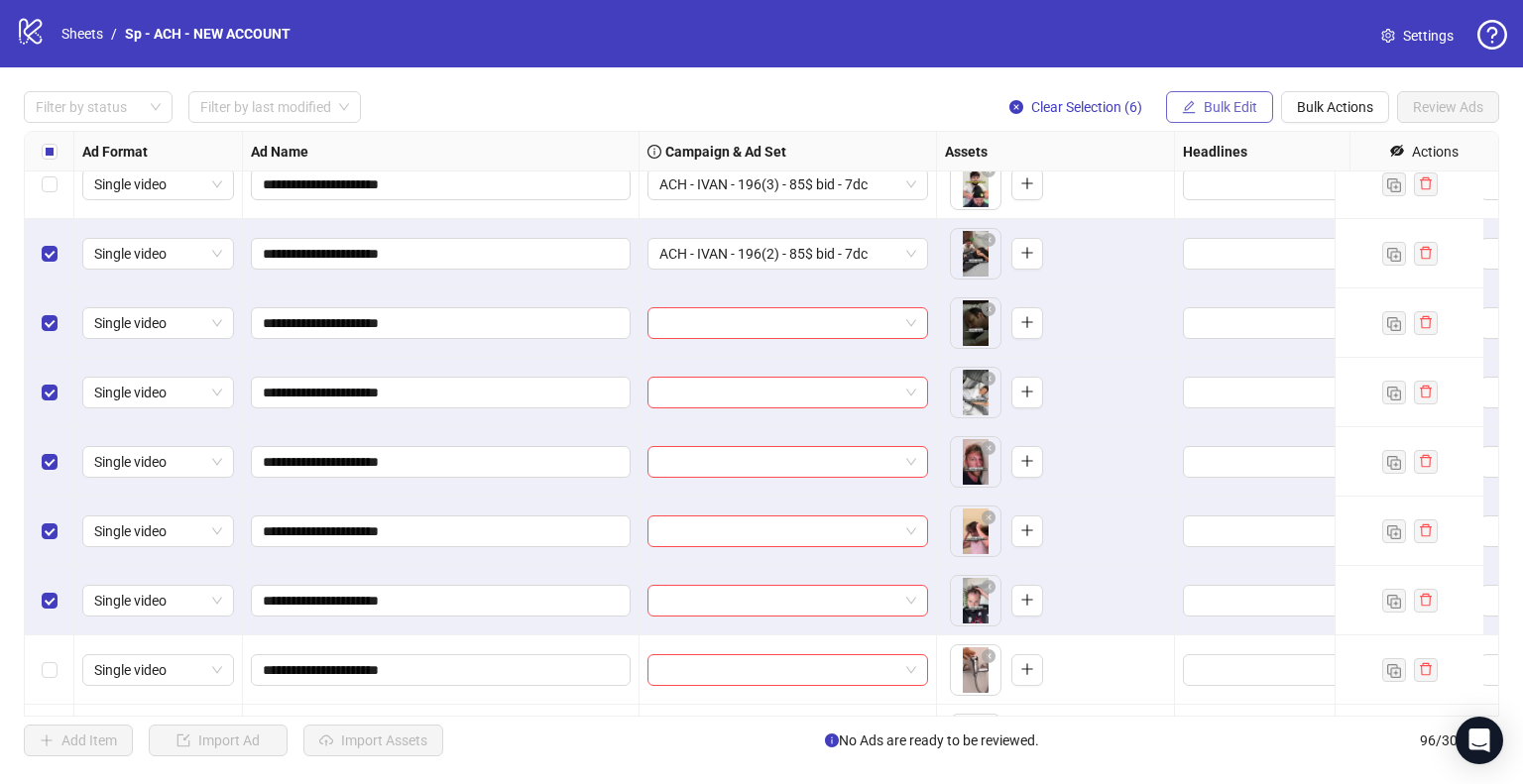click on "Bulk Edit" at bounding box center [1230, 107] 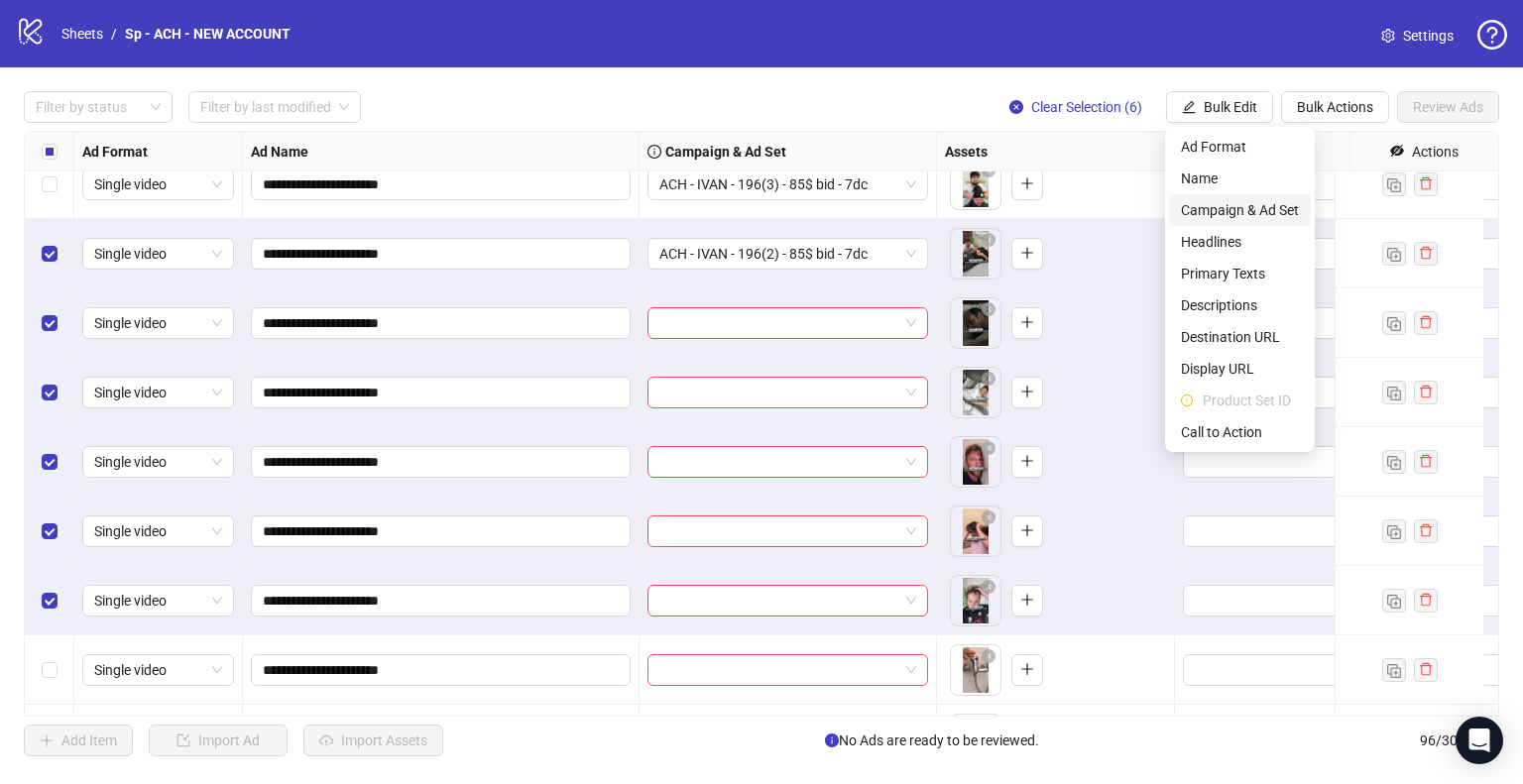 click on "Campaign & Ad Set" at bounding box center [1239, 210] 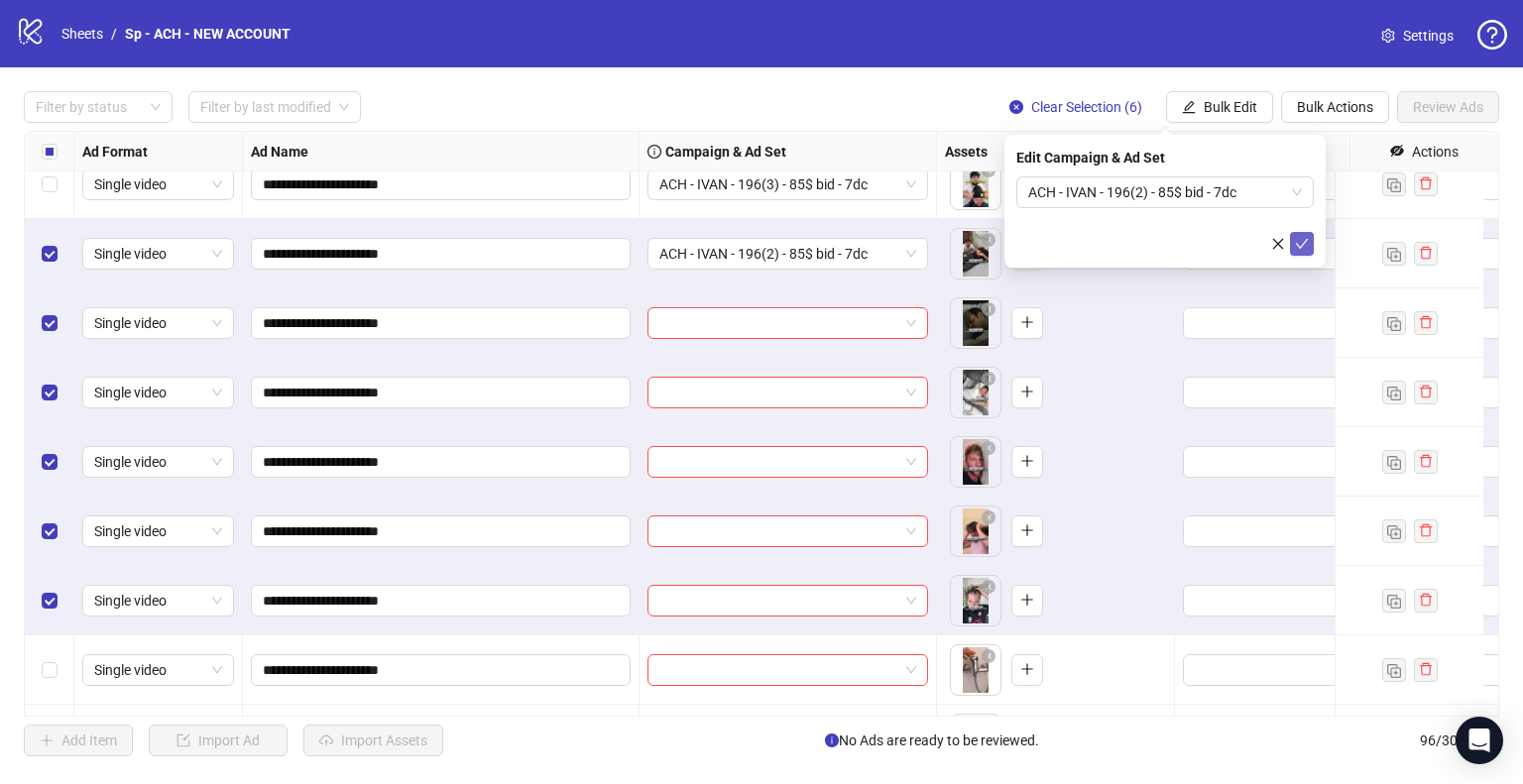 click at bounding box center [1302, 244] 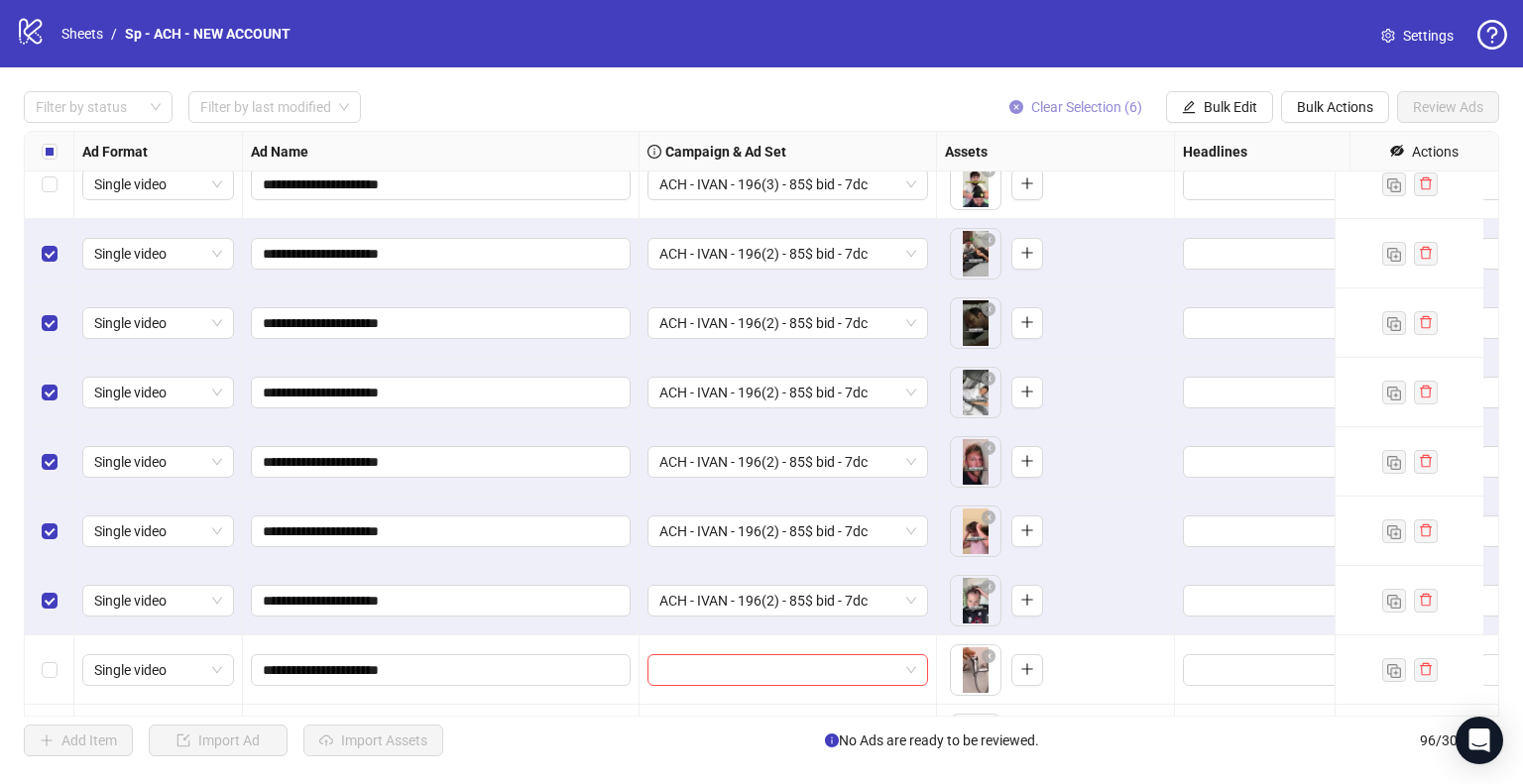 click on "Clear Selection (6)" at bounding box center [1087, 107] 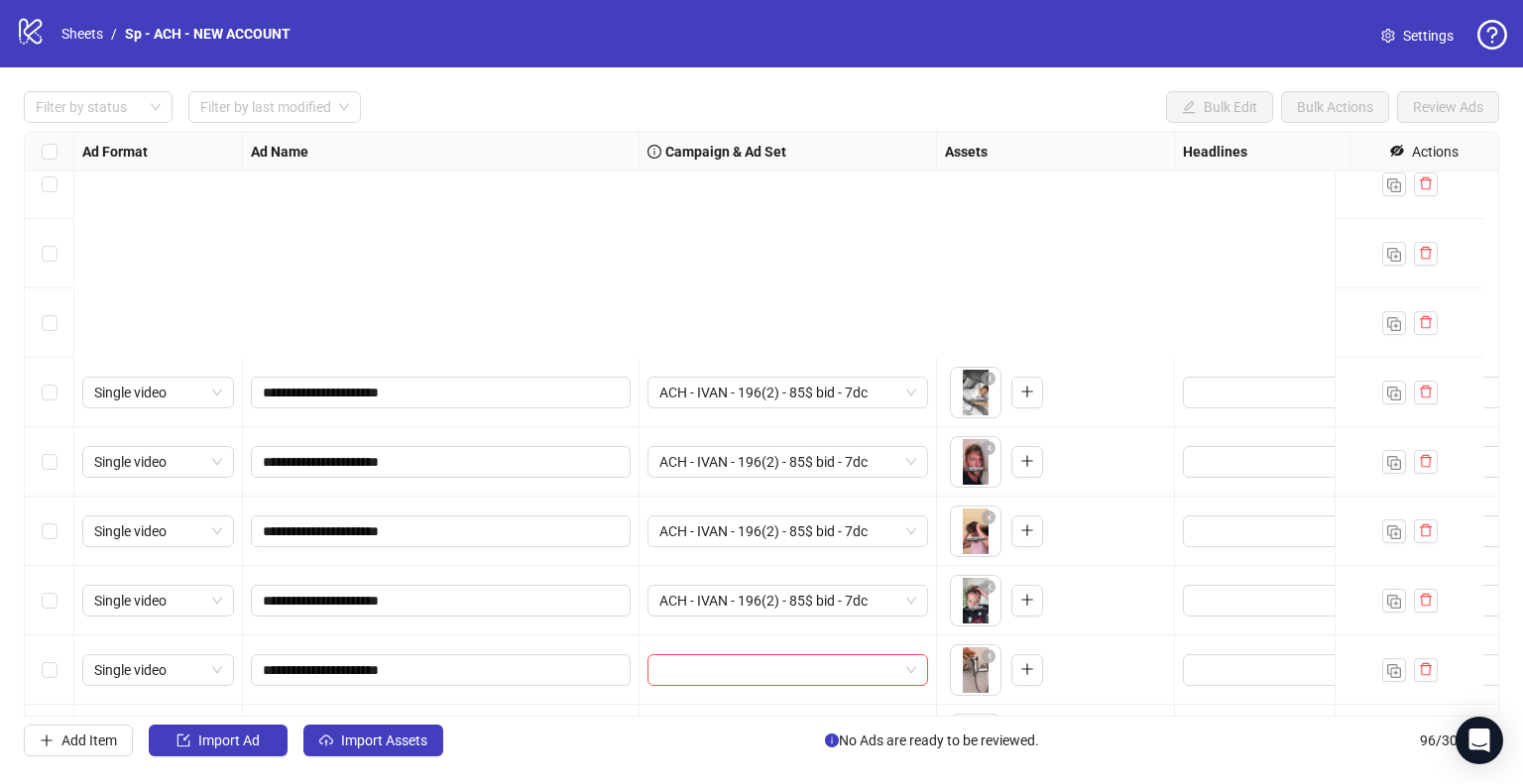 scroll, scrollTop: 6130, scrollLeft: 0, axis: vertical 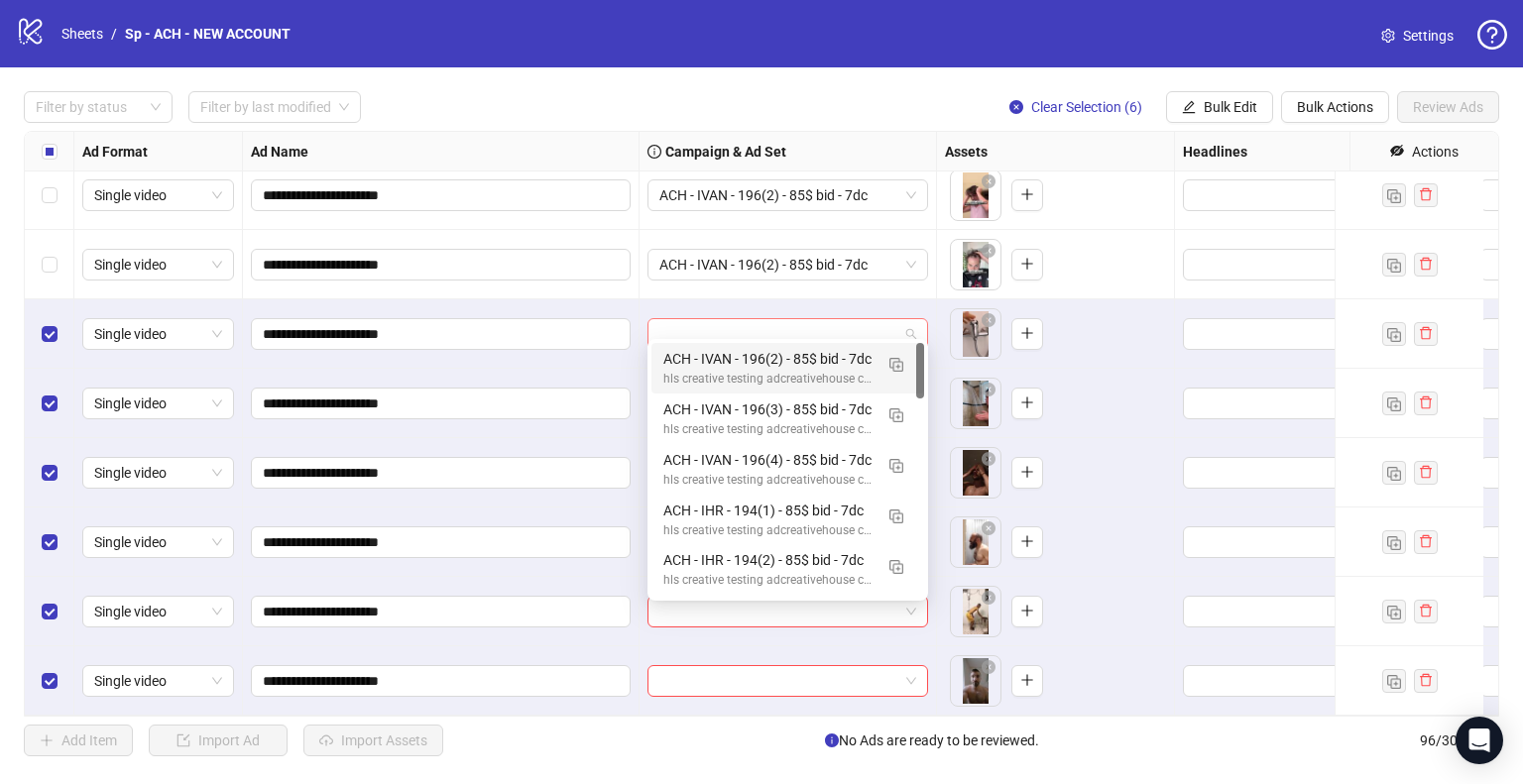 click at bounding box center (787, 334) 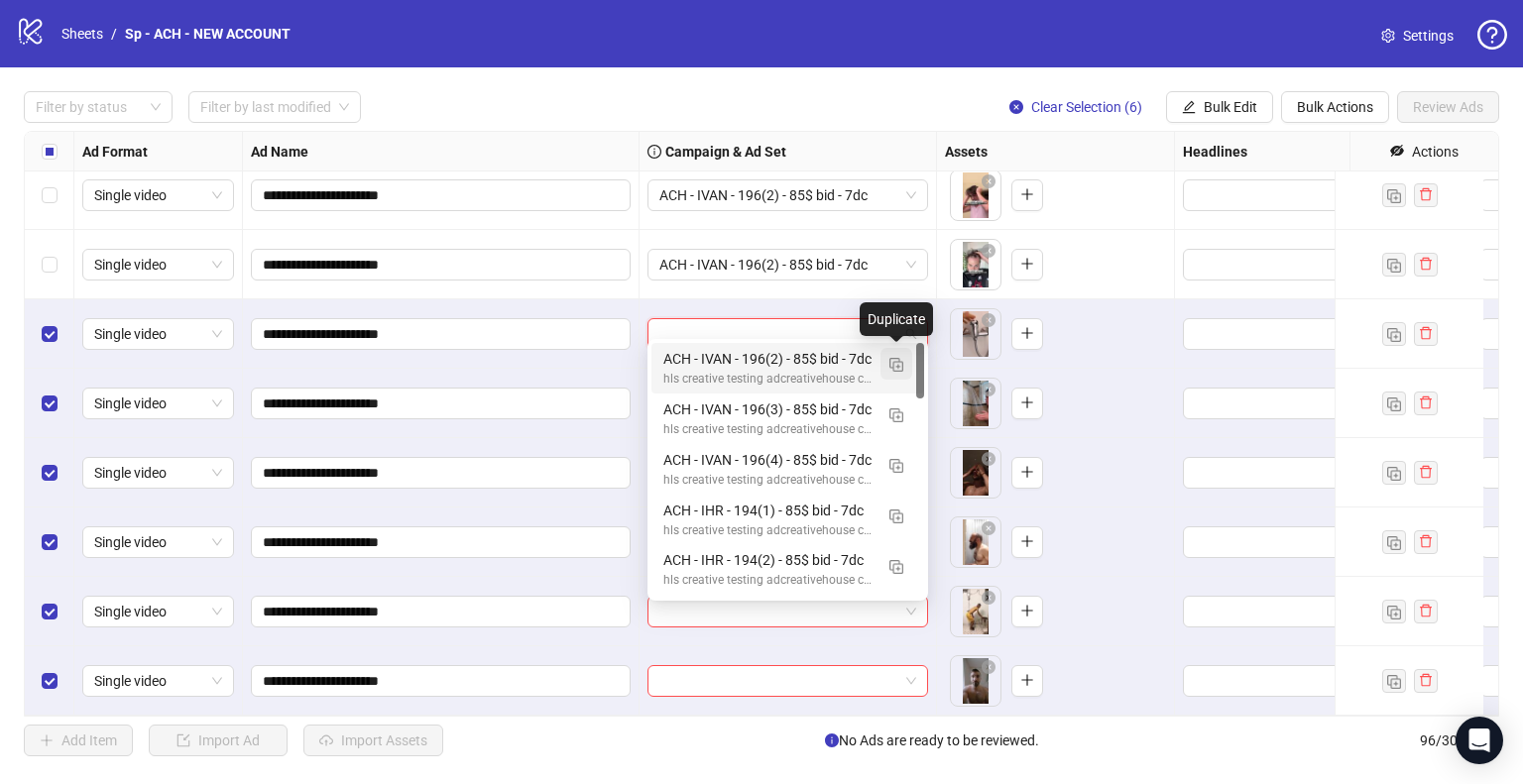 click at bounding box center (896, 365) 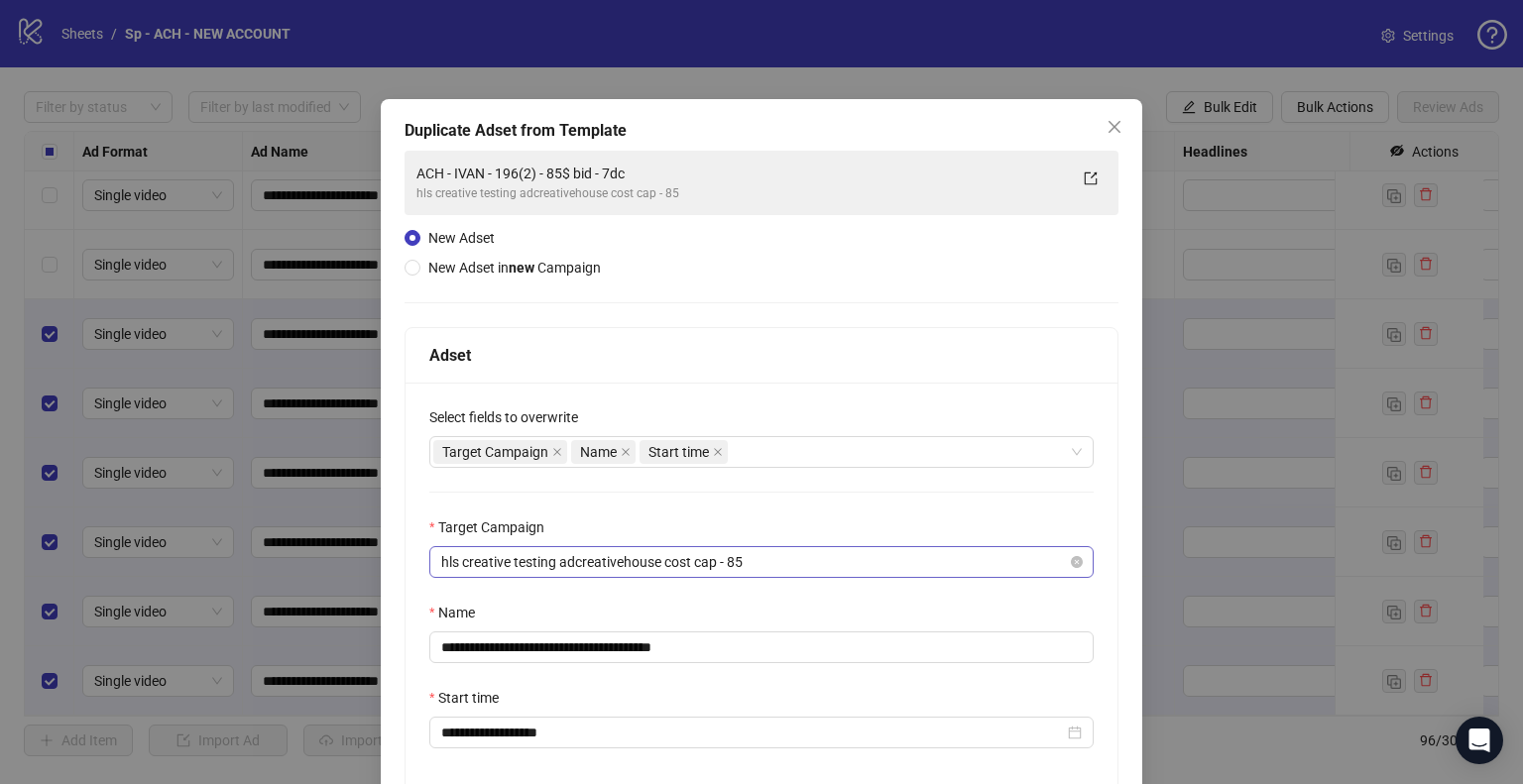 scroll, scrollTop: 168, scrollLeft: 0, axis: vertical 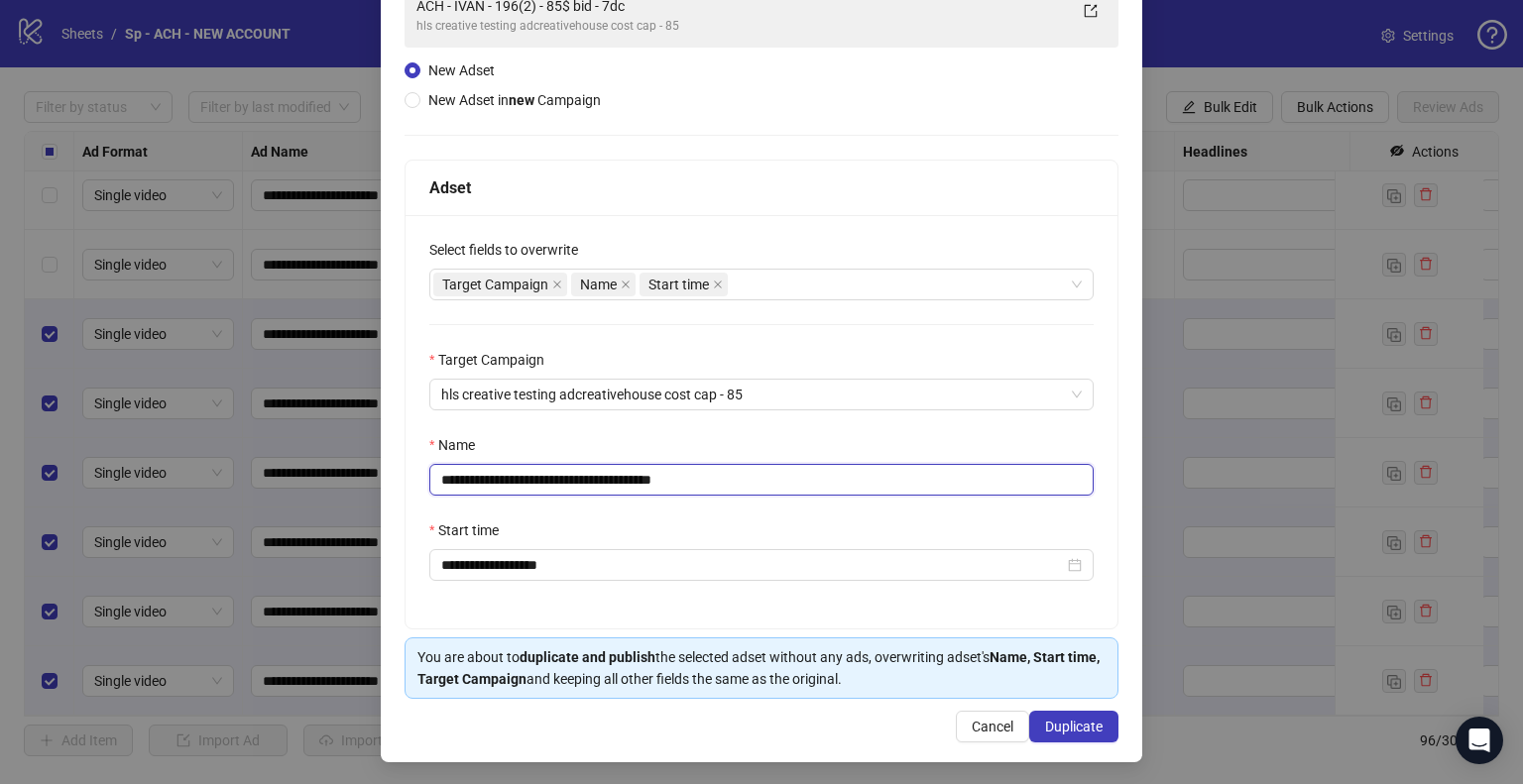 click on "**********" at bounding box center [762, 480] 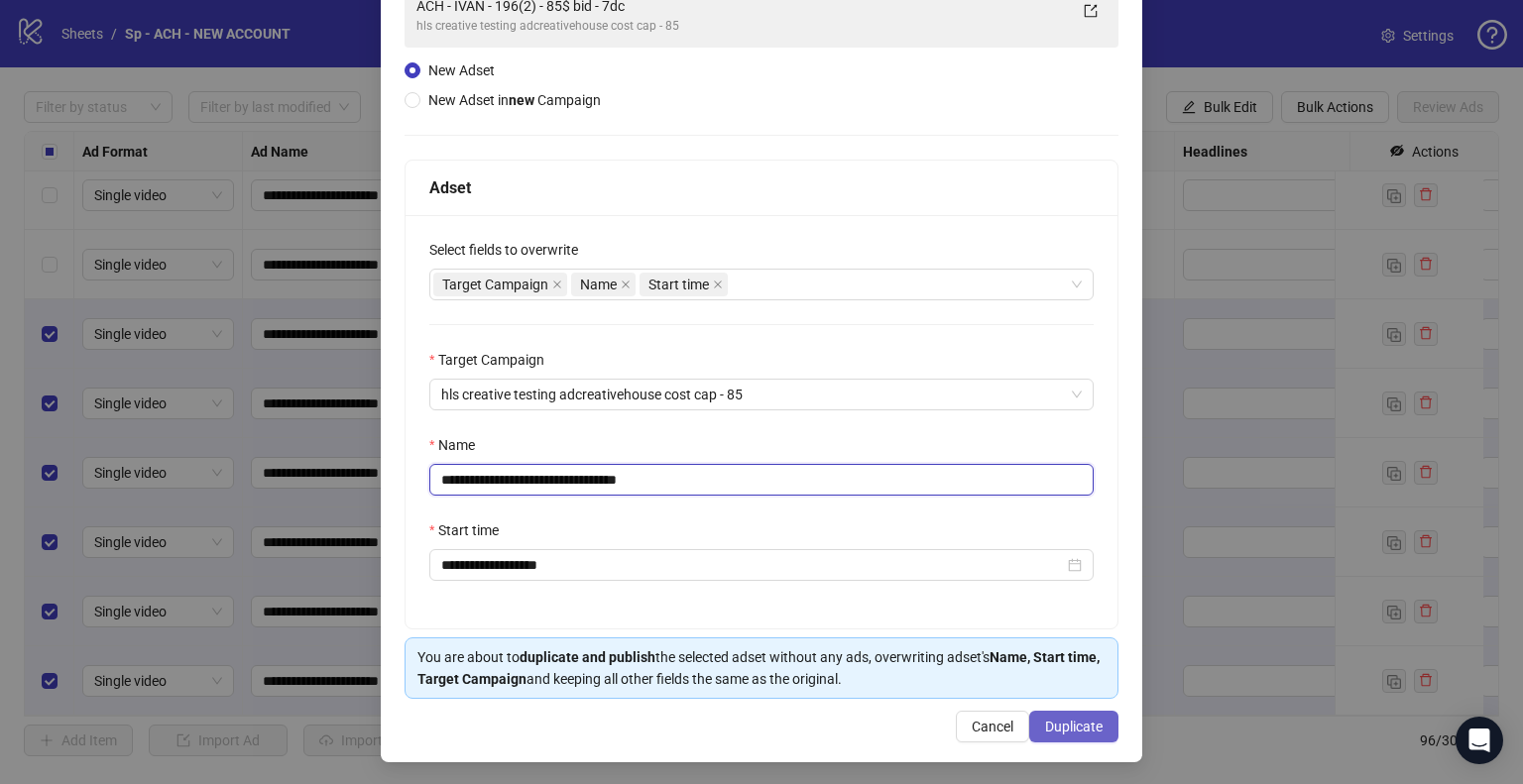 type on "**********" 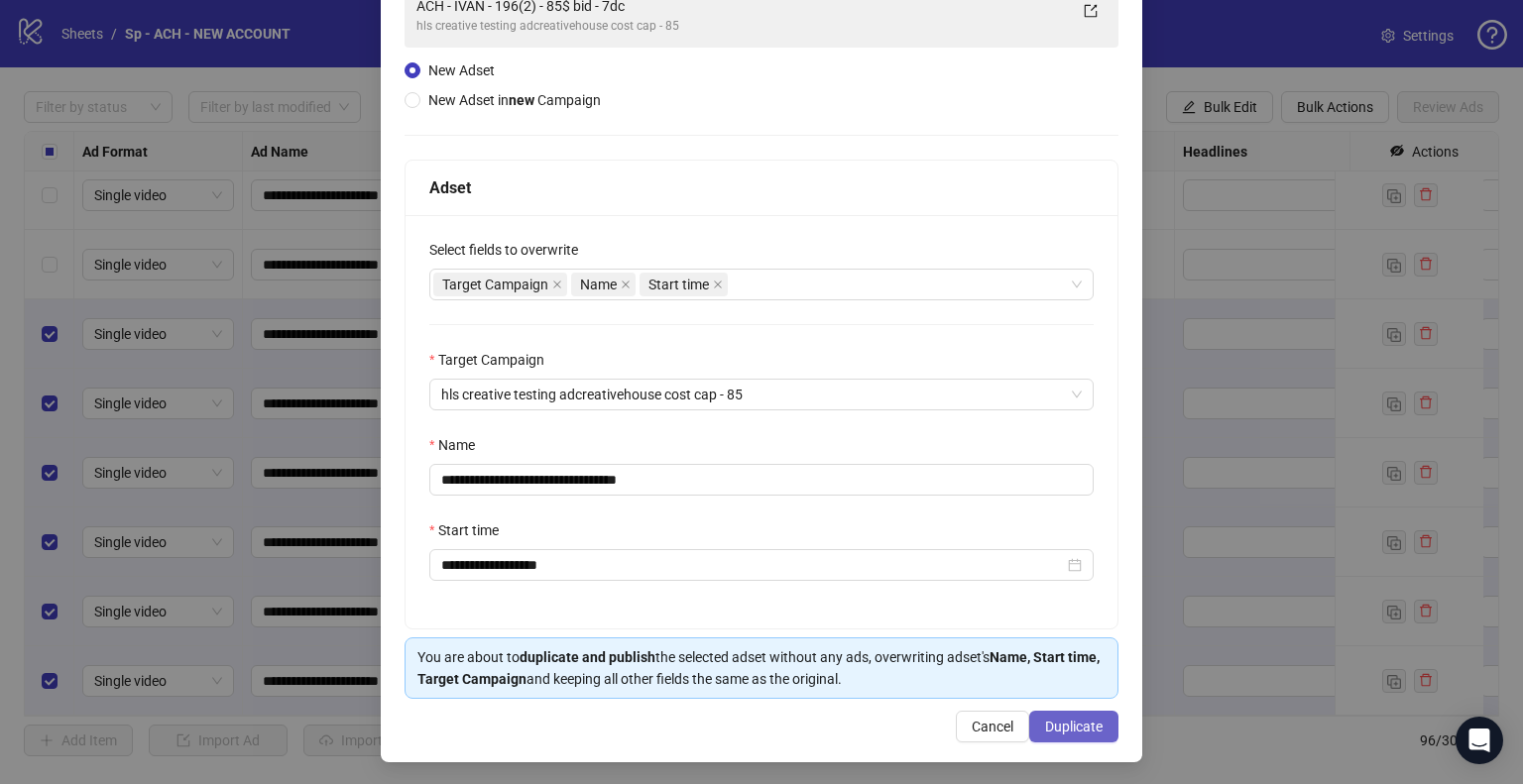 click on "Duplicate" at bounding box center [1074, 727] 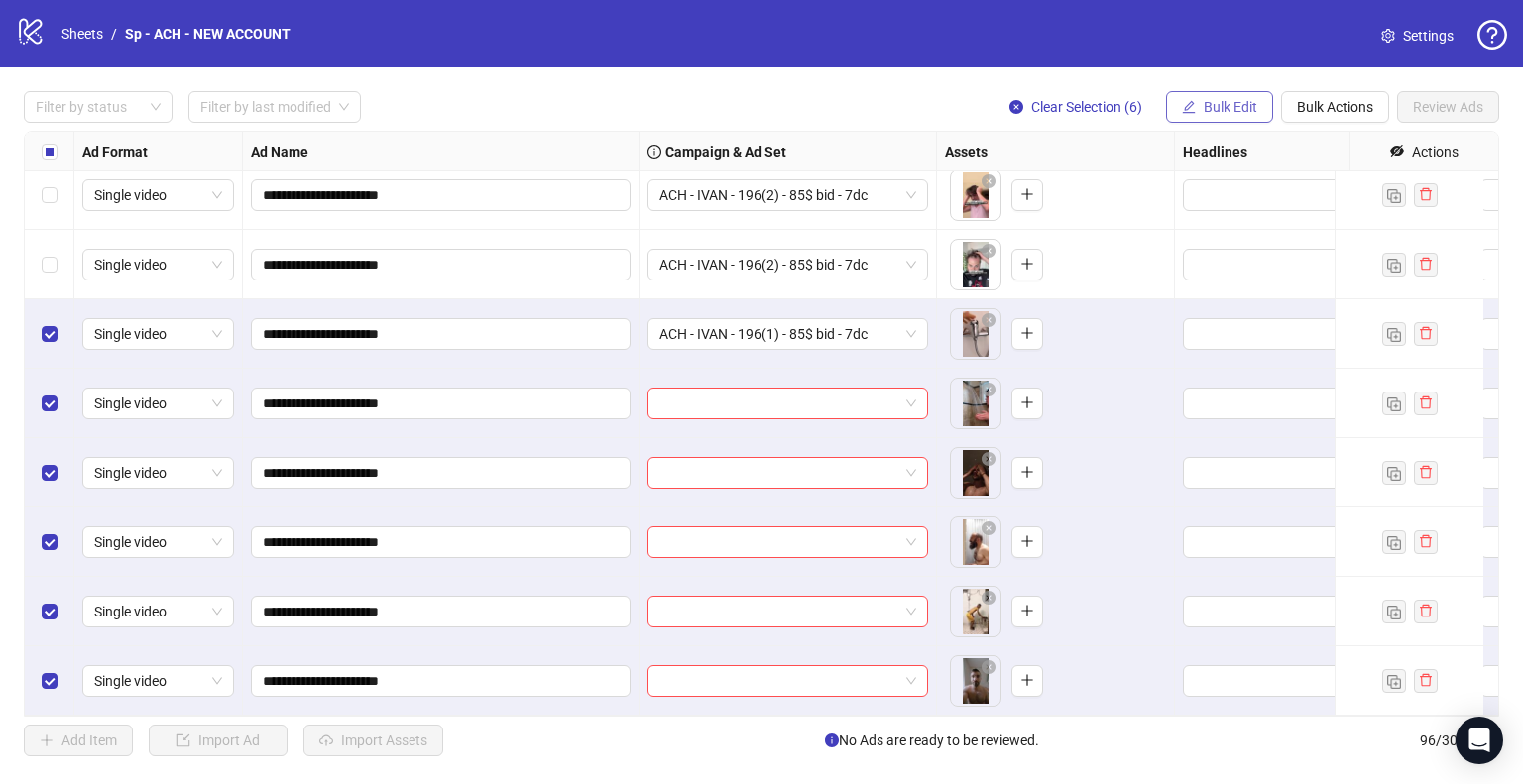 click on "Bulk Edit" at bounding box center (1230, 107) 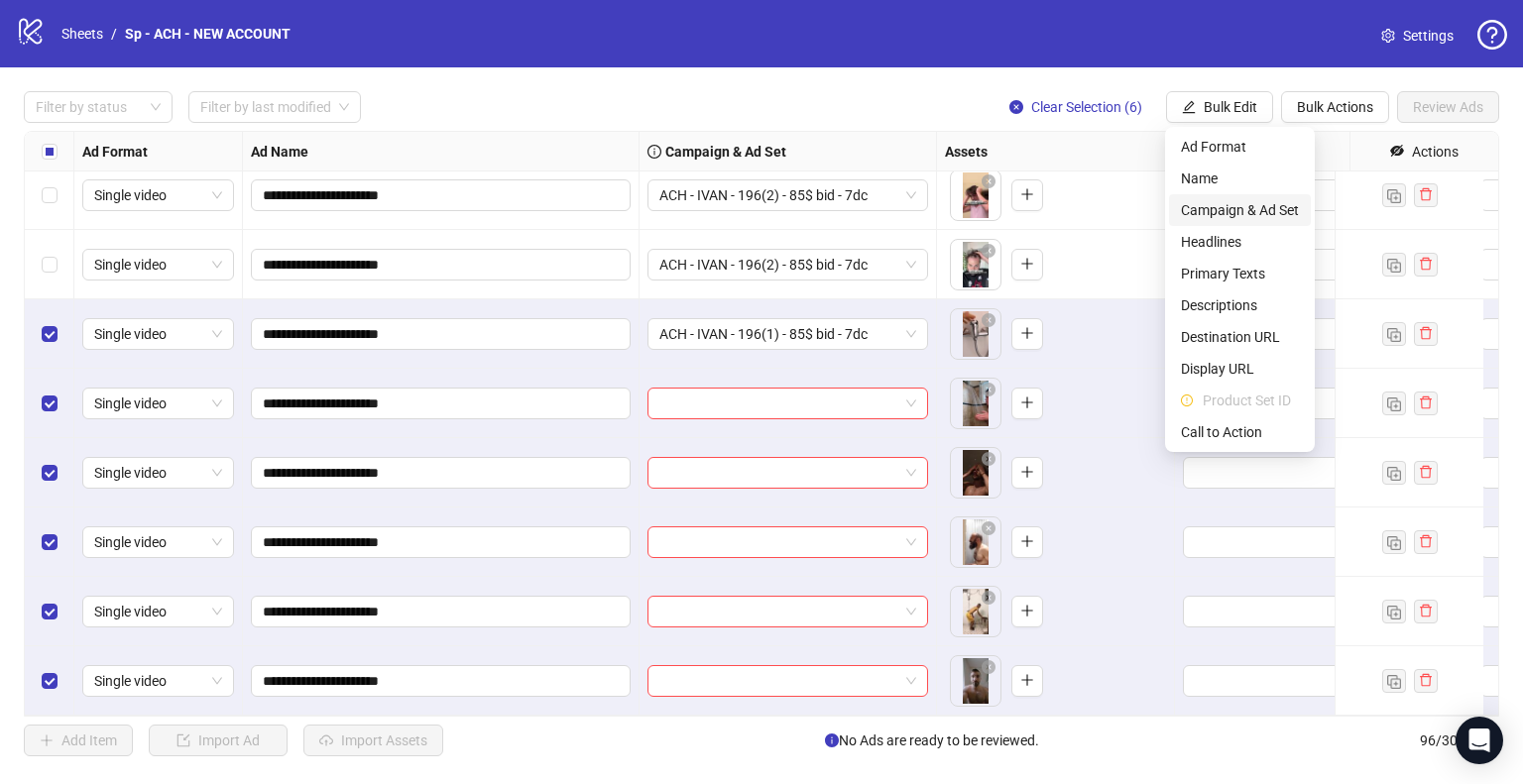 click on "Campaign & Ad Set" at bounding box center (1239, 210) 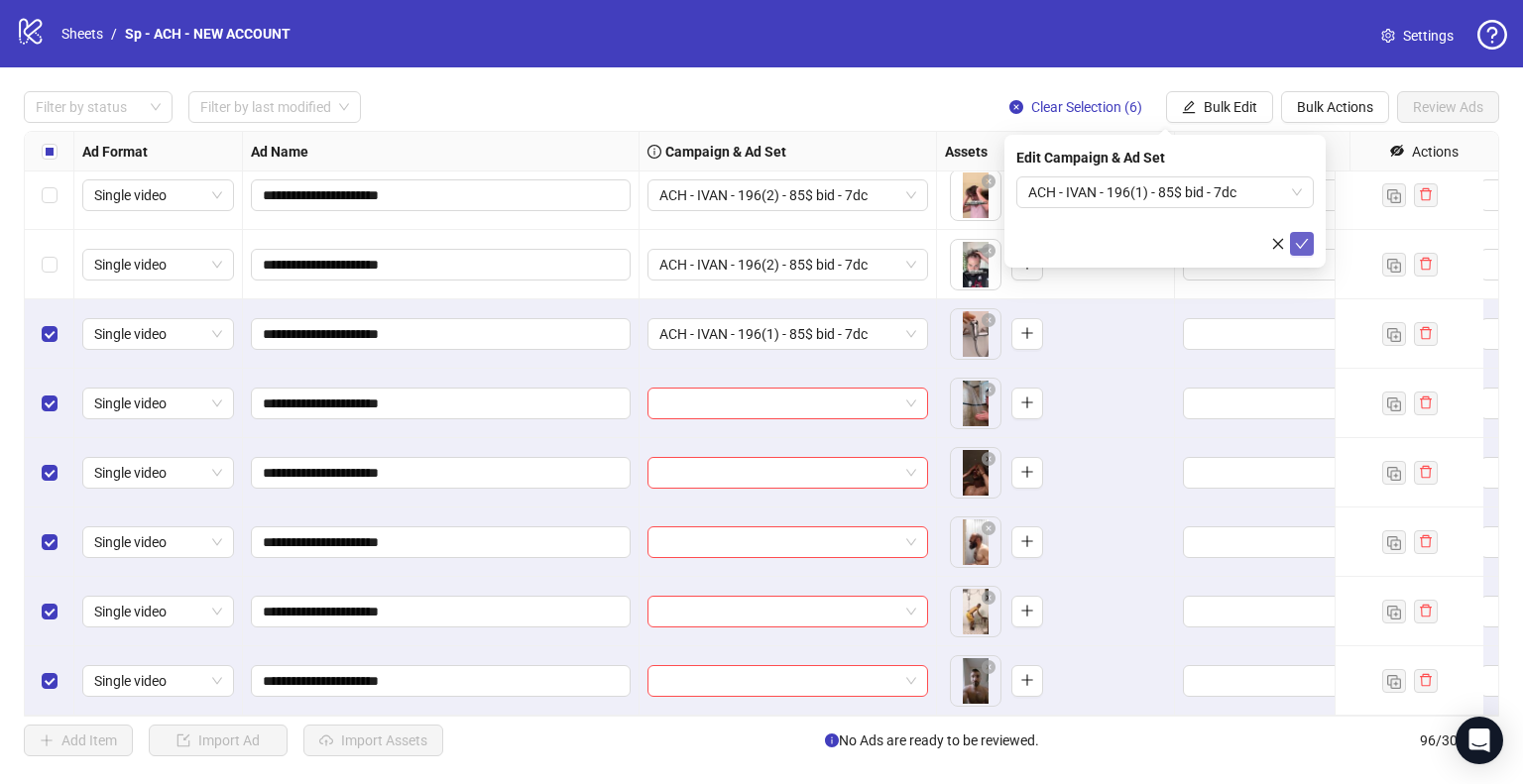 click at bounding box center [1302, 244] 